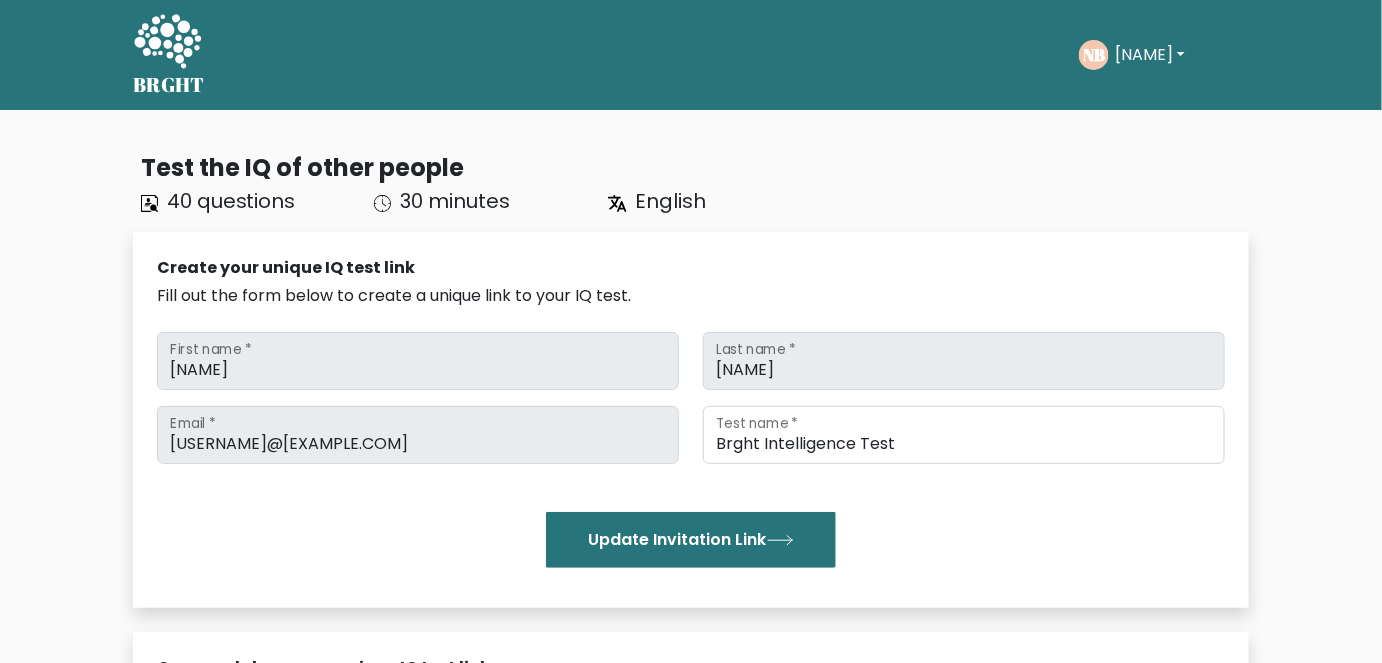 click on "[LAST]" at bounding box center [1150, 55] 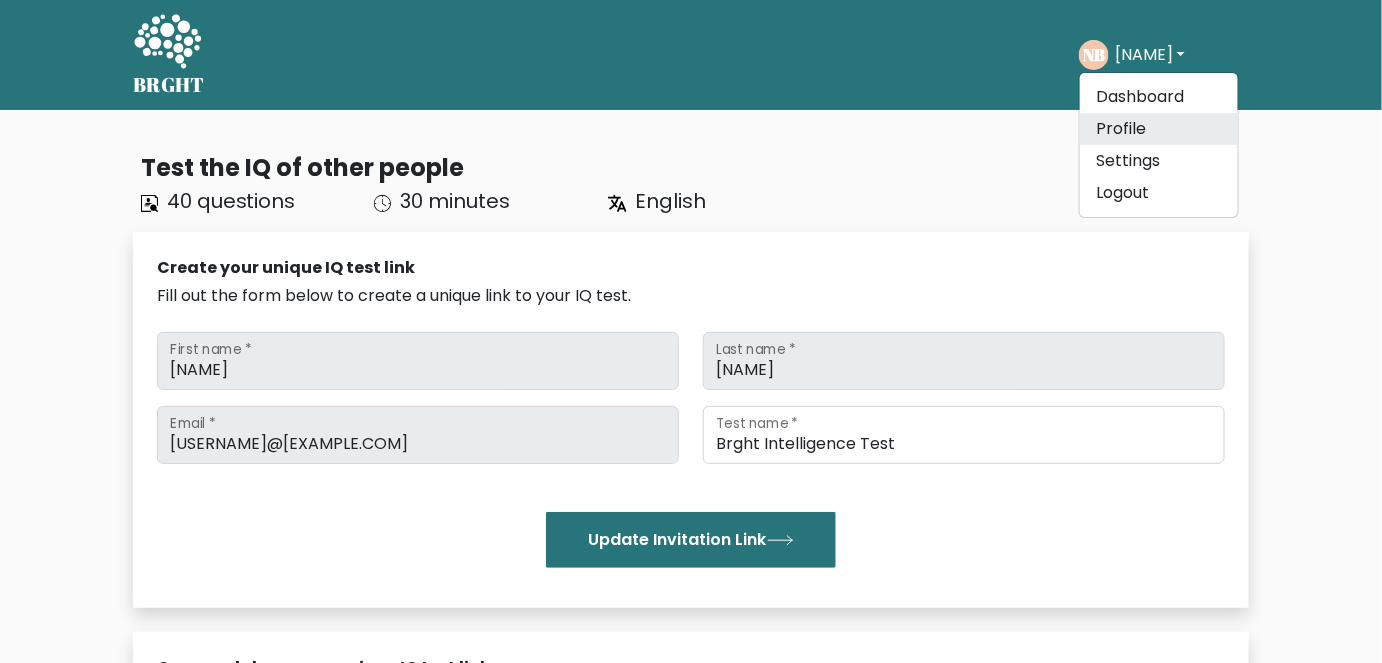 click on "Profile" at bounding box center [1159, 129] 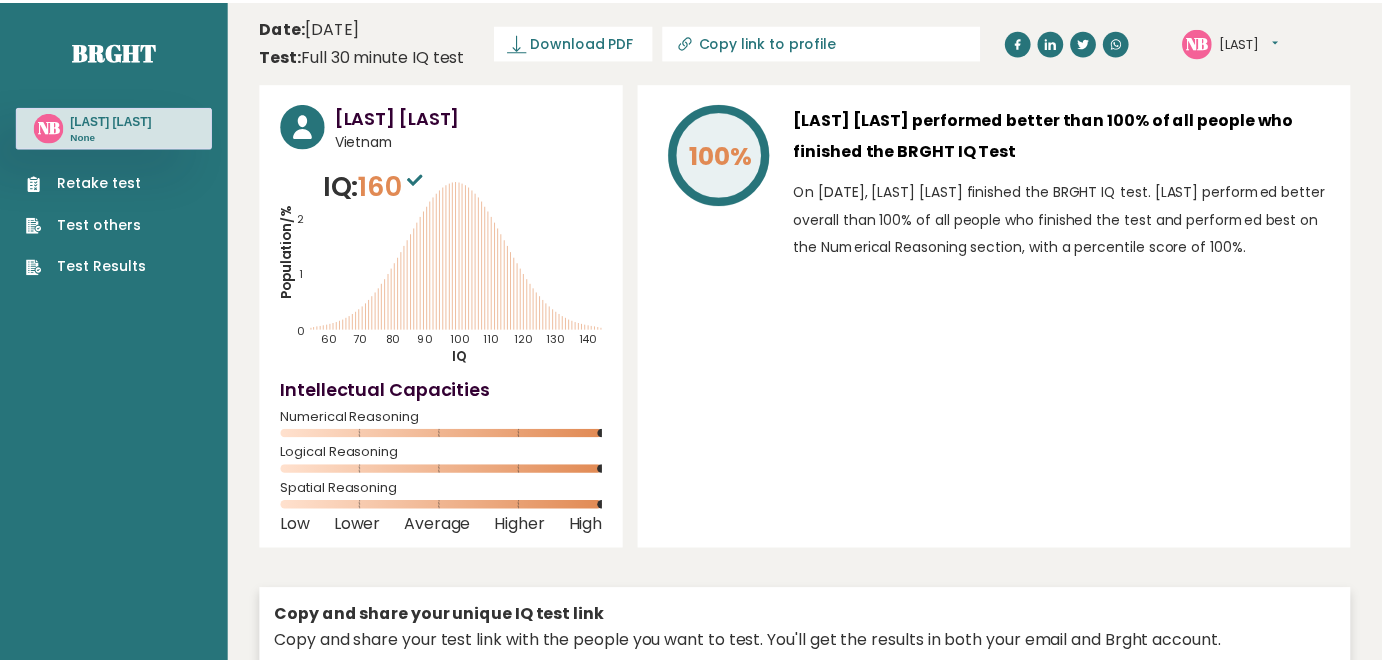 scroll, scrollTop: 0, scrollLeft: 0, axis: both 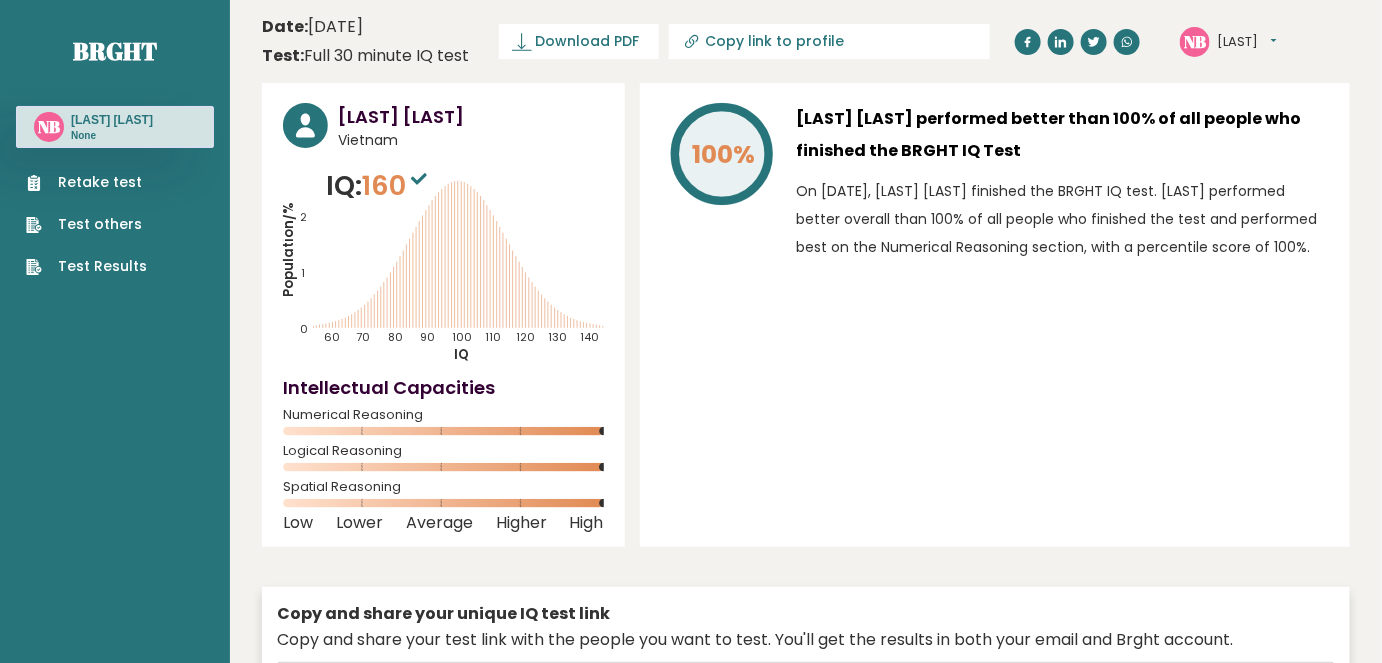 click on "Retake test" at bounding box center (86, 182) 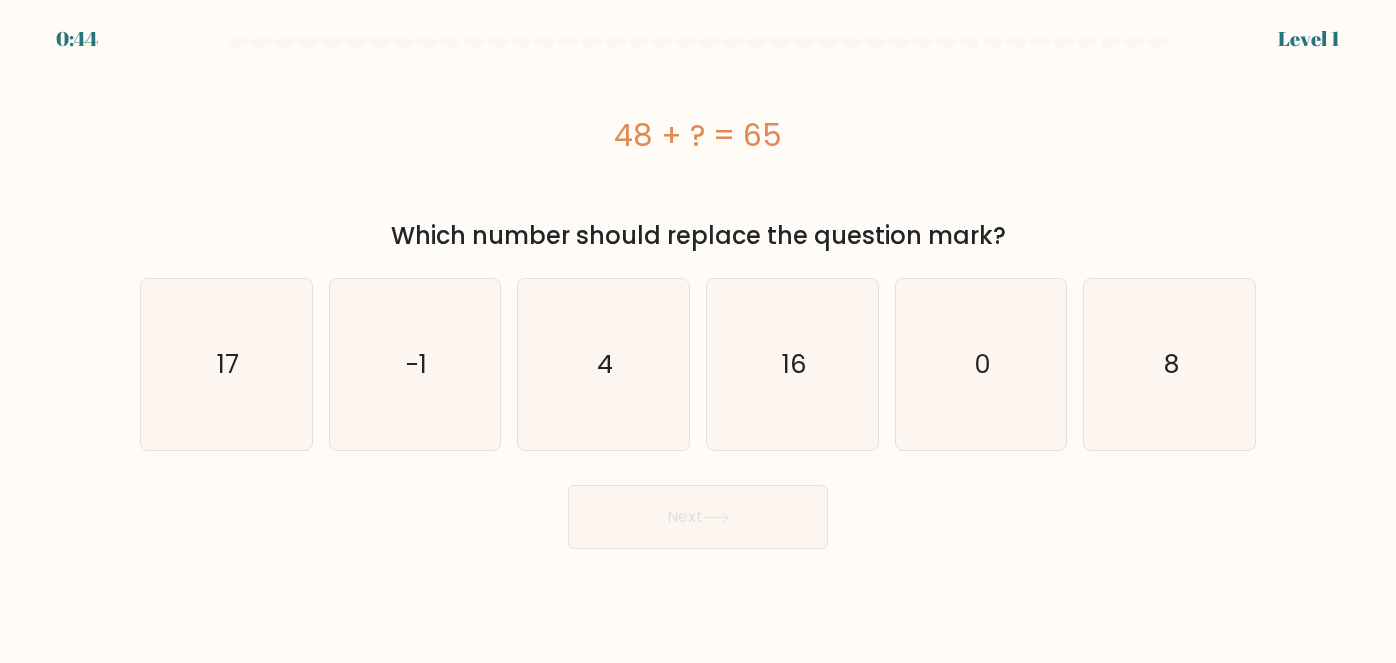 scroll, scrollTop: 0, scrollLeft: 0, axis: both 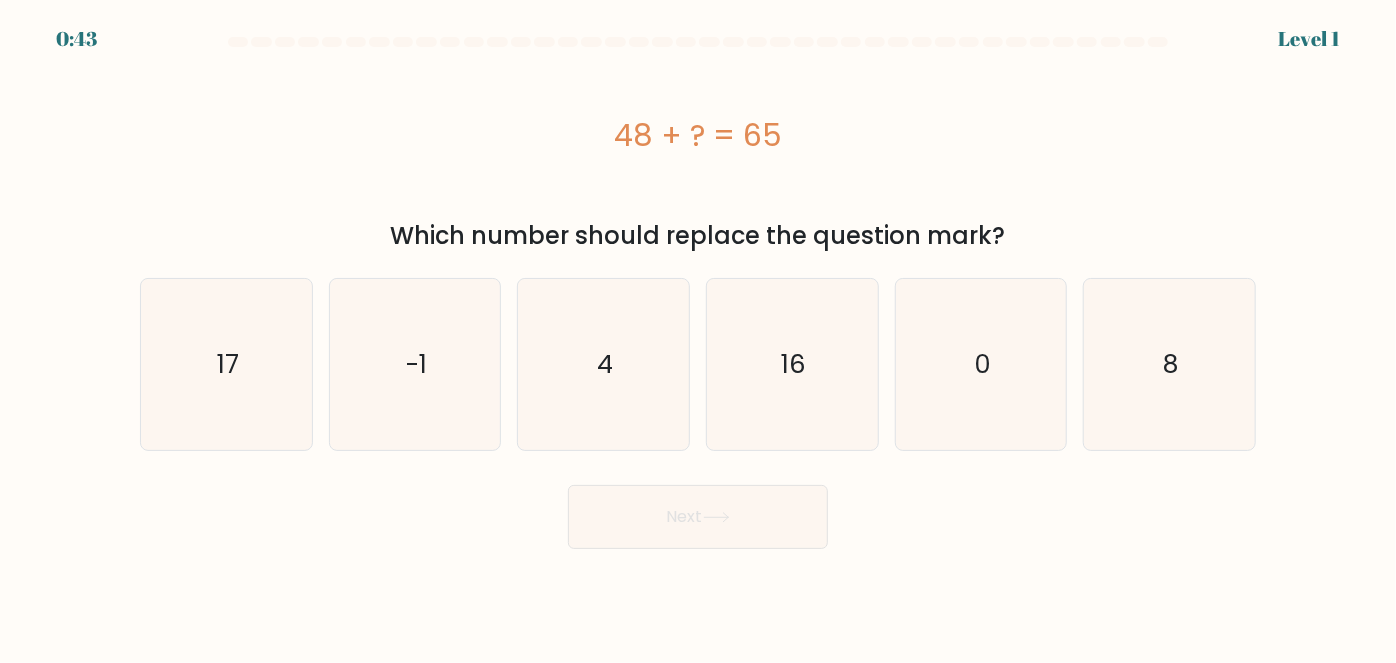 click on "Next" at bounding box center (698, 512) 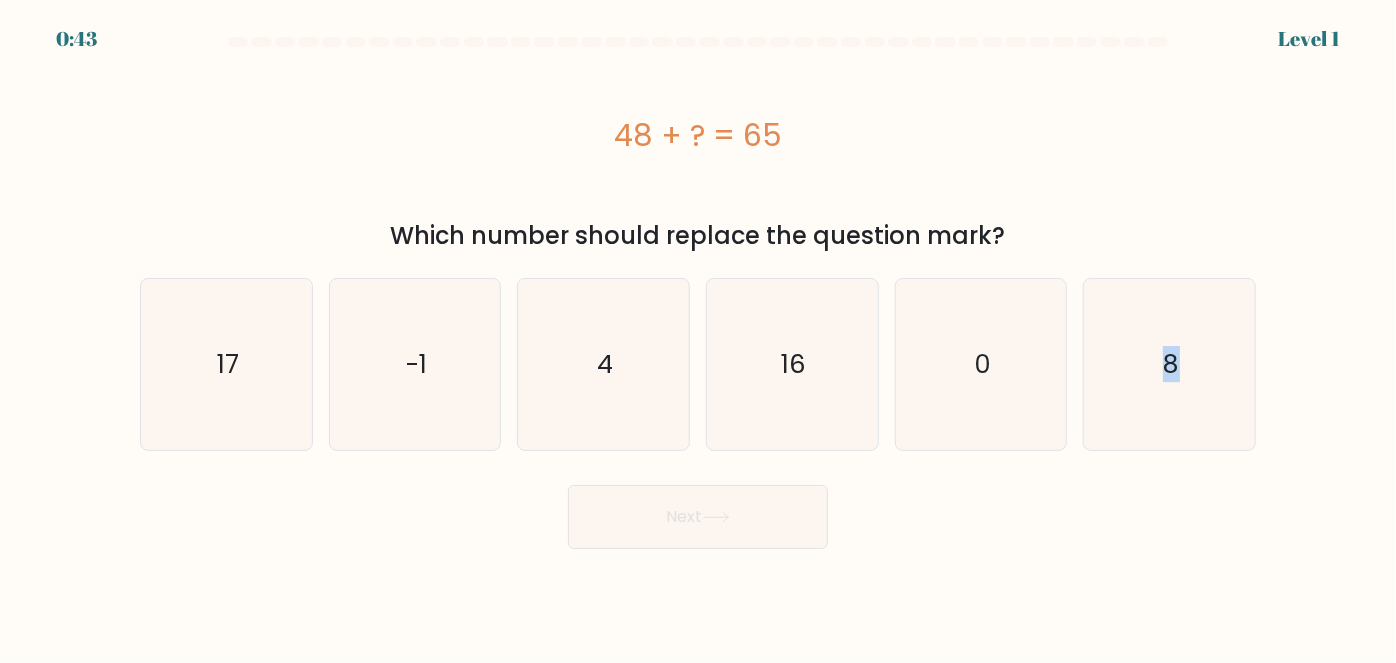 click on "Next" at bounding box center [698, 512] 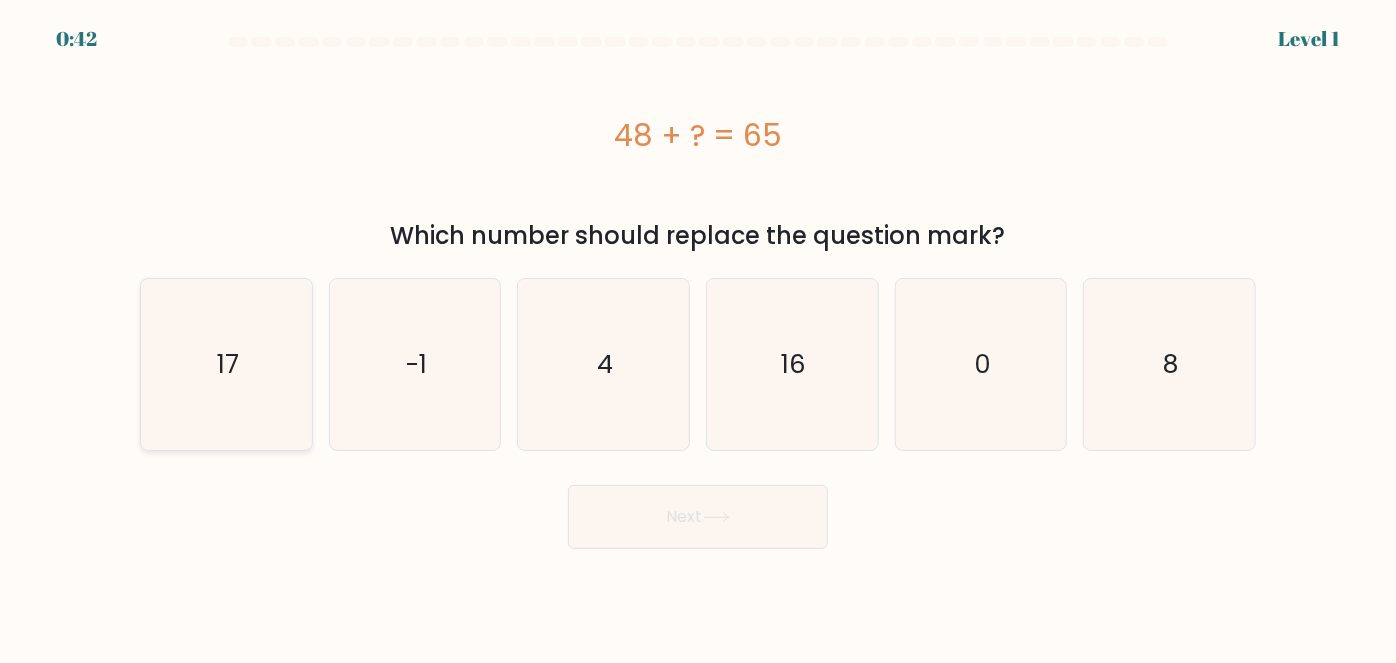 click on "17" at bounding box center (226, 364) 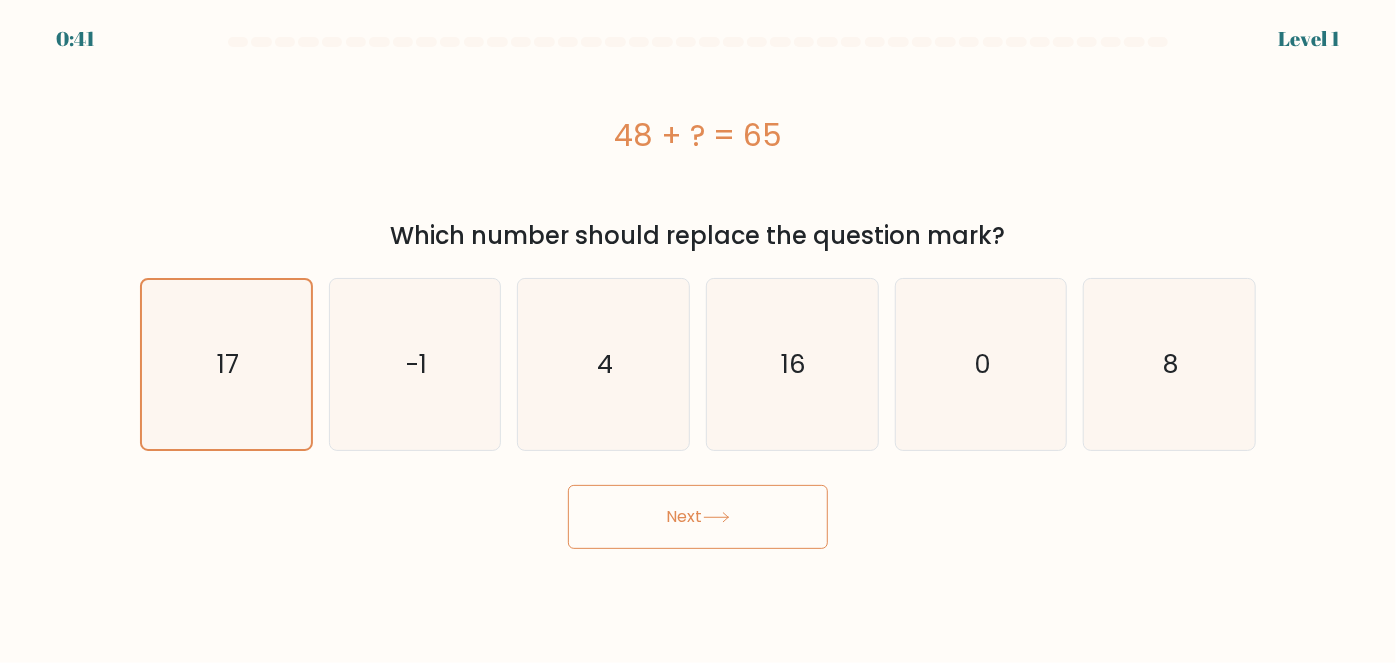 drag, startPoint x: 696, startPoint y: 559, endPoint x: 685, endPoint y: 537, distance: 24.596748 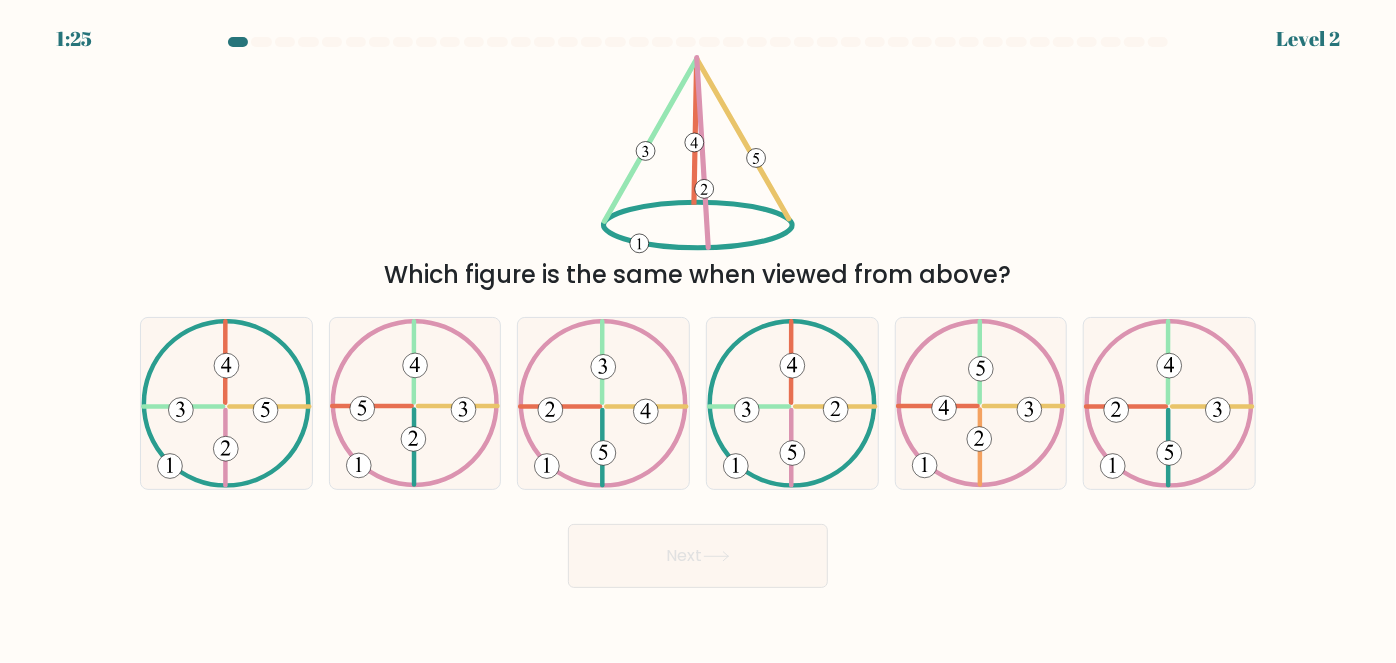 click on "Next" at bounding box center [698, 551] 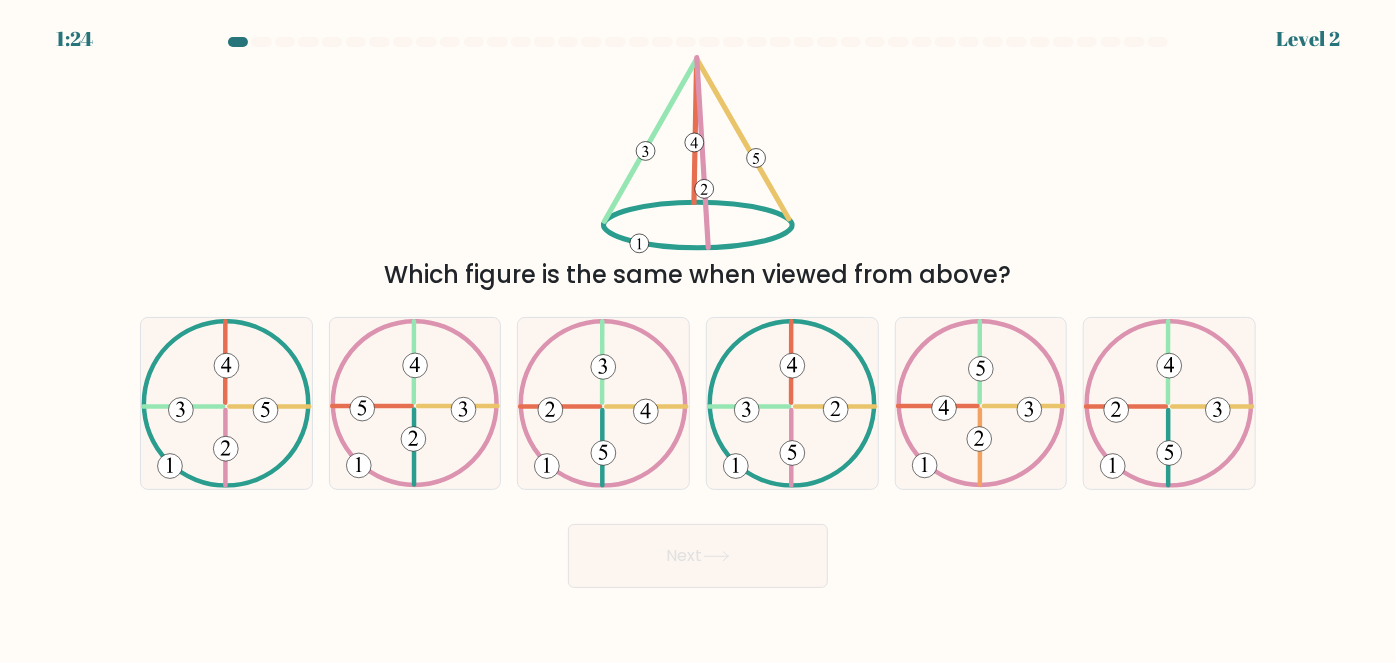 click on "Next" at bounding box center (698, 551) 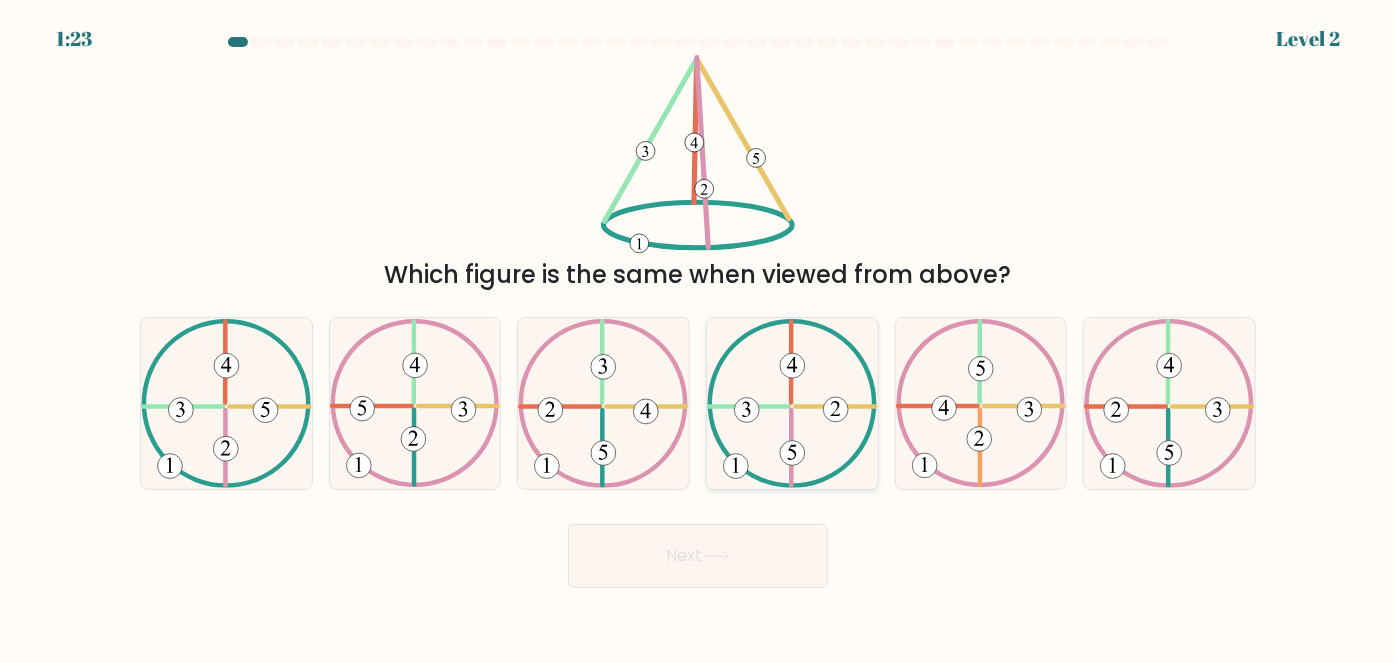 click at bounding box center [792, 453] 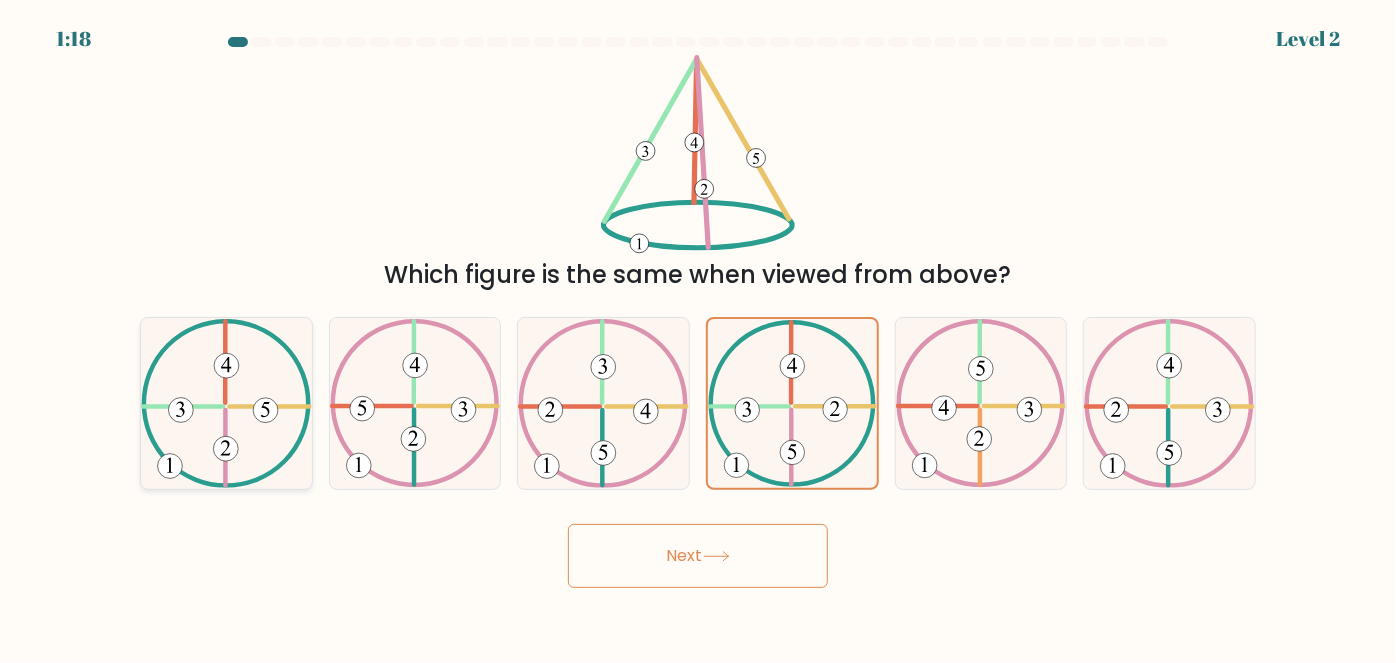 click at bounding box center (226, 403) 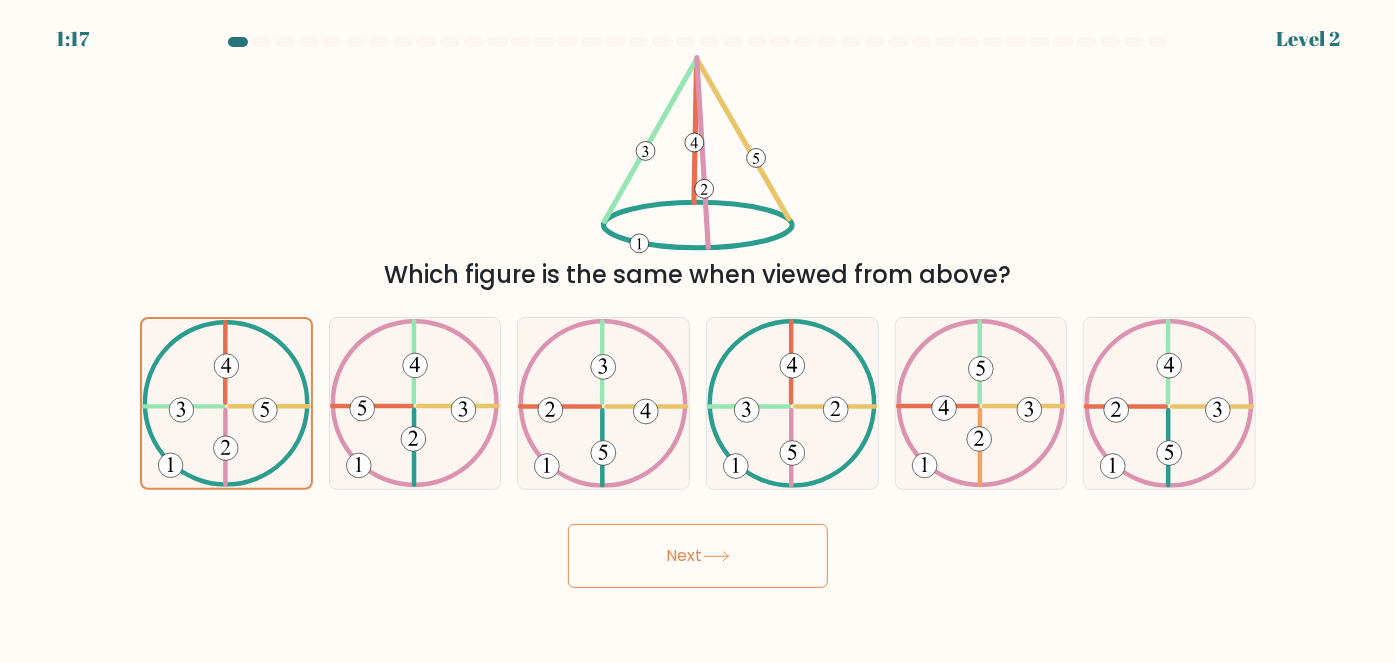 click on "Next" at bounding box center [698, 556] 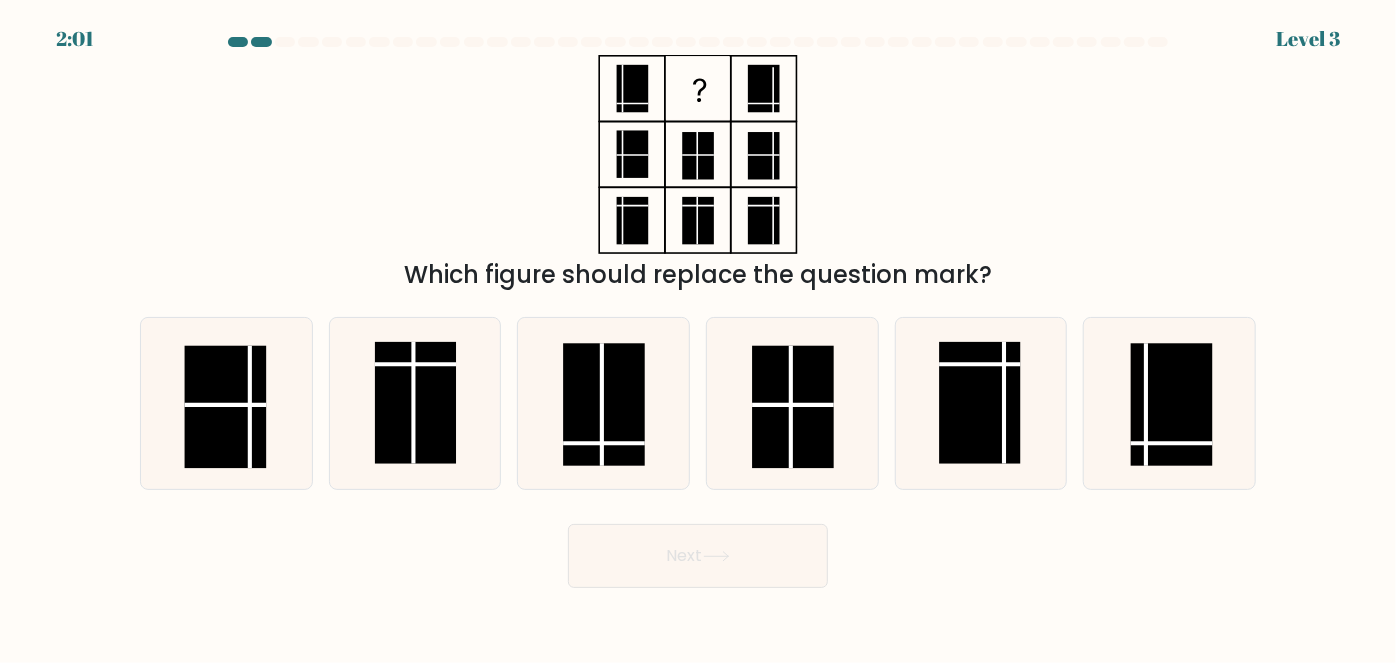 click on "Which figure should replace the question mark?" at bounding box center (698, 174) 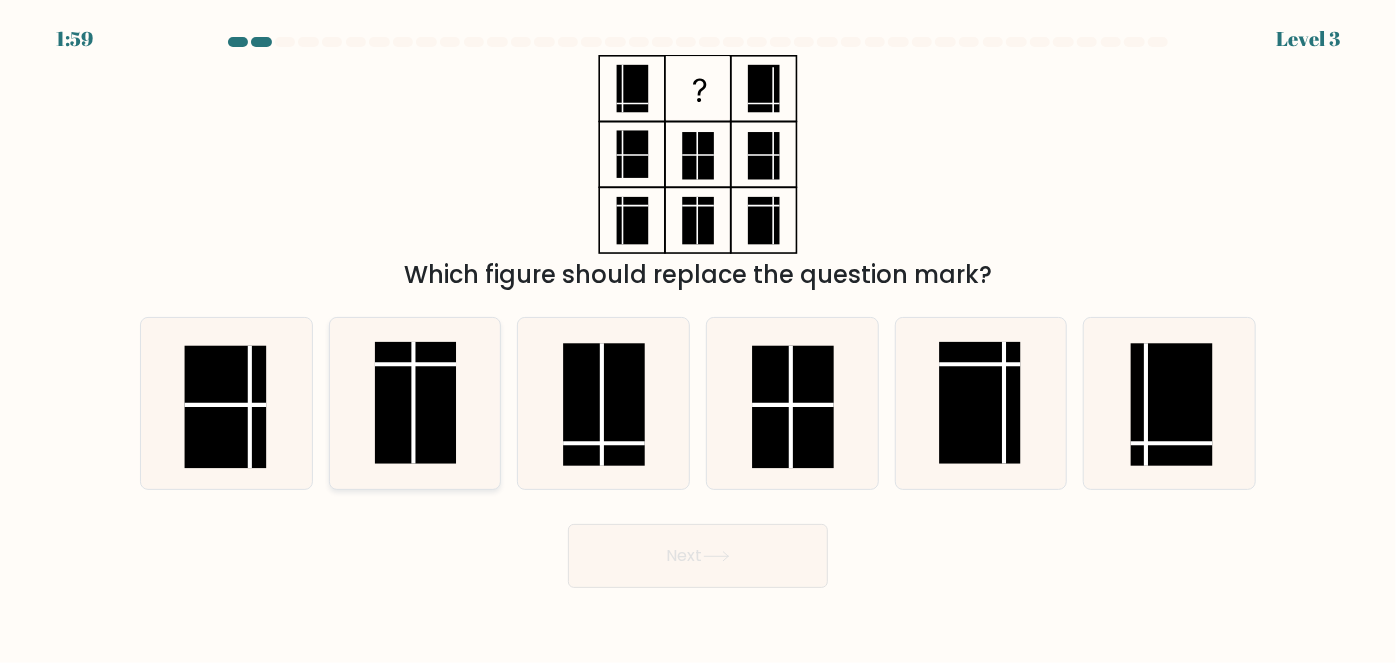 drag, startPoint x: 333, startPoint y: 427, endPoint x: 354, endPoint y: 423, distance: 21.377558 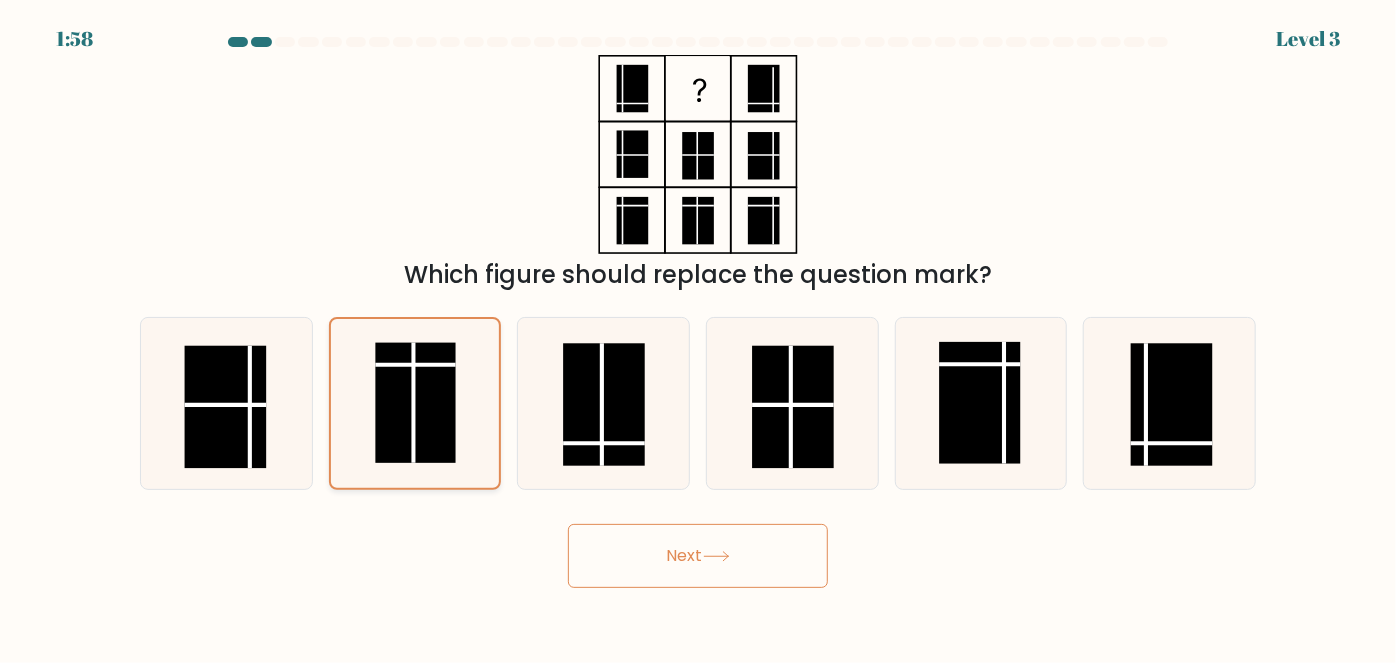 click at bounding box center [415, 403] 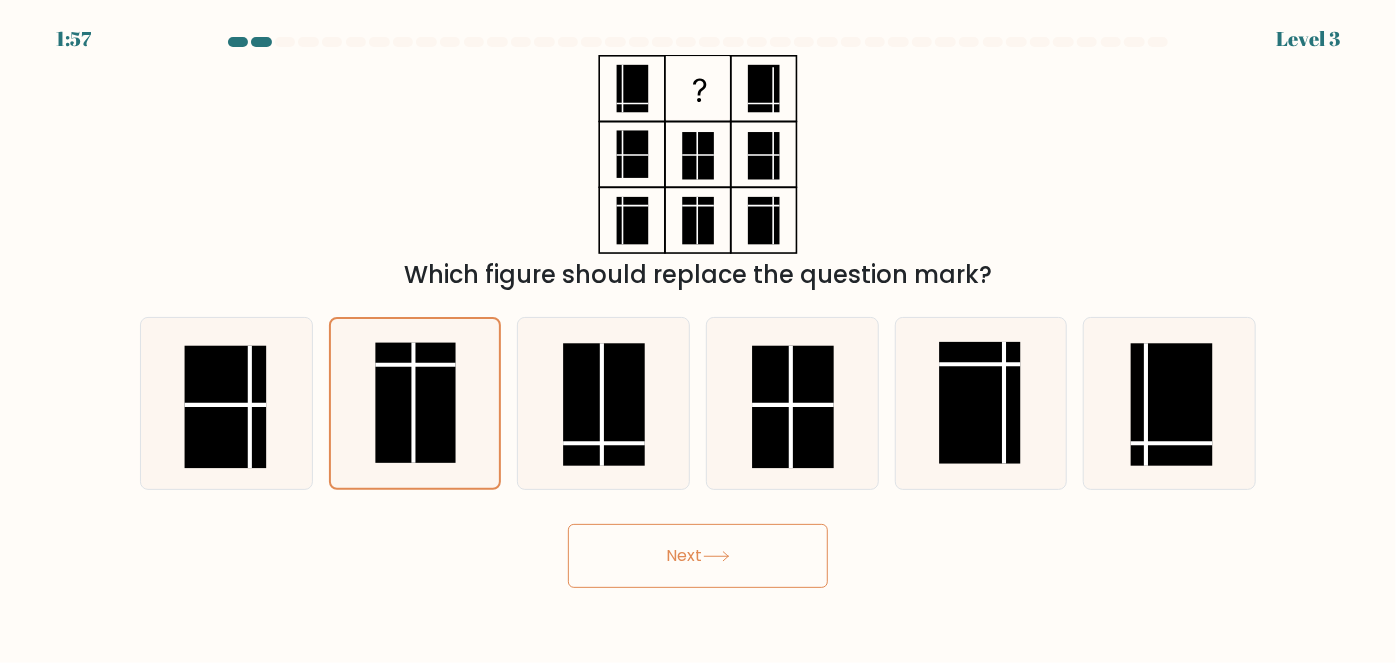 click on "Next" at bounding box center (698, 556) 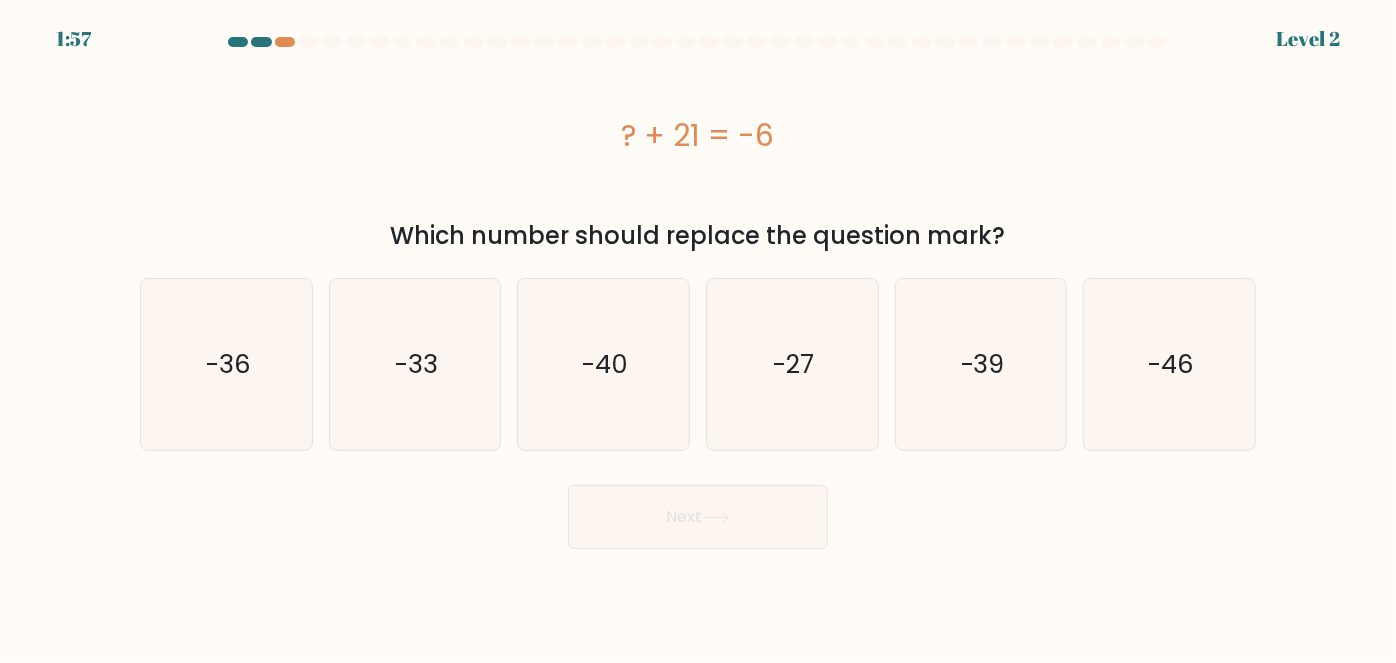 click on "? + 21 = -6" at bounding box center (698, 135) 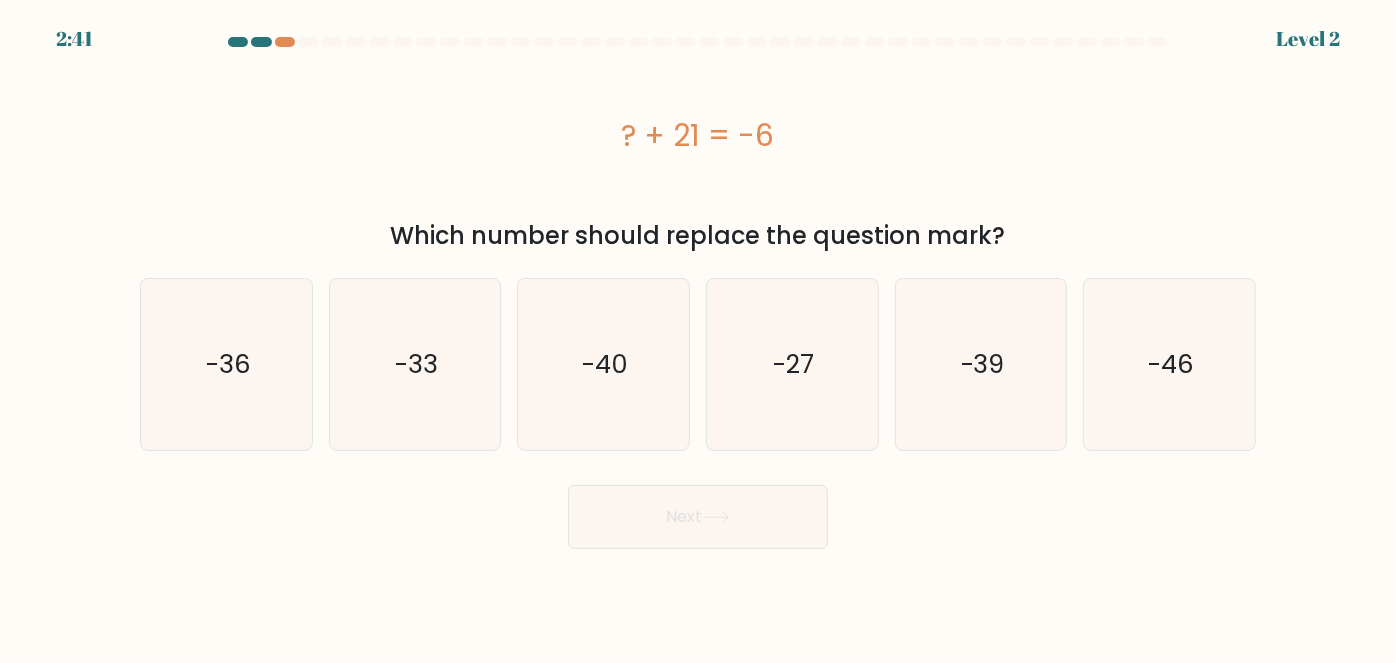 click on "? + 21 = -6" at bounding box center (698, 135) 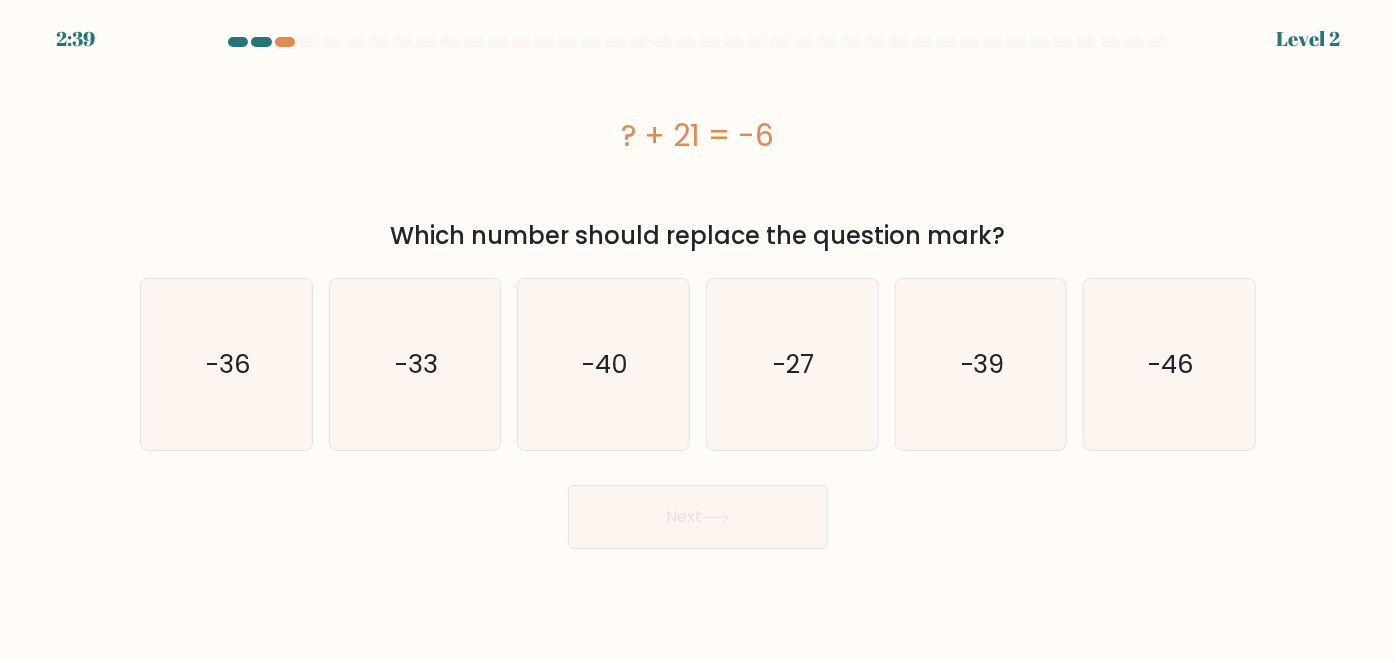 click on "? + 21 = -6" at bounding box center [698, 135] 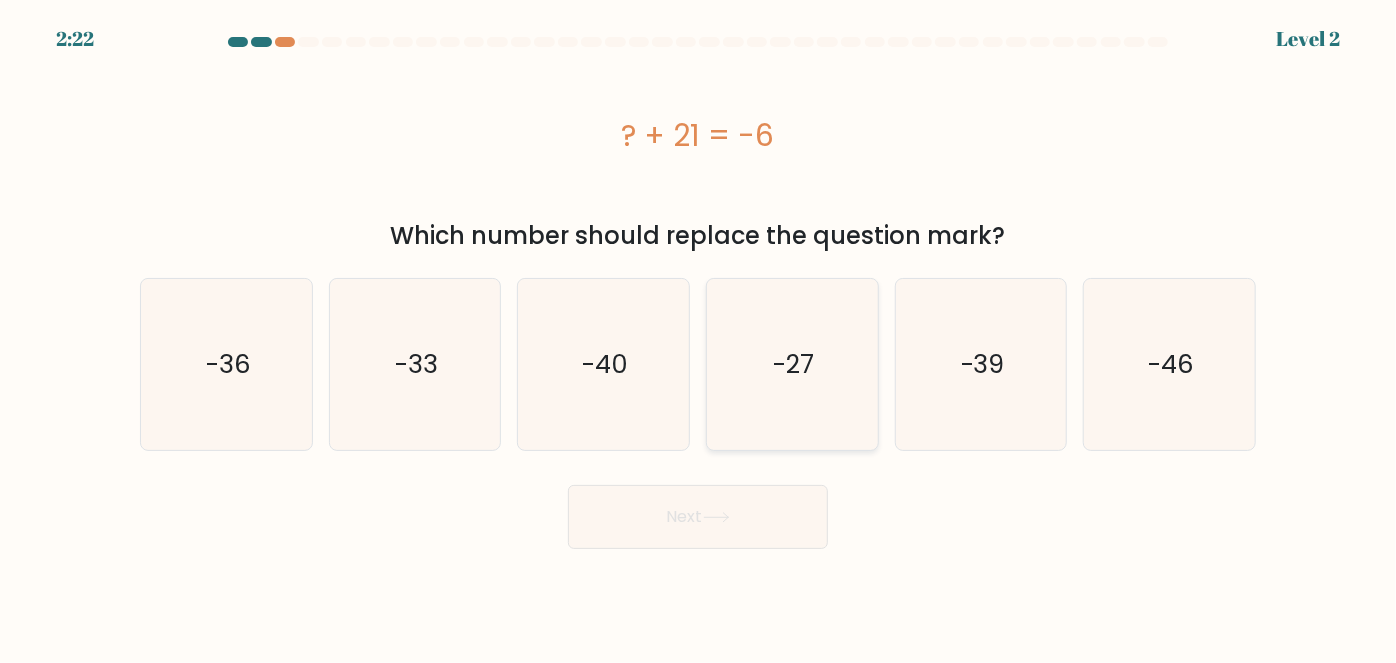 click on "-27" at bounding box center (792, 364) 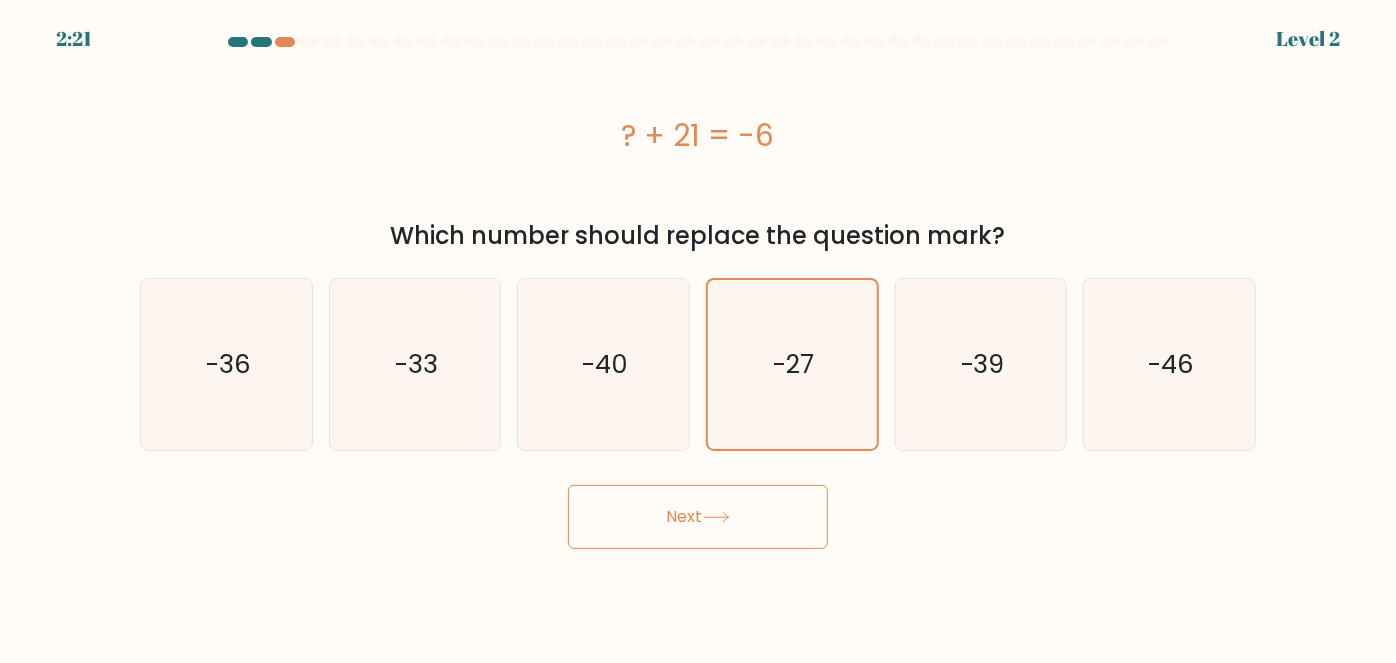 click on "Next" at bounding box center [698, 517] 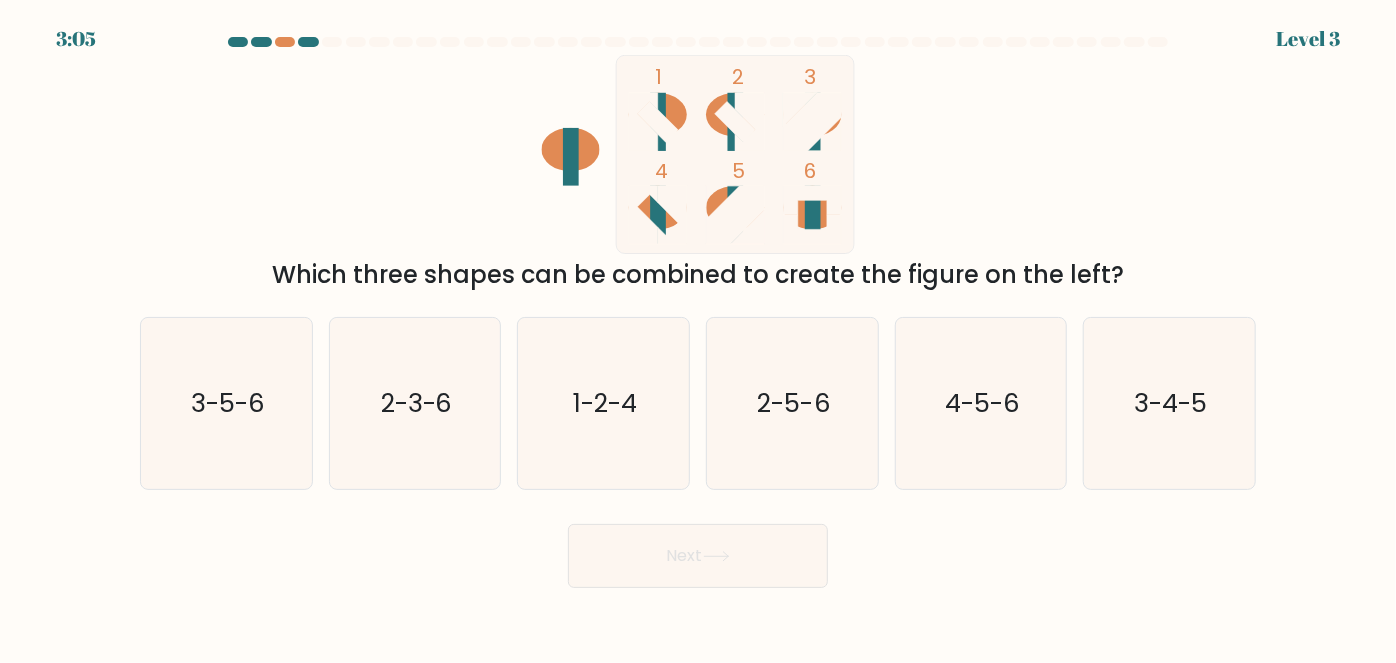 click on "1
2
3
4
5
6
Which three shapes can be combined to create the figure on the left?" at bounding box center [698, 174] 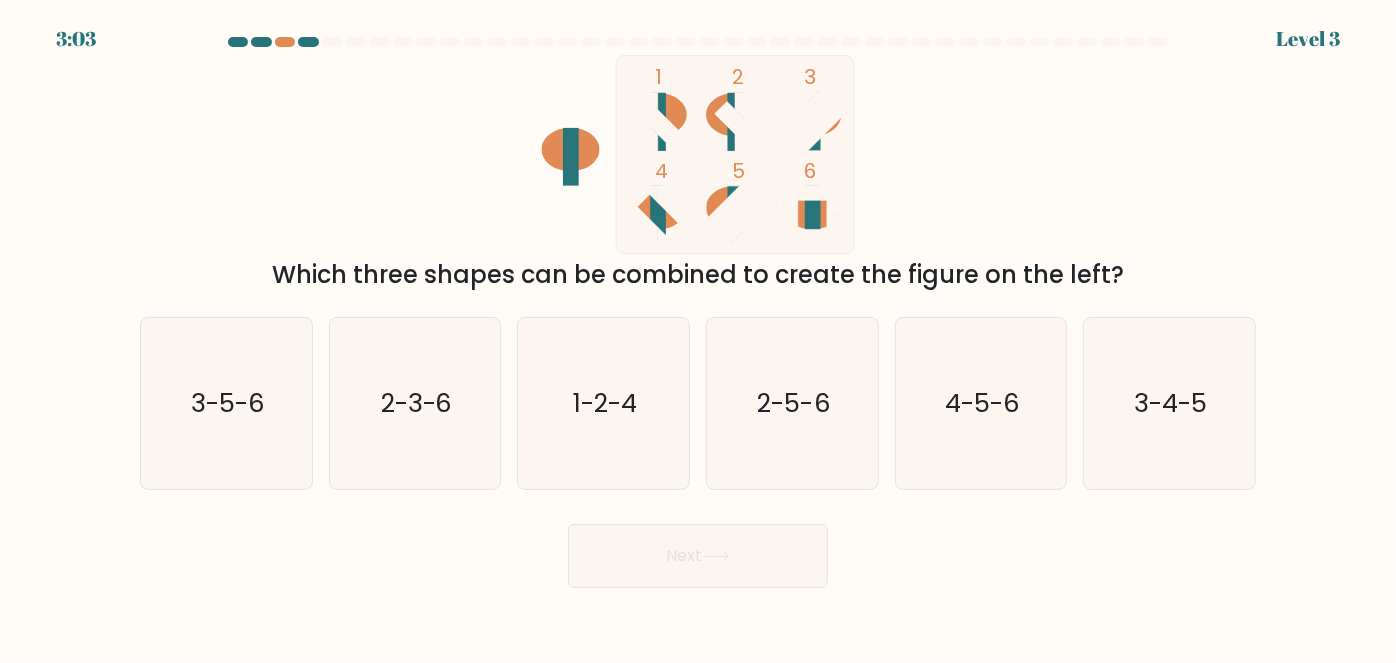click on "Which three shapes can be combined to create the figure on the left?" at bounding box center [698, 275] 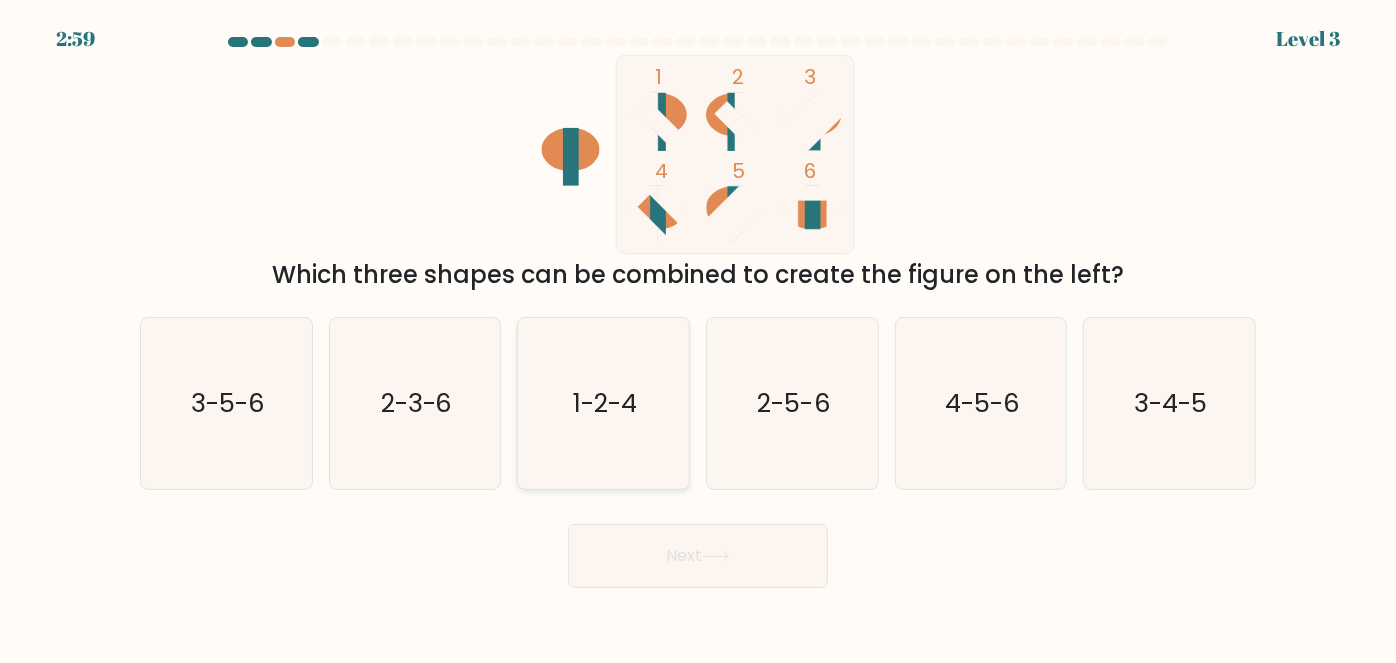 click on "1-2-4" at bounding box center (603, 403) 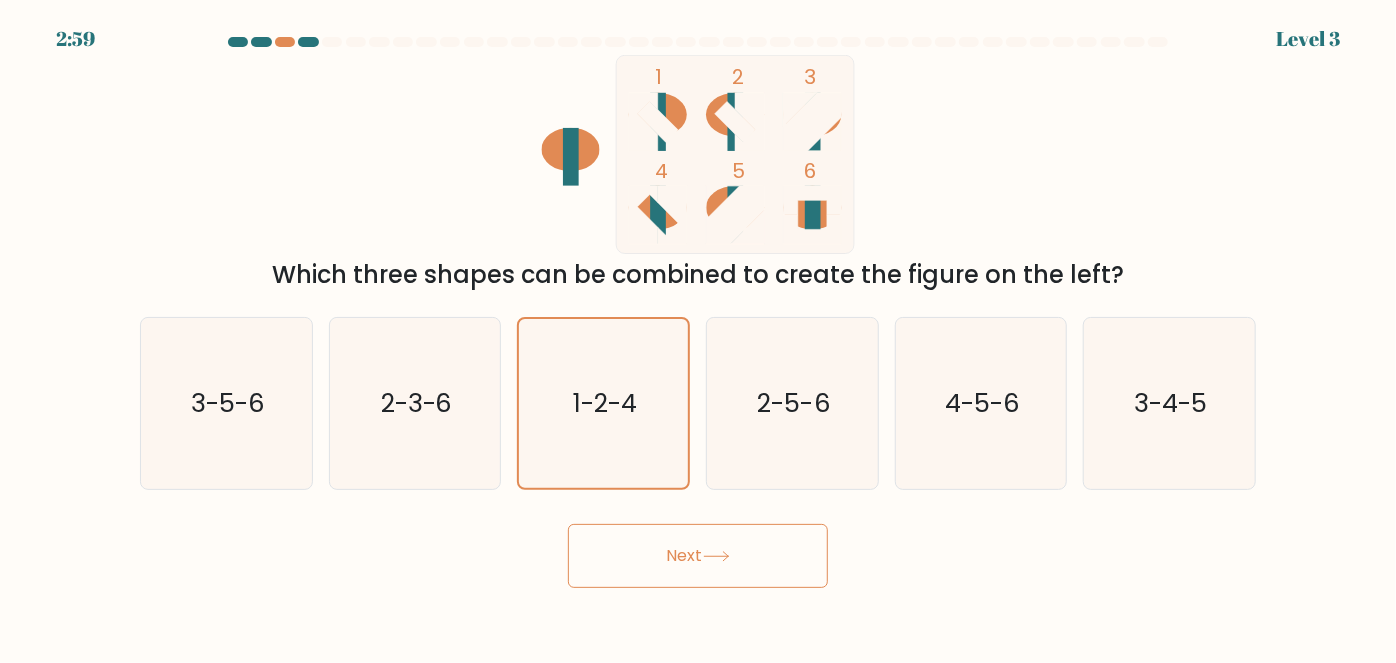 click on "Next" at bounding box center [698, 556] 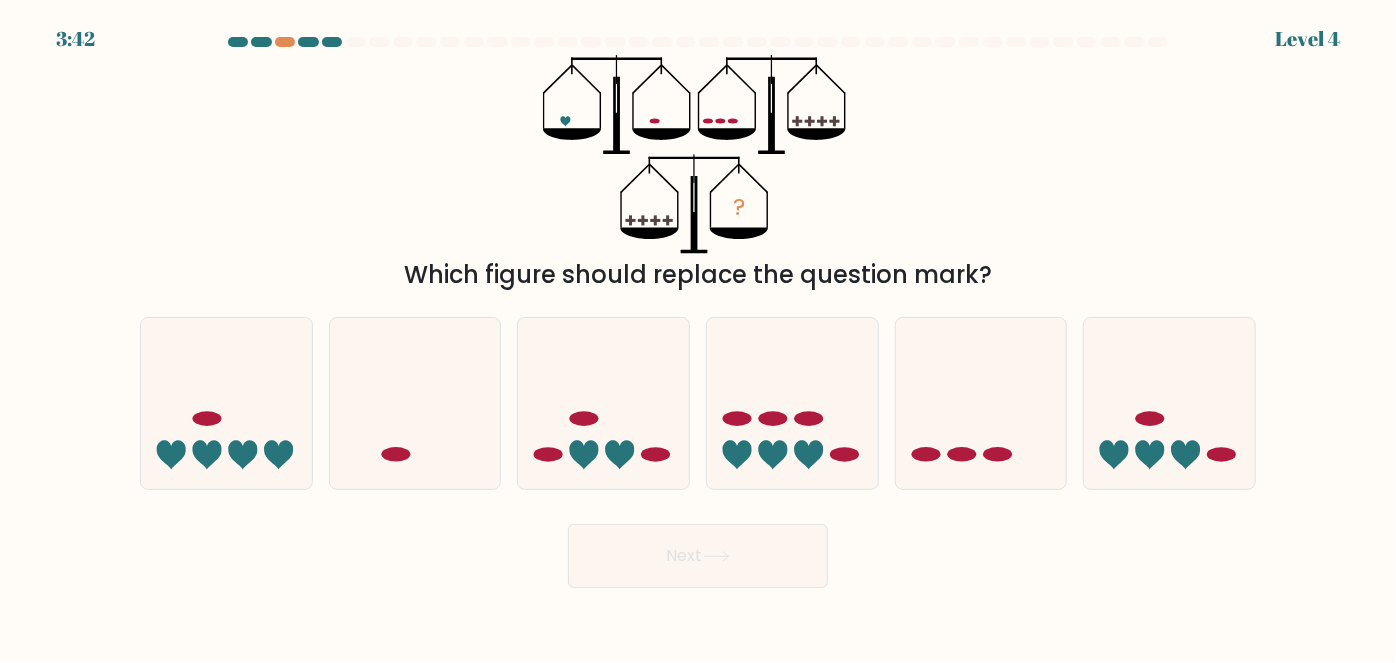 click on "?
Which figure should replace the question mark?" at bounding box center [698, 174] 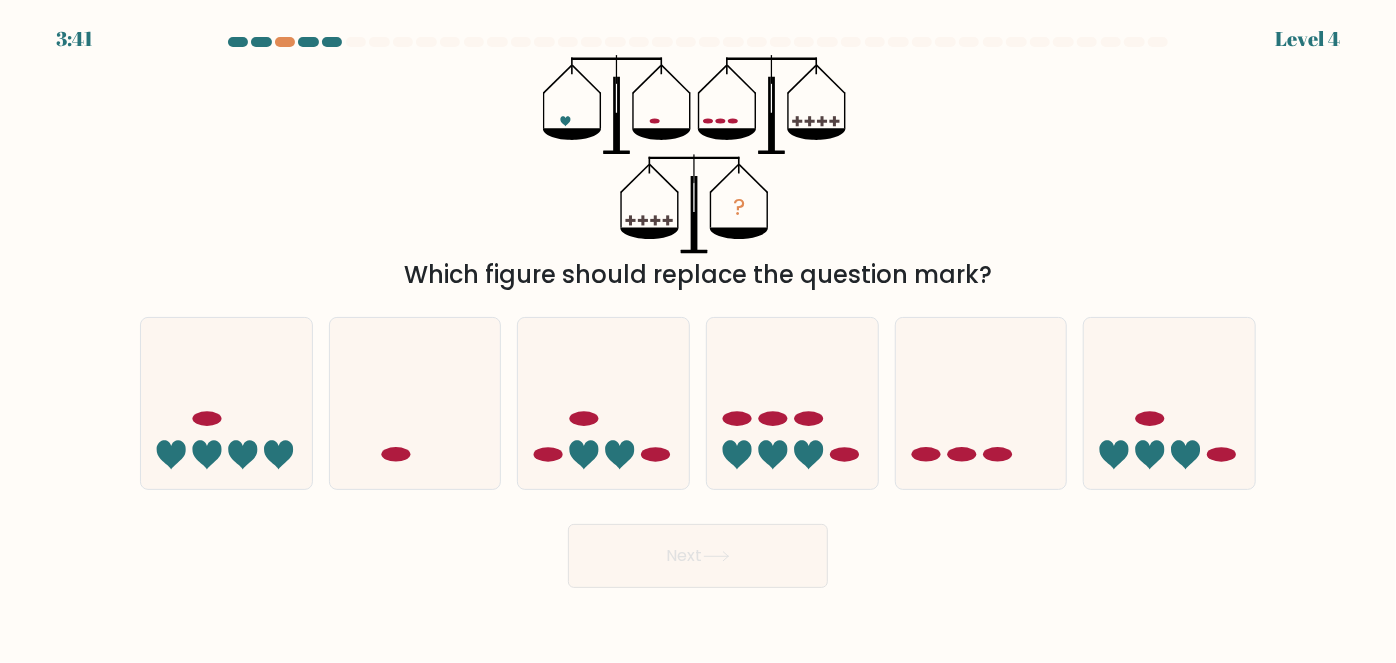 click on "?
Which figure should replace the question mark?" at bounding box center [698, 174] 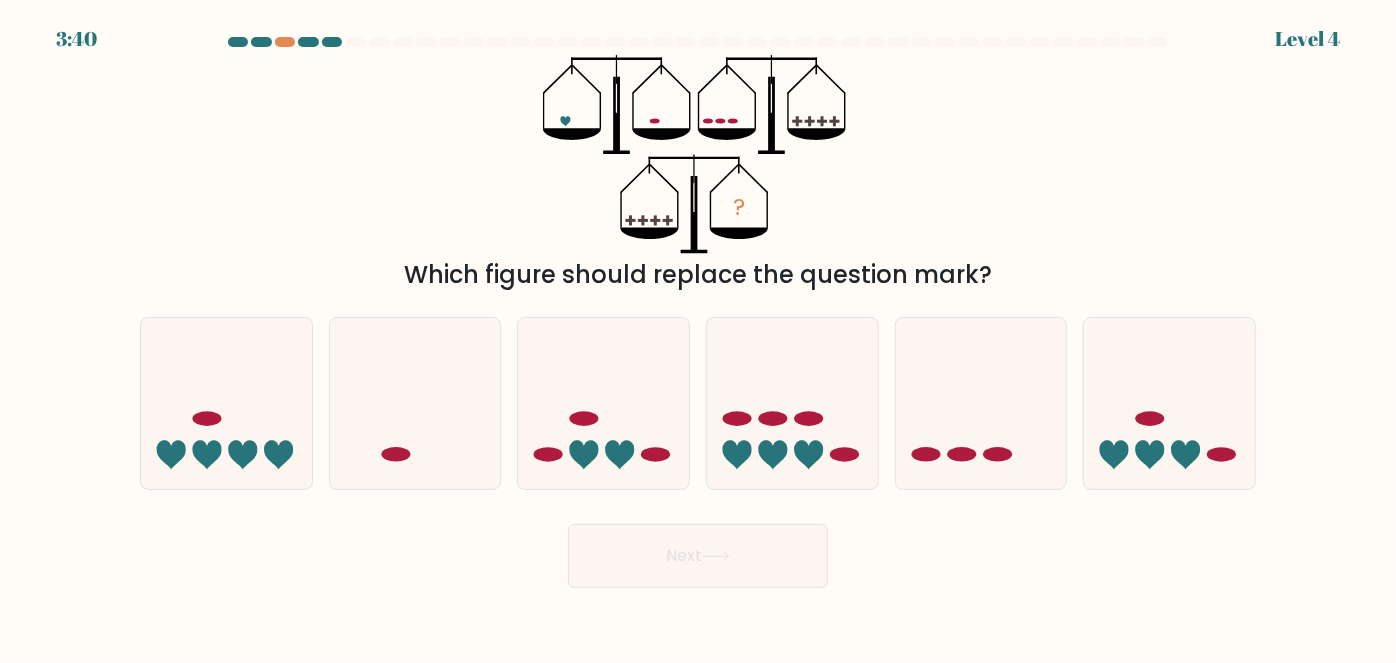click on "?
Which figure should replace the question mark?" at bounding box center [698, 174] 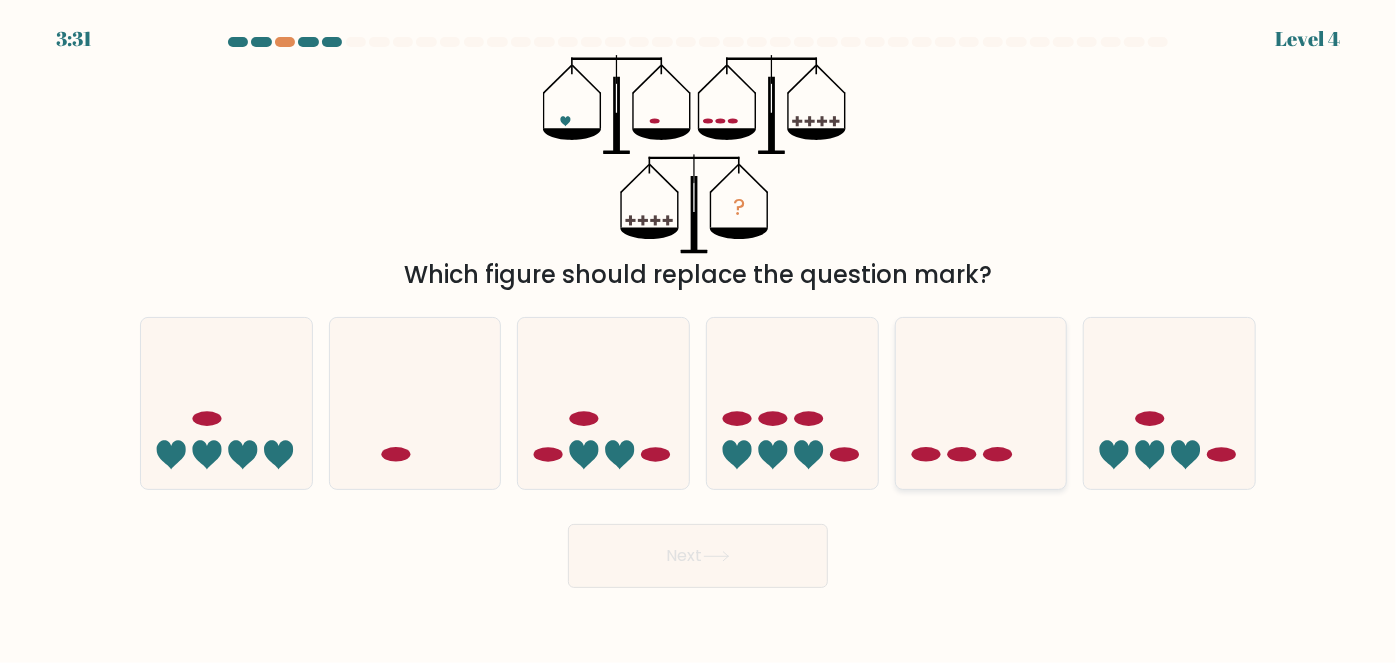 click at bounding box center (961, 455) 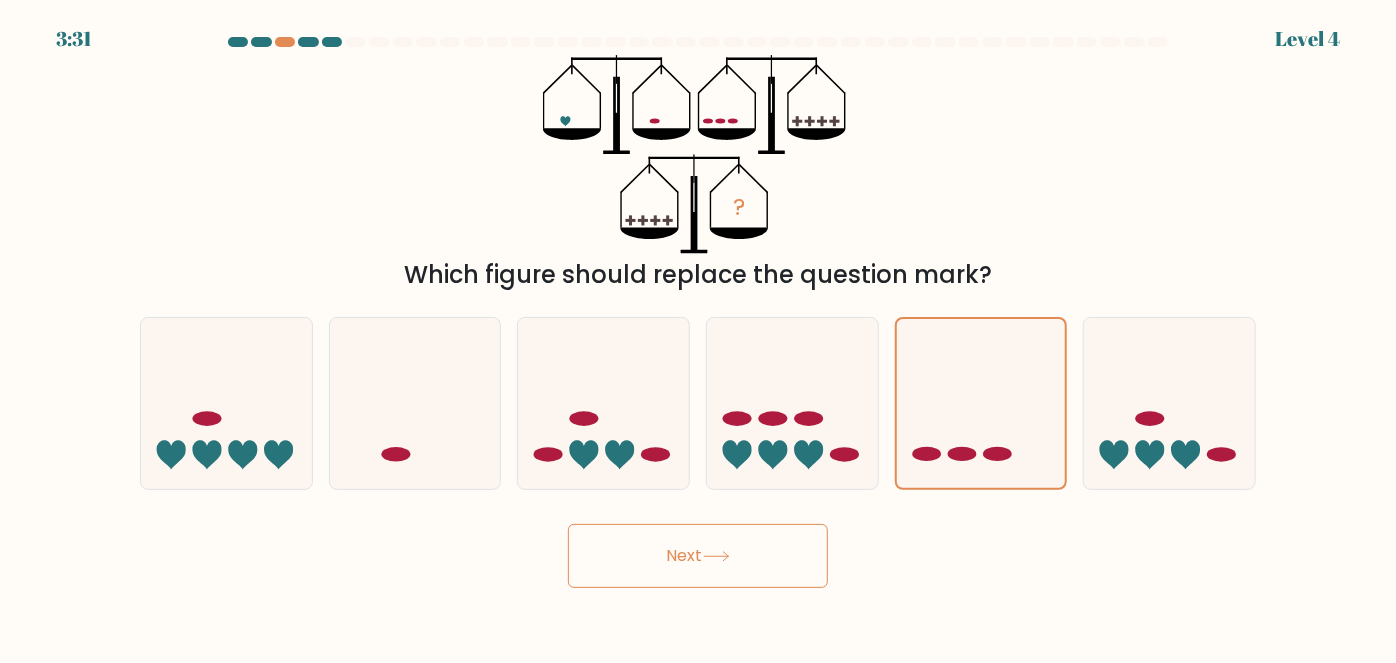 click on "Next" at bounding box center (698, 556) 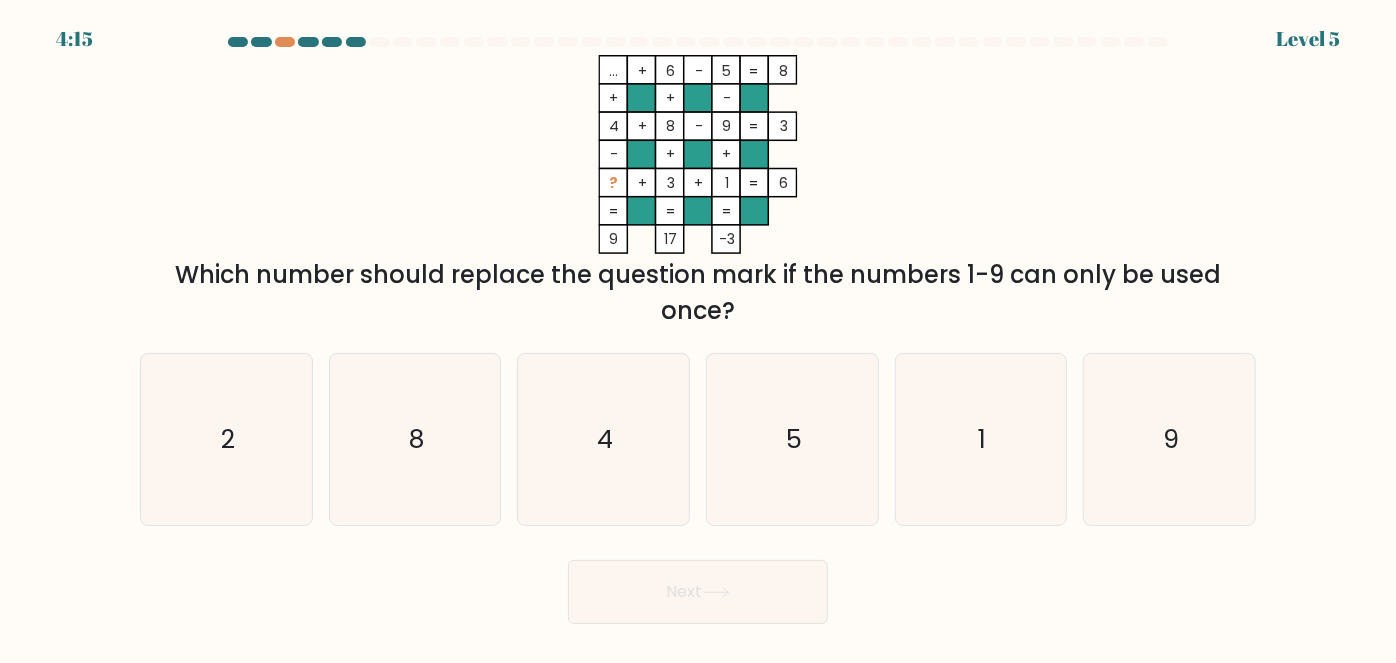 click on "...    +    6    -    5    8    +    +    -    4    +    8    -    9    3    -    +    +    ?    +    3    +    1    =   6    =   =   =   =   9    17    -3    =" at bounding box center (698, 154) 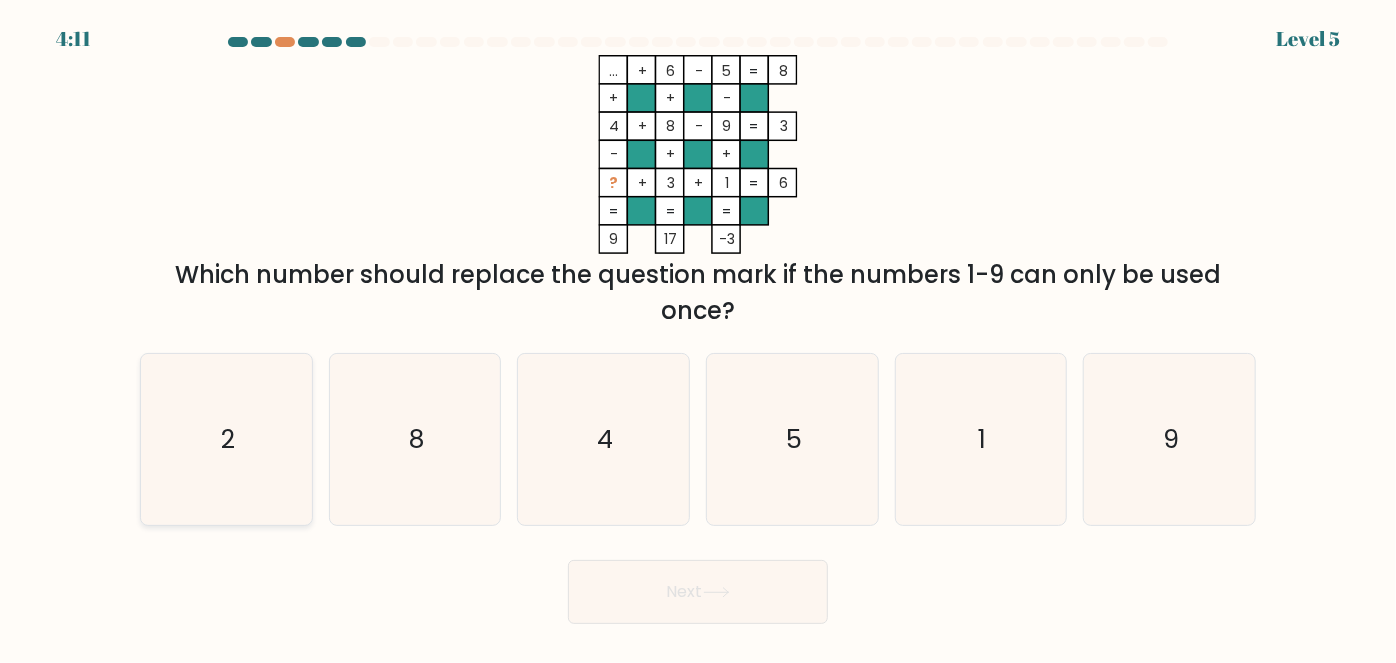 click on "2" at bounding box center (226, 439) 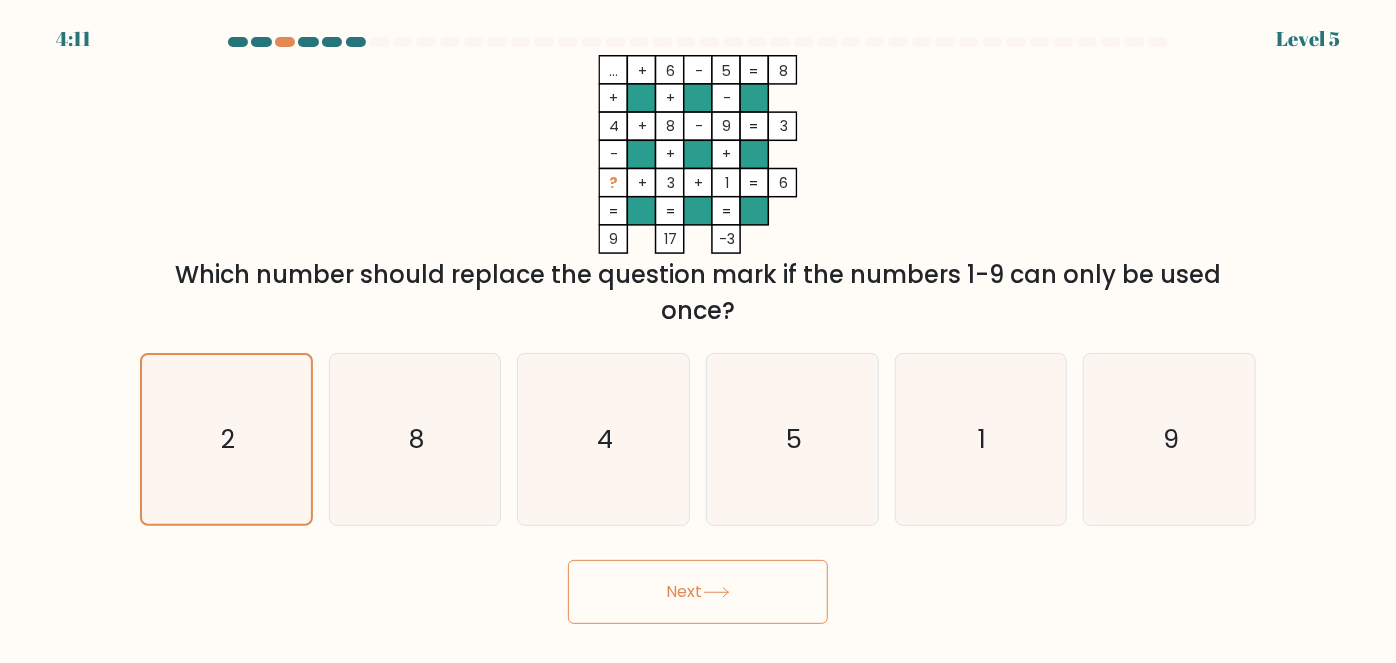 click on "Next" at bounding box center [698, 592] 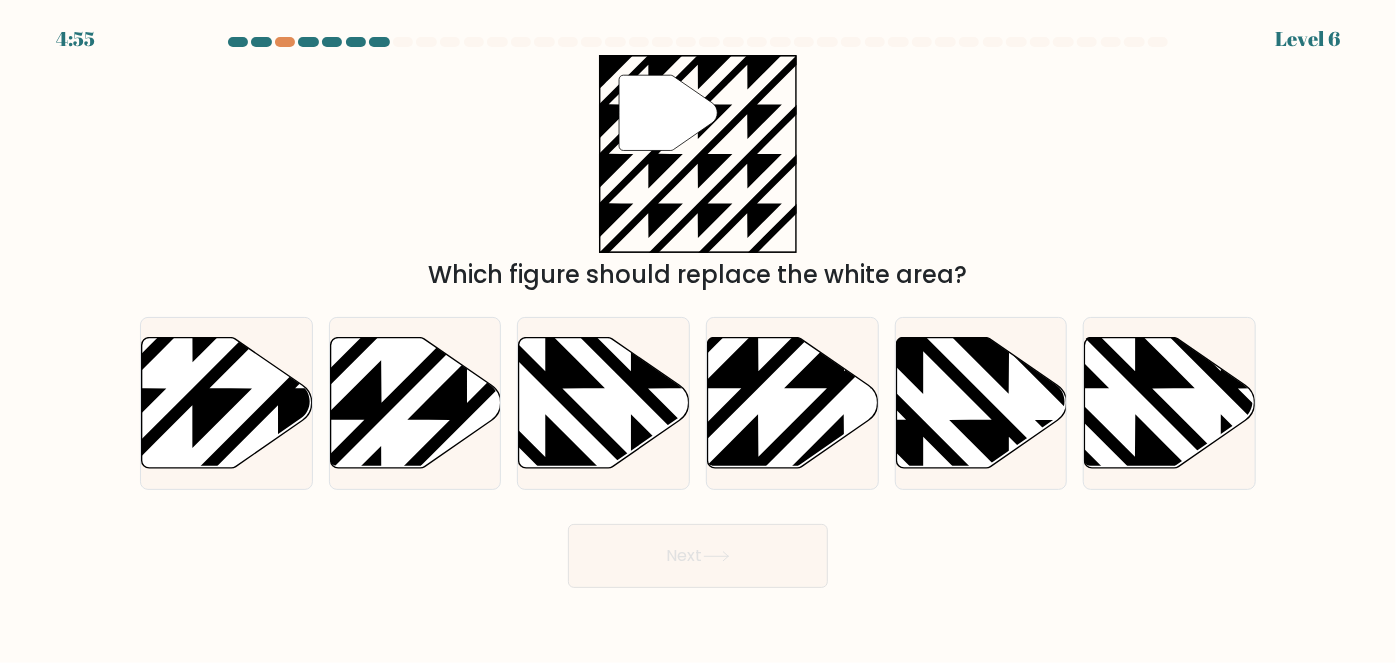 click on ""
Which figure should replace the white area?" at bounding box center (698, 174) 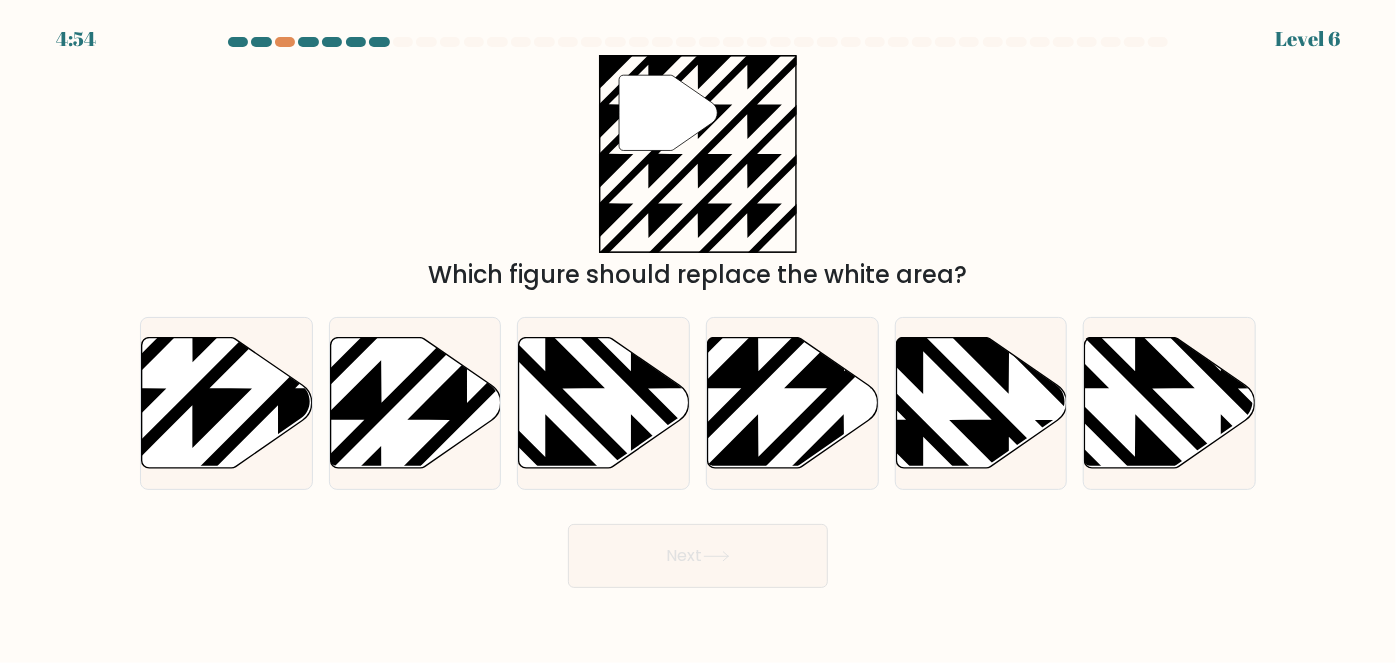 click on ""
Which figure should replace the white area?" at bounding box center [698, 174] 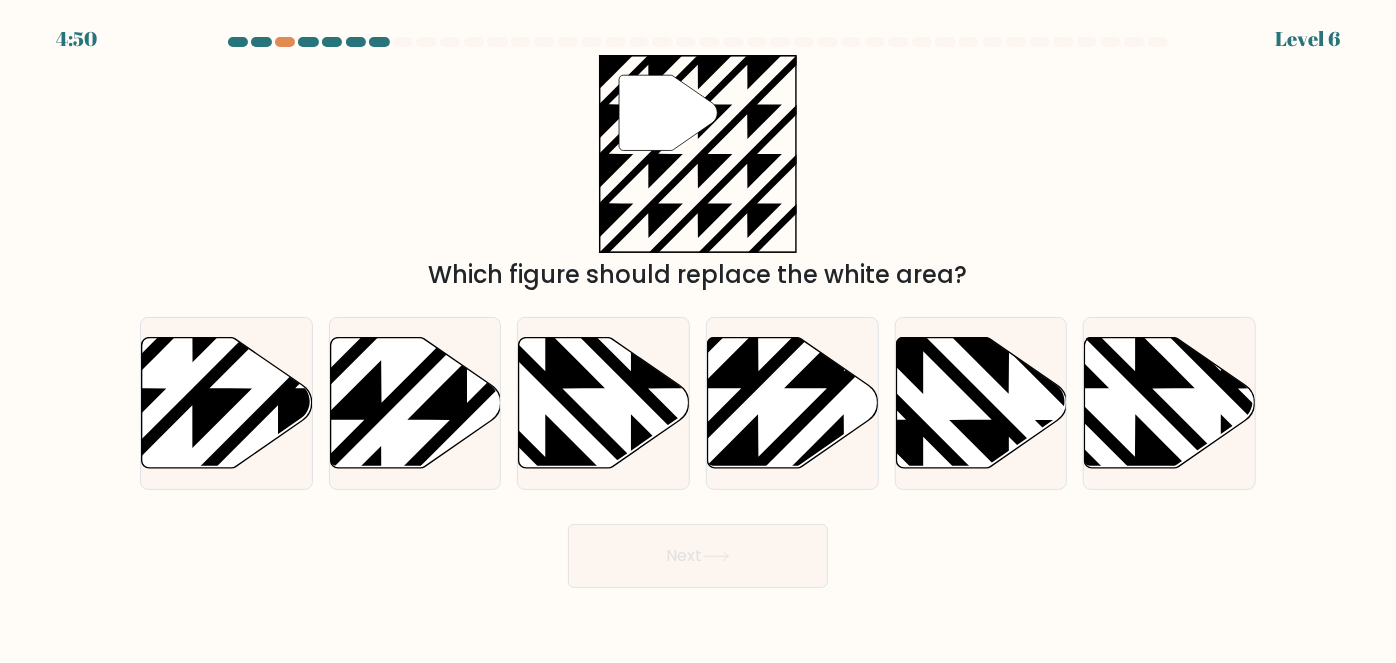 click on "a." at bounding box center [226, 403] 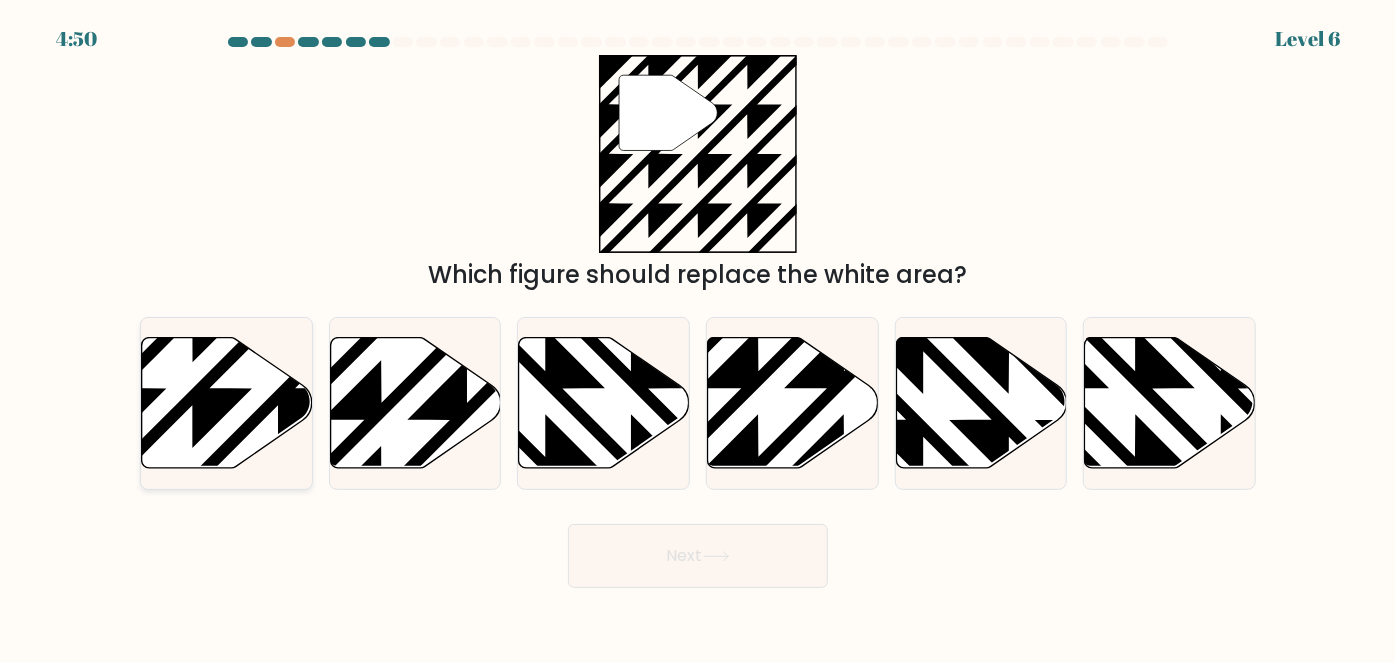 click at bounding box center (227, 403) 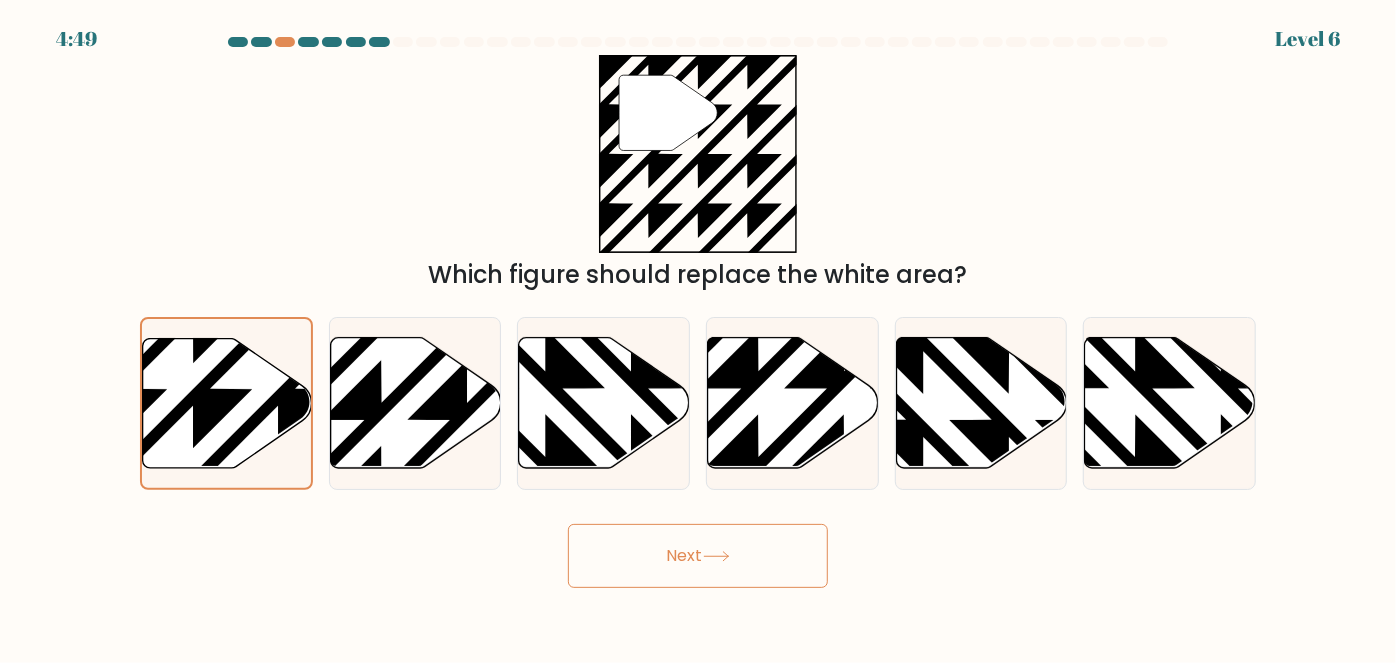 click on "Next" at bounding box center [698, 556] 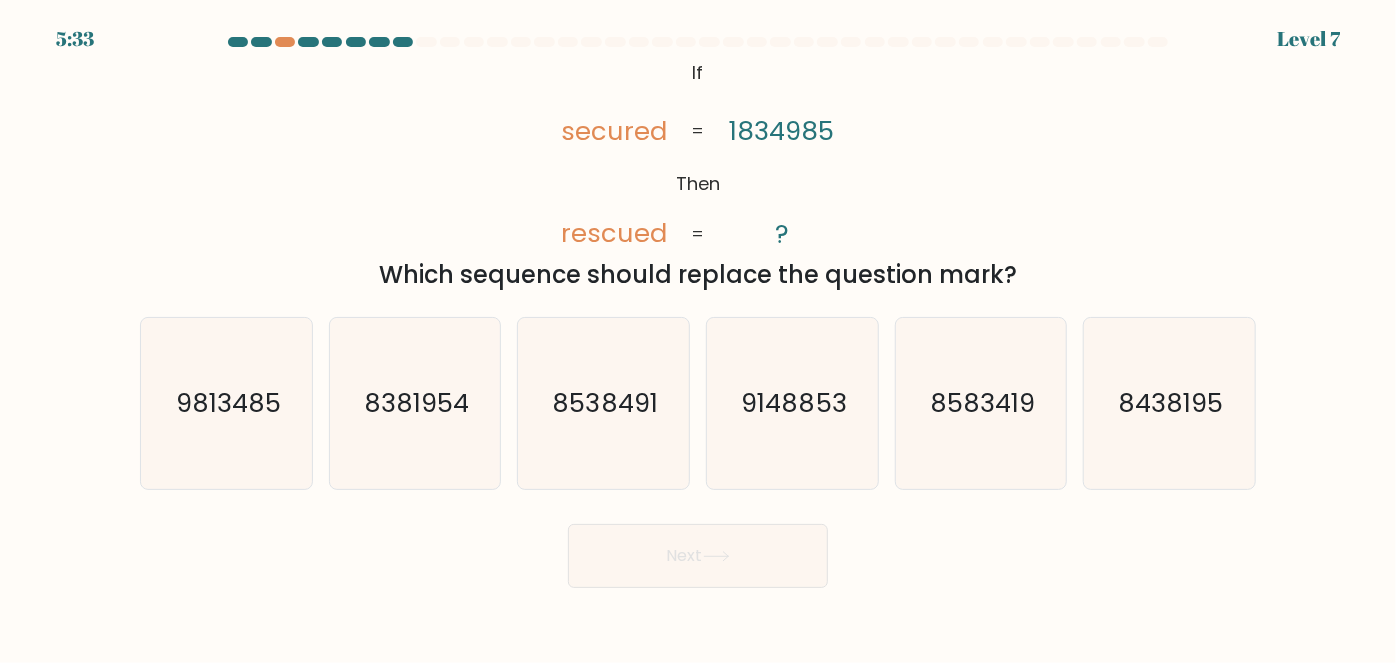 click on "@import url('https://fonts.googleapis.com/css?family=Abril+Fatface:400,100,100italic,300,300italic,400italic,500,500italic,700,700italic,900,900italic');           If       Then       secured       rescued       1834985       ?       =       =" at bounding box center [698, 154] 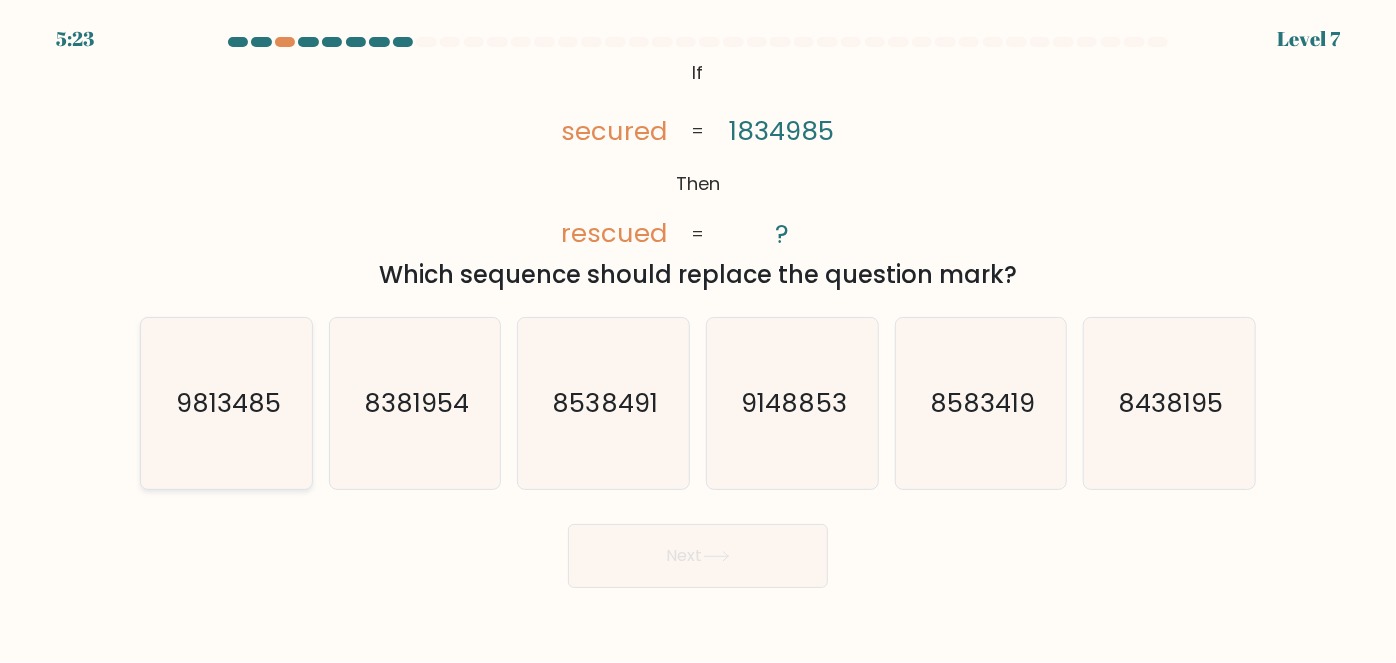 click on "9813485" at bounding box center [226, 403] 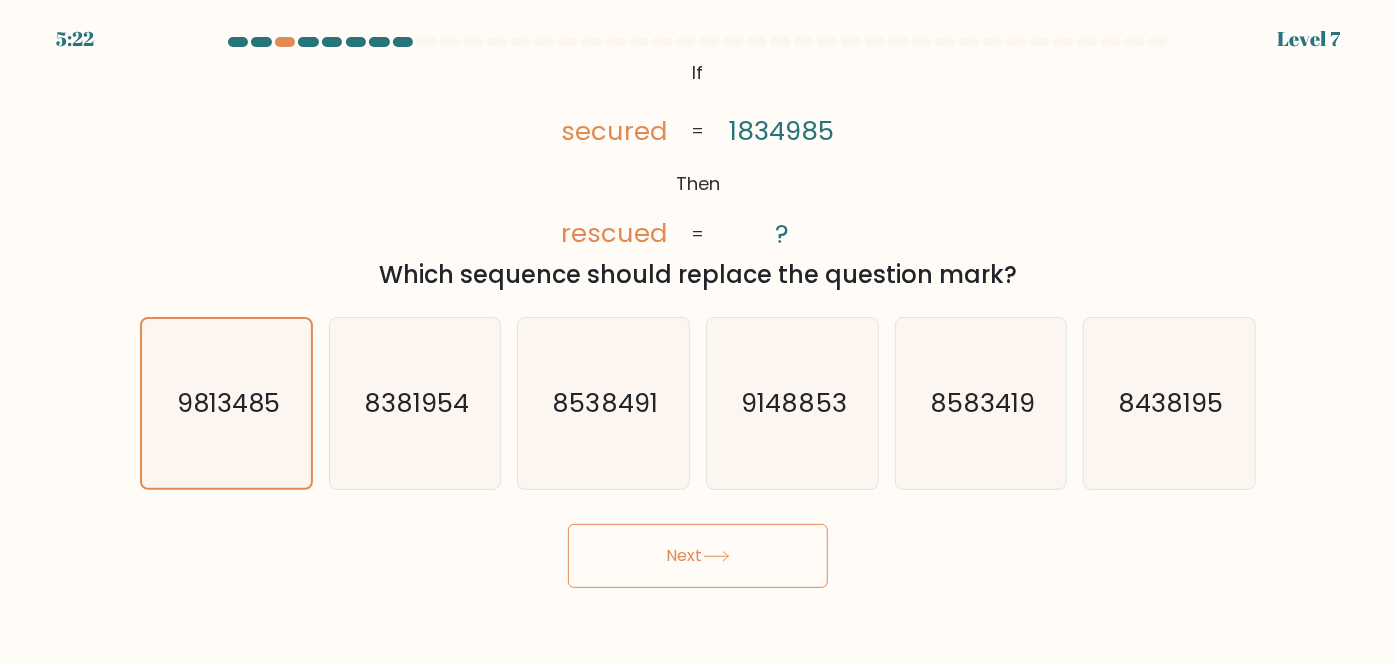click at bounding box center [716, 556] 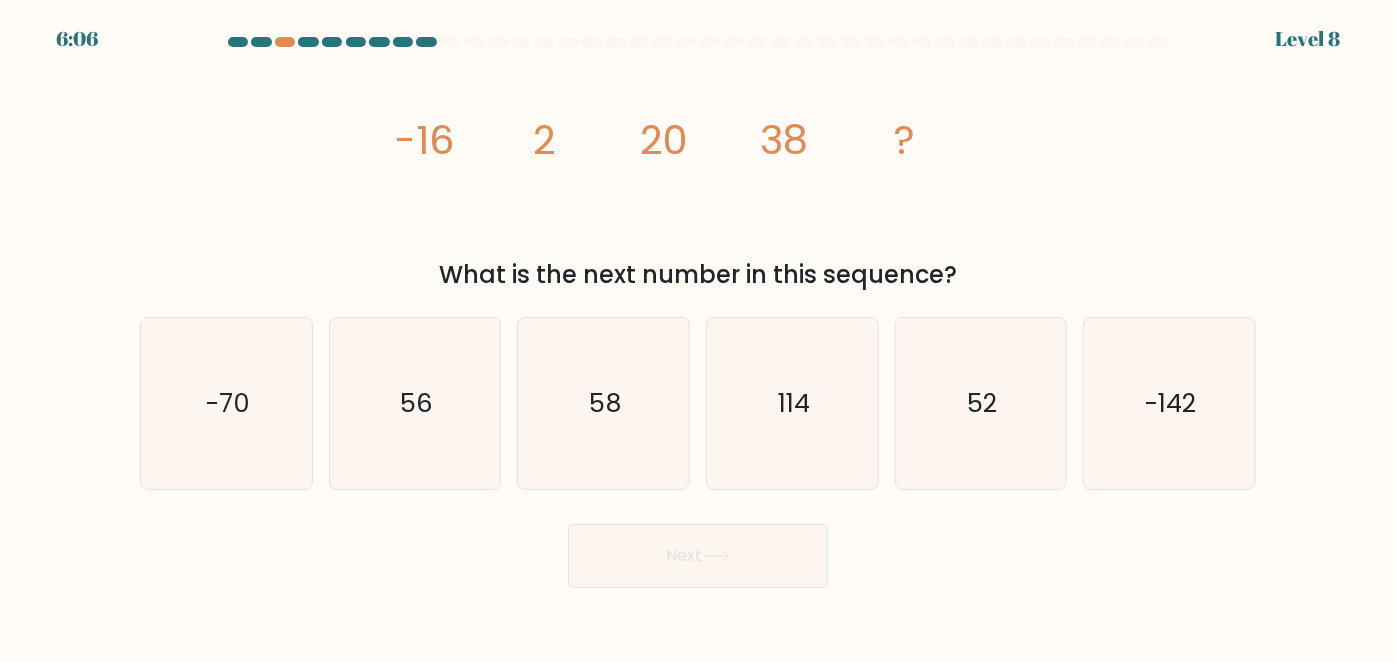 click on "image/svg+xml
-16
2
20
38
?" at bounding box center [698, 154] 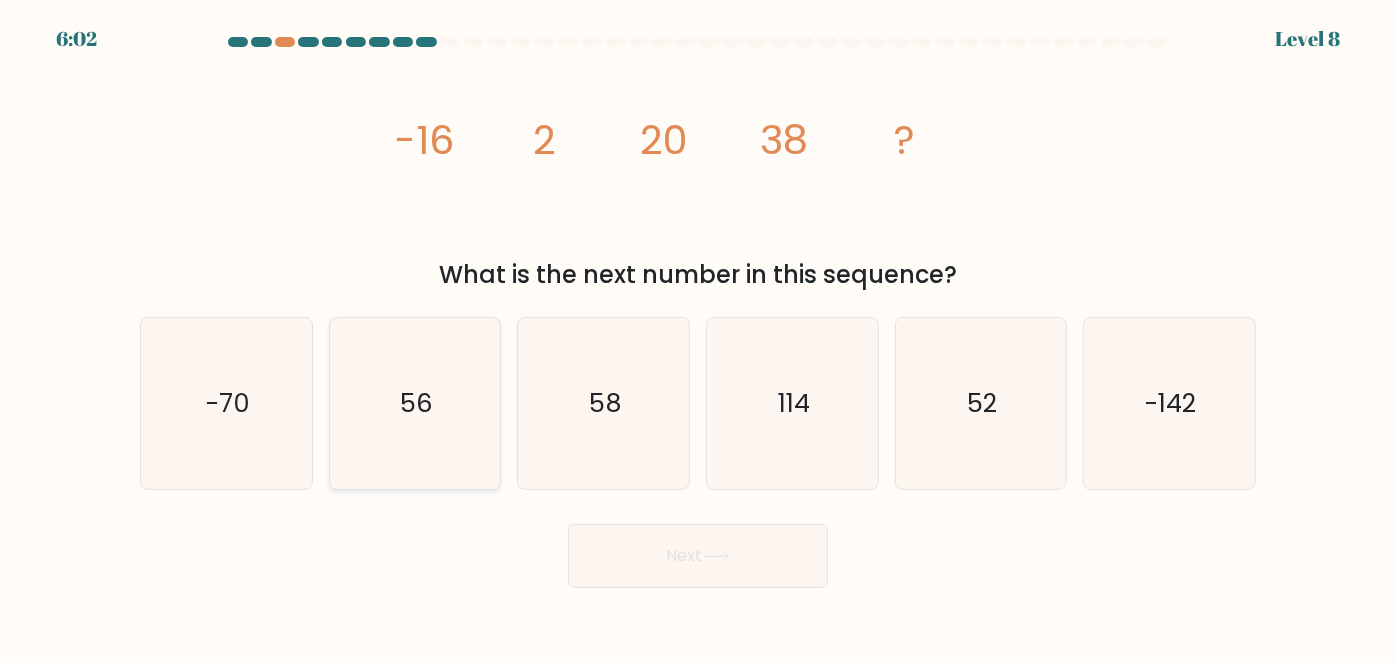 click on "56" at bounding box center (415, 403) 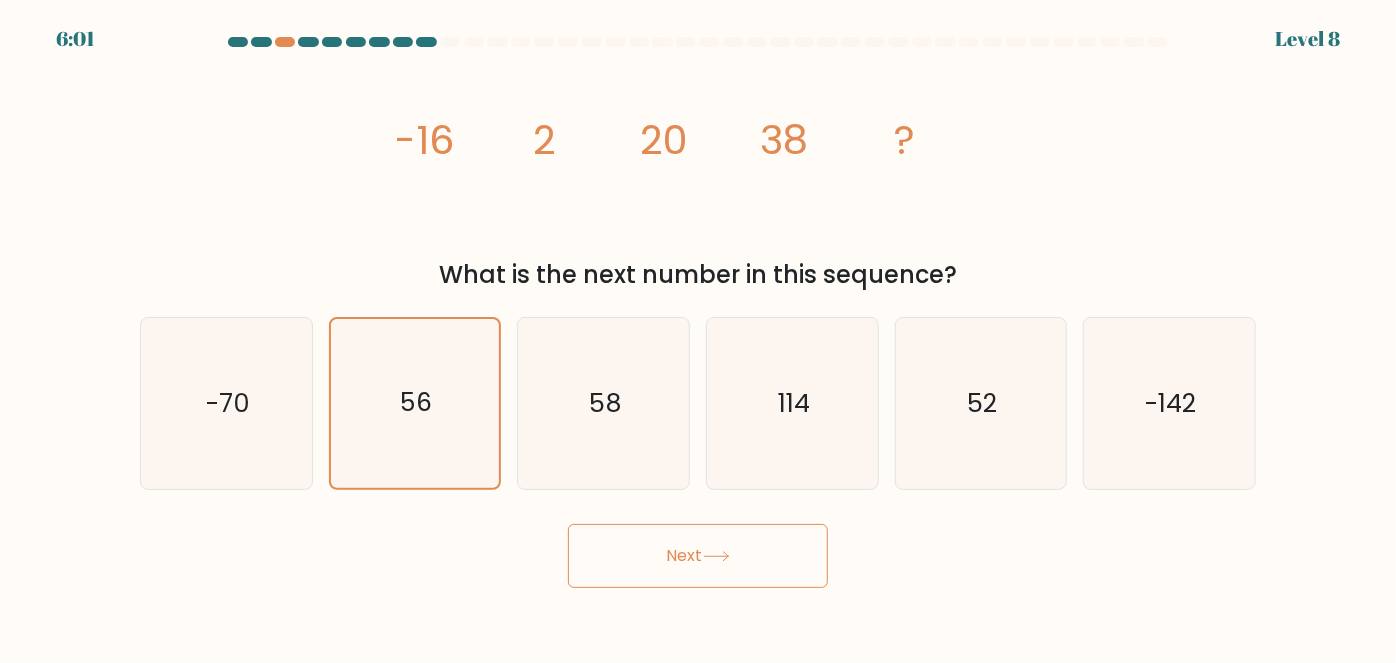 click on "Next" at bounding box center (698, 556) 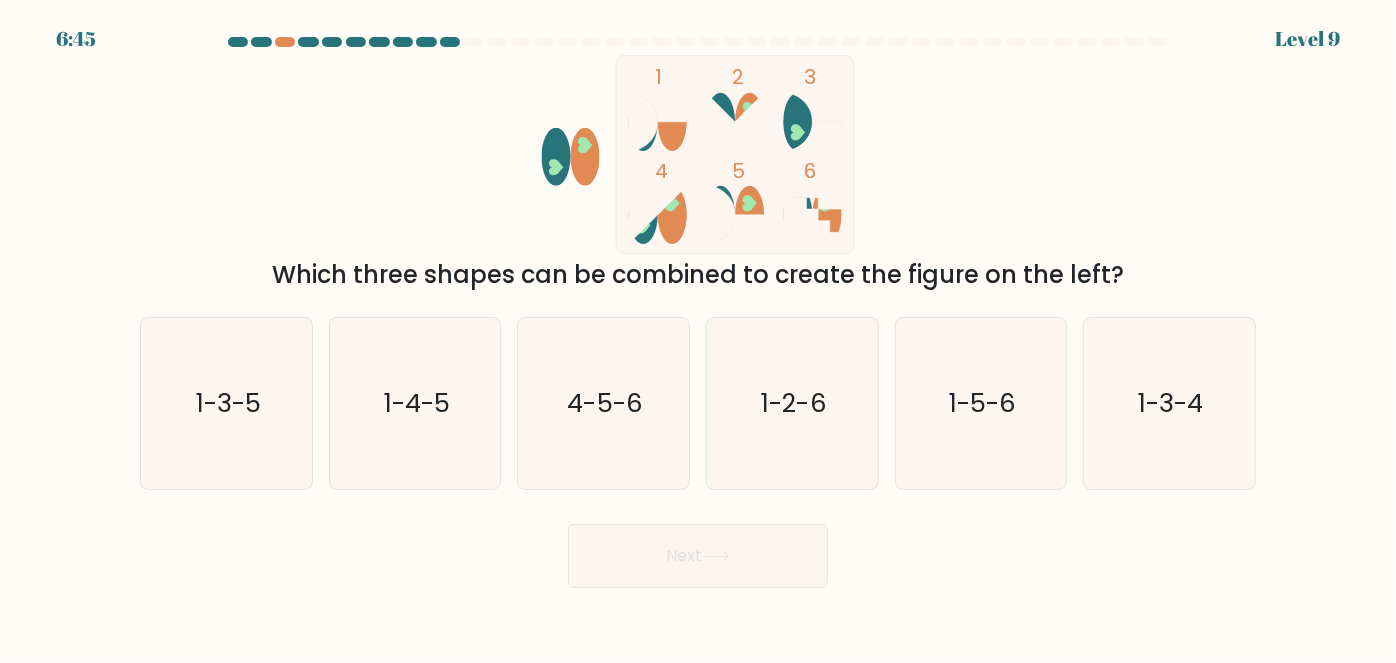 click on "1
2
3
4
5
6" at bounding box center [698, 154] 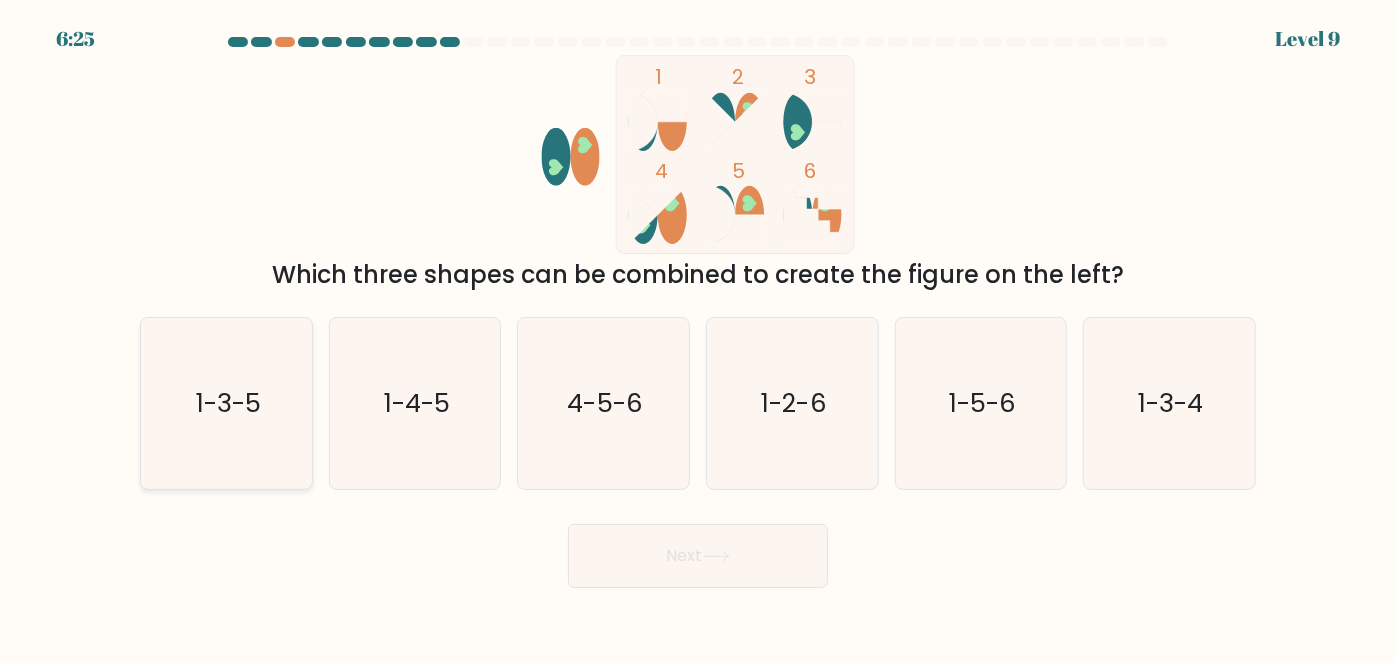 click on "1-3-5" at bounding box center (226, 403) 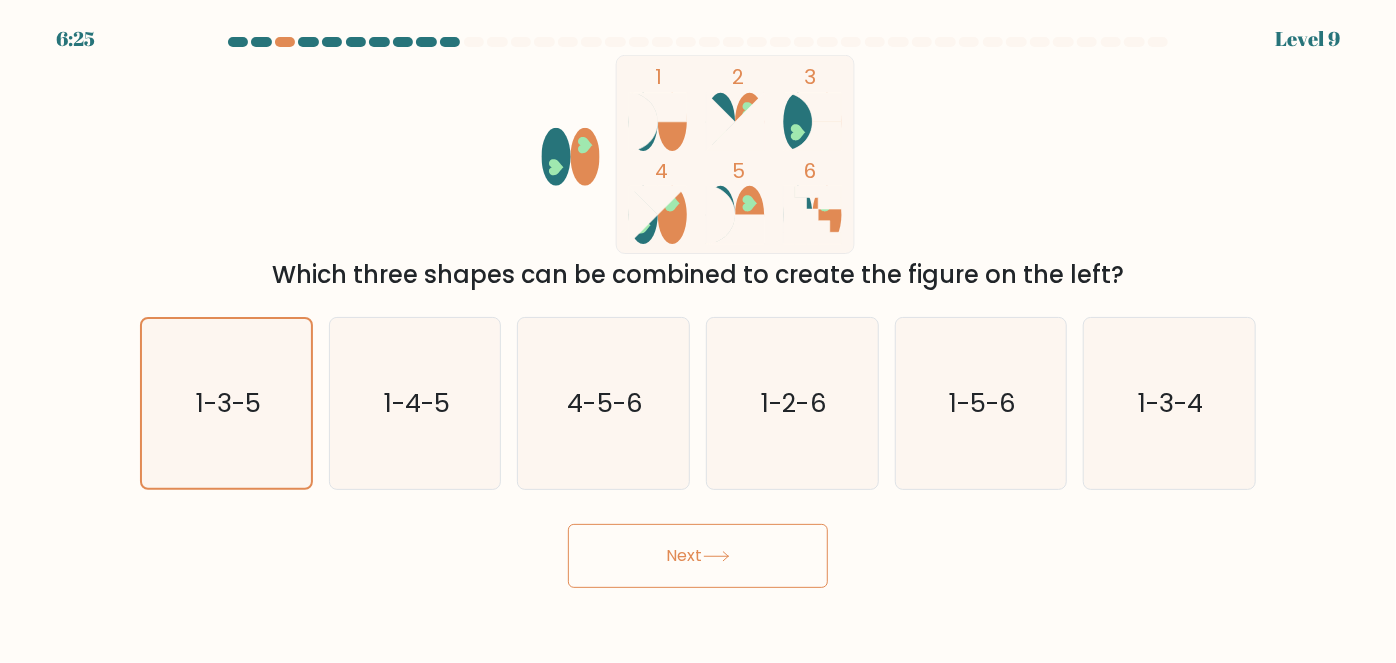 click on "Next" at bounding box center (698, 556) 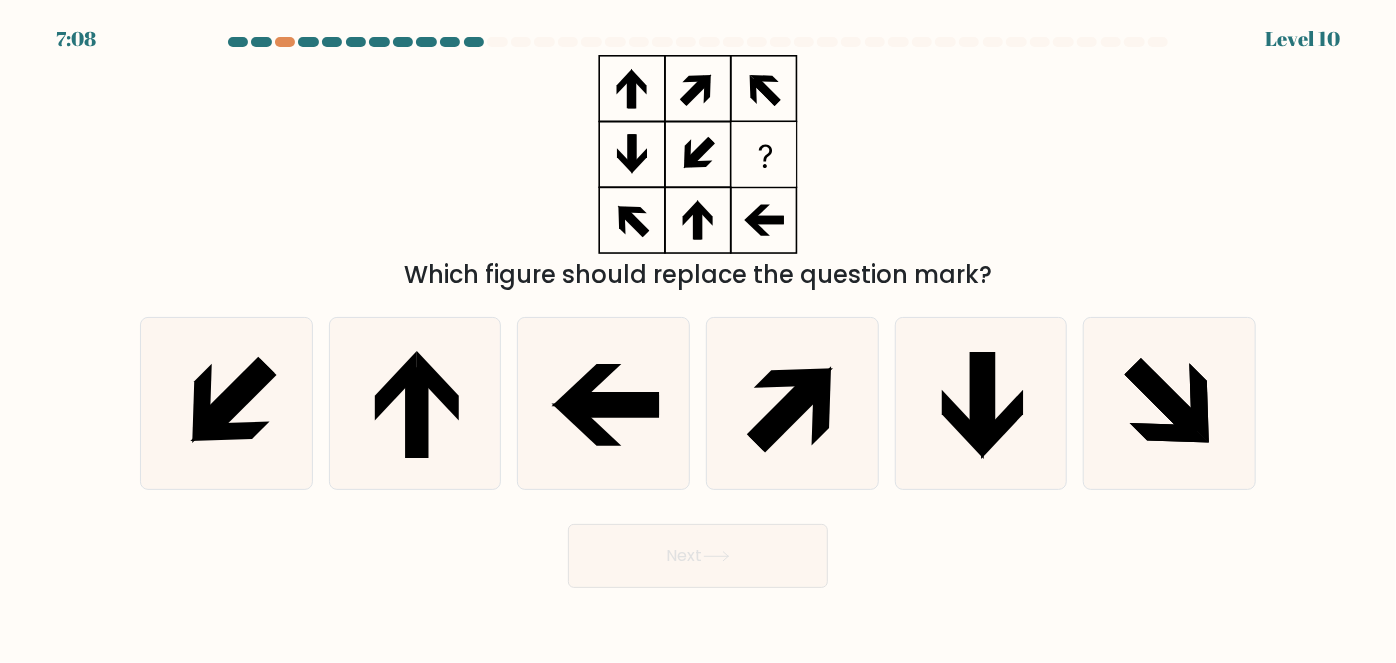 click on "Which figure should replace the question mark?" at bounding box center (698, 174) 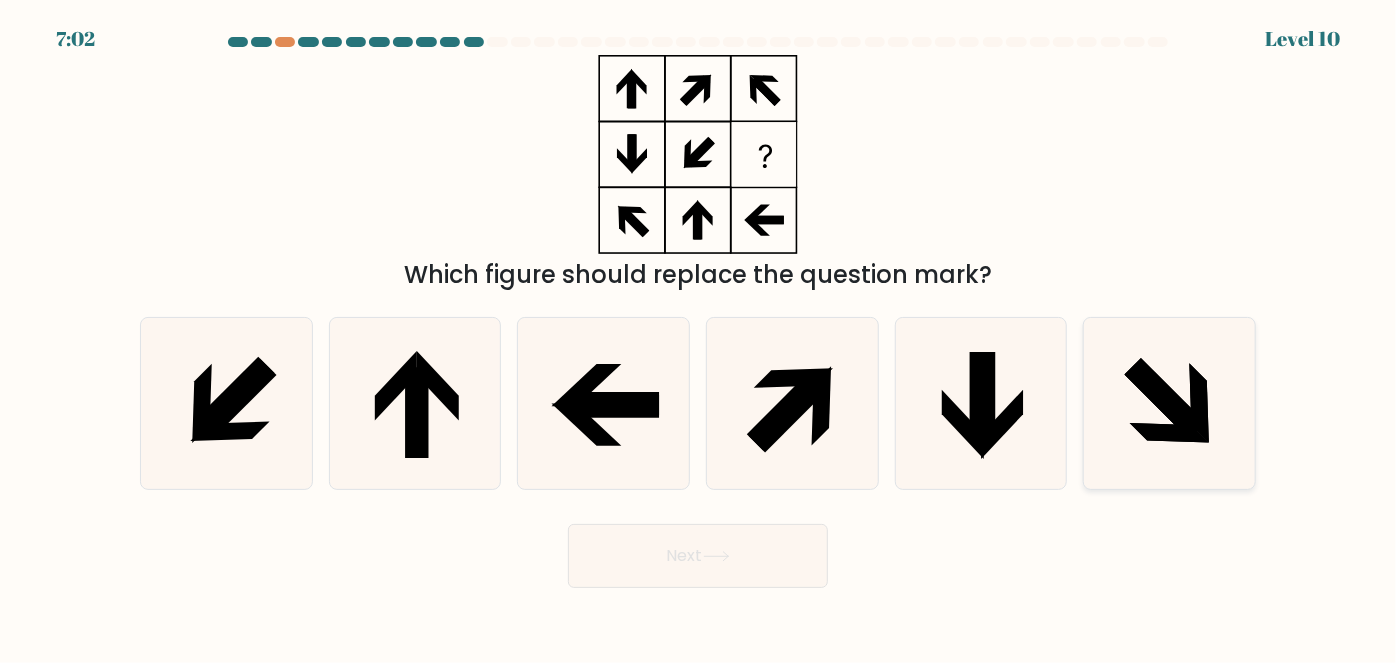 click at bounding box center [1169, 403] 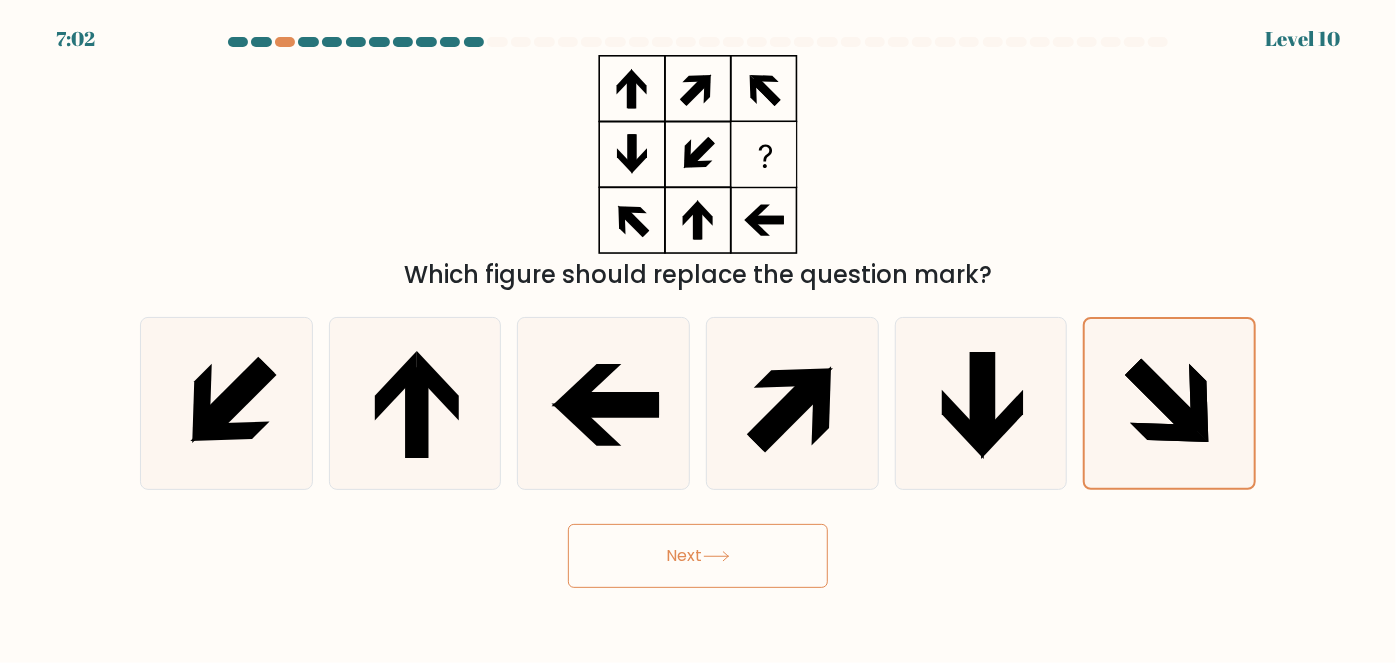 click on "Next" at bounding box center [698, 556] 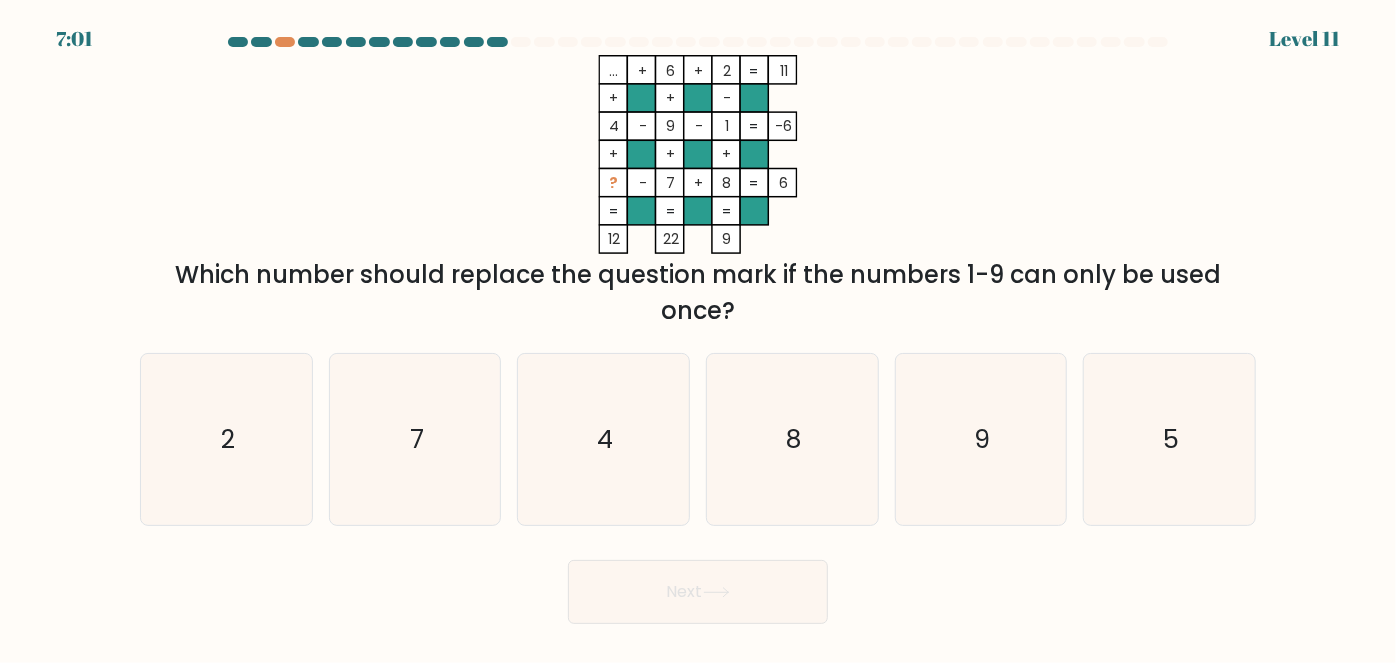 click on "...    +    6    +    2    11    +    +    -    4    -    9    -    1    -6    +    +    +    ?    -    7    +    8    =   6    =   =   =   =   12    22    9    =
Which number should replace the question mark if the numbers 1-9 can only be used once?" at bounding box center [698, 192] 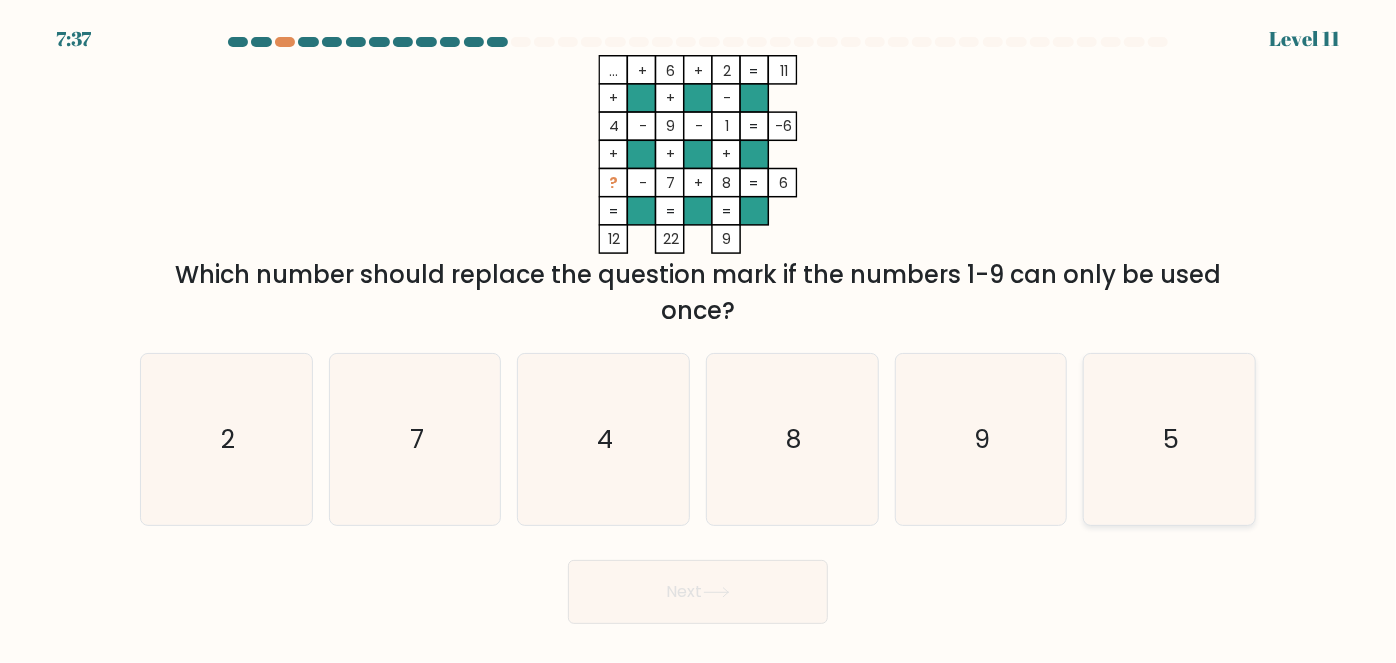 click on "5" at bounding box center (1169, 439) 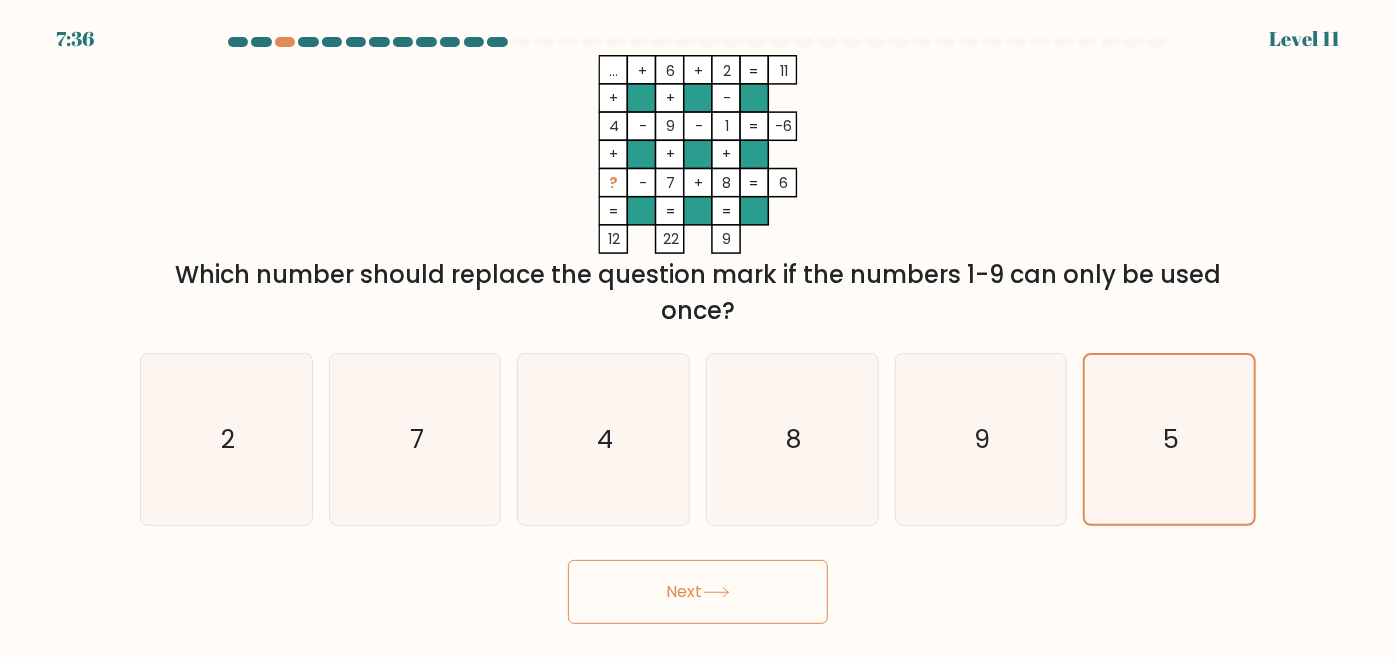 click on "Next" at bounding box center (698, 592) 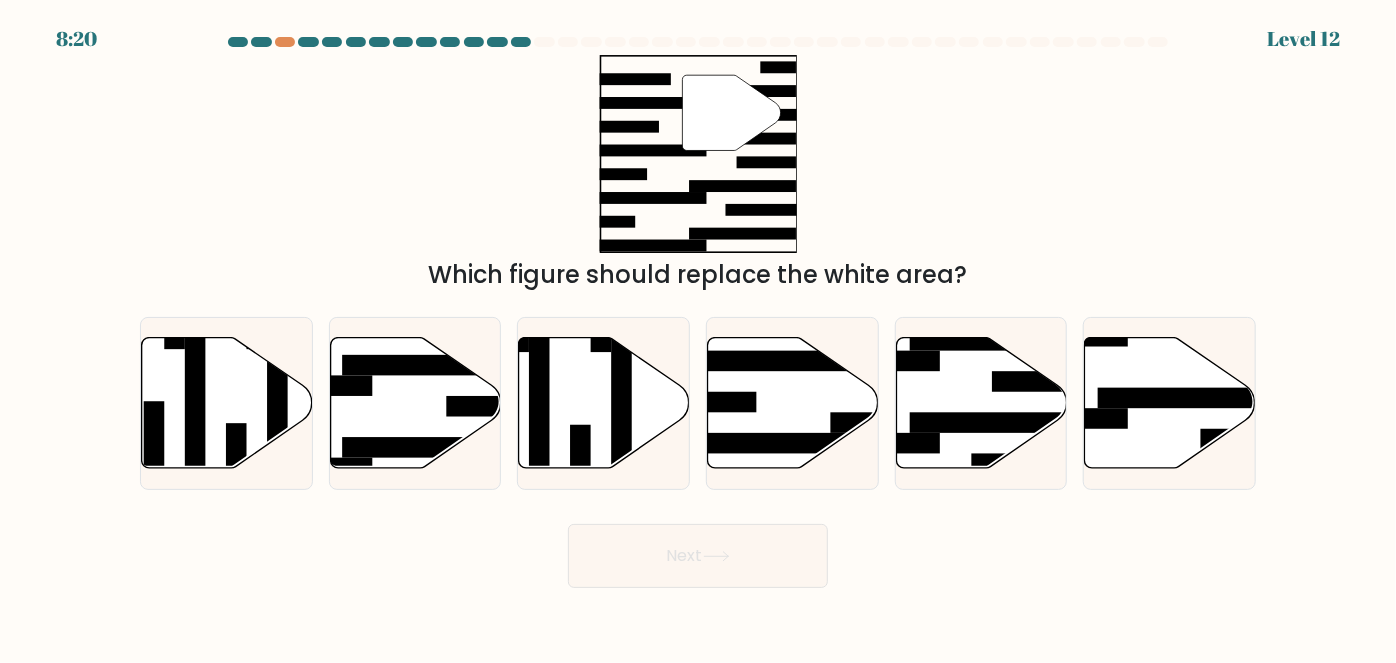 drag, startPoint x: 965, startPoint y: 208, endPoint x: 980, endPoint y: 208, distance: 15 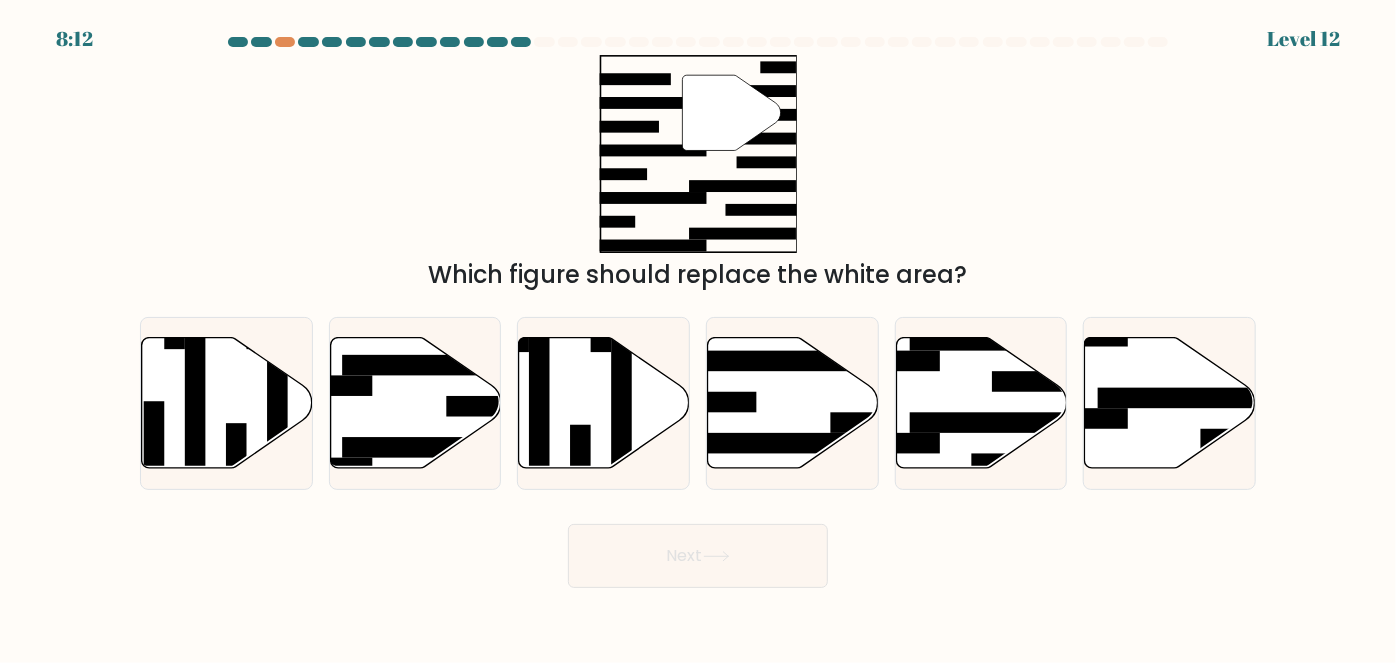 click on "Next" at bounding box center [698, 551] 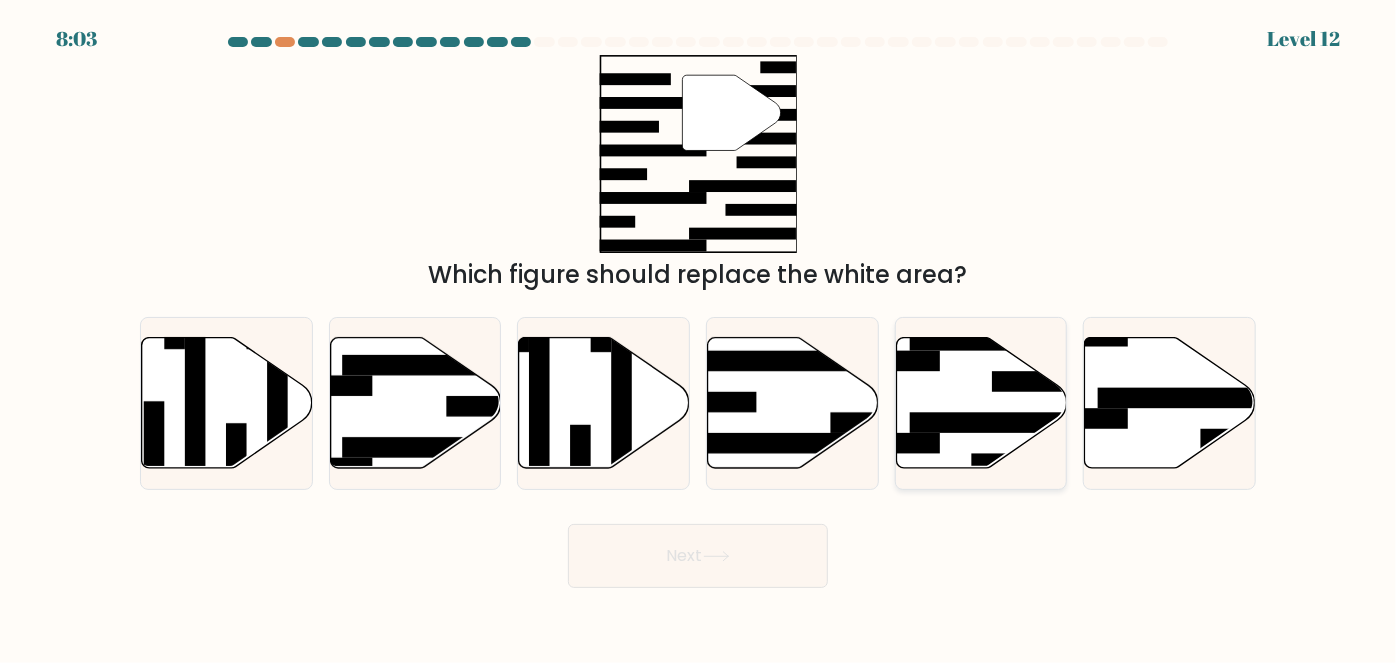 click at bounding box center (981, 403) 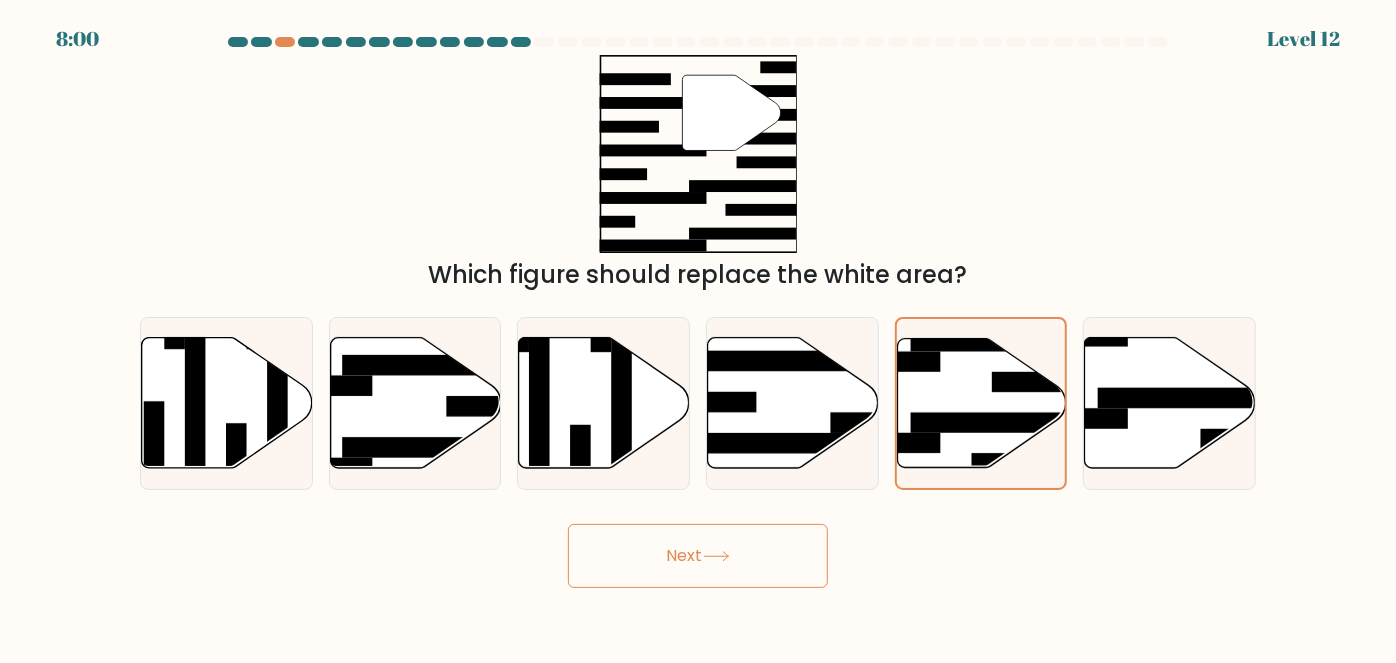click on "Next" at bounding box center (698, 556) 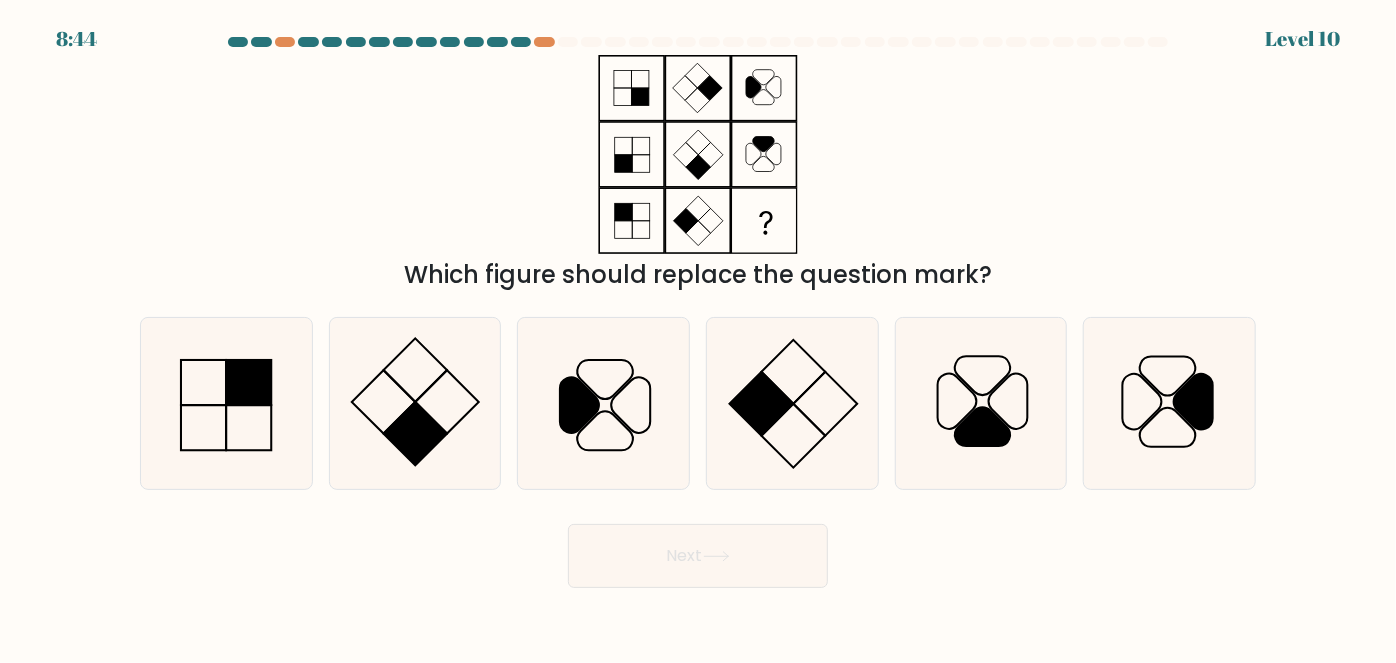 drag, startPoint x: 1031, startPoint y: 134, endPoint x: 1006, endPoint y: 144, distance: 26.925823 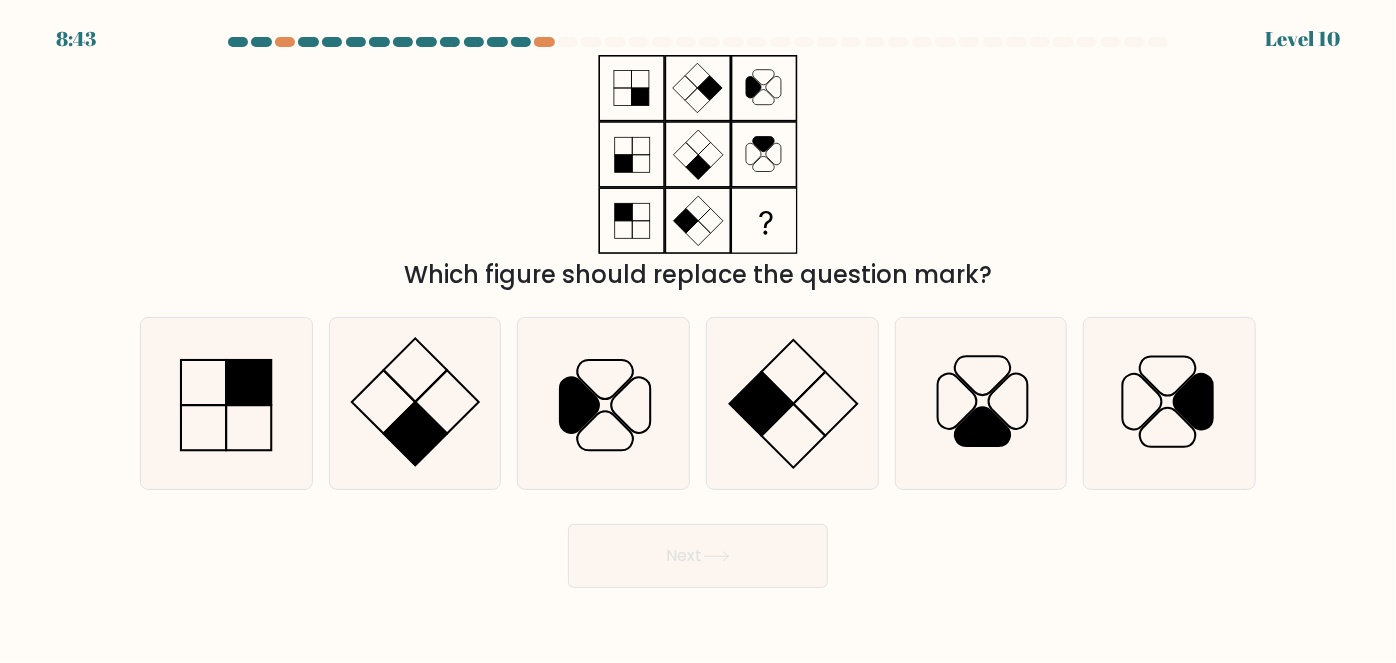 click on "Which figure should replace the question mark?" at bounding box center [698, 174] 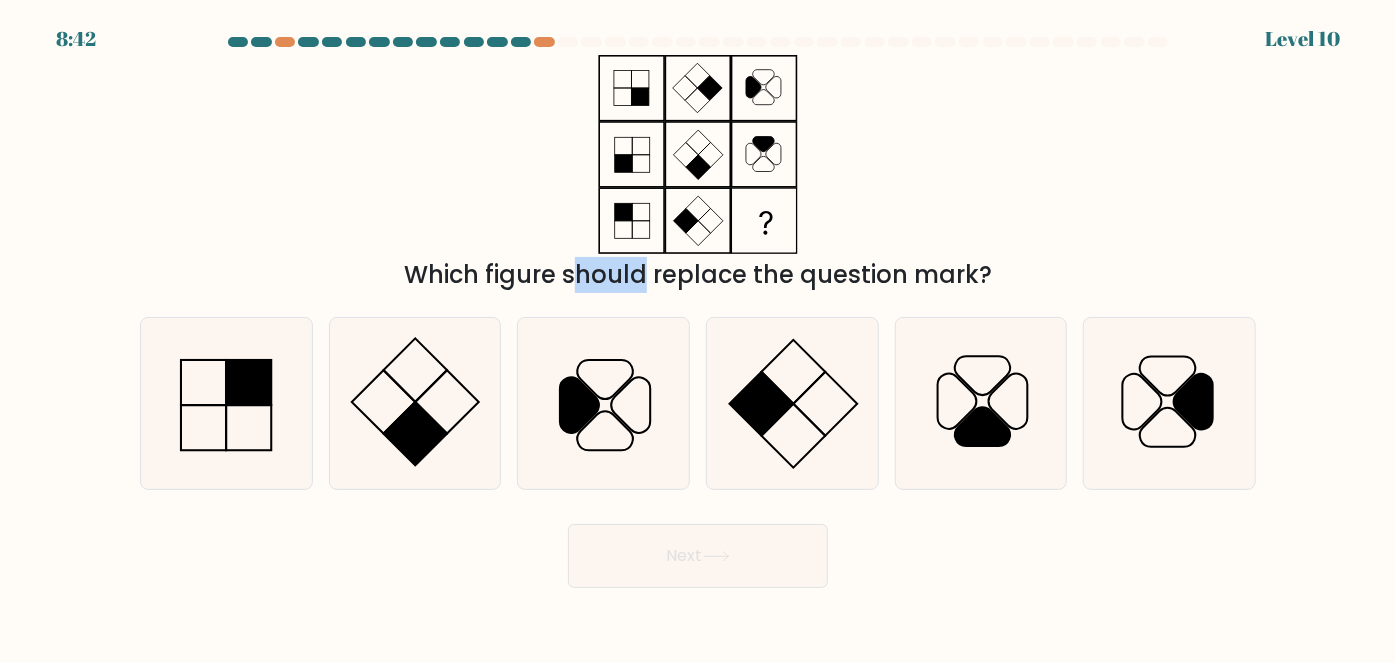 drag, startPoint x: 995, startPoint y: 109, endPoint x: 995, endPoint y: 146, distance: 37 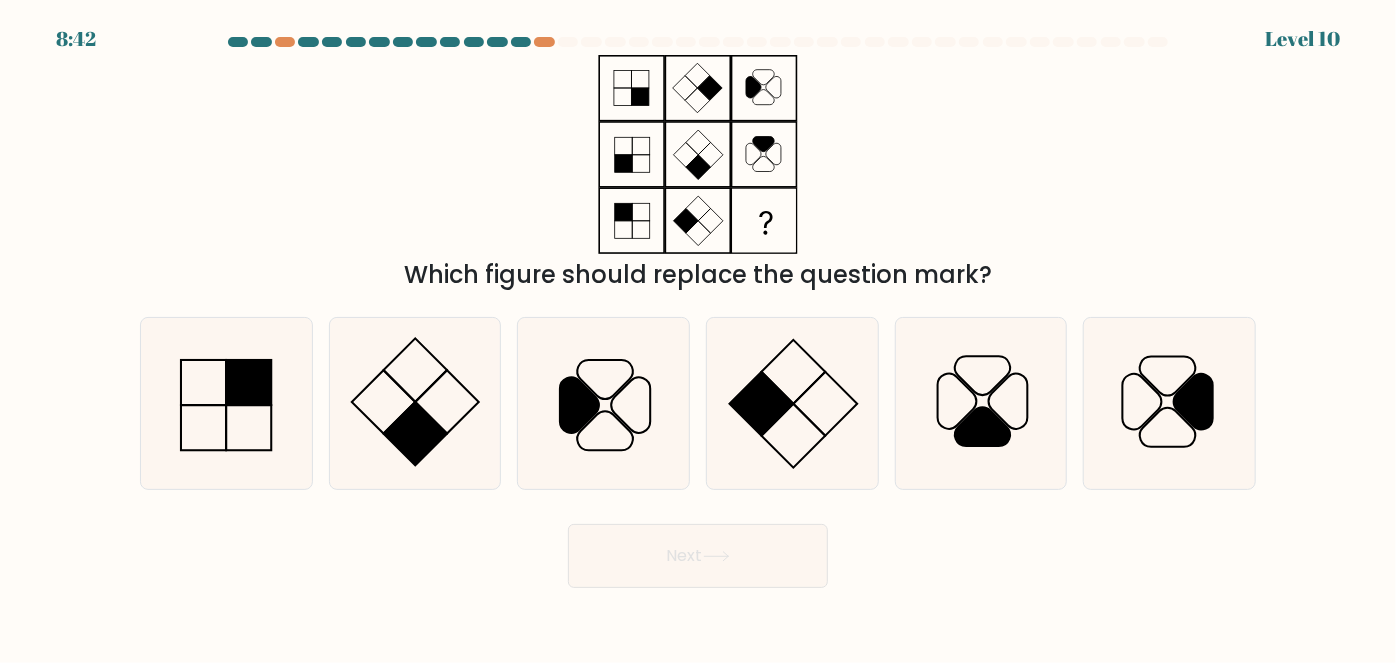 click on "Which figure should replace the question mark?" at bounding box center [698, 174] 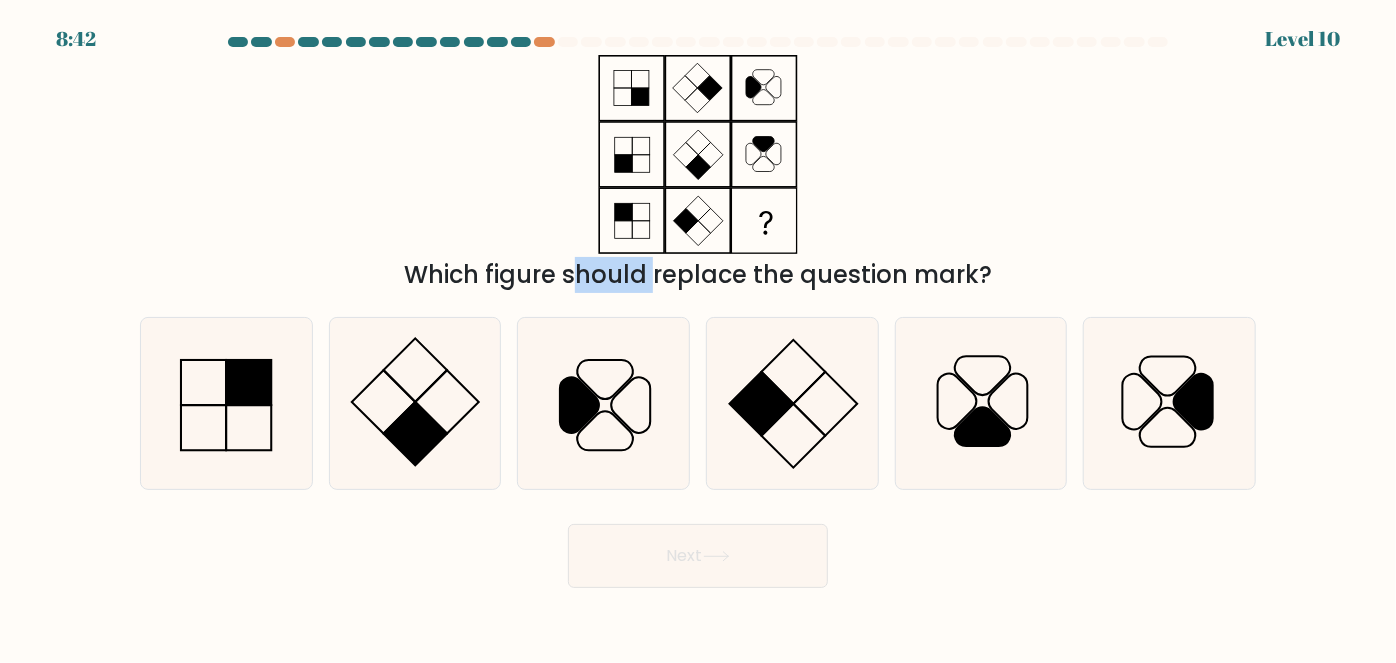 click on "Which figure should replace the question mark?" at bounding box center (698, 174) 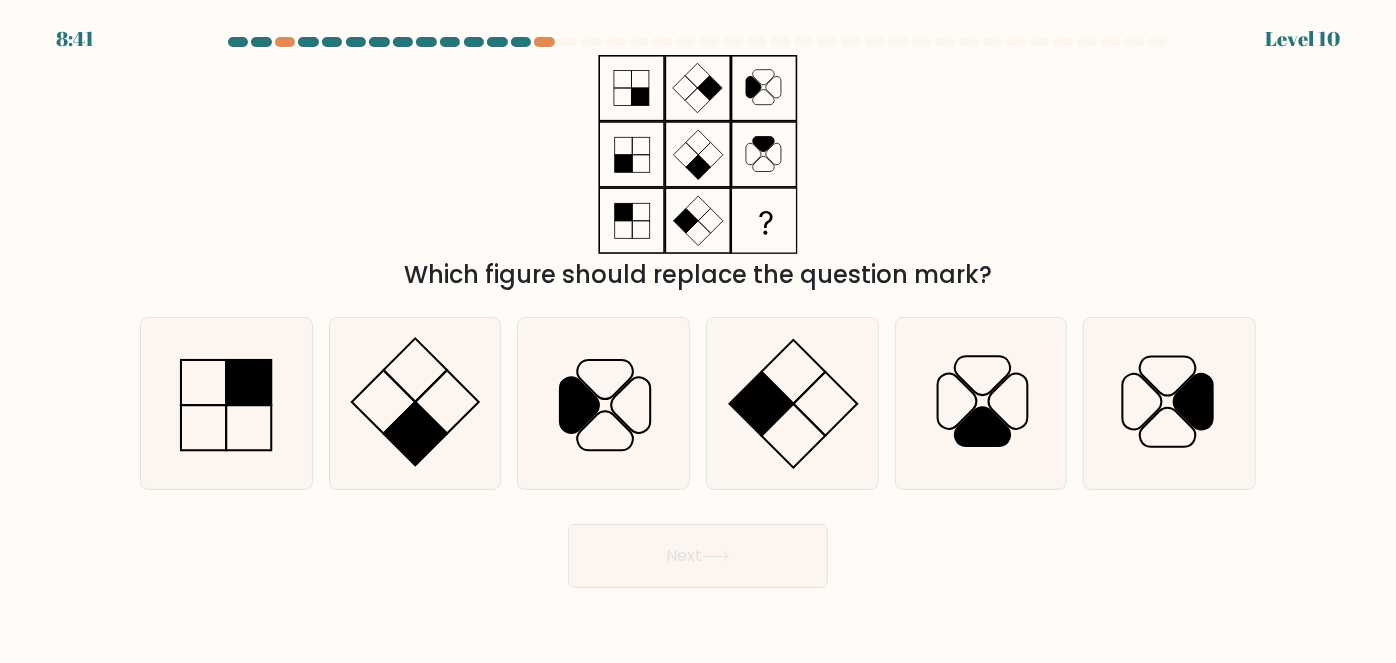 drag, startPoint x: 950, startPoint y: 169, endPoint x: 906, endPoint y: 180, distance: 45.35416 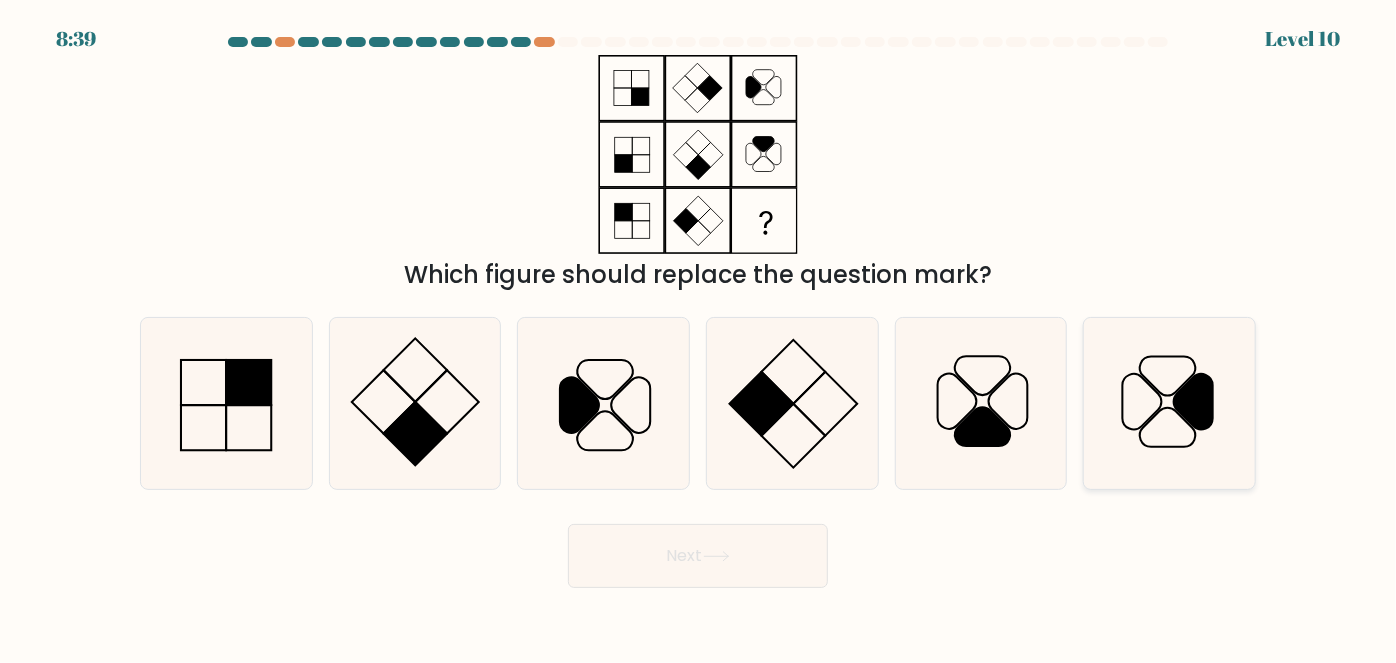 click at bounding box center [1169, 403] 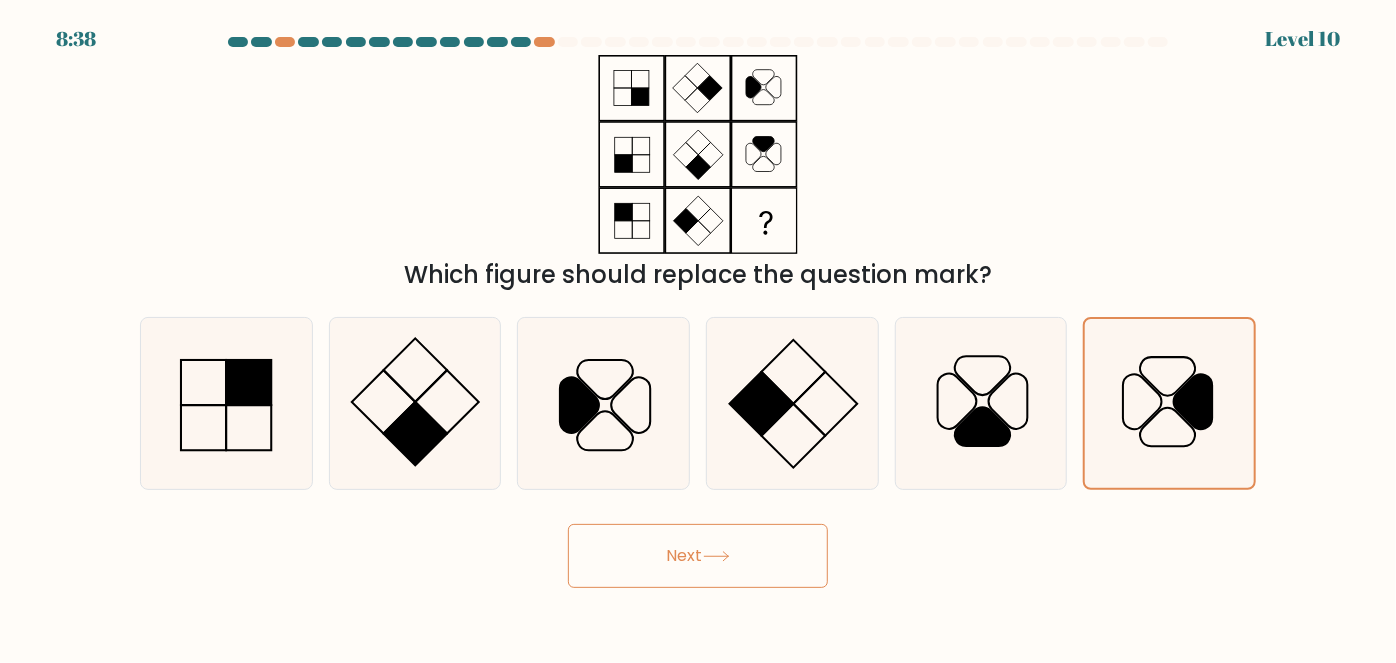 drag, startPoint x: 725, startPoint y: 543, endPoint x: 749, endPoint y: 510, distance: 40.804413 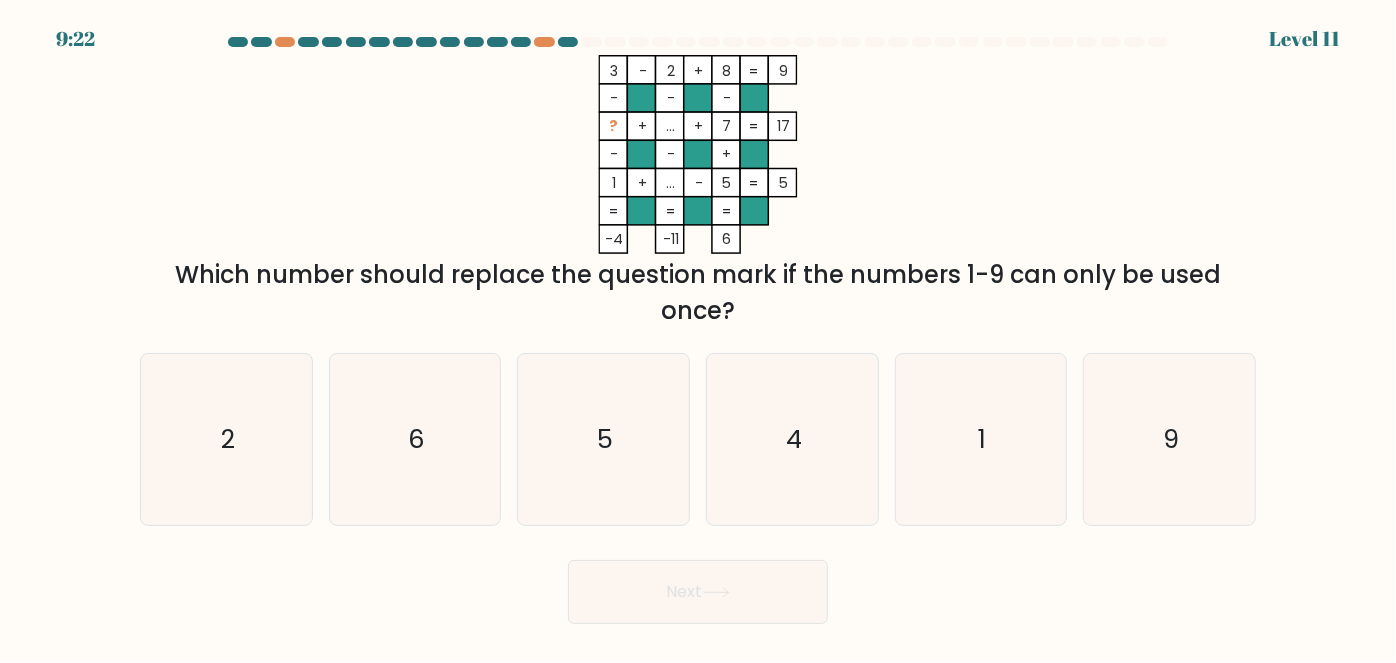 click on "3    -    2    +    8    9    -    -    -    ?    +    ...    +    7    17    -    -    +    1    +    ...    -    5    =   5    =   =   =   =   -4    -11    6    =" at bounding box center (698, 154) 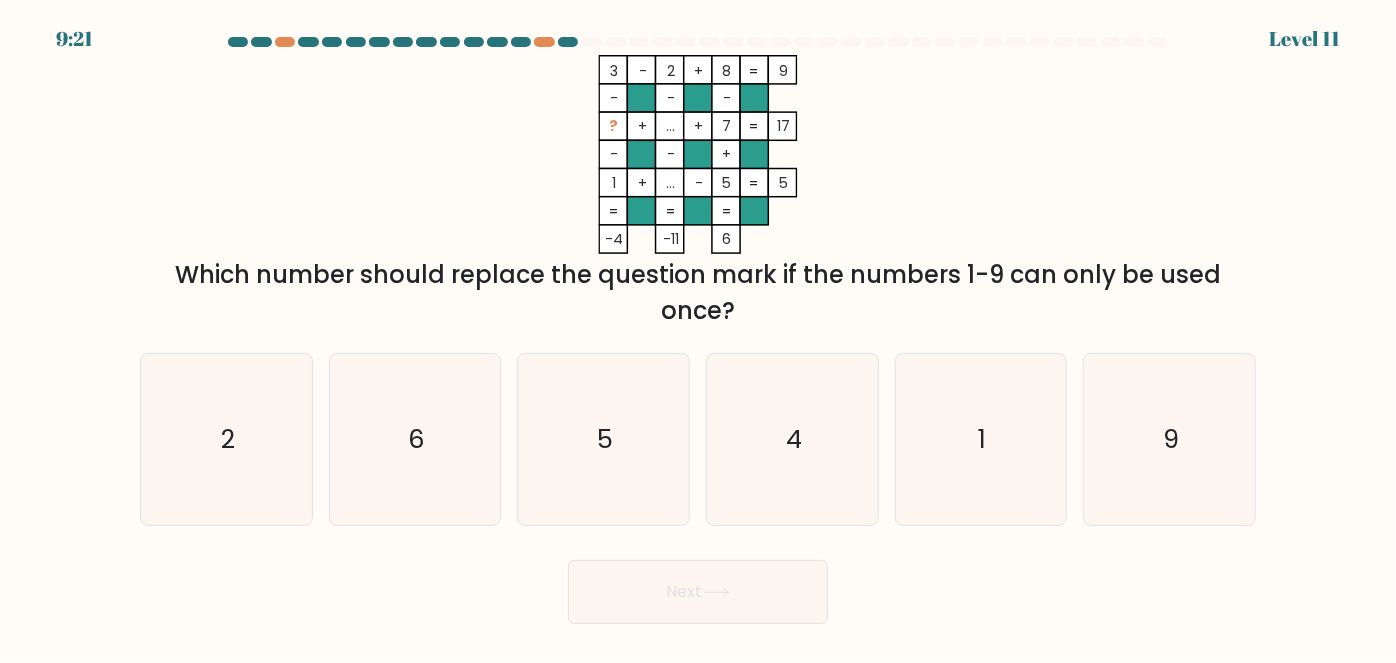 click on "3    -    2    +    8    9    -    -    -    ?    +    ...    +    7    17    -    -    +    1    +    ...    -    5    =   5    =   =   =   =   -4    -11    6    =" at bounding box center (698, 154) 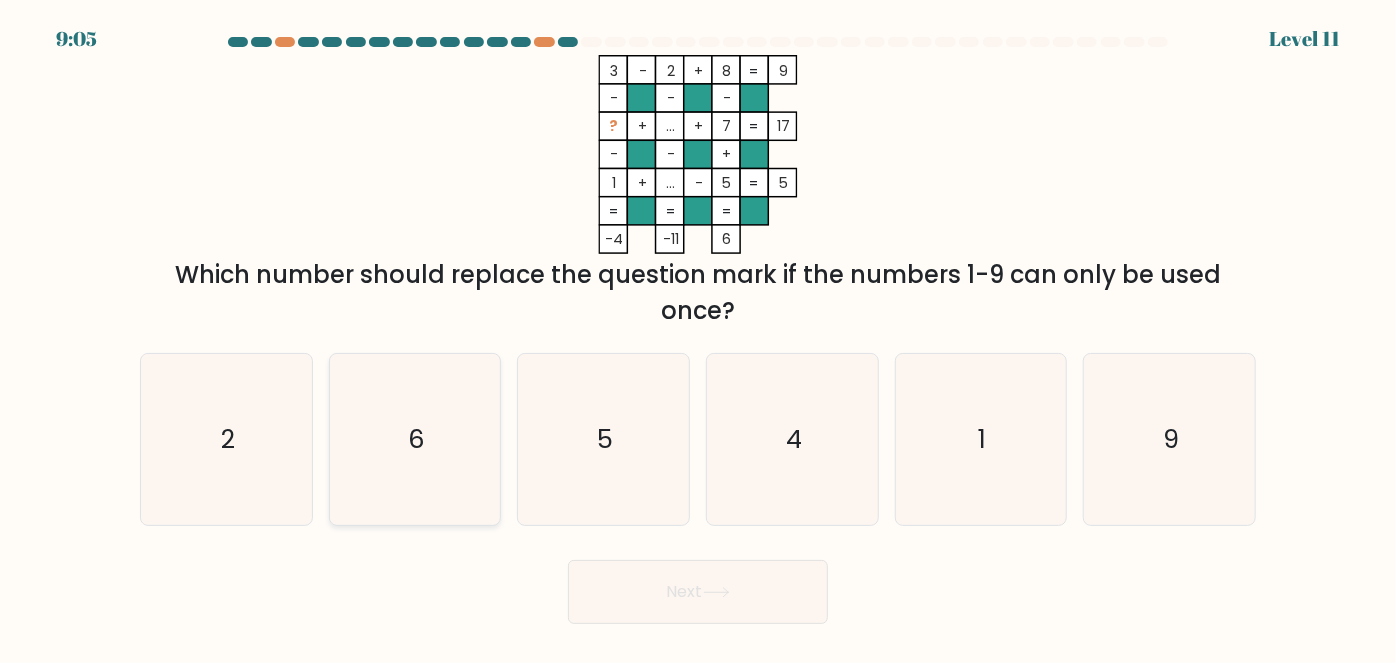 click on "6" at bounding box center [415, 439] 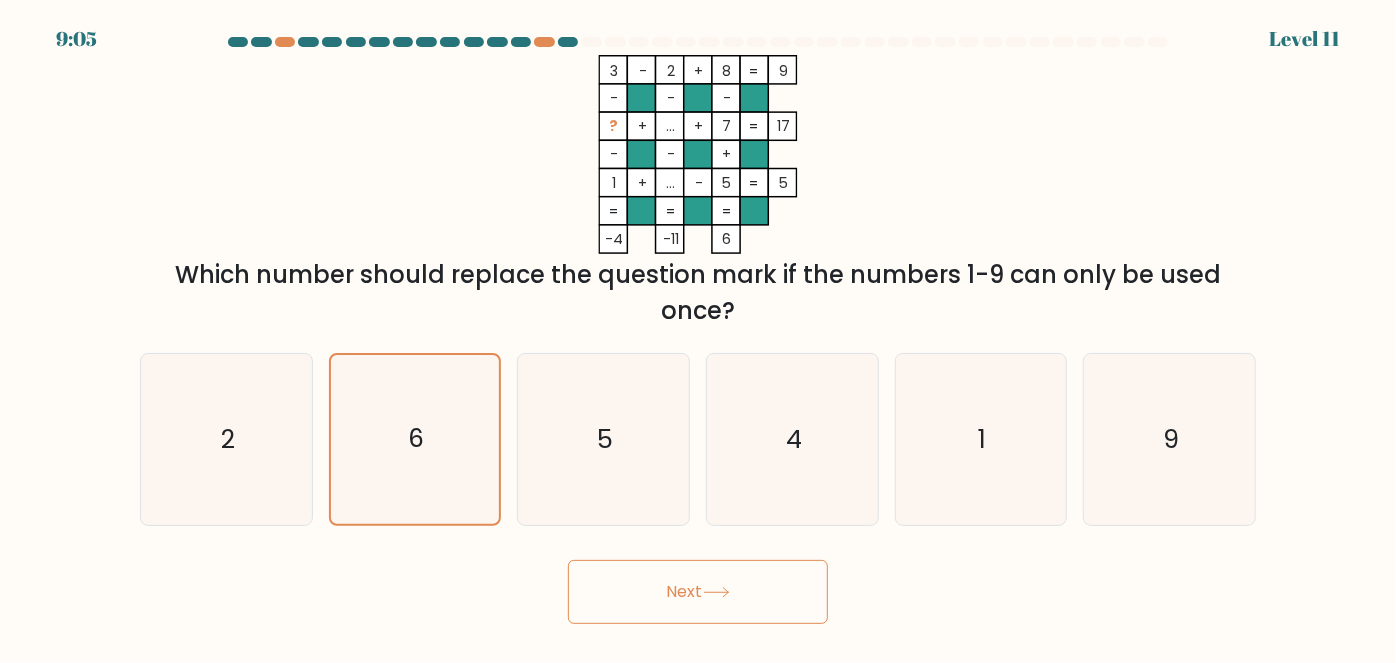 click on "Next" at bounding box center (698, 592) 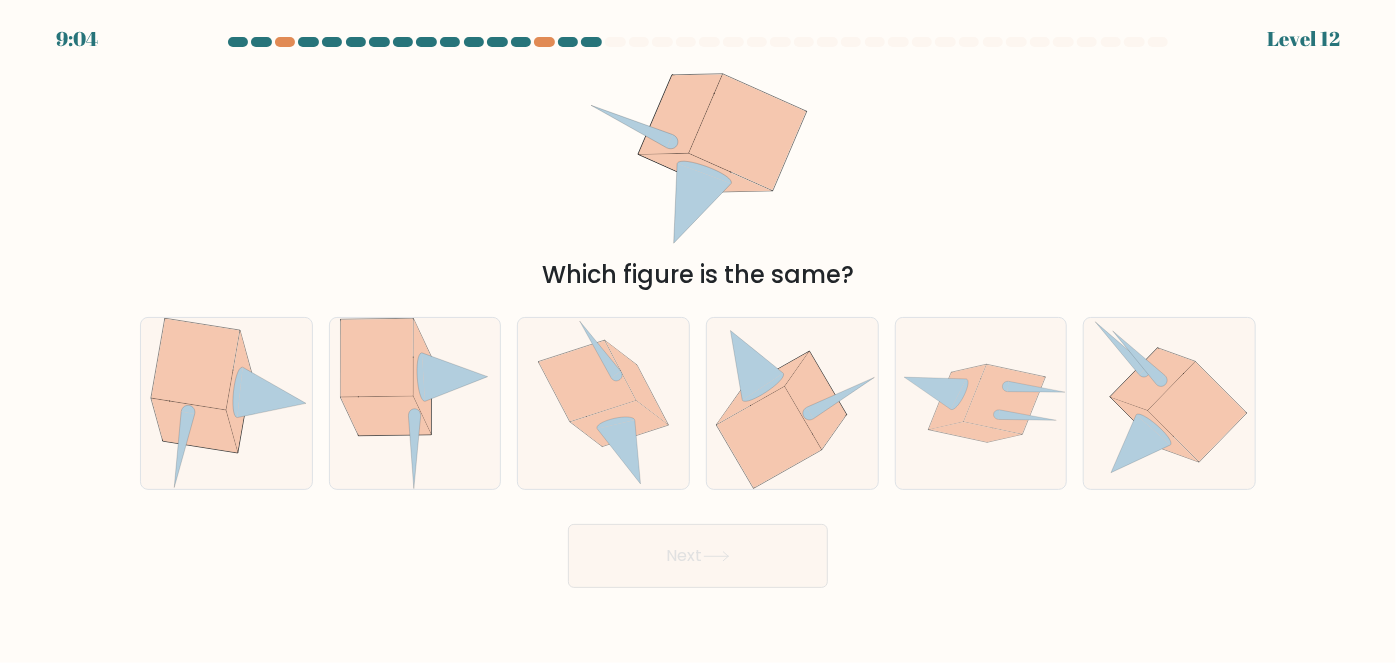click on "Which figure is the same?" at bounding box center (698, 174) 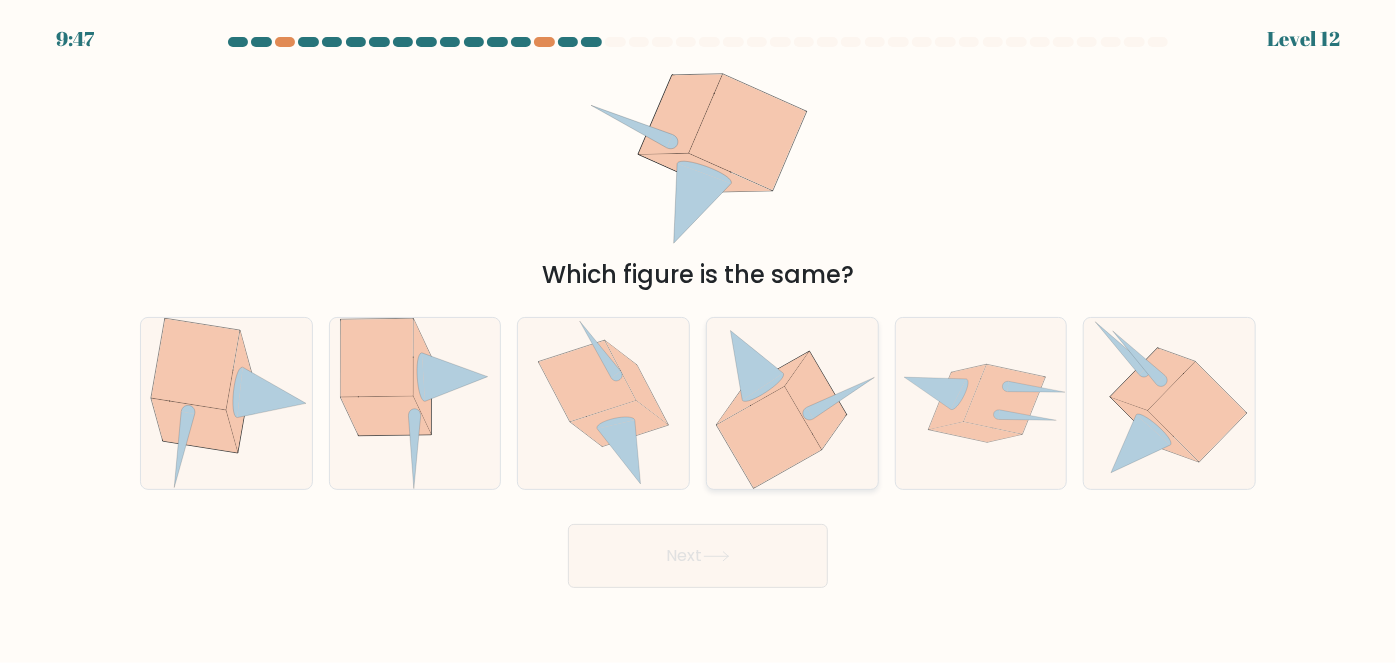 click at bounding box center [792, 403] 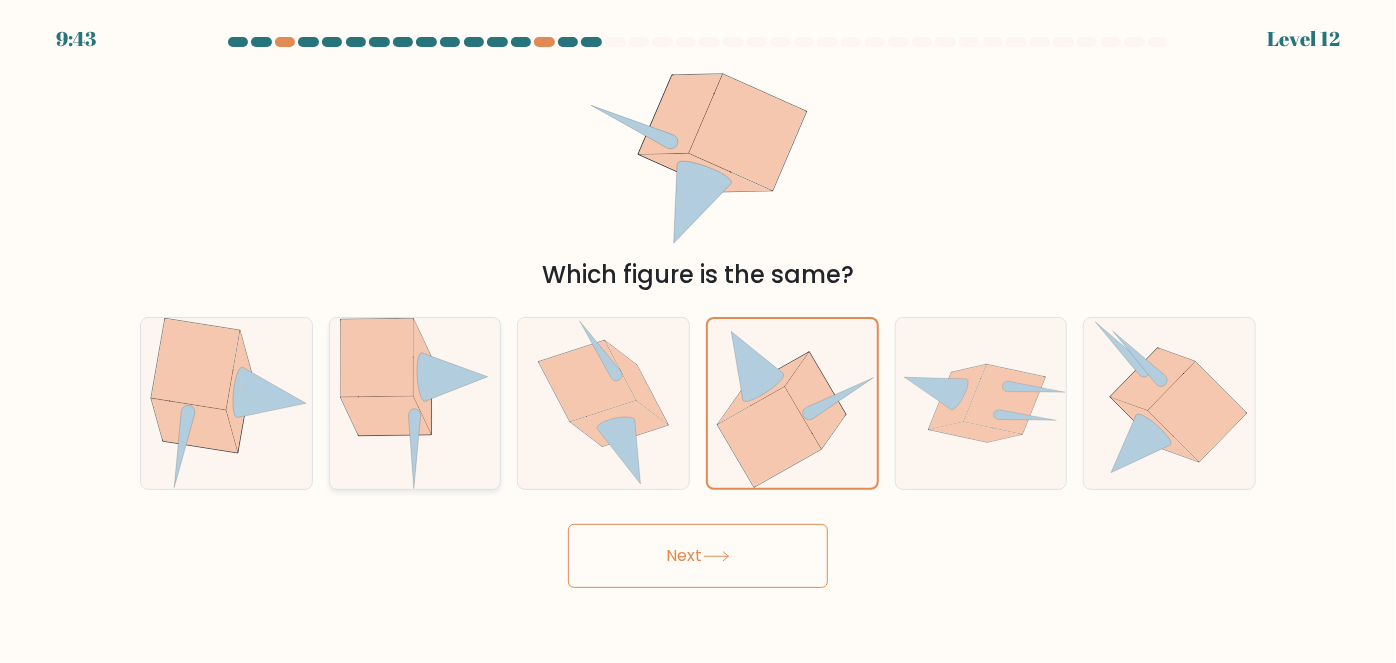 click at bounding box center [414, 403] 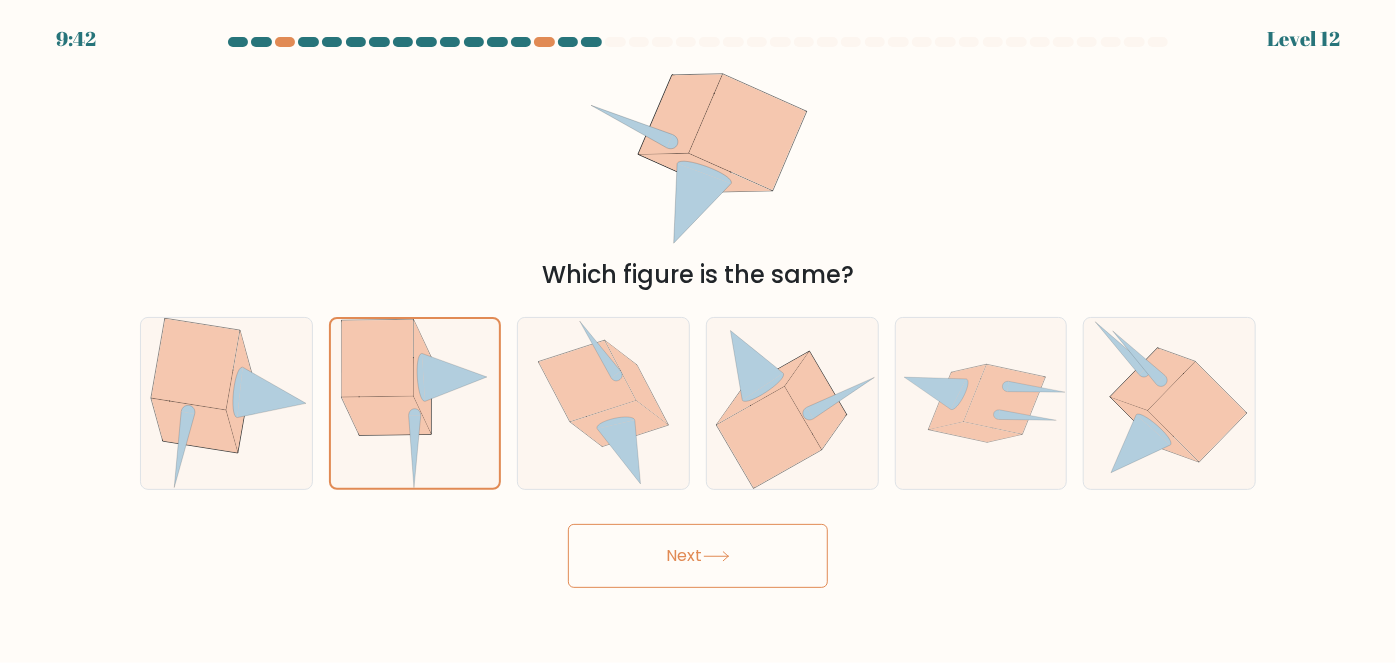 click on "Next" at bounding box center [698, 556] 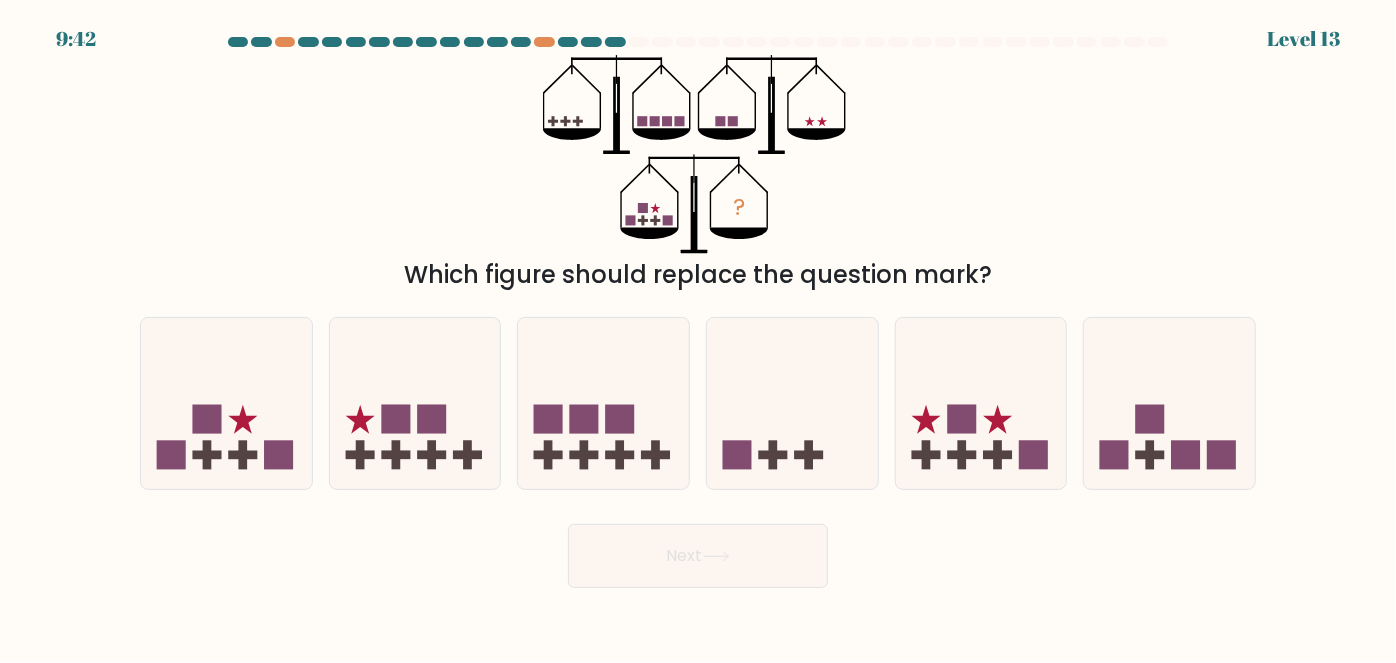 click on "?
Which figure should replace the question mark?" at bounding box center [698, 174] 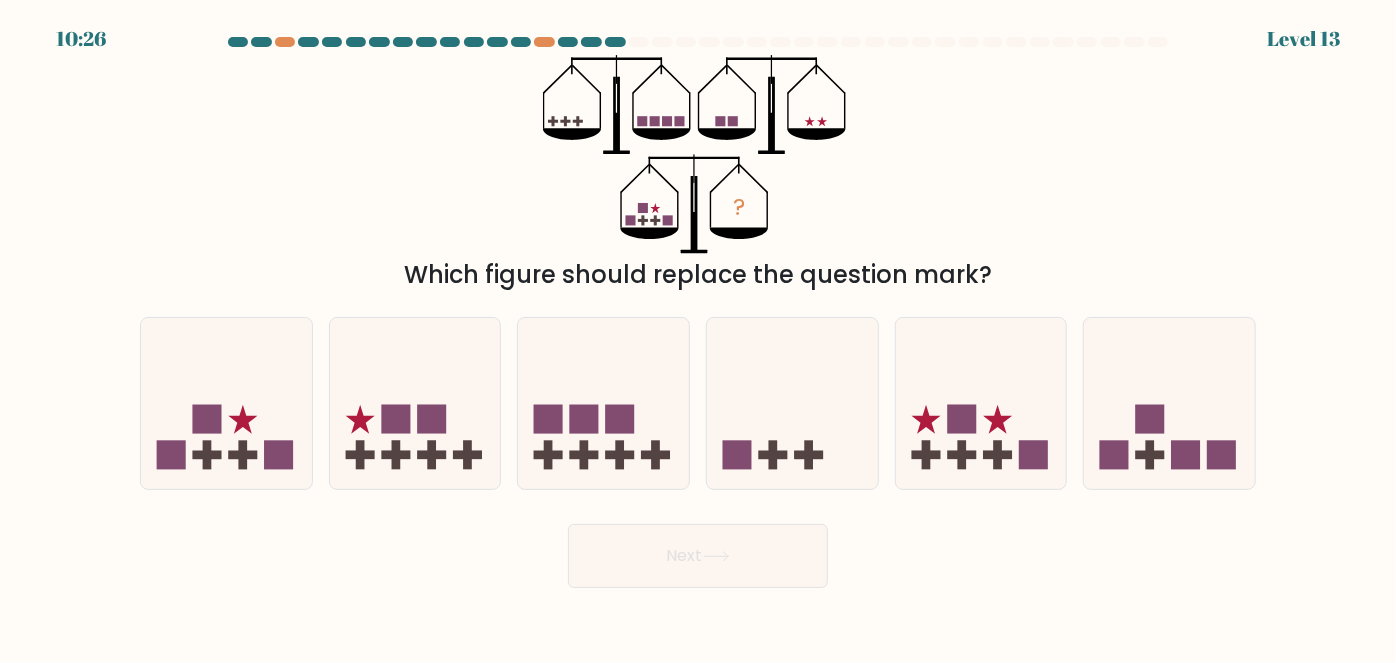 click on "?
Which figure should replace the question mark?" at bounding box center (698, 174) 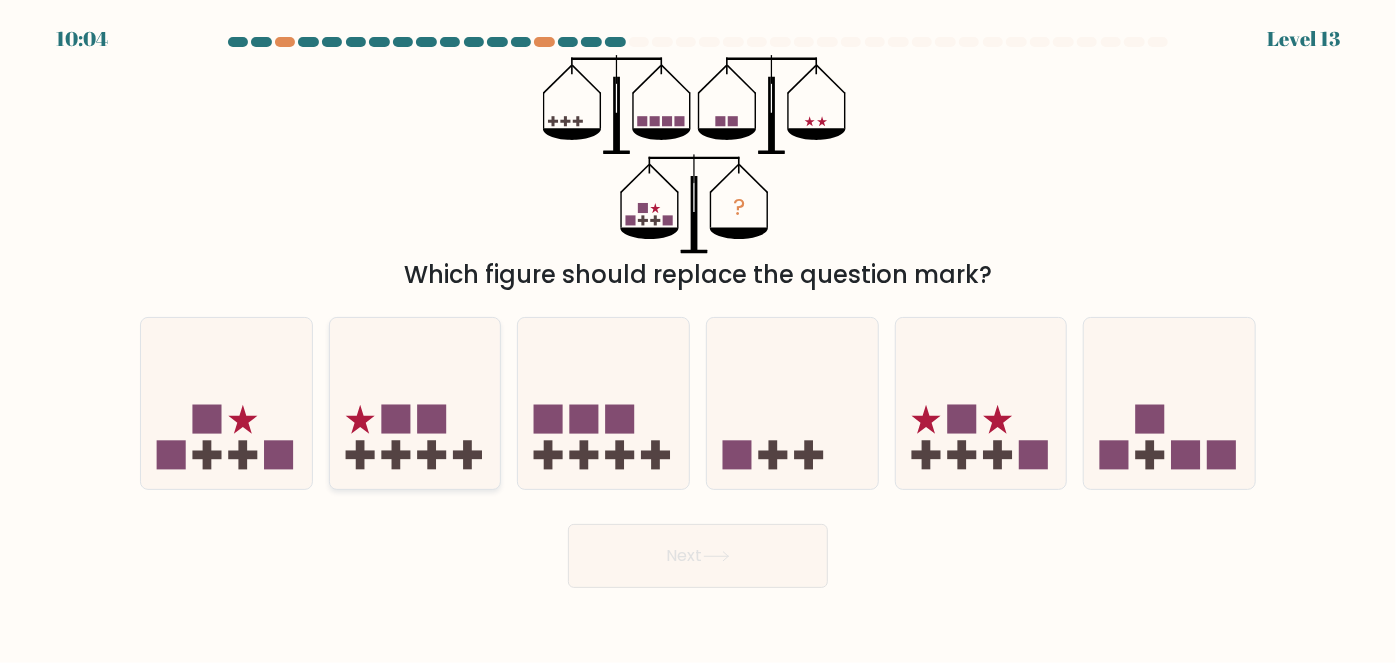 drag, startPoint x: 240, startPoint y: 416, endPoint x: 477, endPoint y: 480, distance: 245.4893 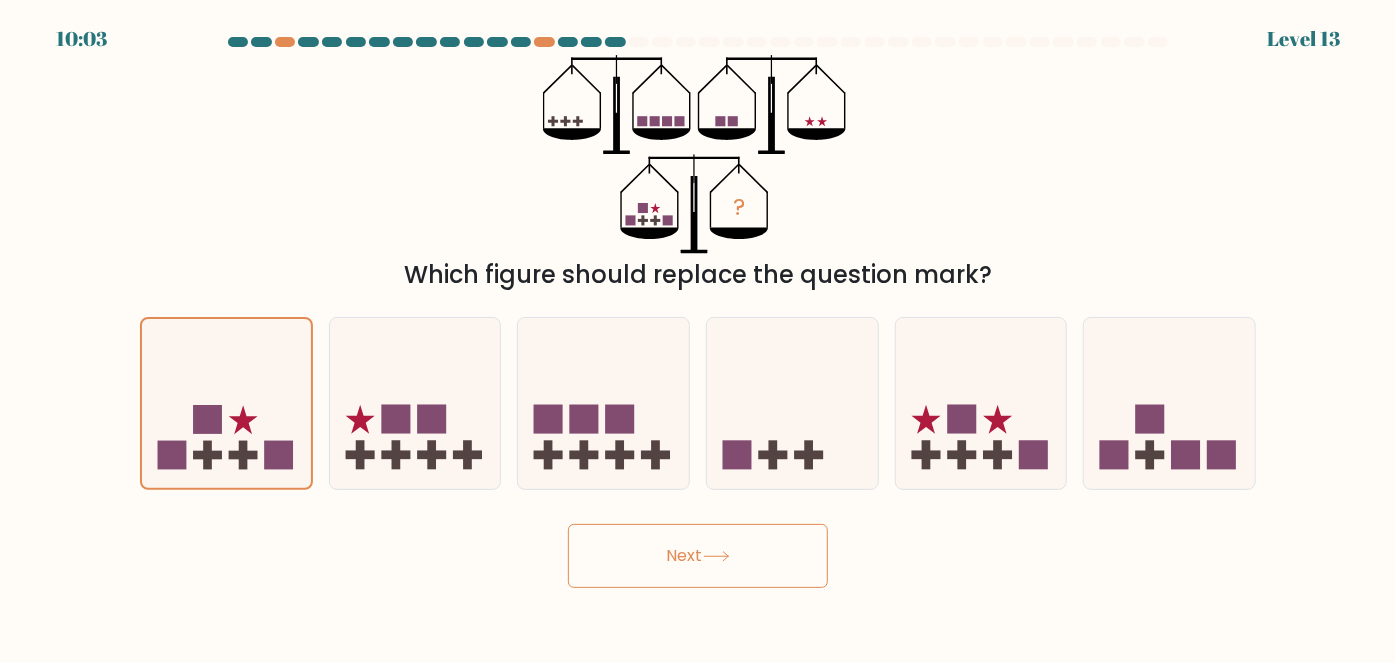 click on "Next" at bounding box center (698, 556) 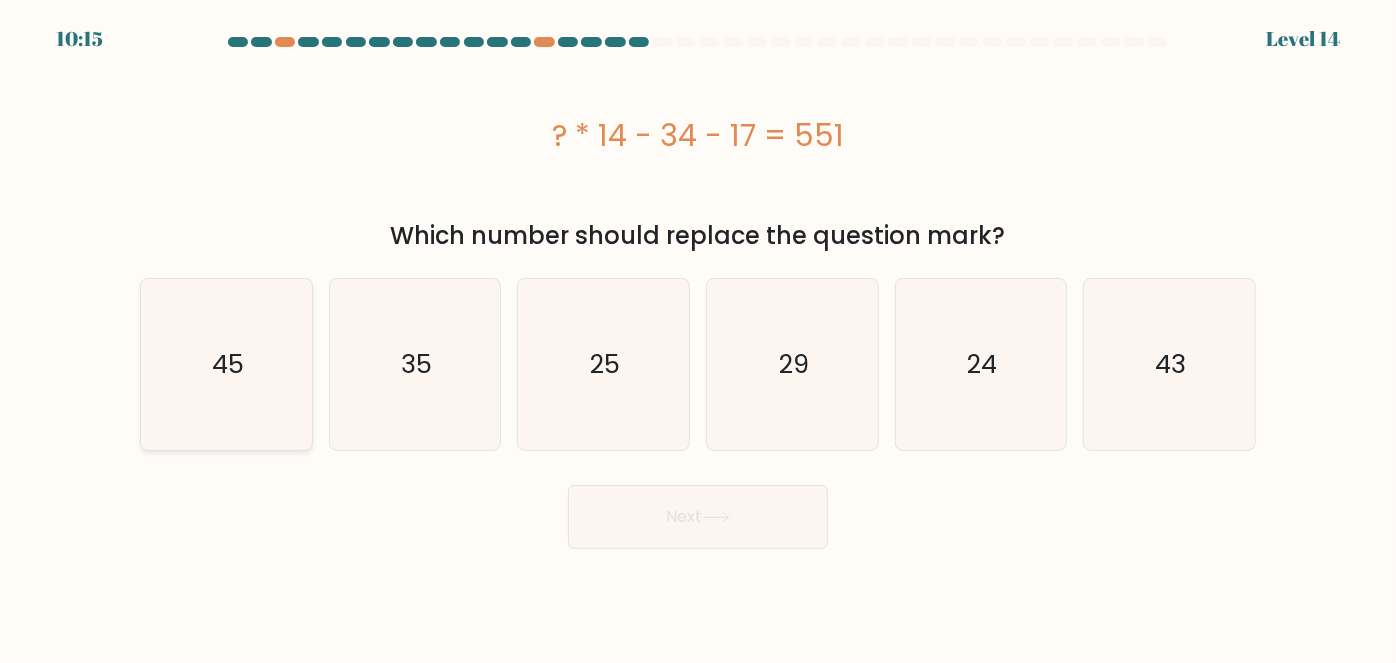 click on "45" at bounding box center (226, 364) 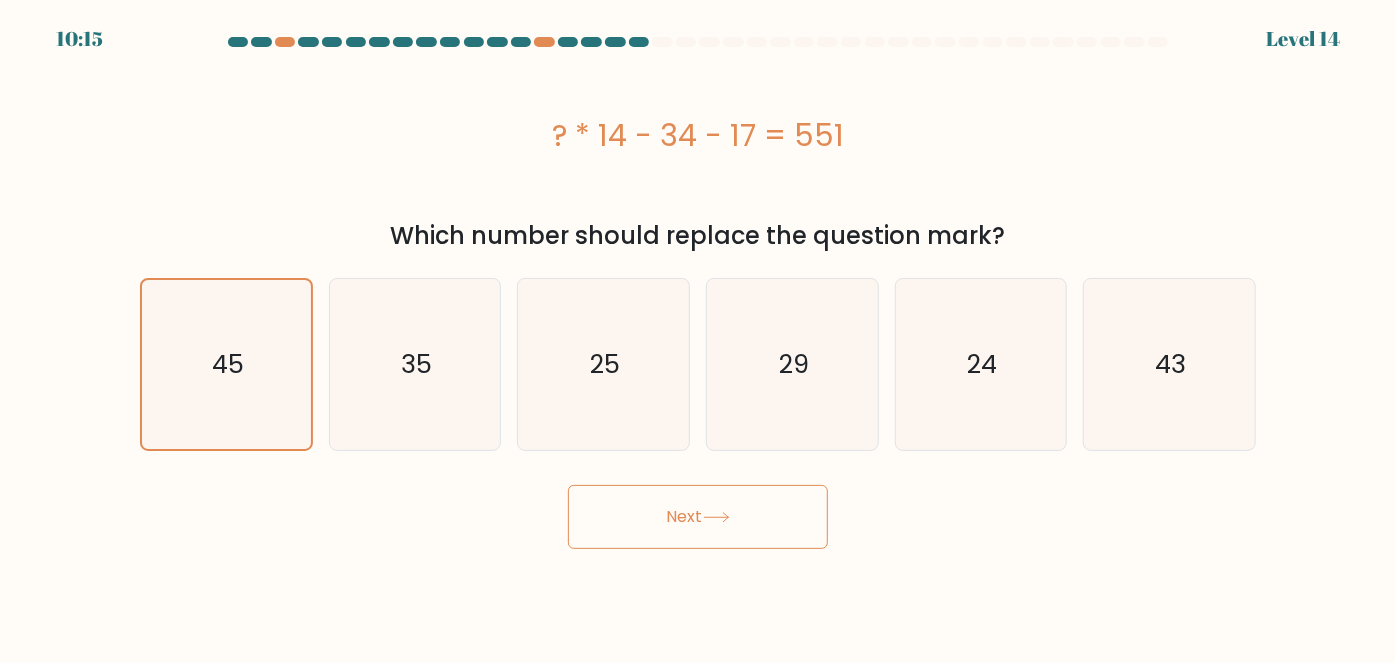 click on "Next" at bounding box center (698, 517) 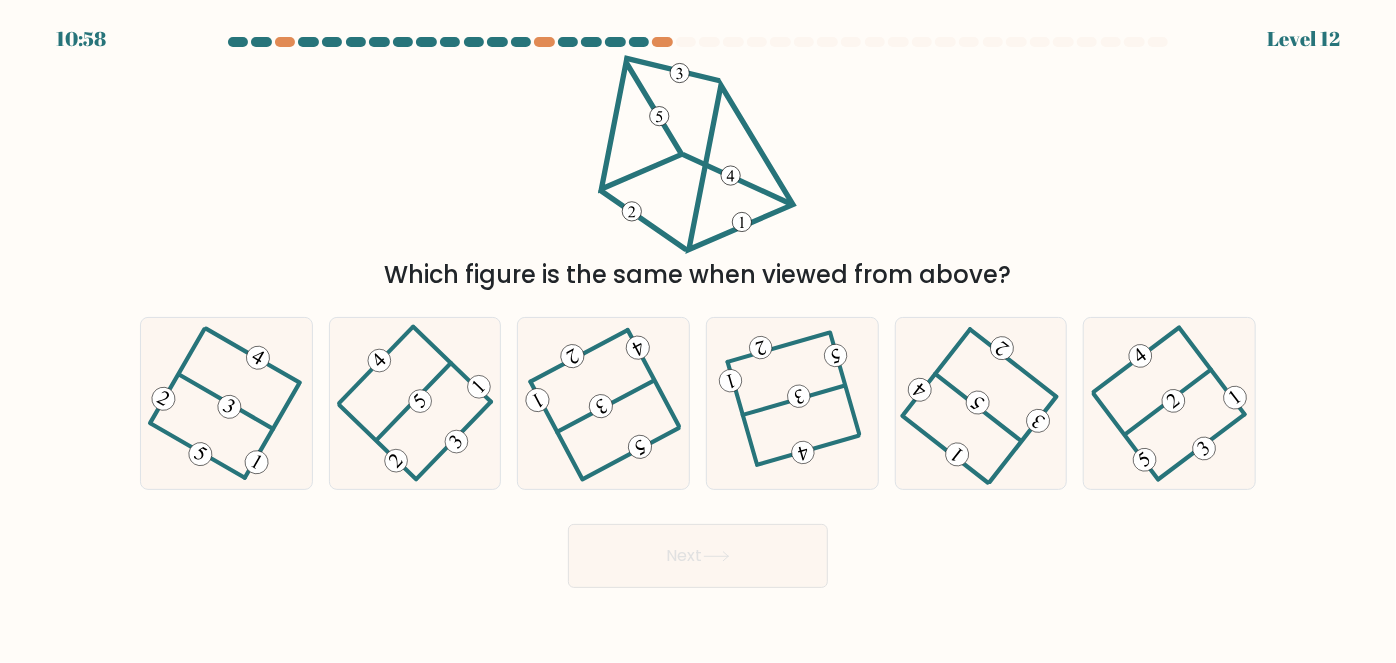click on "Which figure is the same when viewed from above?" at bounding box center (698, 174) 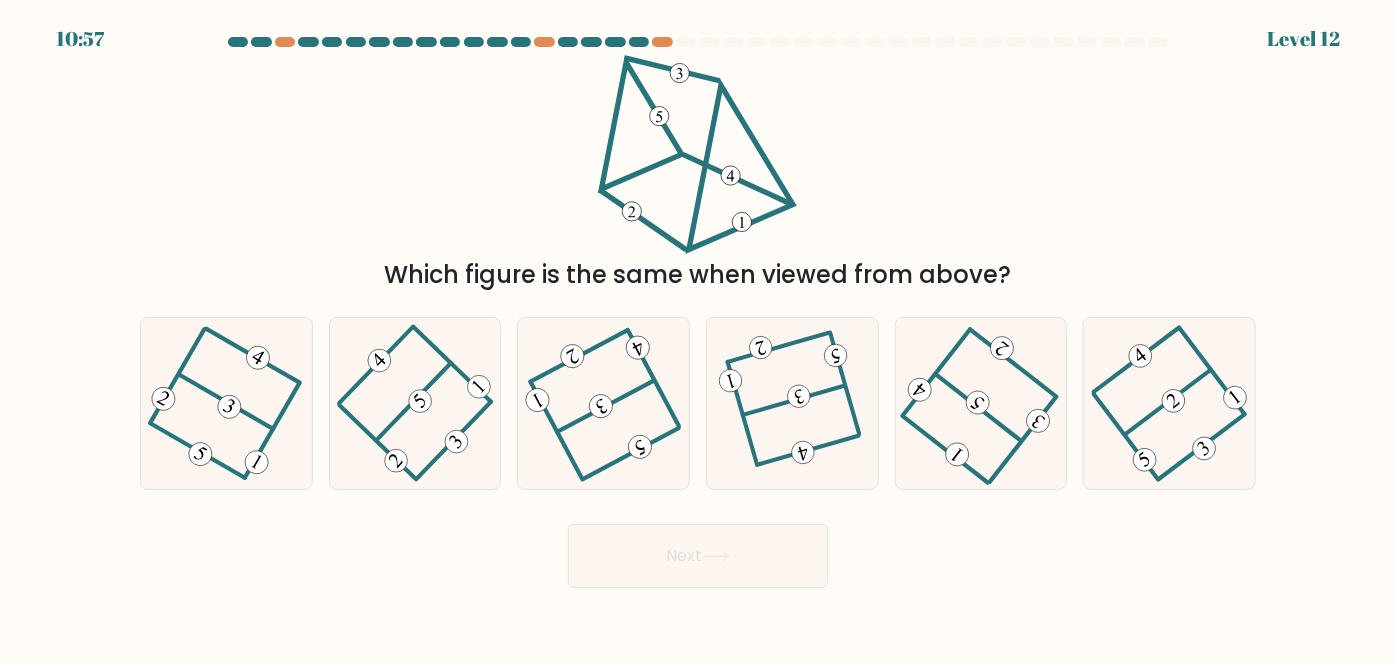 click on "a.
b.
c." at bounding box center [698, 395] 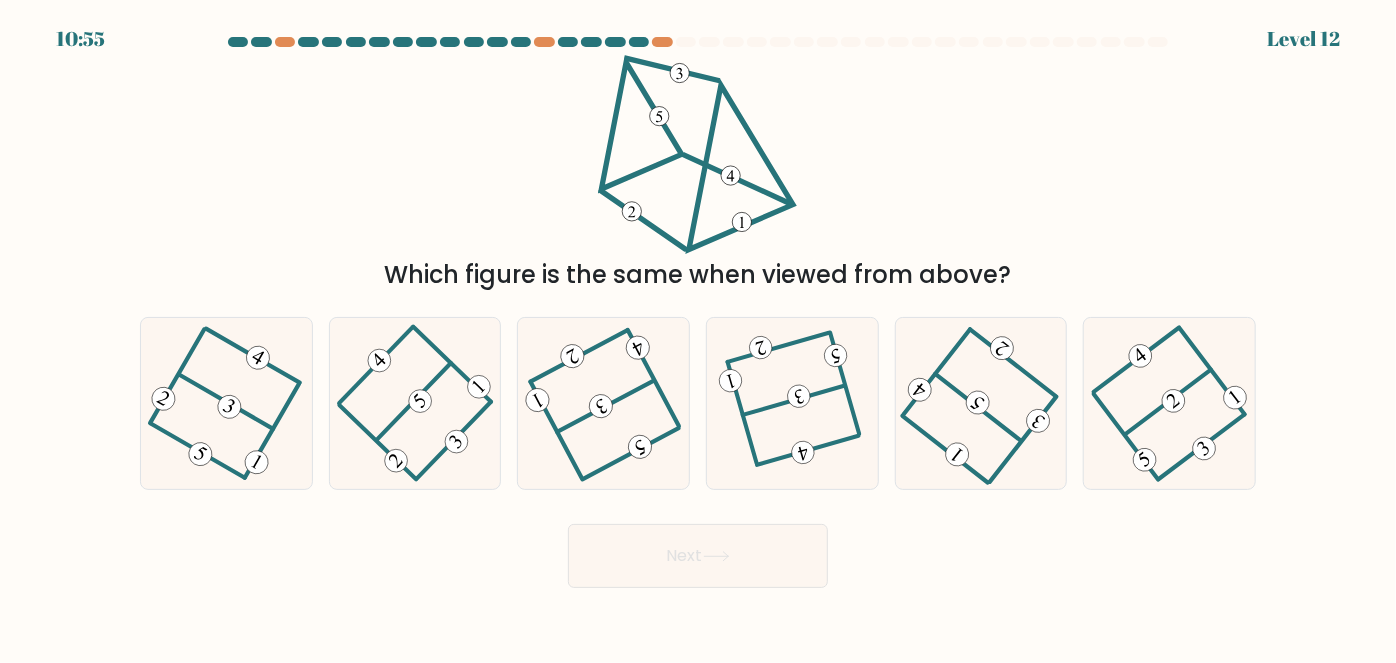 click on "Which figure is the same when viewed from above?" at bounding box center [698, 174] 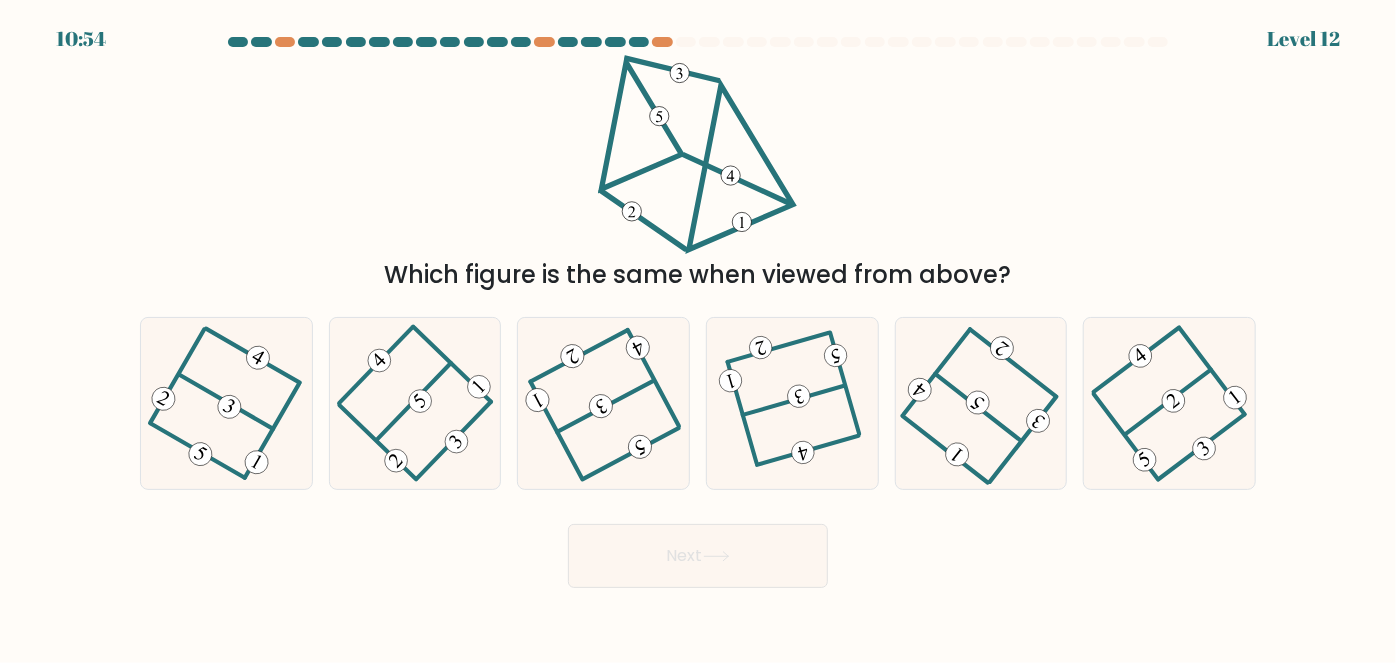 click on "Which figure is the same when viewed from above?" at bounding box center [698, 174] 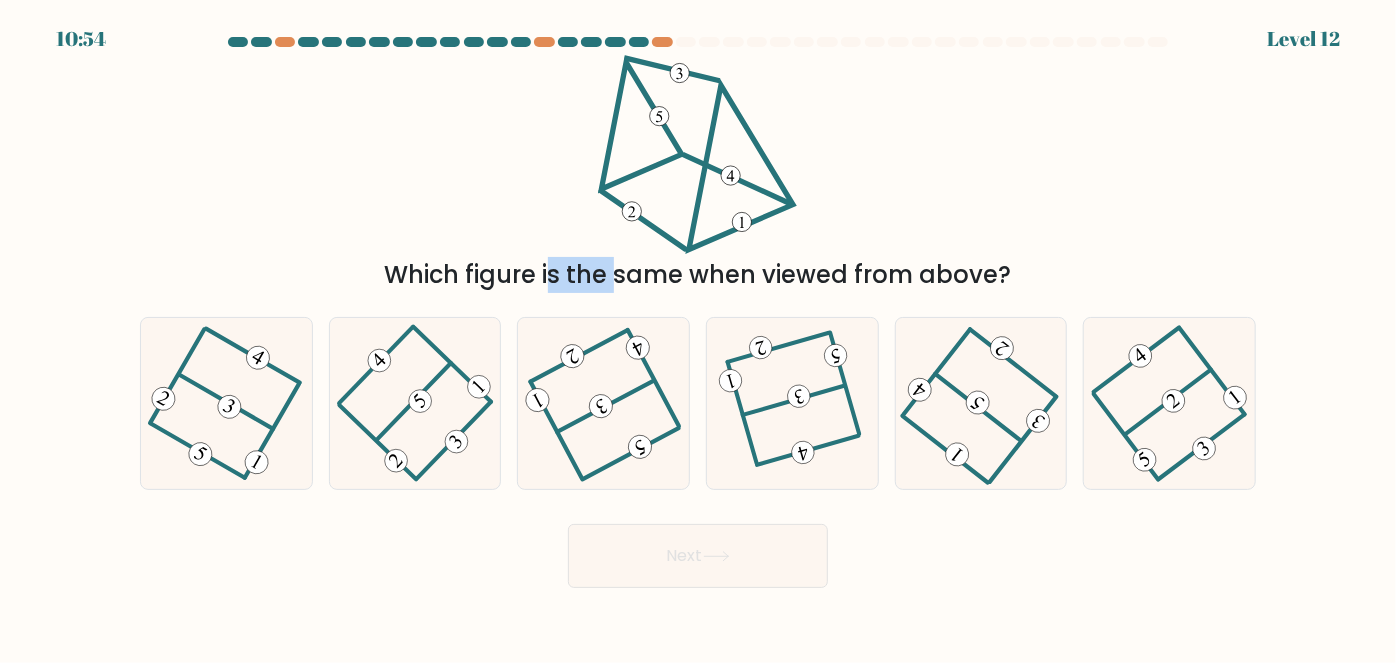 click on "Which figure is the same when viewed from above?" at bounding box center (698, 174) 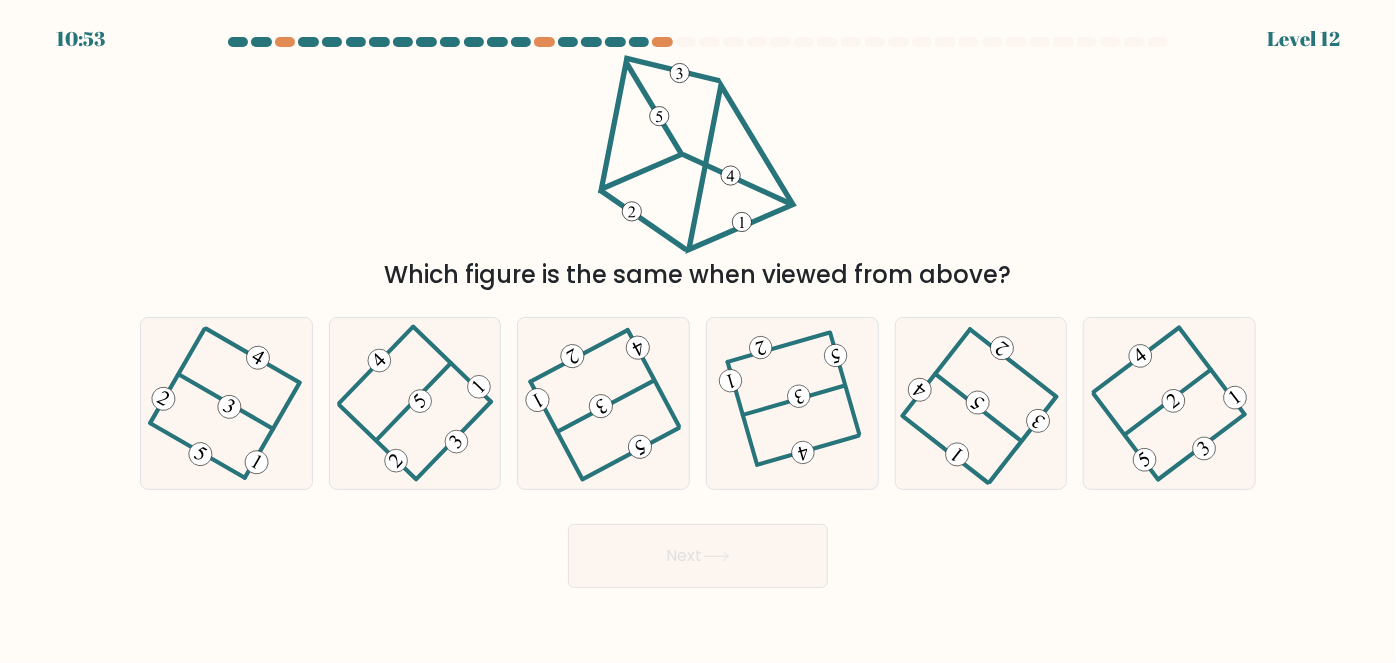 click on "Which figure is the same when viewed from above?" at bounding box center (698, 174) 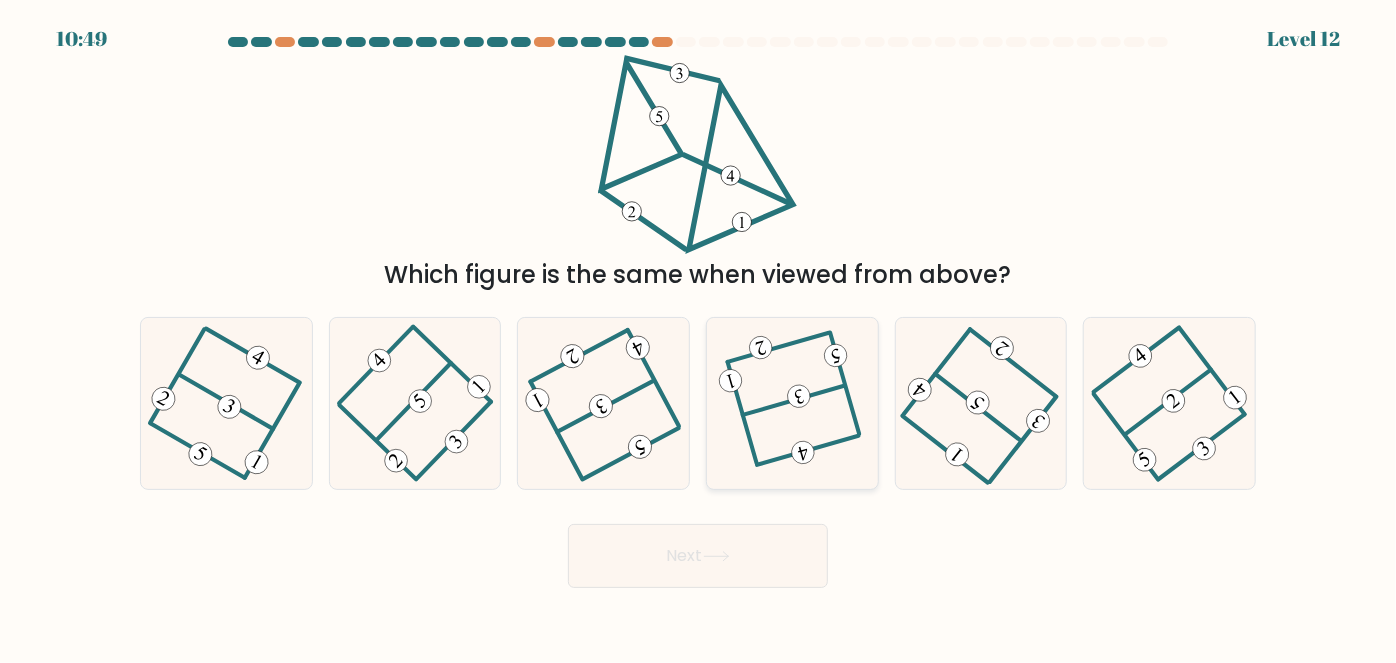 click at bounding box center (792, 403) 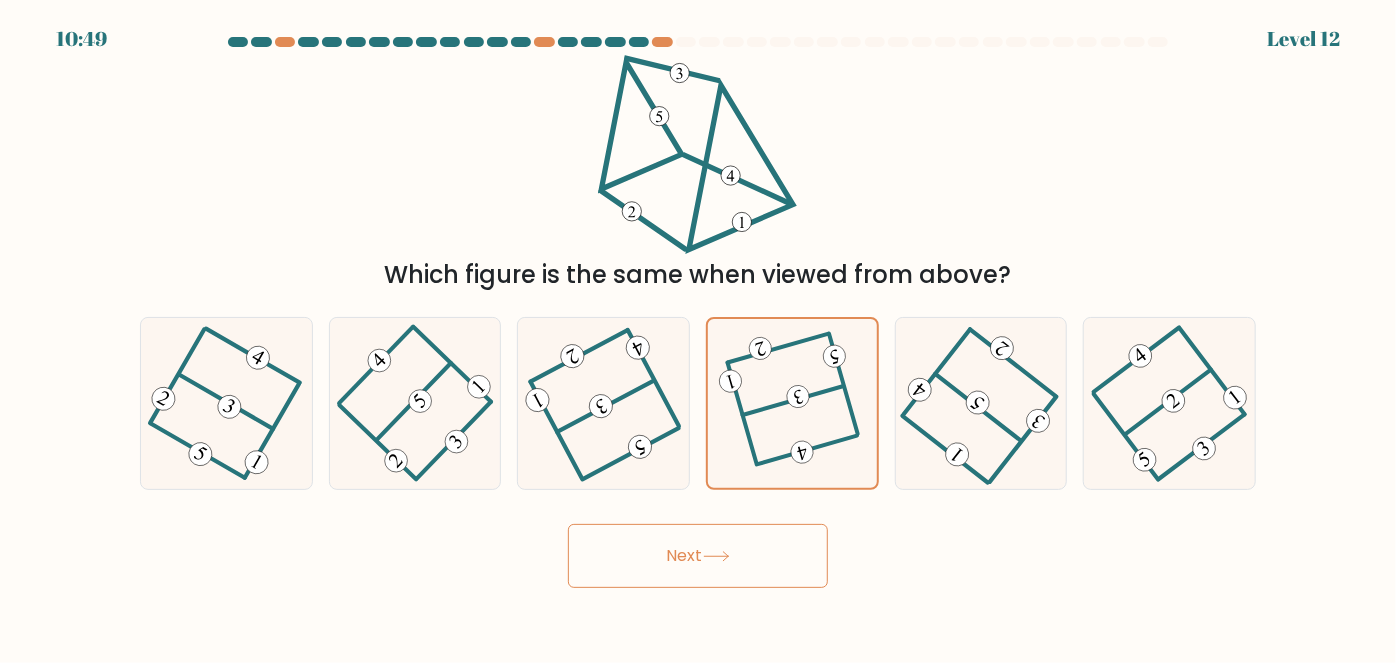 click on "Next" at bounding box center [698, 556] 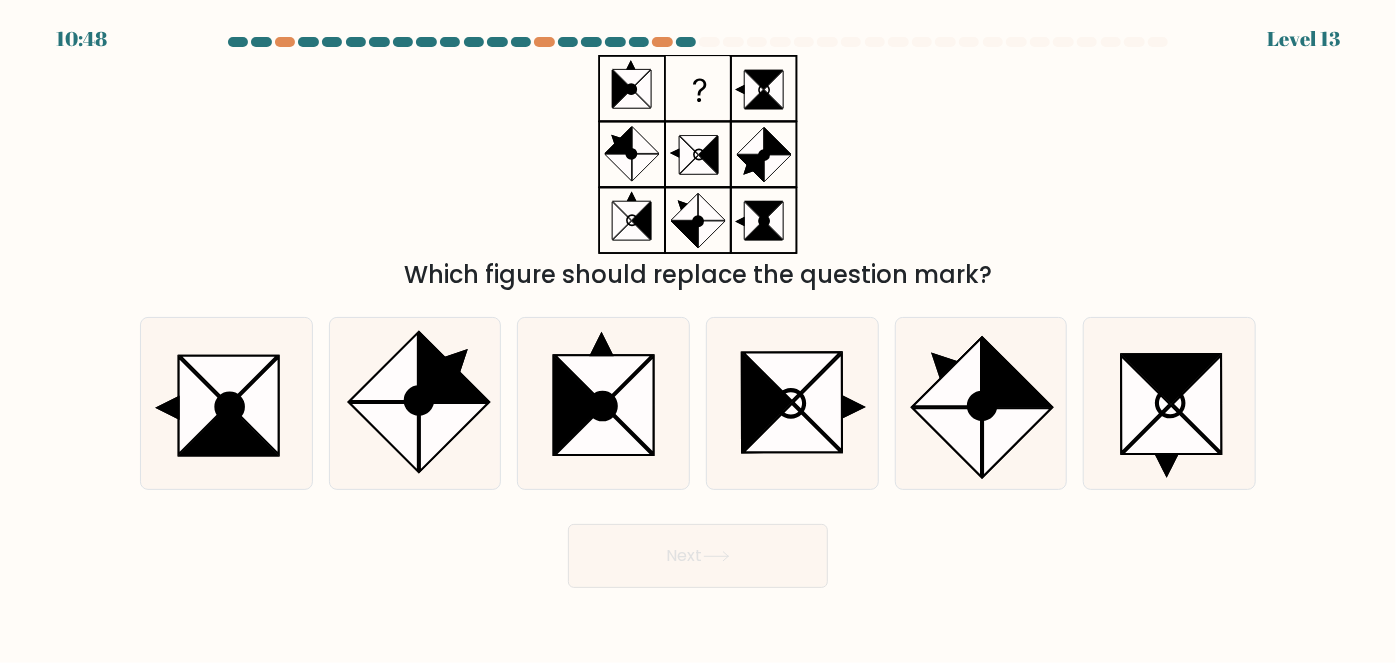 click on "Which figure should replace the question mark?" at bounding box center (698, 174) 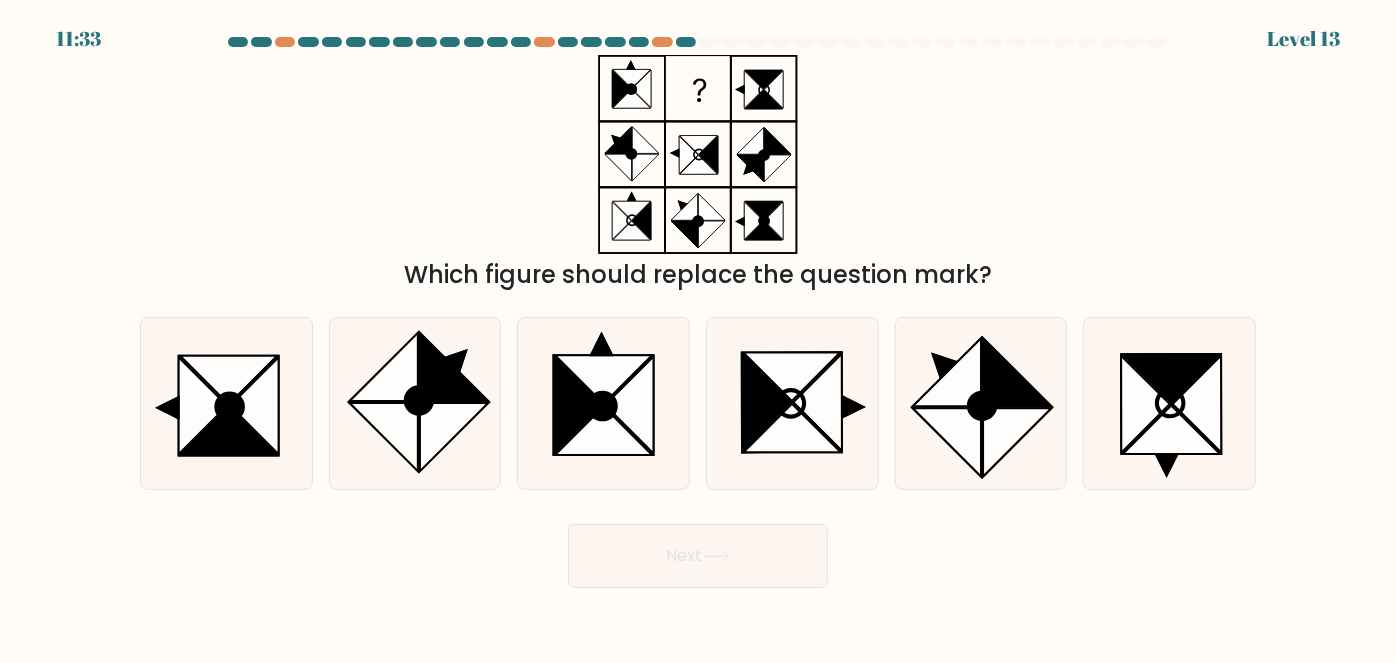 click on "Which figure should replace the question mark?" at bounding box center (698, 174) 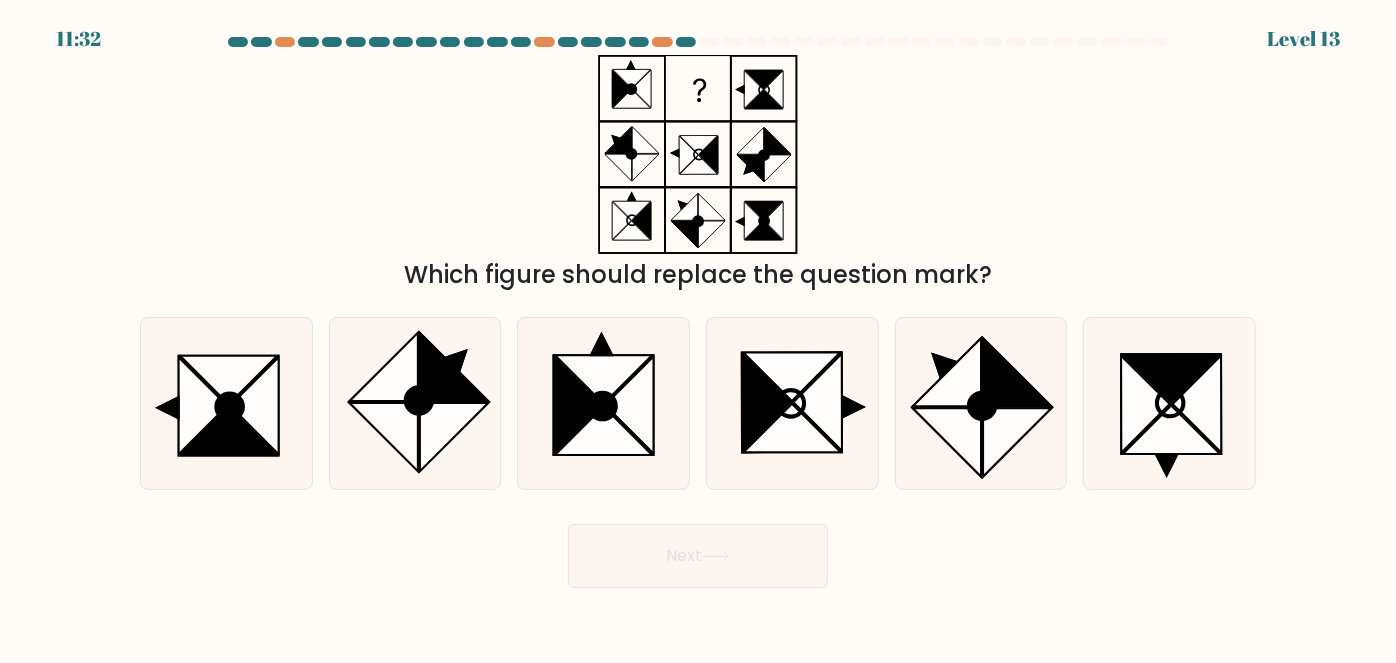 click on "Which figure should replace the question mark?" at bounding box center (698, 174) 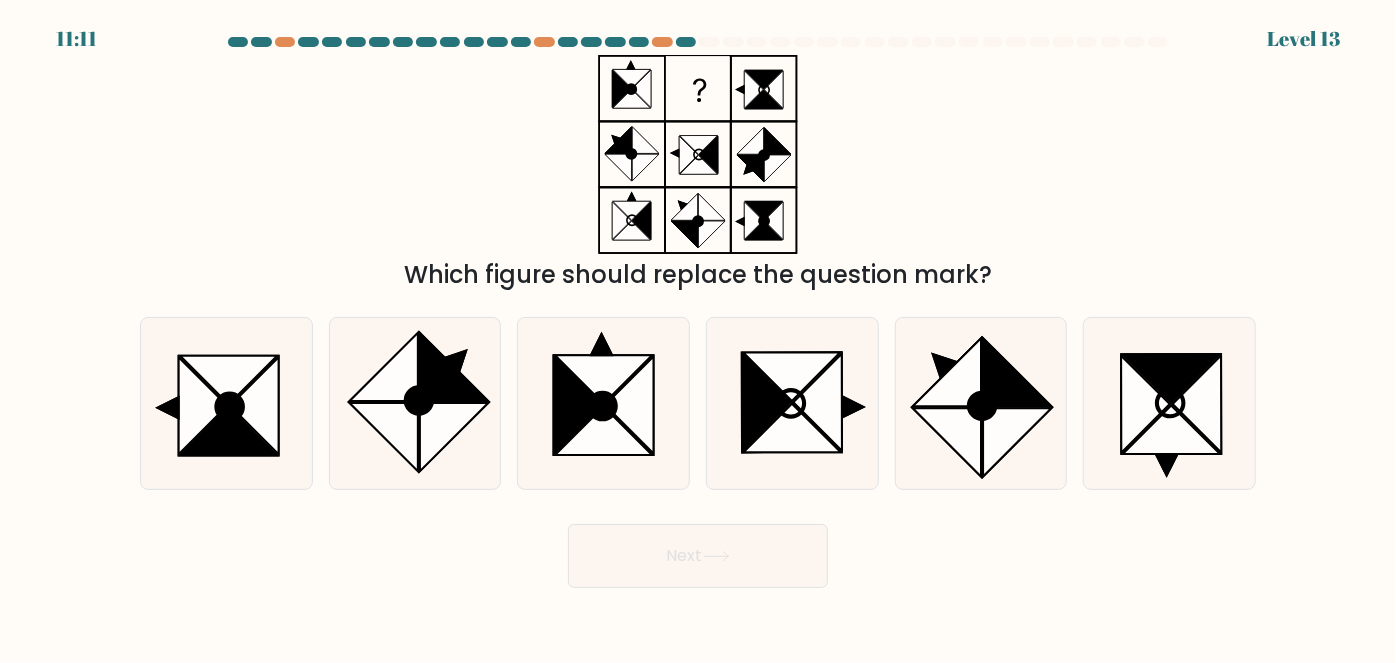 click on "Next" at bounding box center (698, 551) 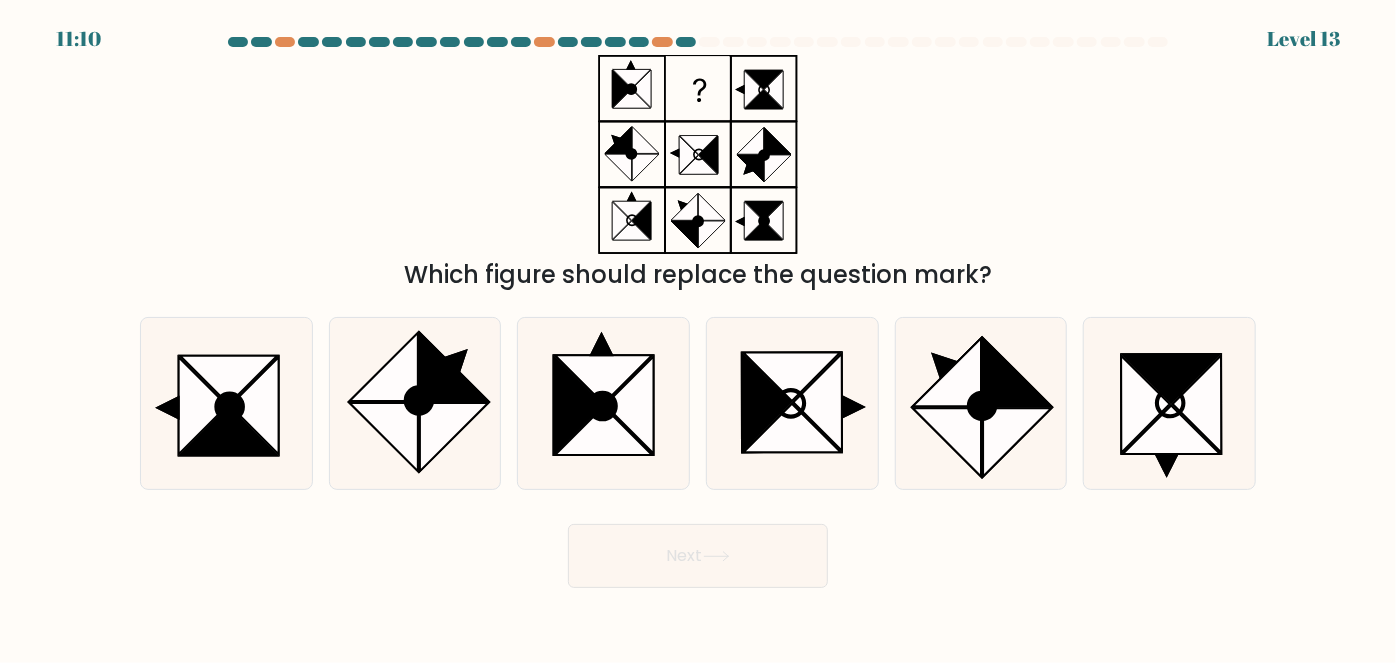 click on "Next" at bounding box center (698, 551) 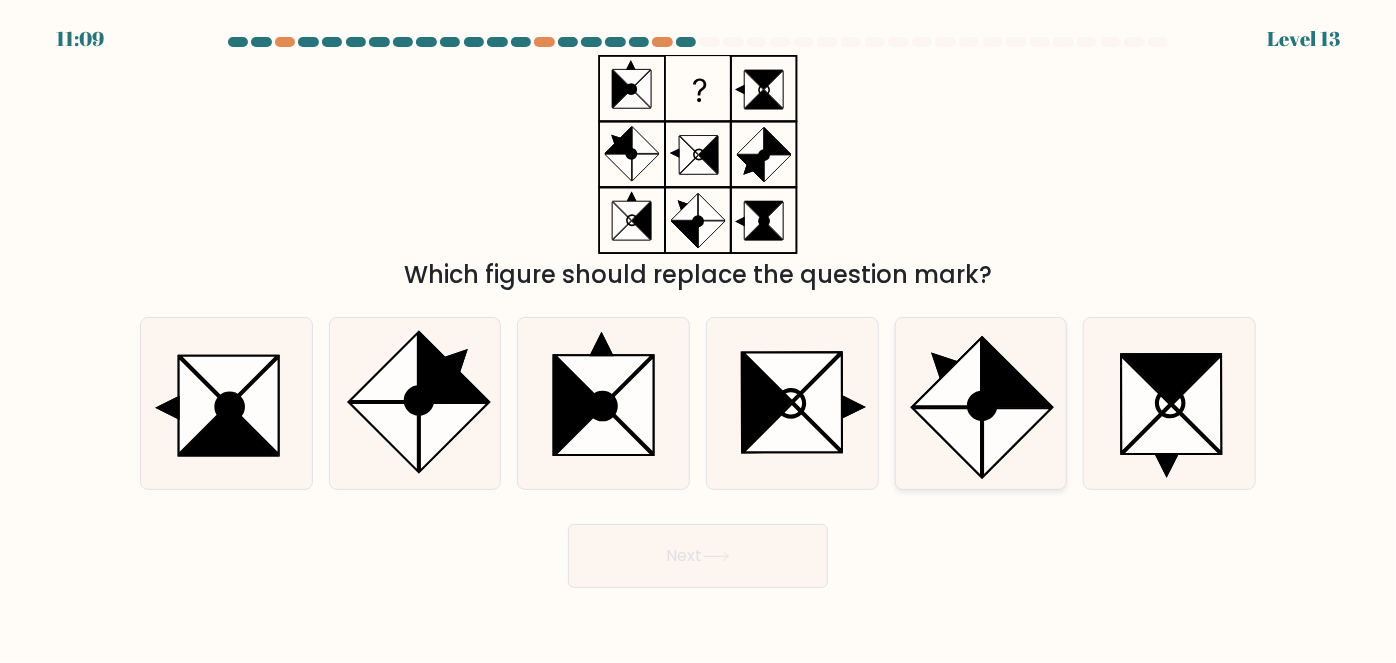 click at bounding box center [1017, 443] 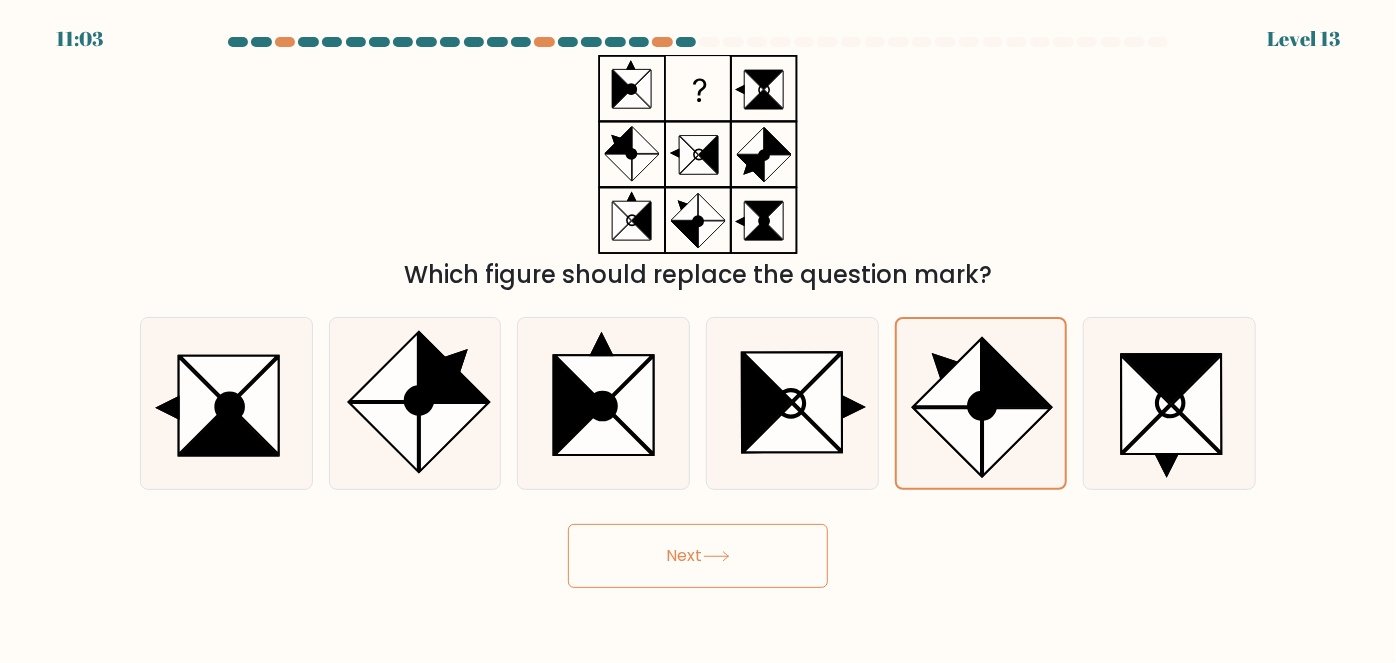 click on "11:03
Level 13" at bounding box center [698, 331] 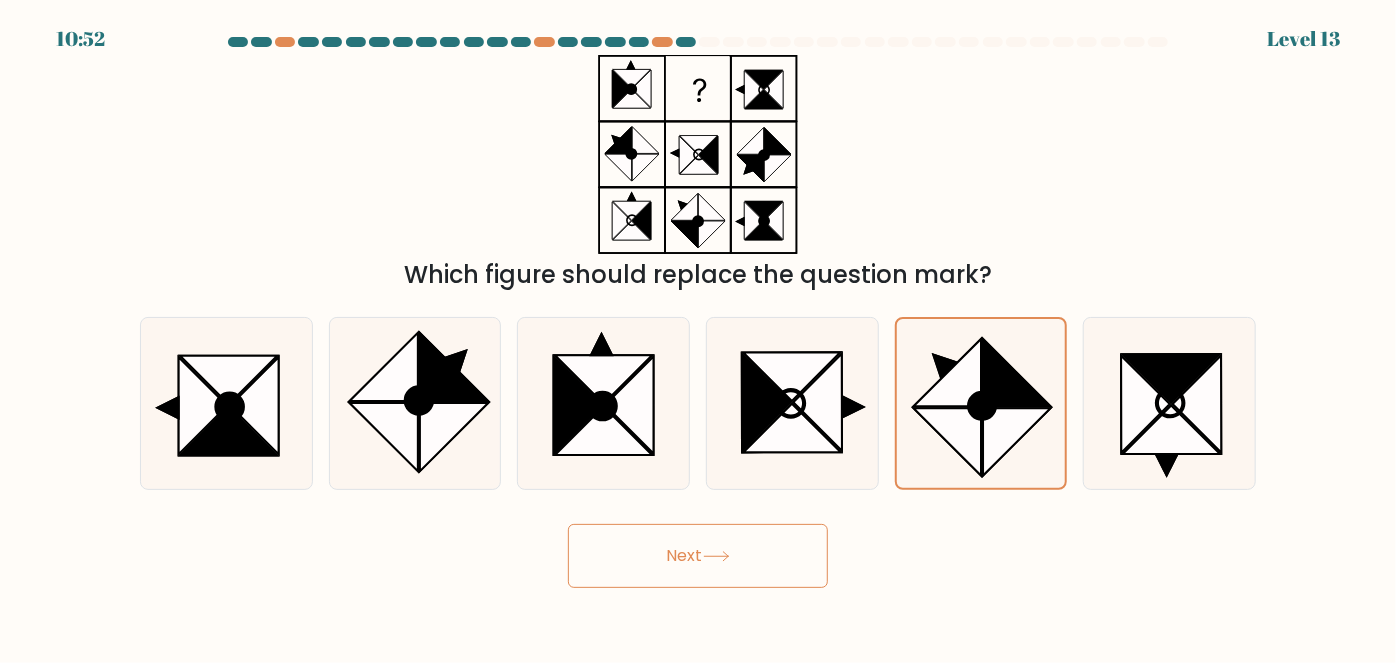 click on "Next" at bounding box center (698, 551) 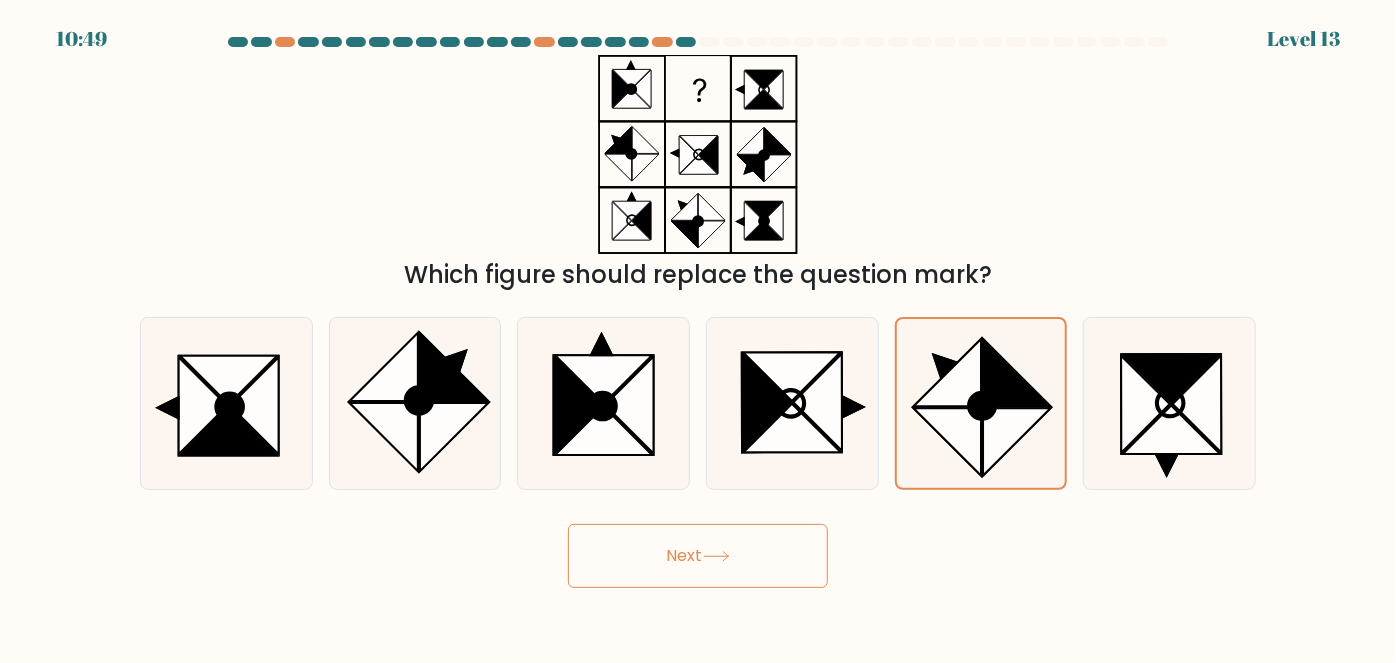 click on "Next" at bounding box center [698, 556] 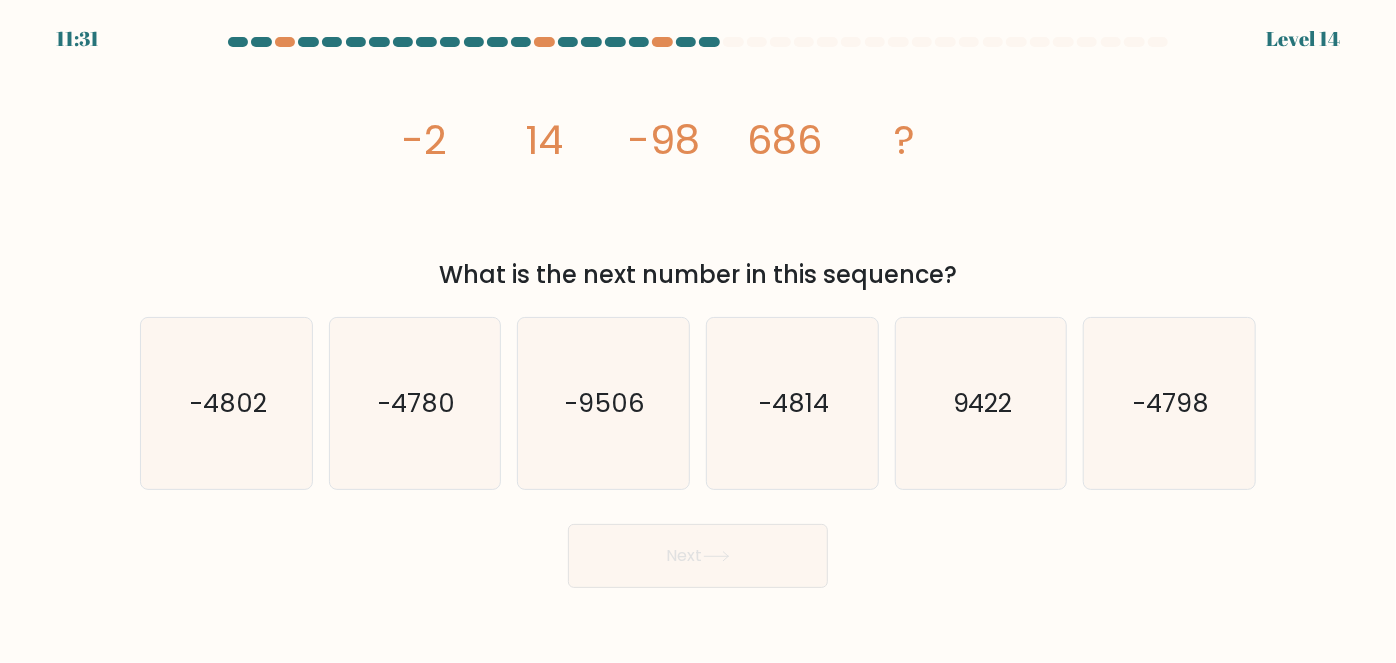 click on "image/svg+xml
-2
14
-98
686
?" at bounding box center (698, 154) 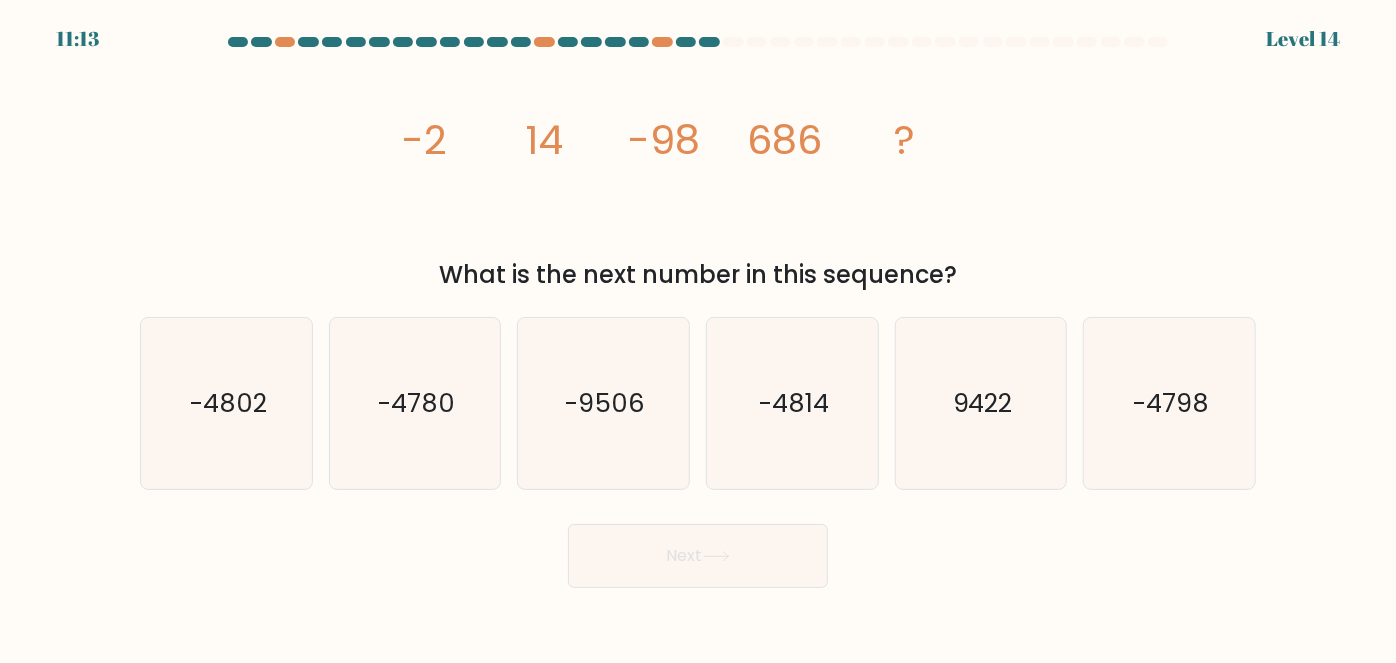 drag, startPoint x: 1170, startPoint y: 155, endPoint x: 1178, endPoint y: 176, distance: 22.472204 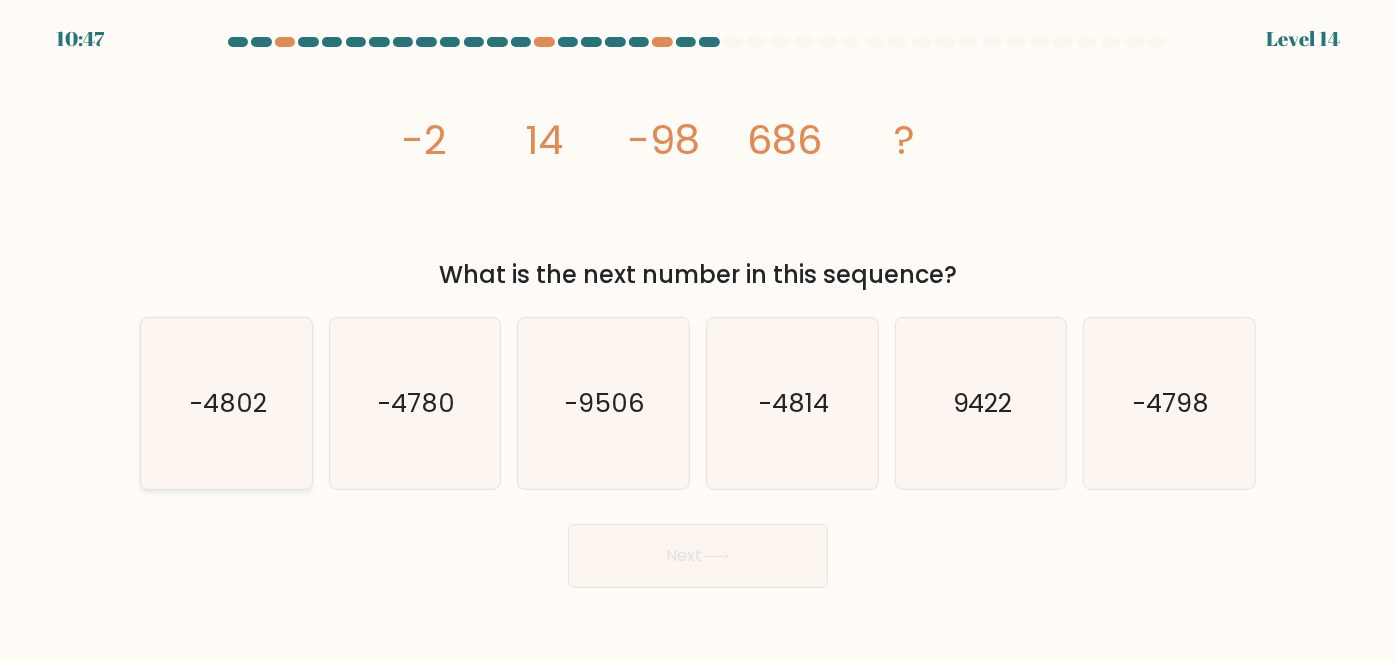 click on "-4802" at bounding box center [228, 403] 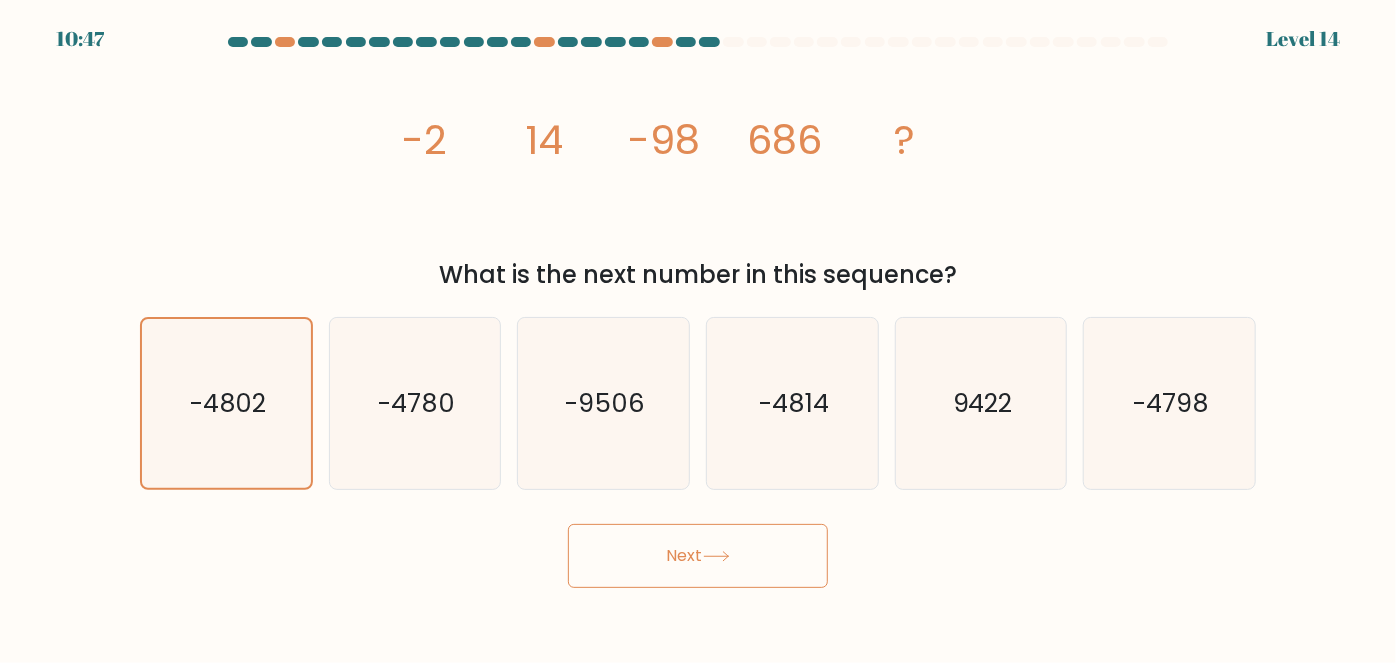 click on "Next" at bounding box center [698, 556] 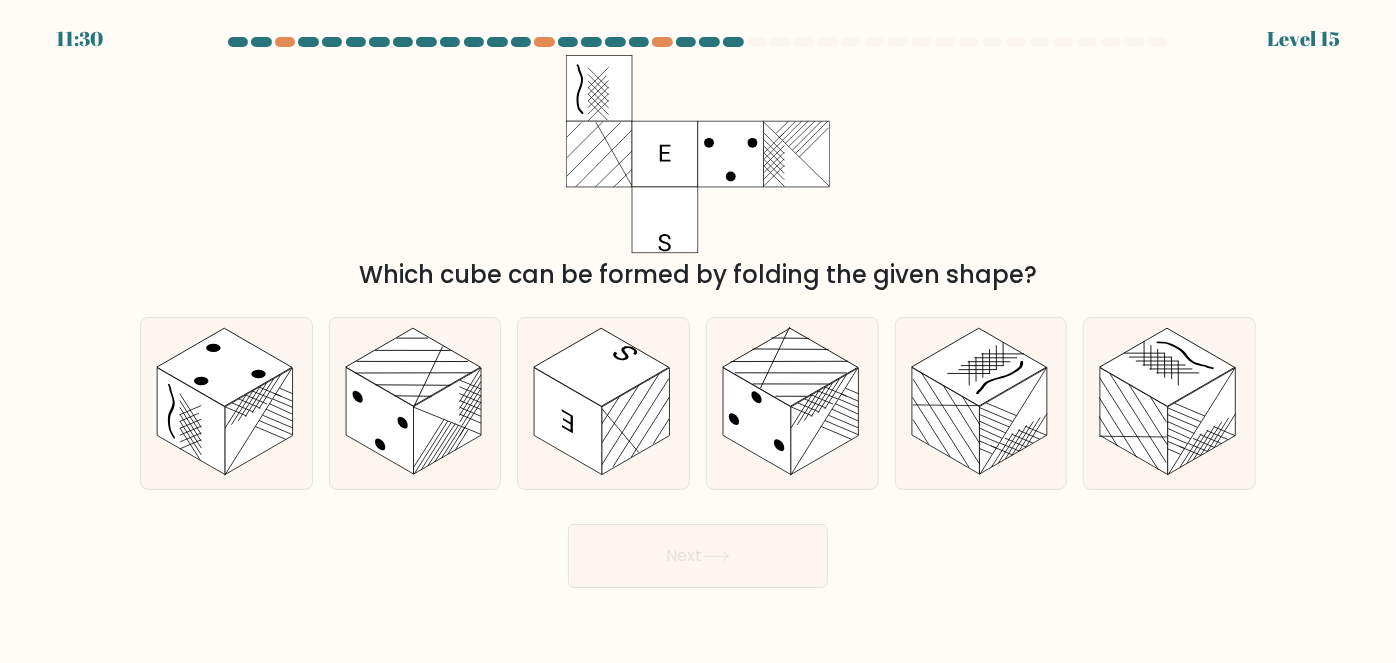 drag, startPoint x: 994, startPoint y: 245, endPoint x: 997, endPoint y: 234, distance: 11.401754 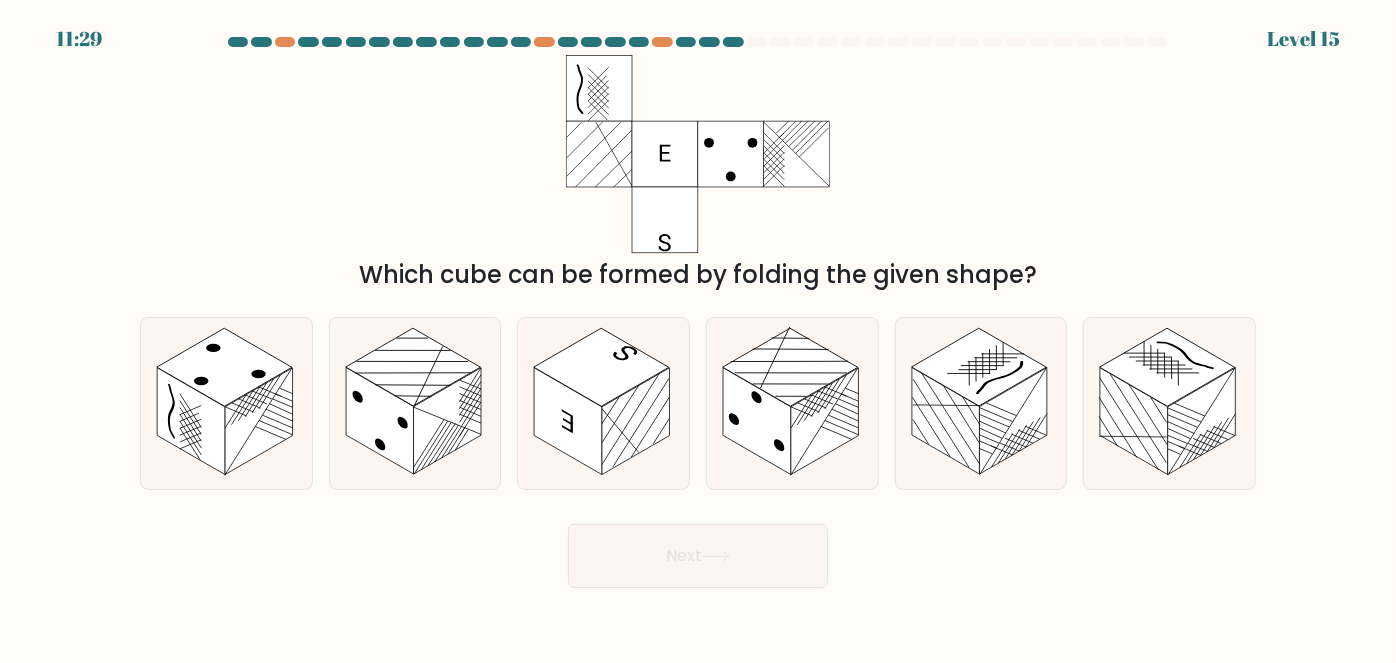 click on "Which cube can be formed by folding the given shape?" at bounding box center [698, 174] 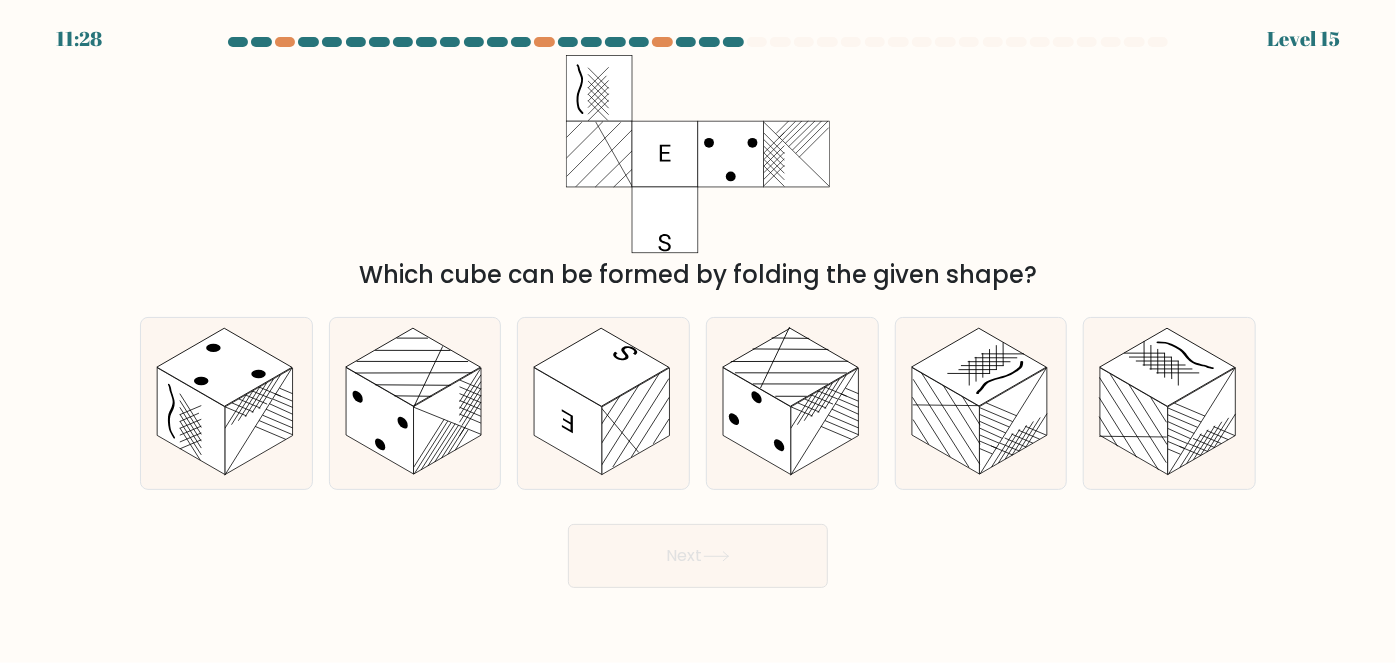 click on "Which cube can be formed by folding the given shape?" at bounding box center [698, 174] 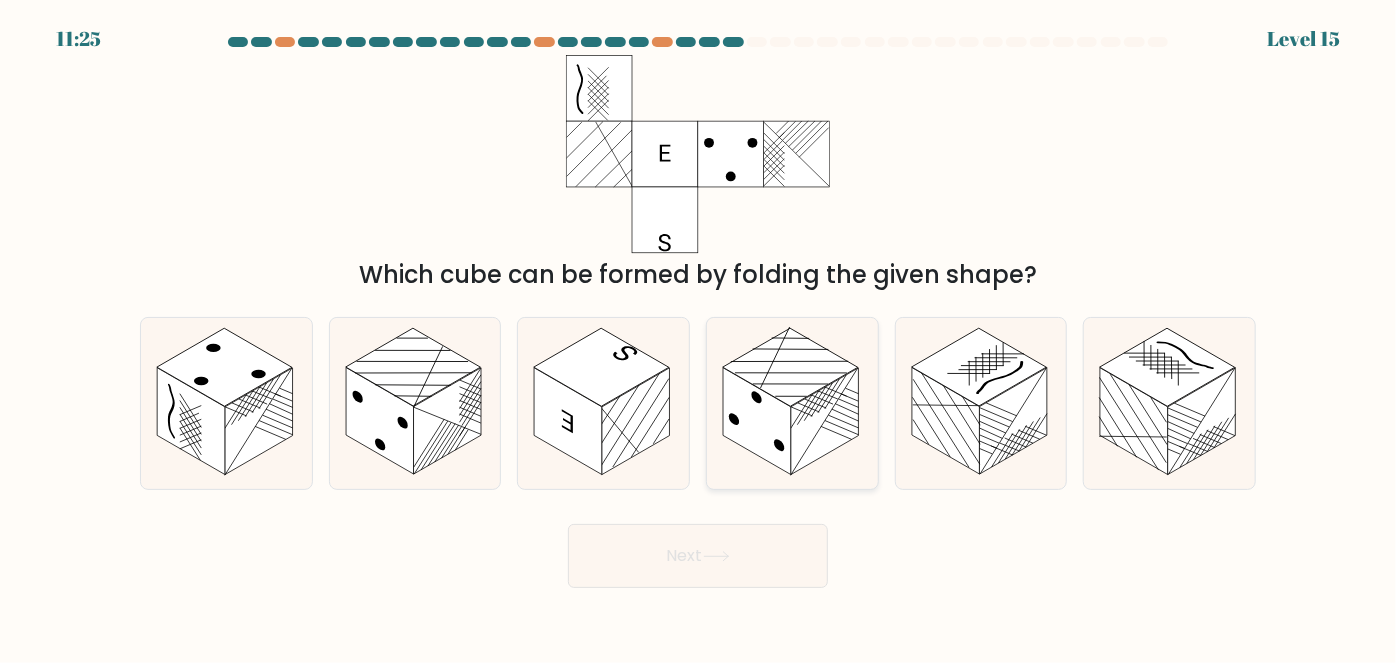 click at bounding box center (825, 421) 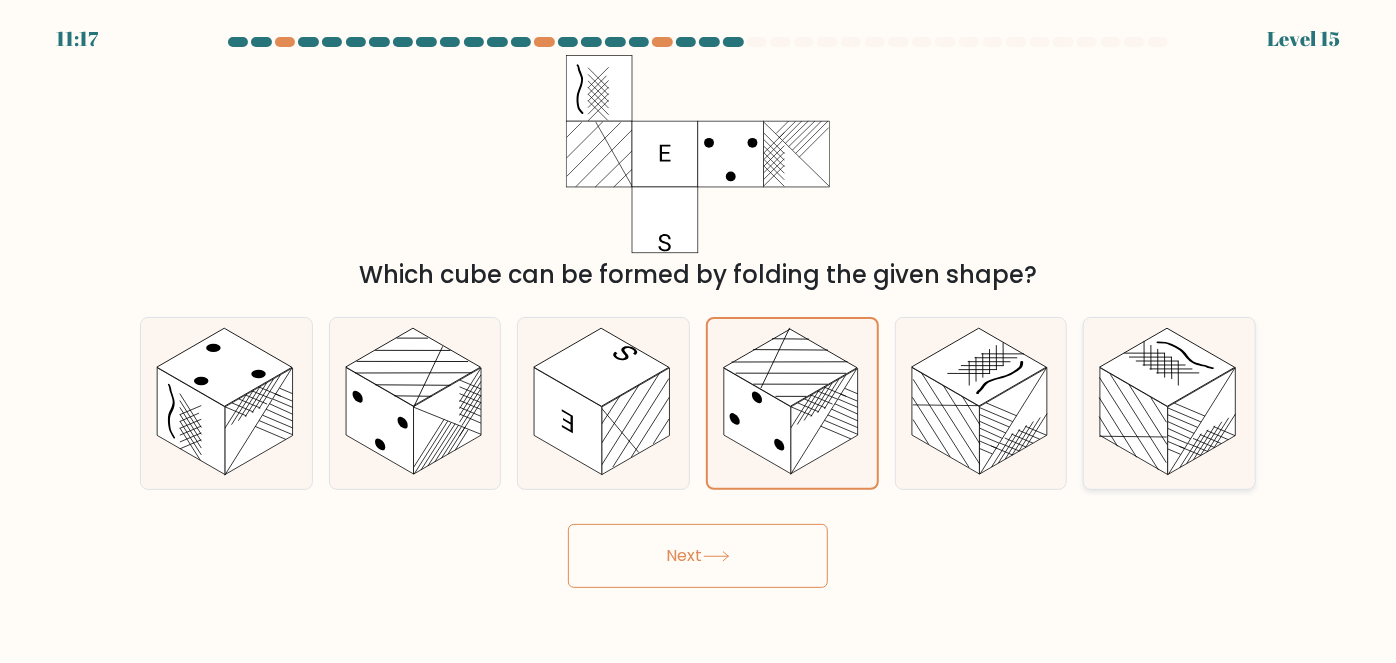 click at bounding box center (1202, 421) 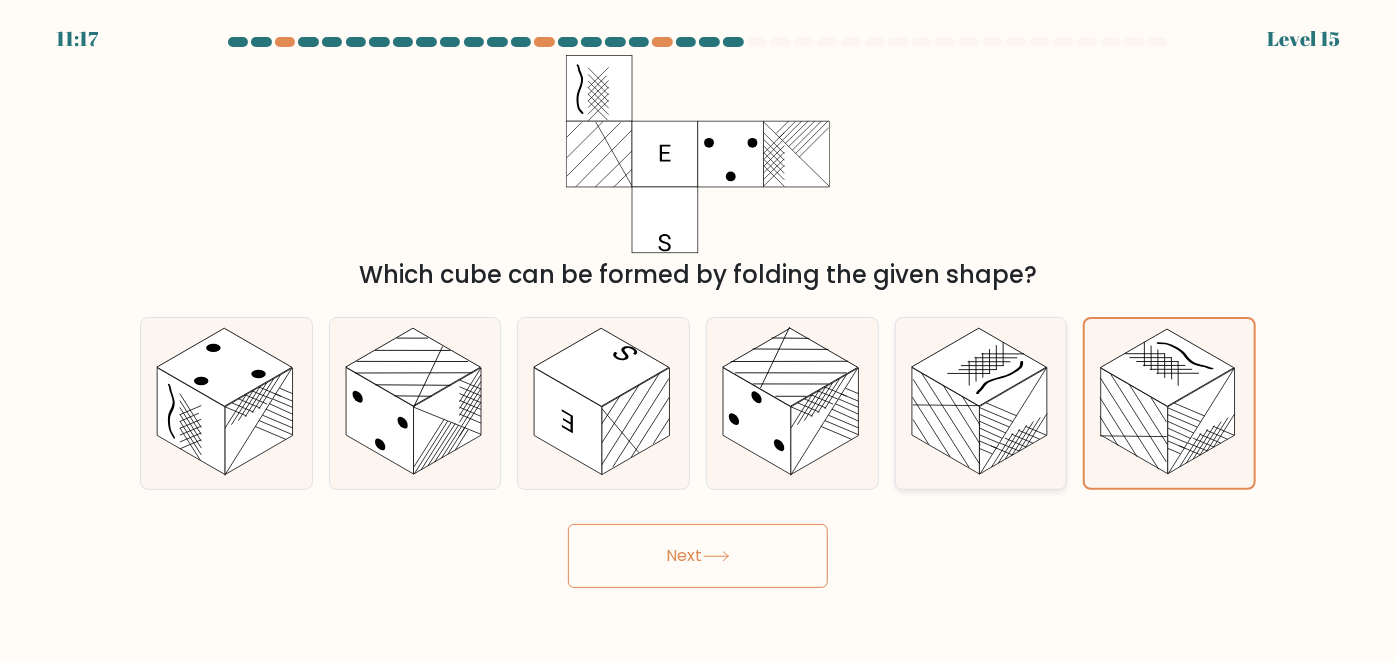 click at bounding box center (946, 421) 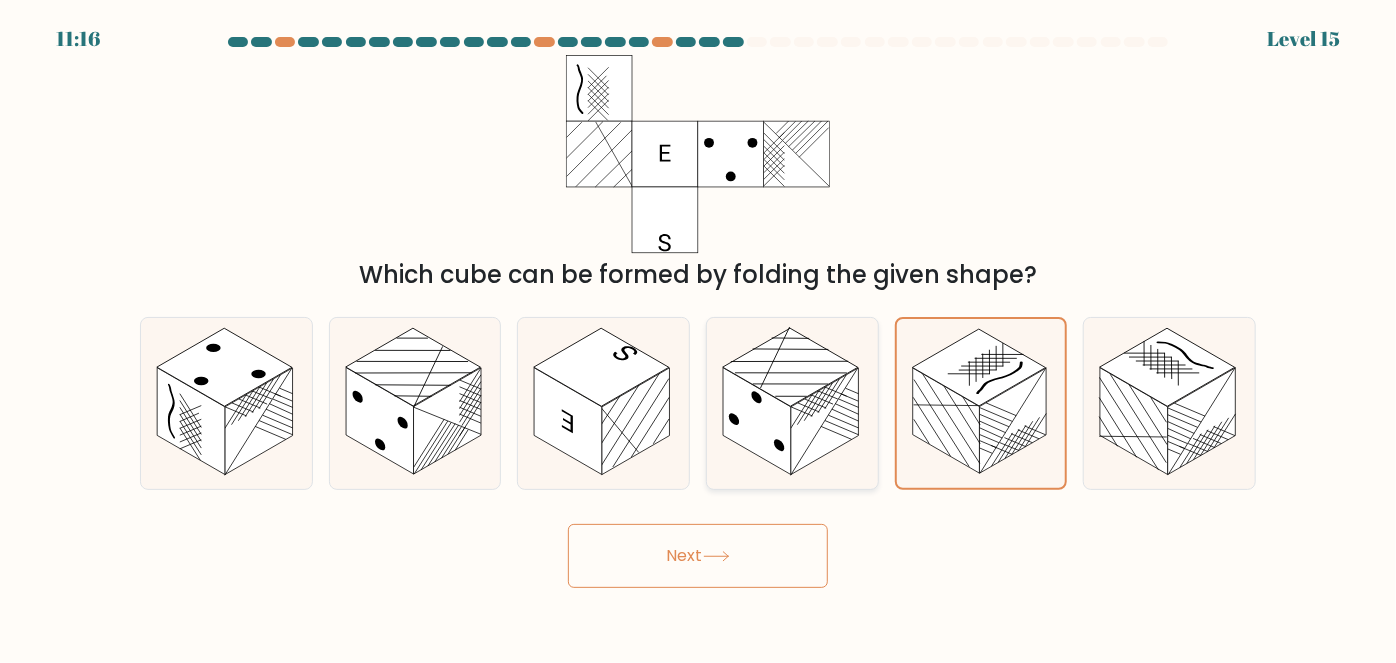 click at bounding box center [825, 421] 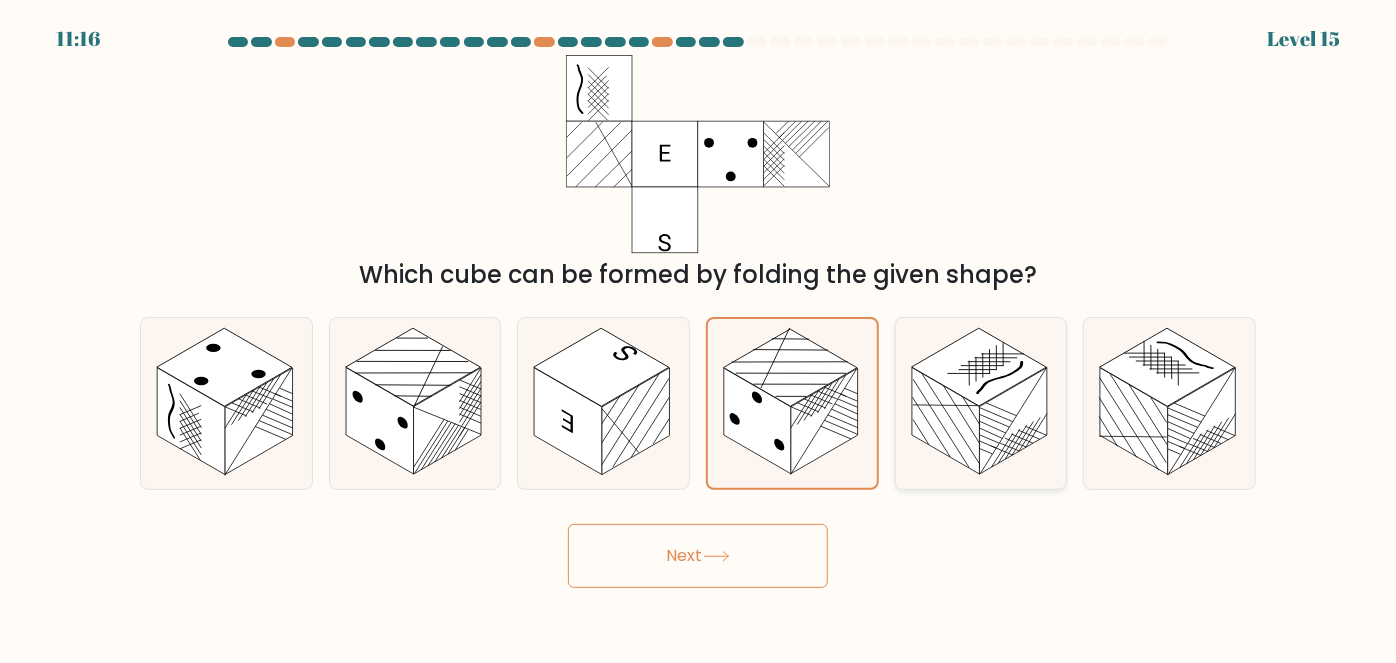 click at bounding box center (946, 421) 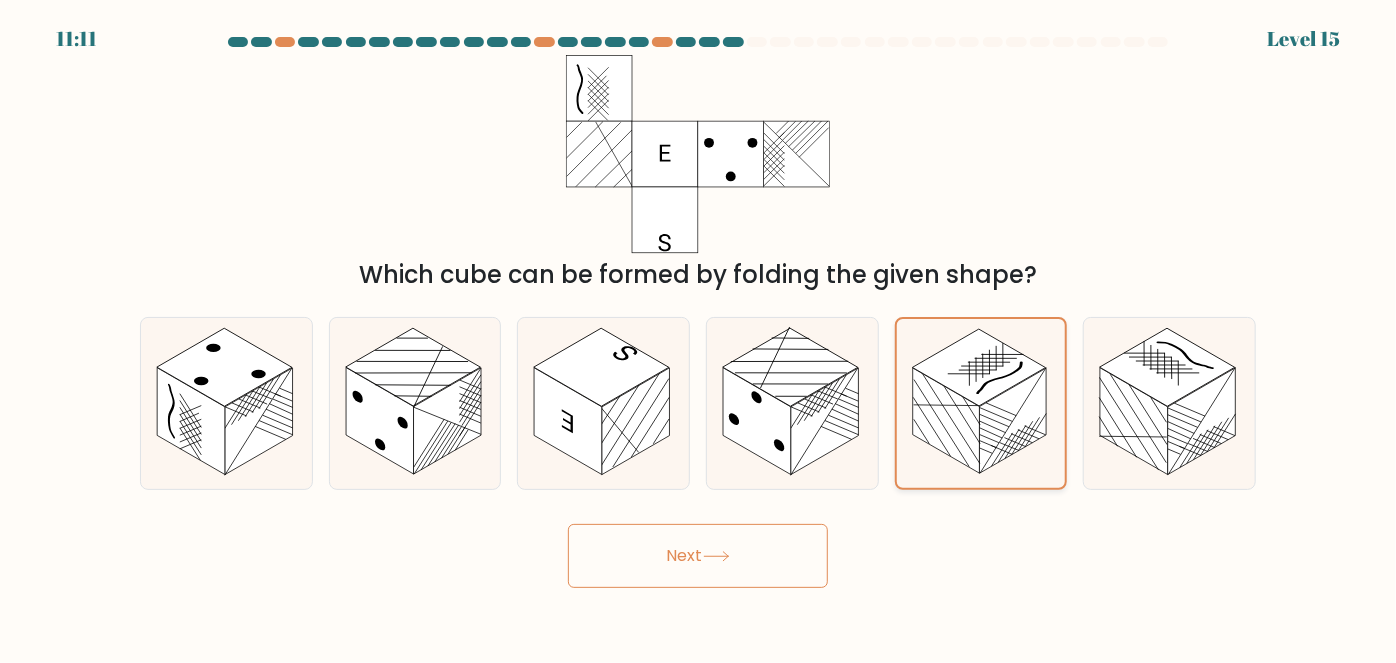 click at bounding box center (946, 421) 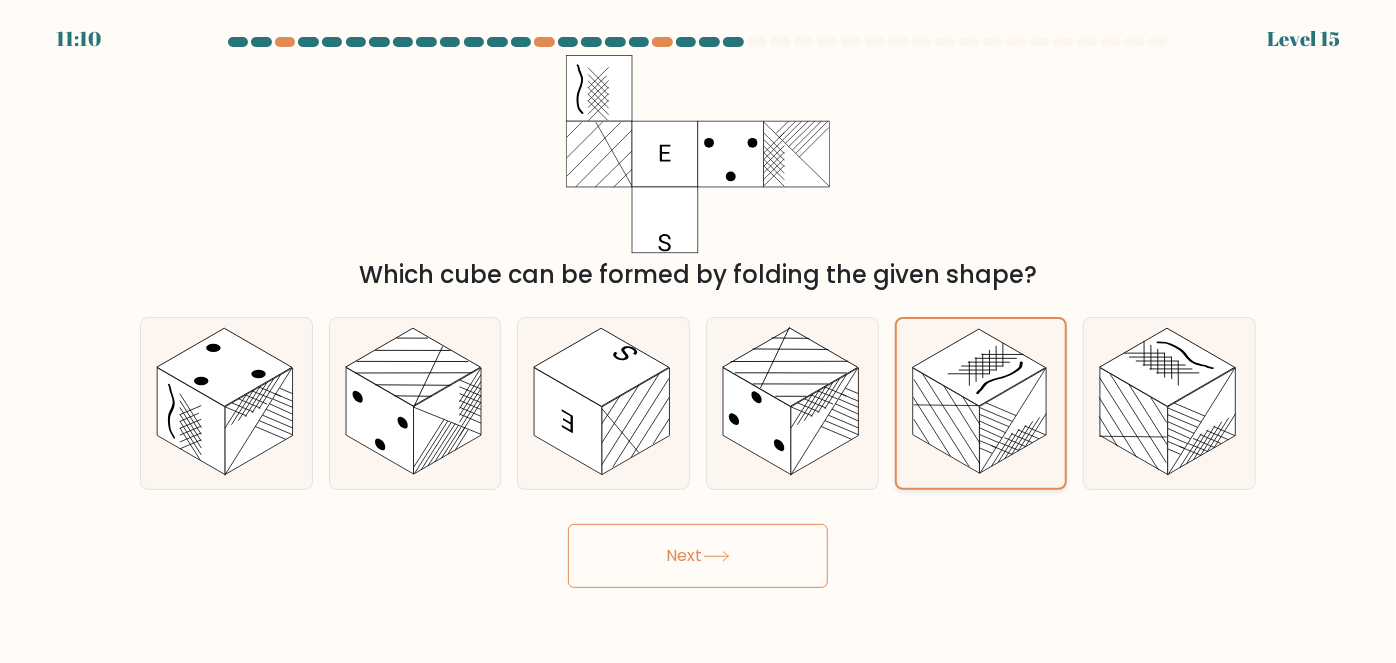 click at bounding box center [946, 421] 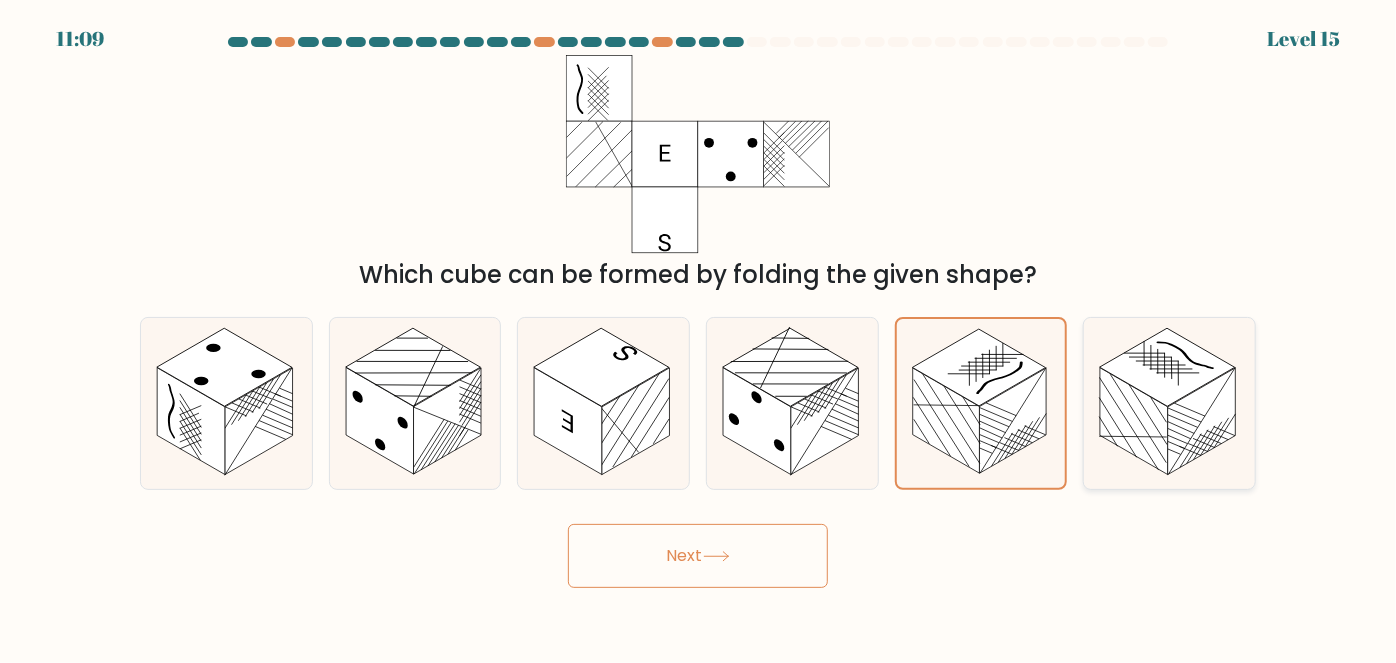 click on "f." at bounding box center [1169, 403] 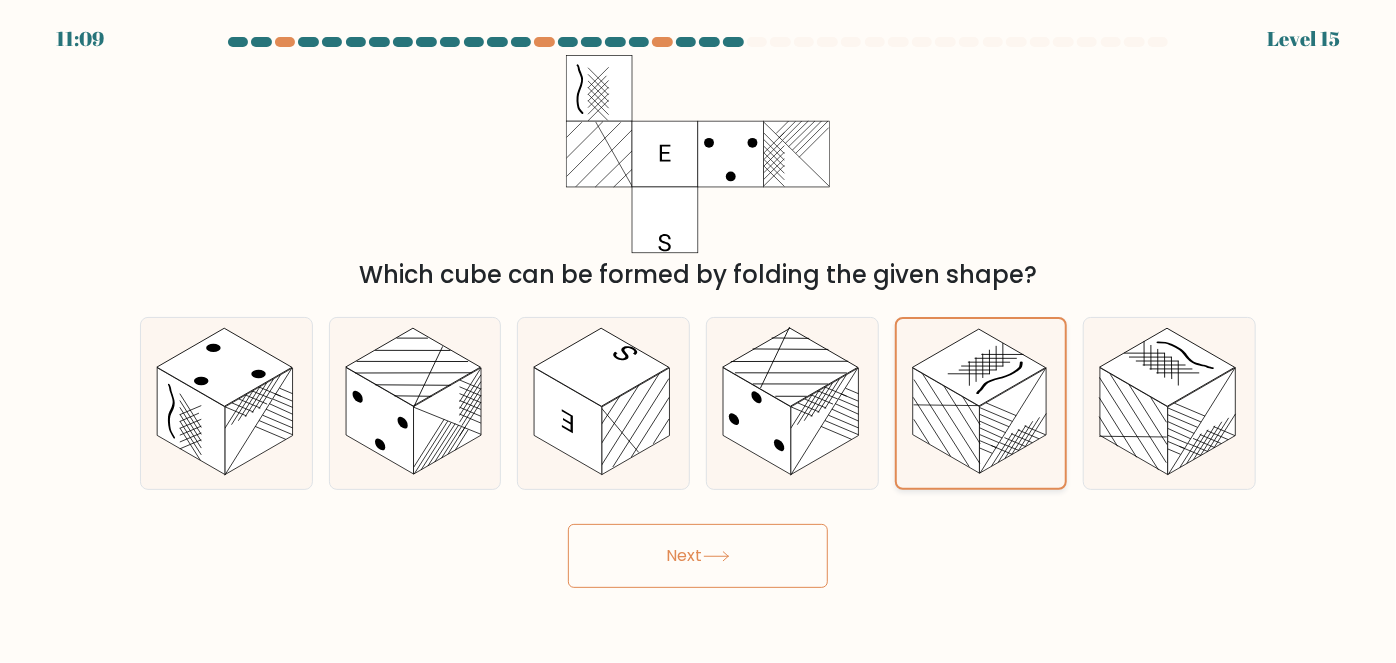 click at bounding box center [1013, 421] 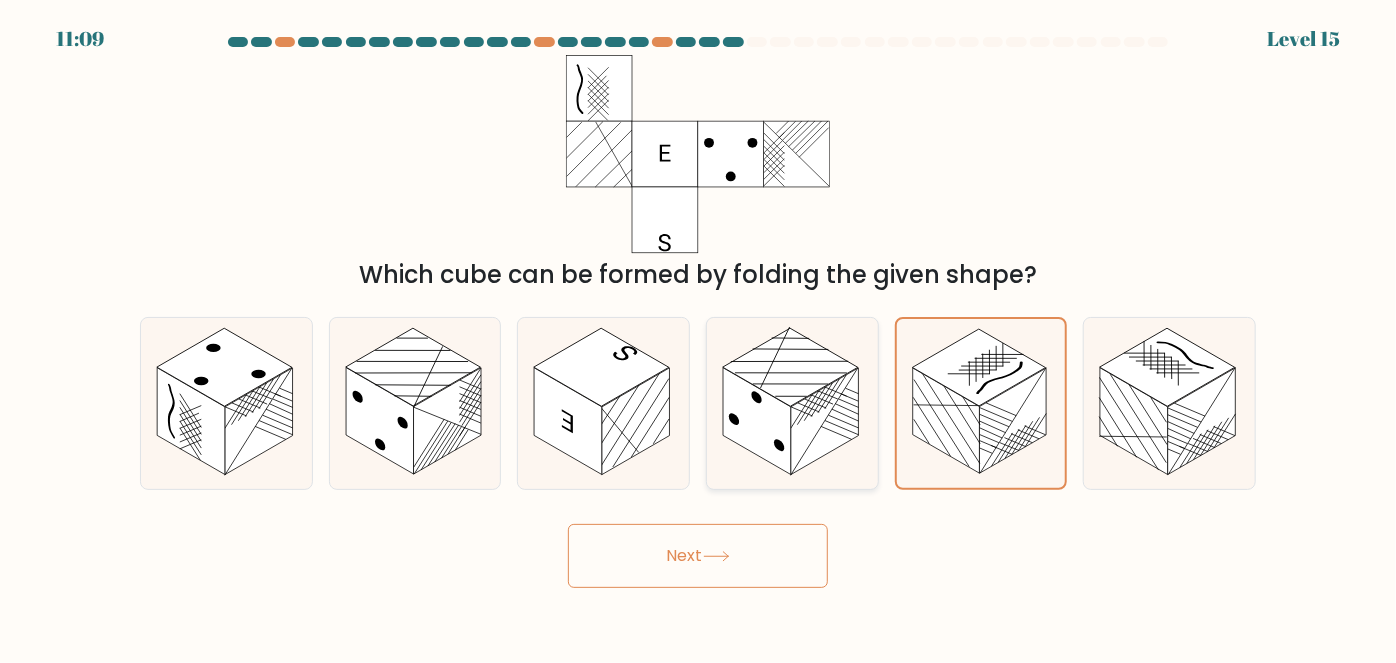 drag, startPoint x: 891, startPoint y: 415, endPoint x: 832, endPoint y: 414, distance: 59.008472 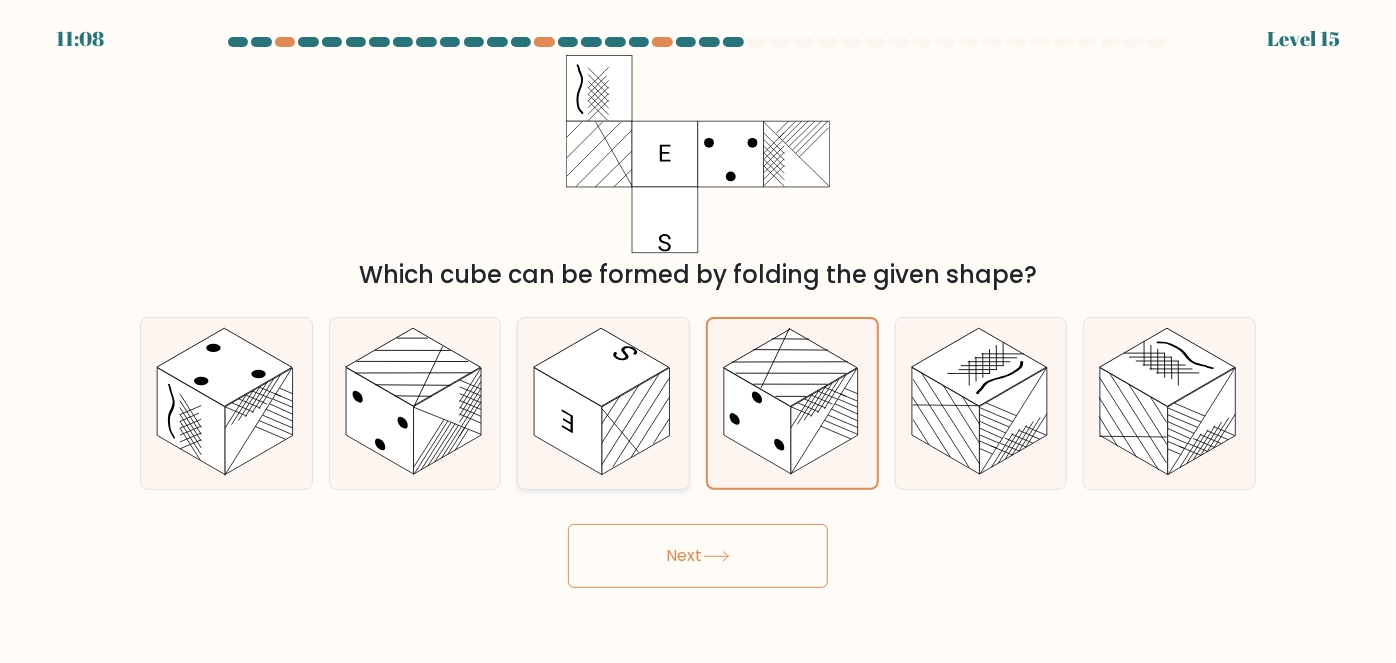 click at bounding box center [569, 421] 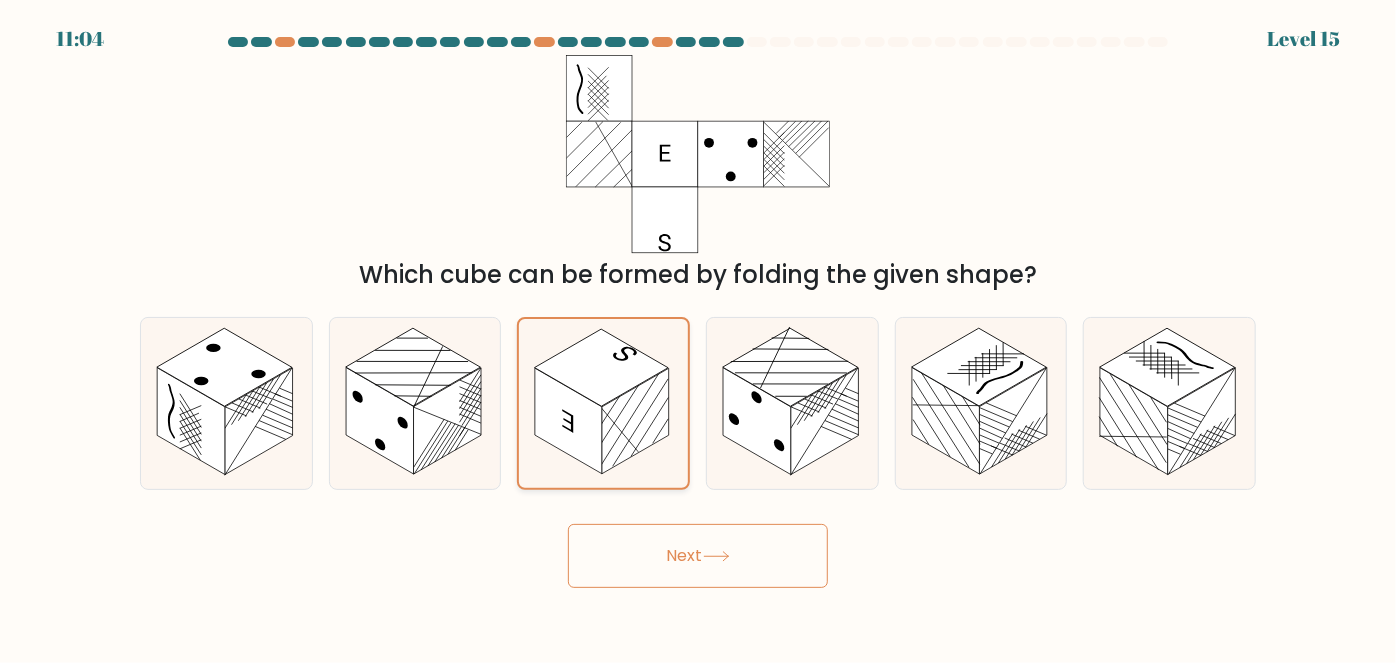 click at bounding box center [635, 421] 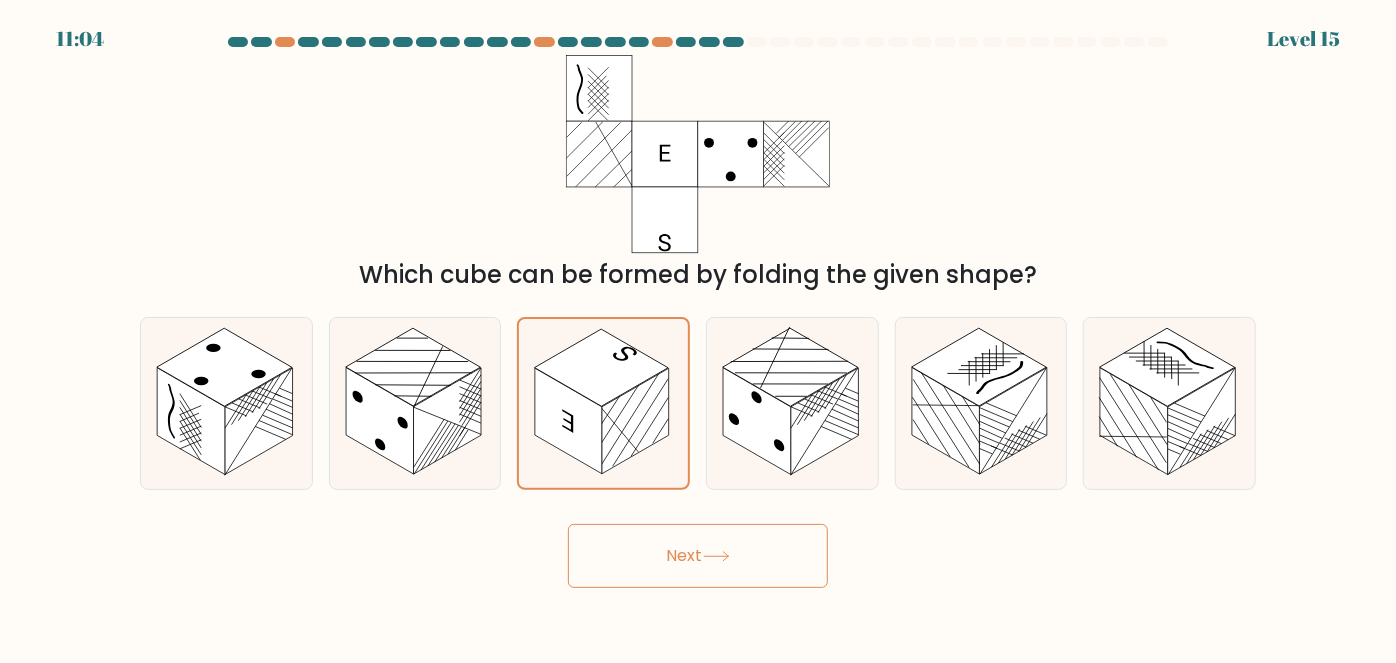 click on "Next" at bounding box center (698, 556) 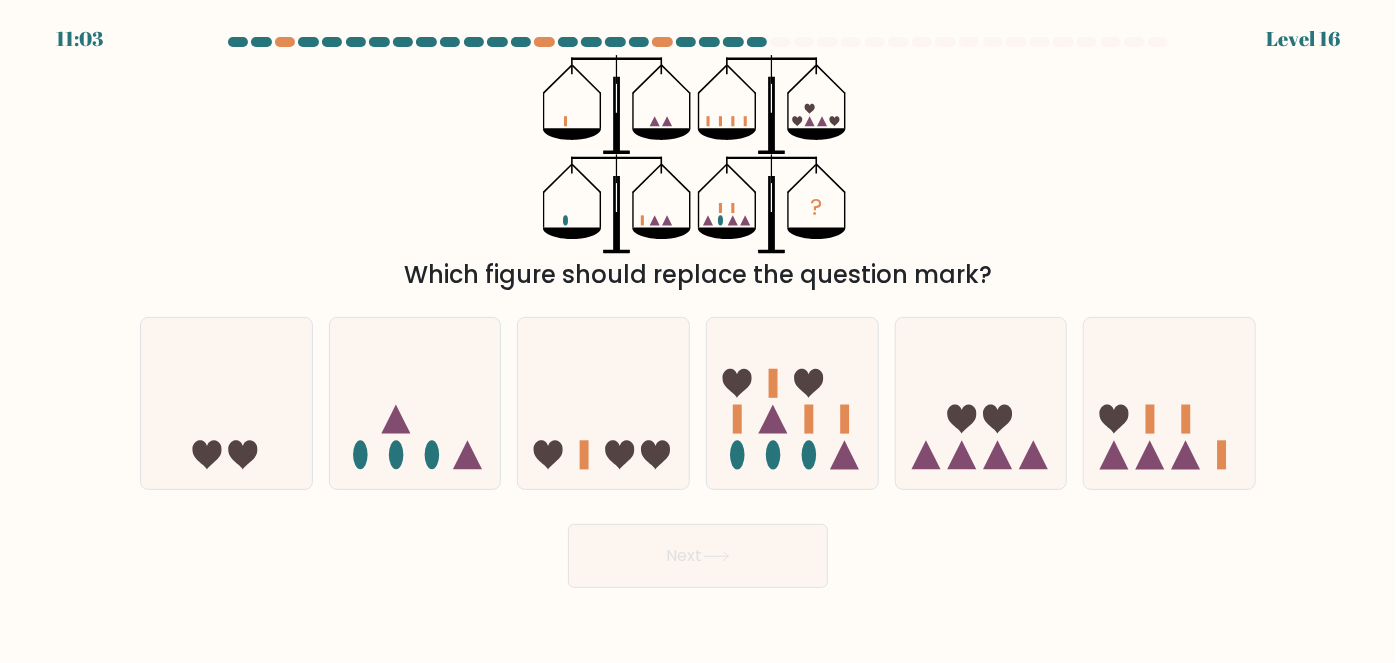 click on "?
Which figure should replace the question mark?" at bounding box center (698, 174) 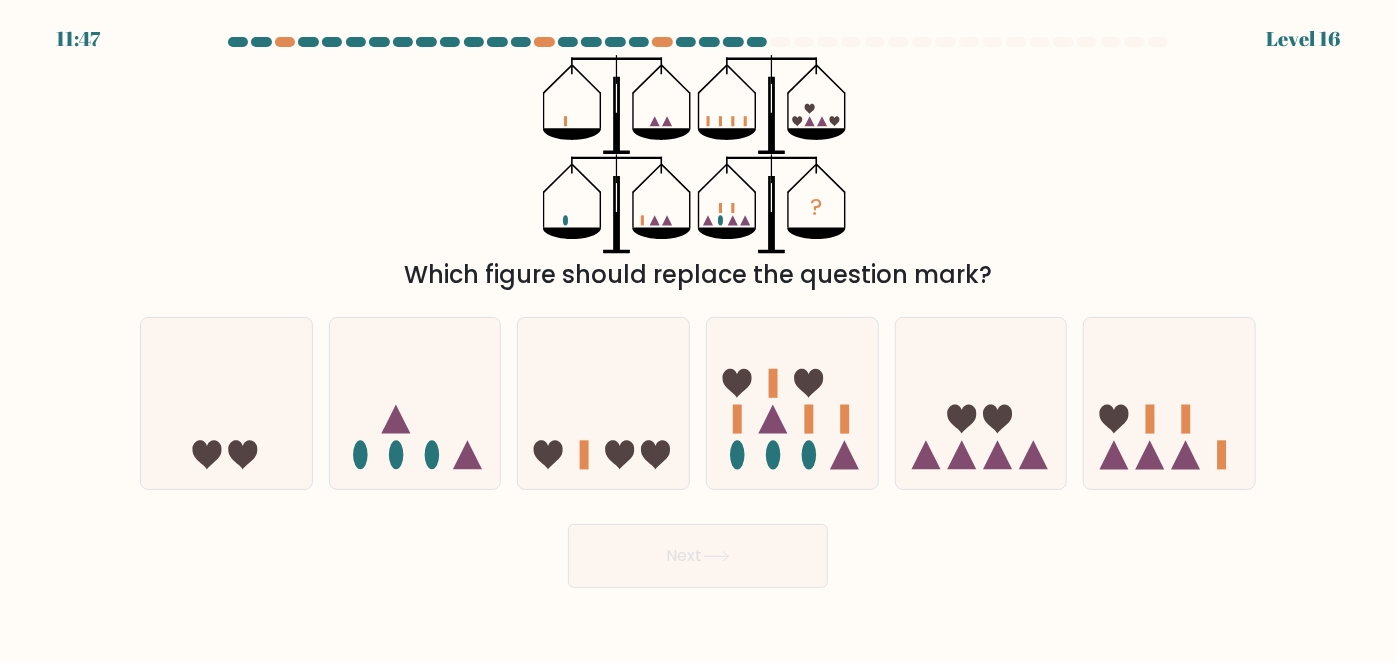 click on "?
Which figure should replace the question mark?" at bounding box center (698, 174) 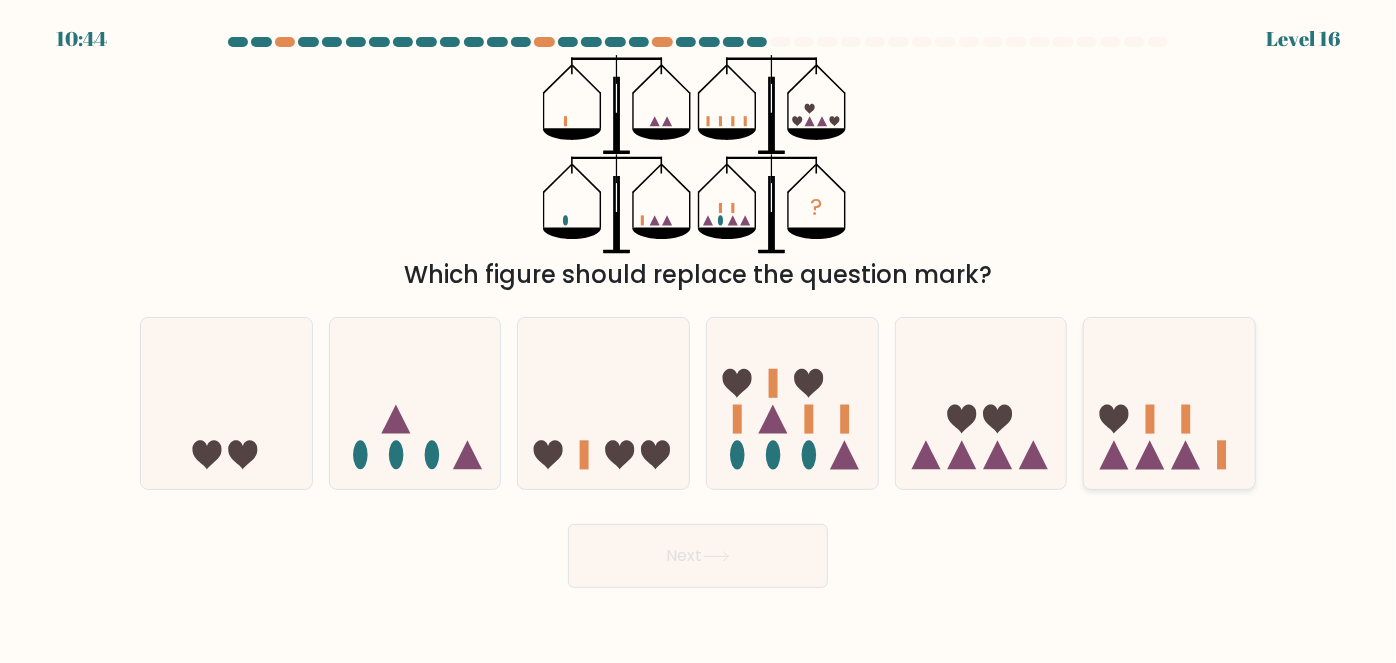 click at bounding box center (1169, 403) 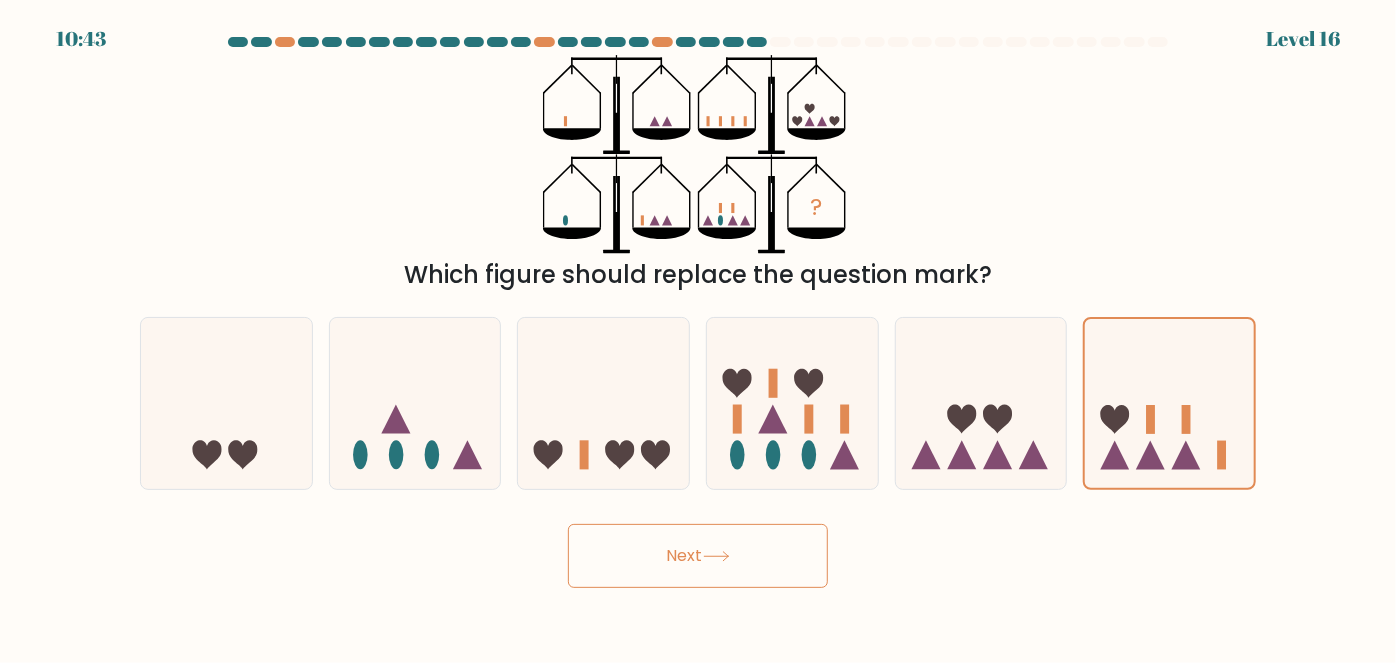 click on "Next" at bounding box center [698, 556] 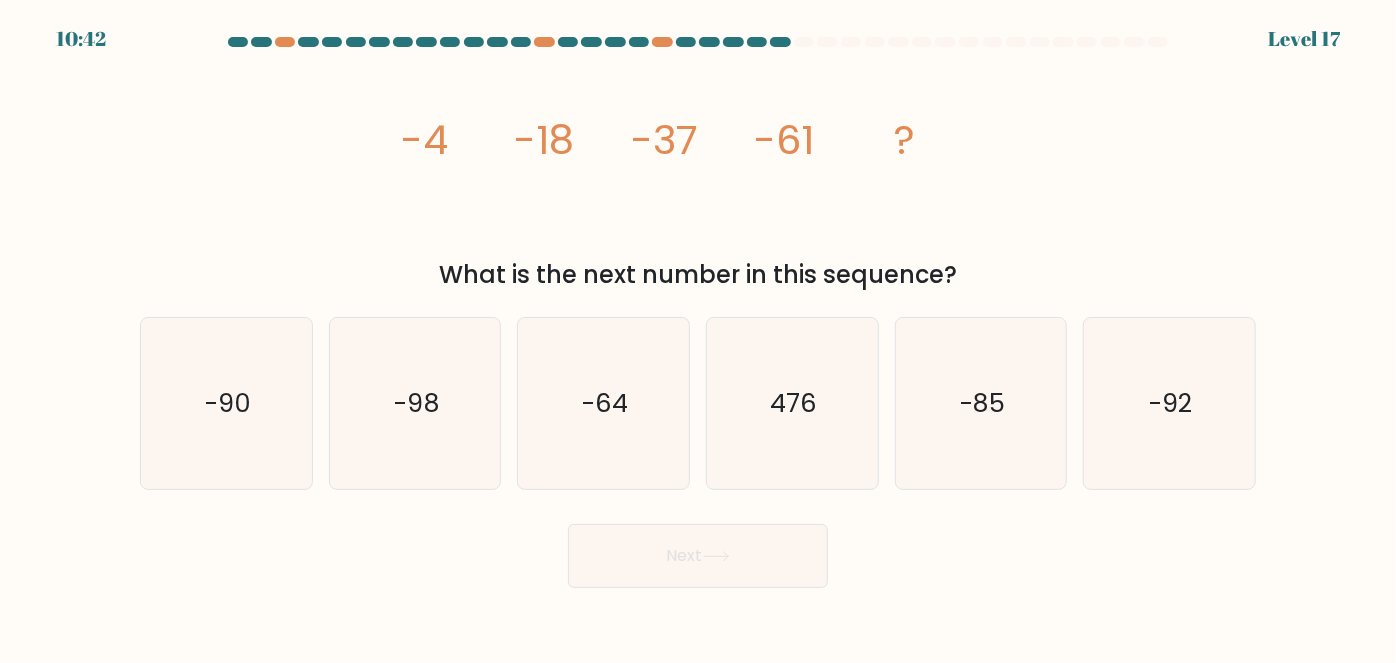 click on "image/svg+xml
-4
-18
-37
-61
?
What is the next number in this sequence?" at bounding box center [698, 174] 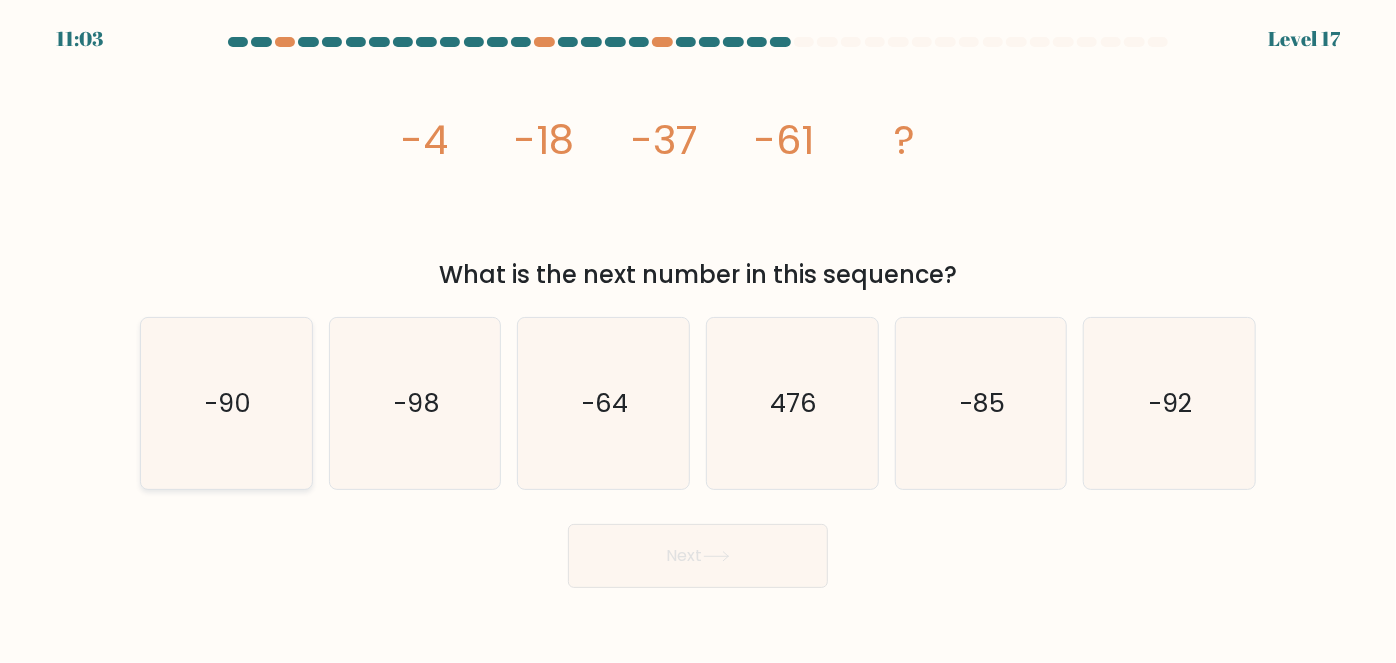 click on "-90" at bounding box center [228, 403] 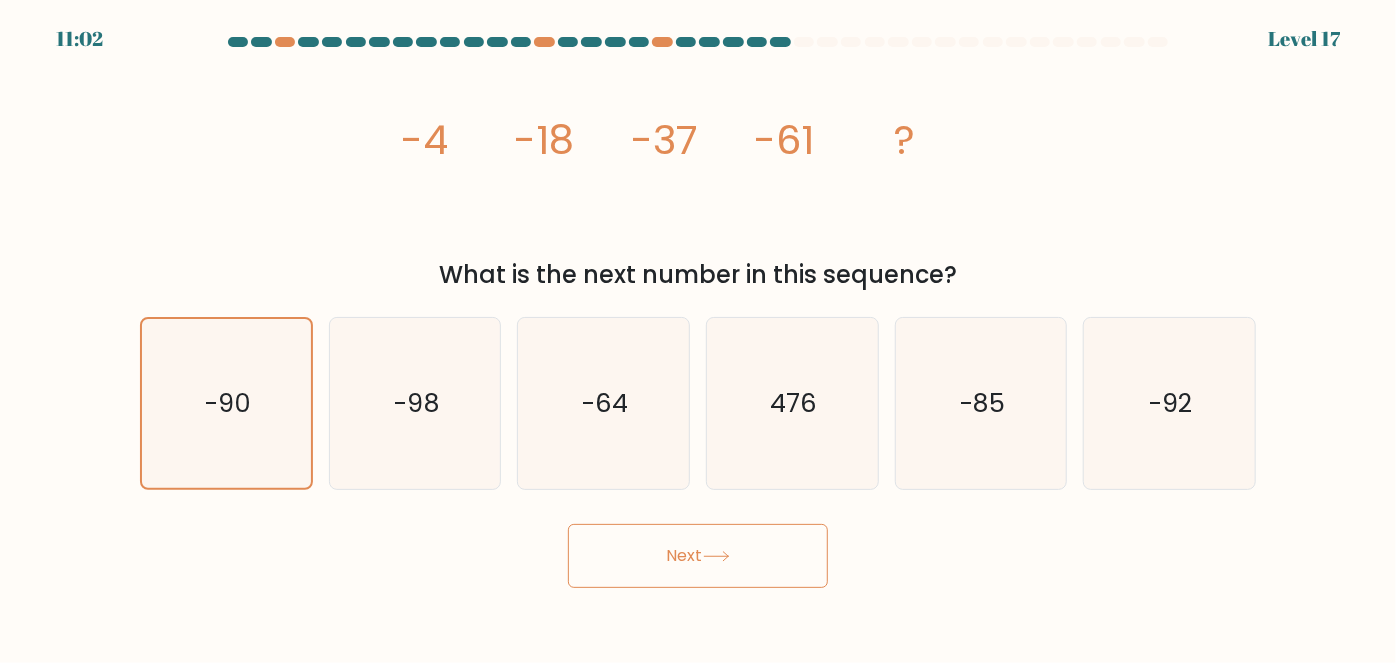 click on "Next" at bounding box center [698, 556] 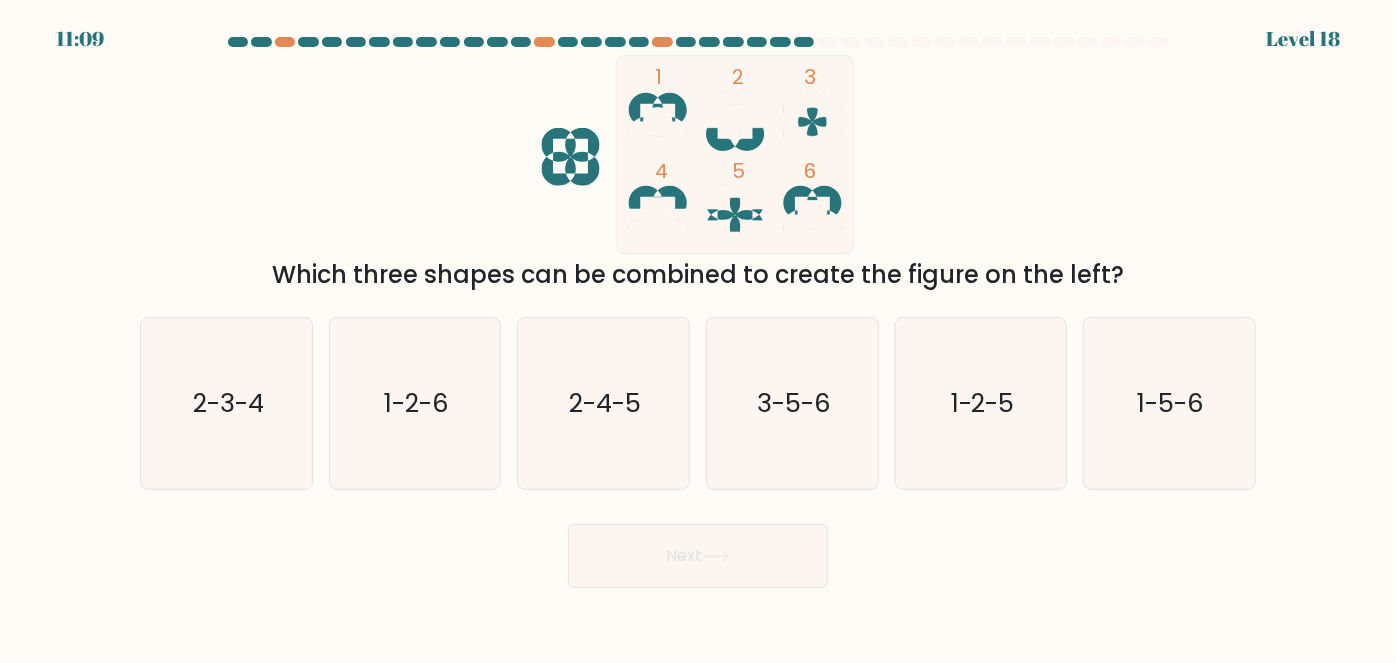drag, startPoint x: 1213, startPoint y: 446, endPoint x: 1050, endPoint y: 510, distance: 175.11424 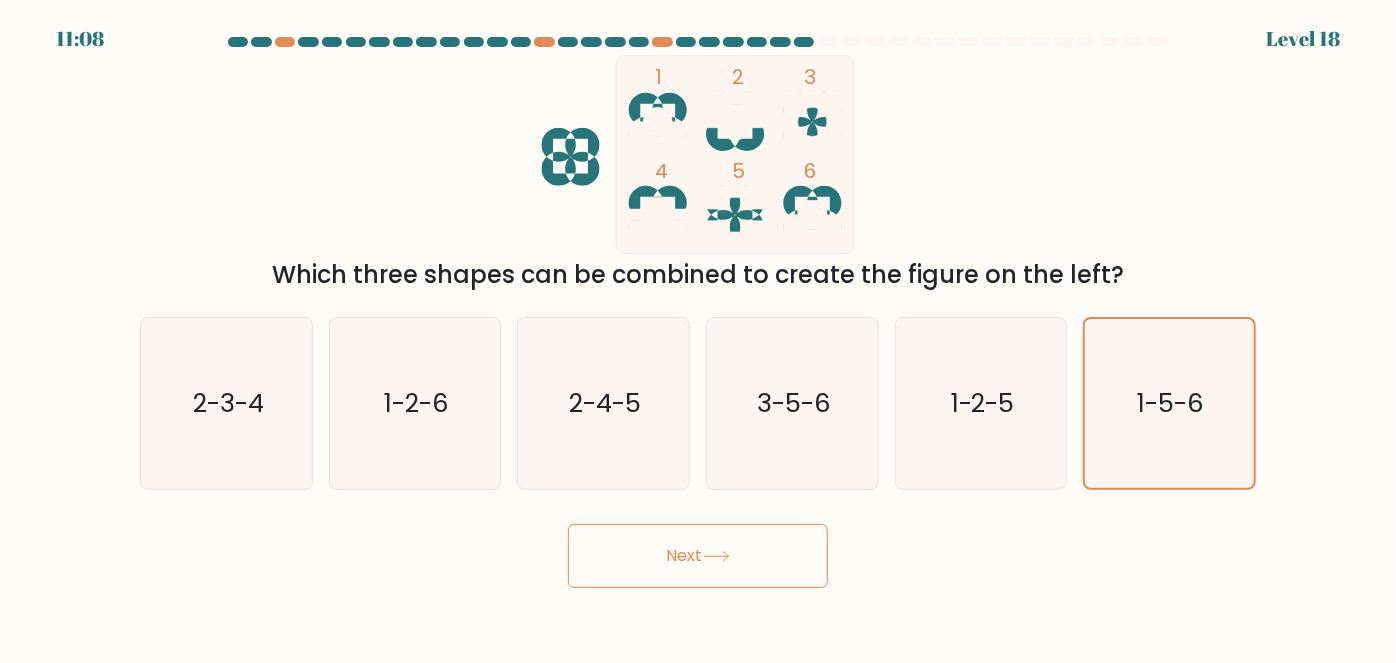 click on "Next" at bounding box center [698, 556] 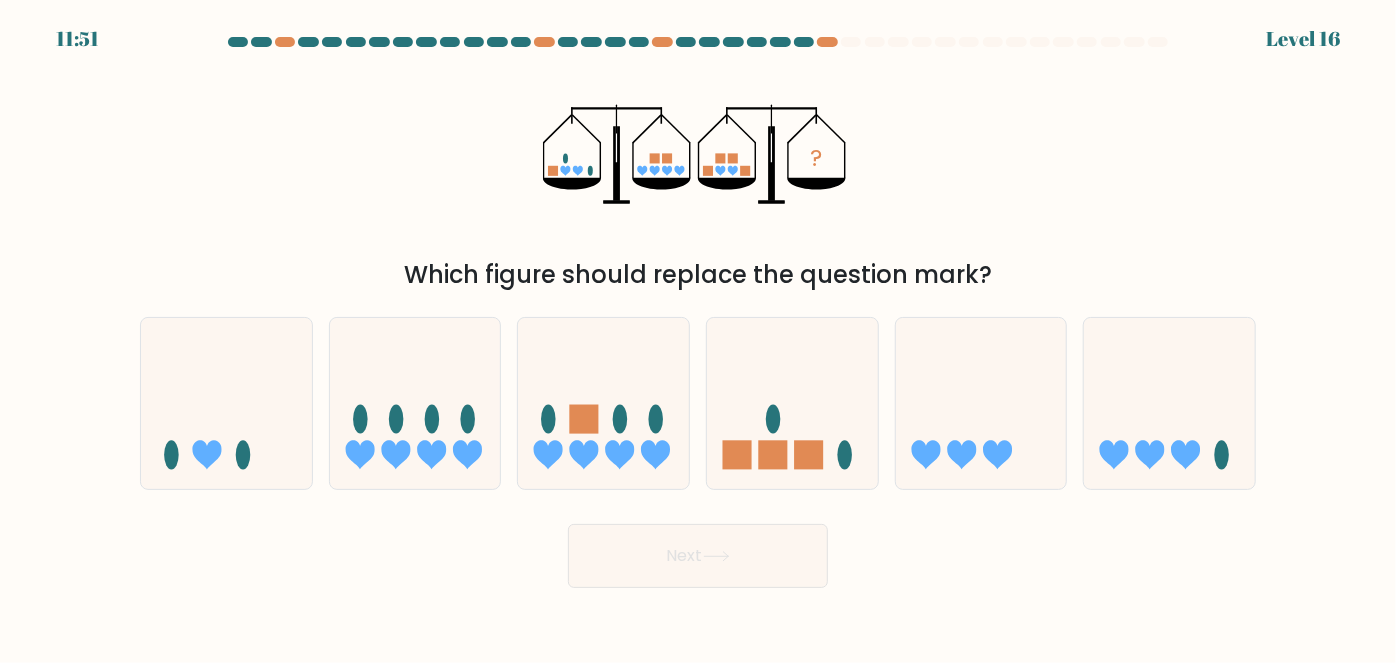 click on "?
Which figure should replace the question mark?" at bounding box center (698, 174) 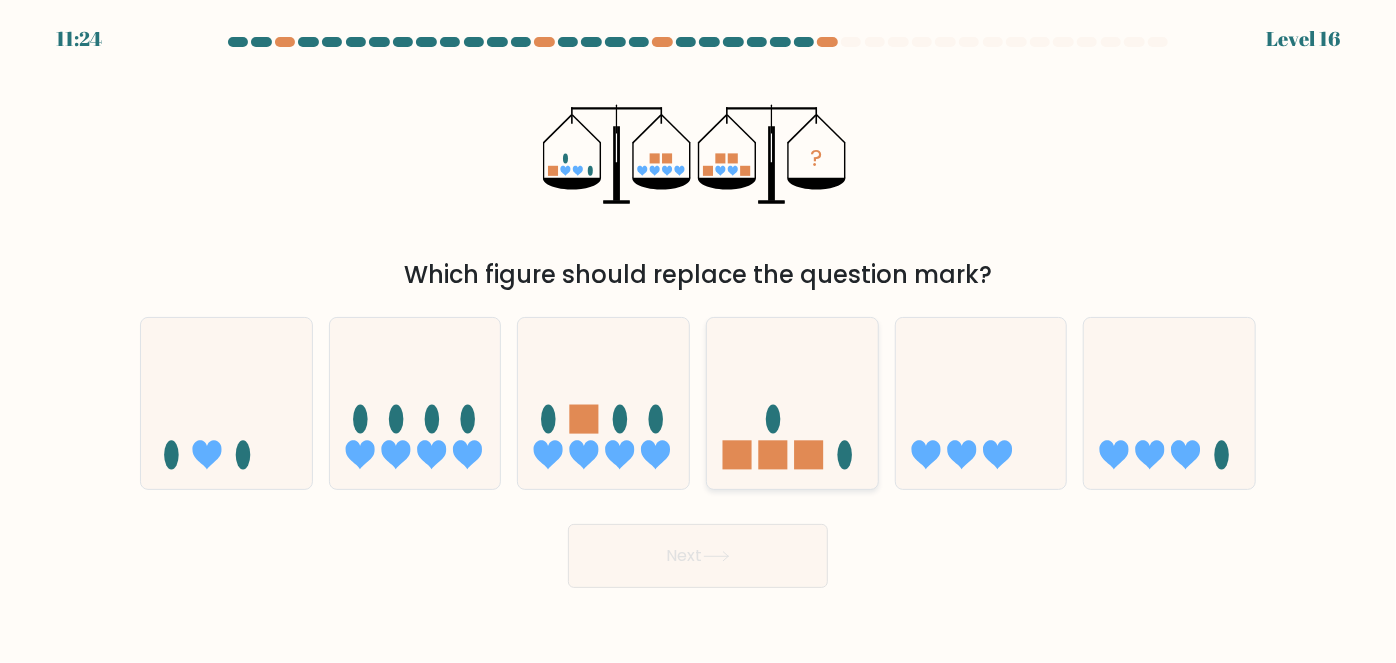 click at bounding box center [792, 403] 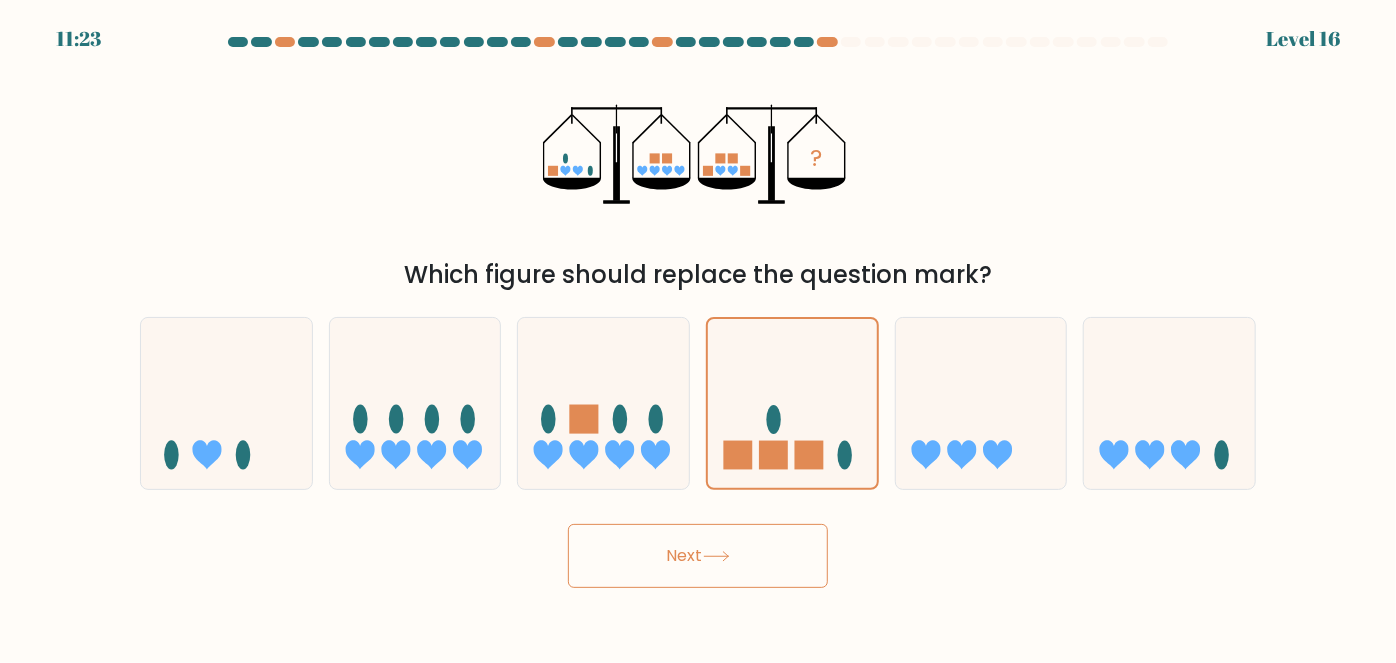 click on "Next" at bounding box center (698, 556) 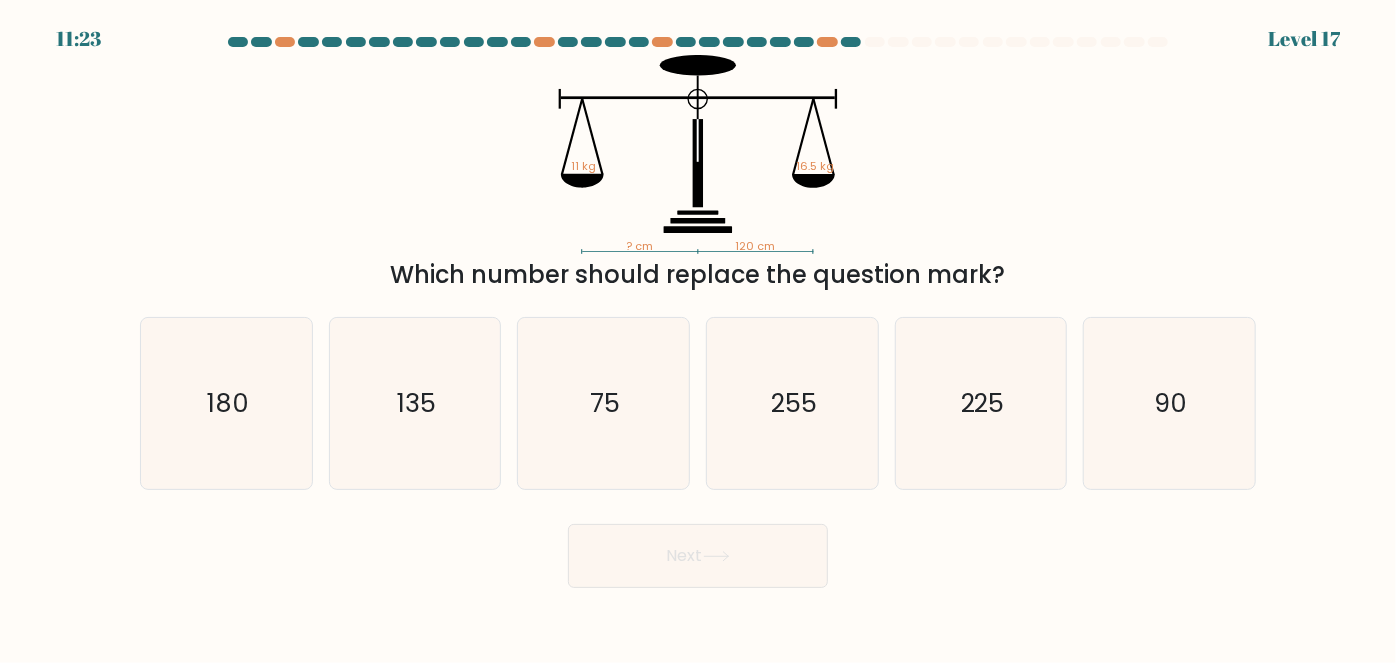 click on "? cm   120 cm   11 kg   16.5 kg
Which number should replace the question mark?" at bounding box center (698, 174) 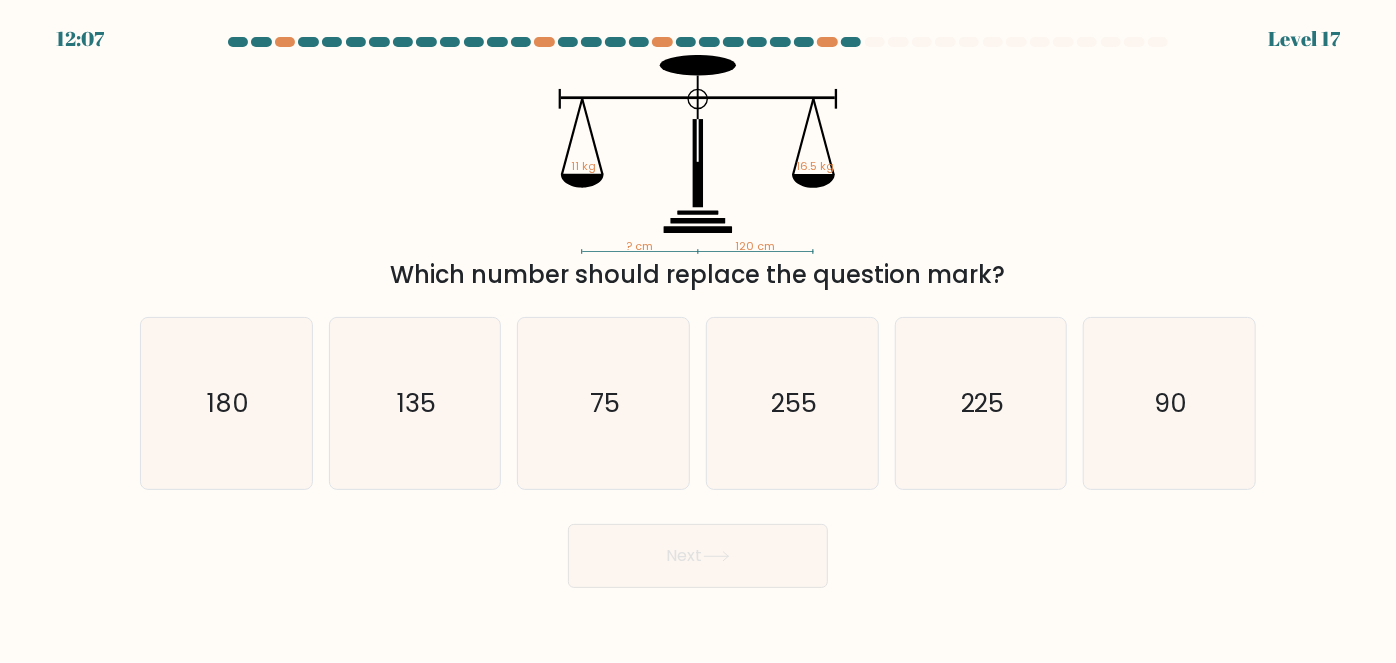 click on "? cm   120 cm   11 kg   16.5 kg
Which number should replace the question mark?" at bounding box center (698, 174) 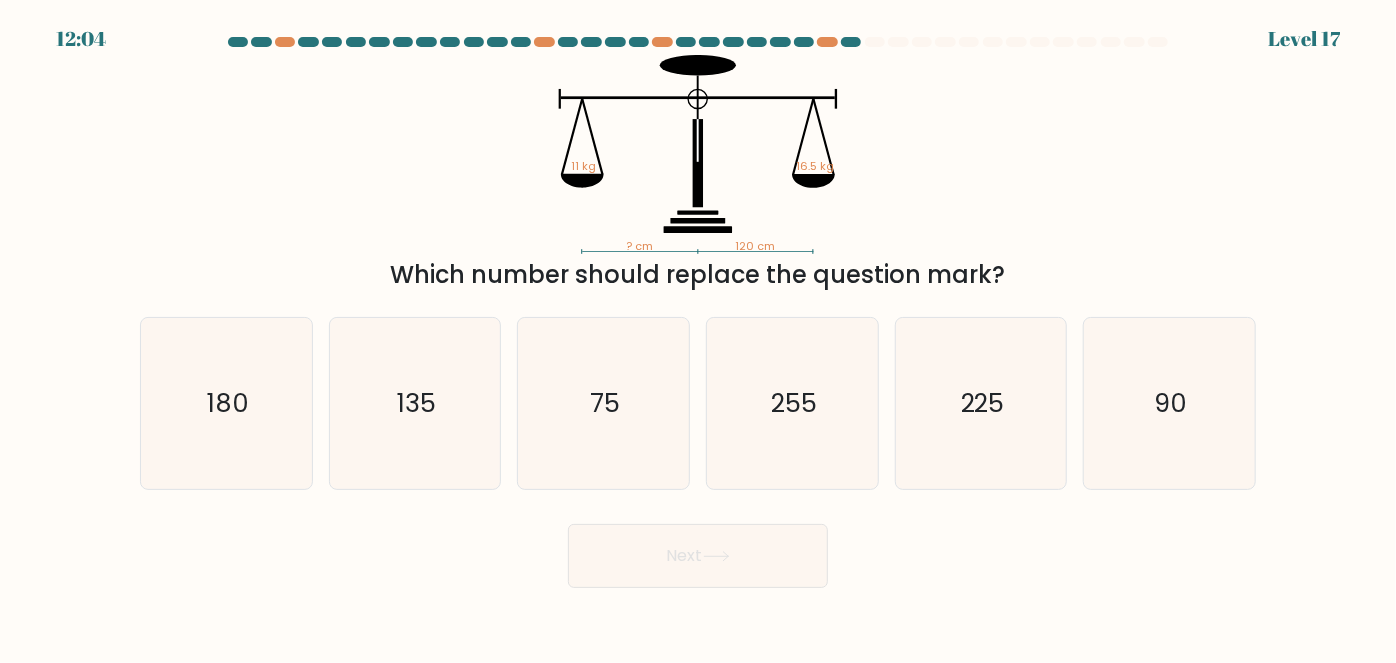 click on "? cm   120 cm   11 kg   16.5 kg
Which number should replace the question mark?" at bounding box center (698, 174) 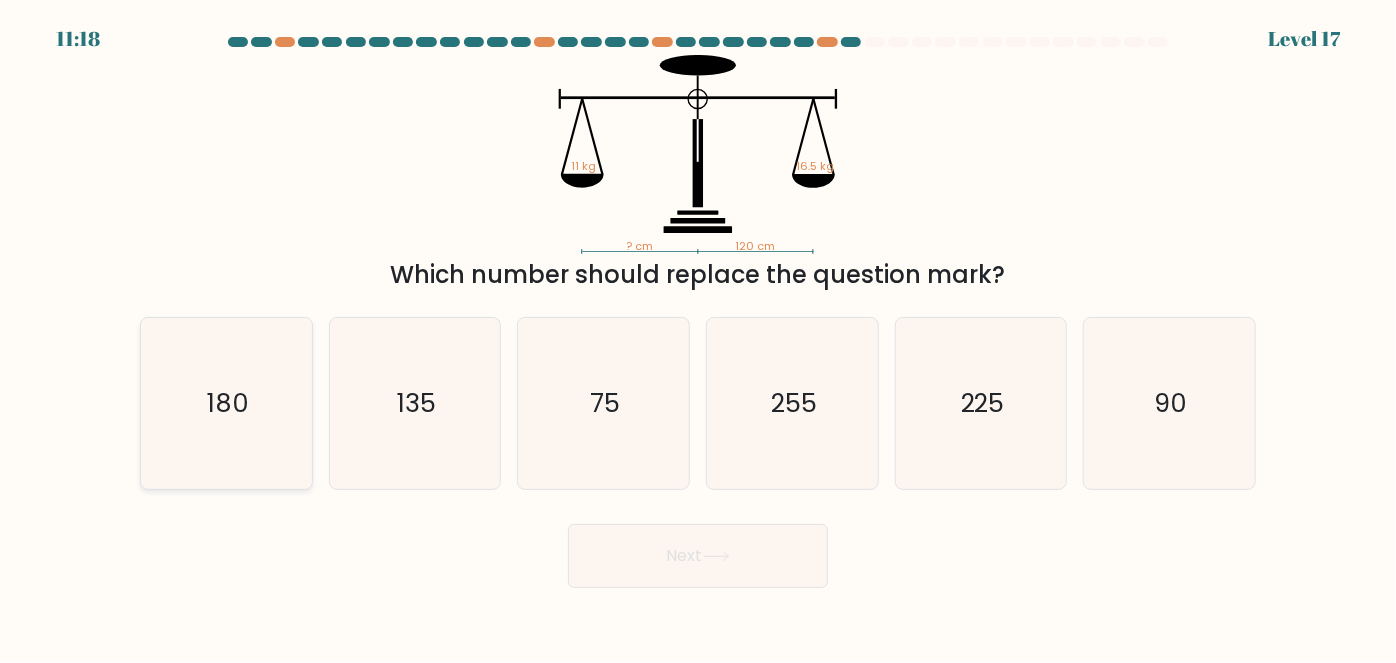 click on "180" at bounding box center [226, 403] 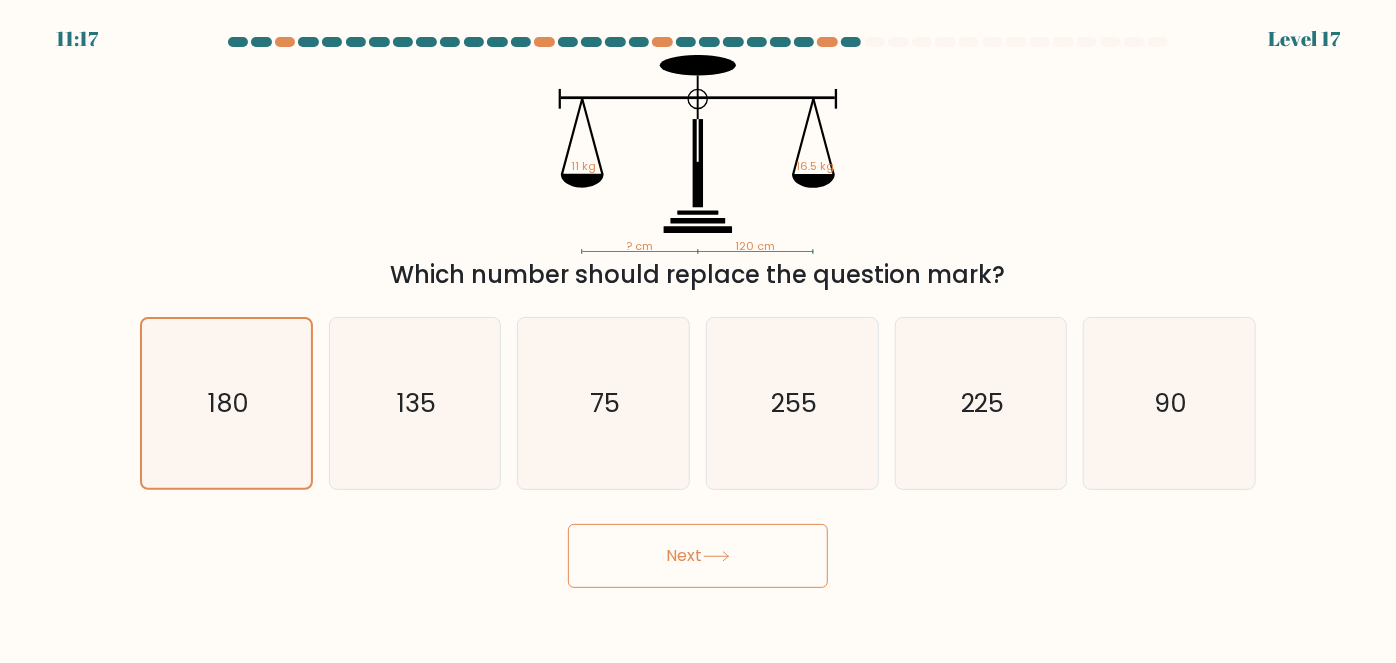 click on "Next" at bounding box center (698, 556) 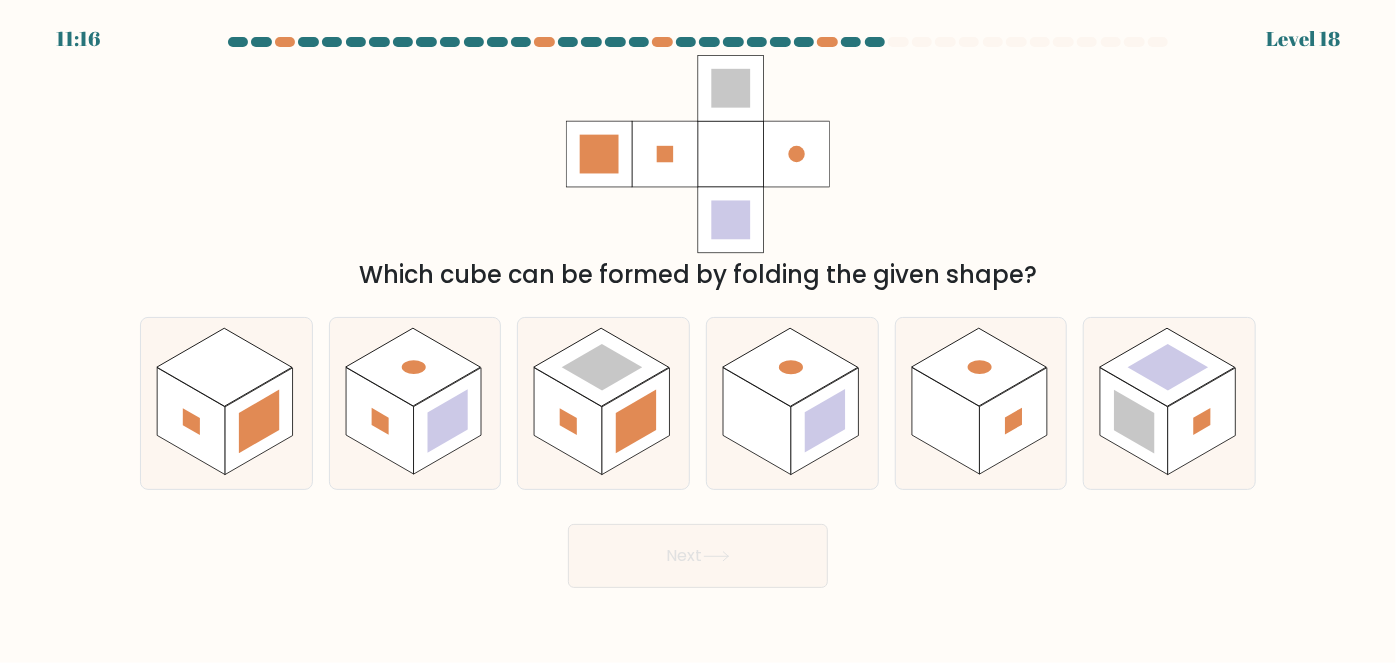 click on "Which cube can be formed by folding the given shape?" at bounding box center (698, 174) 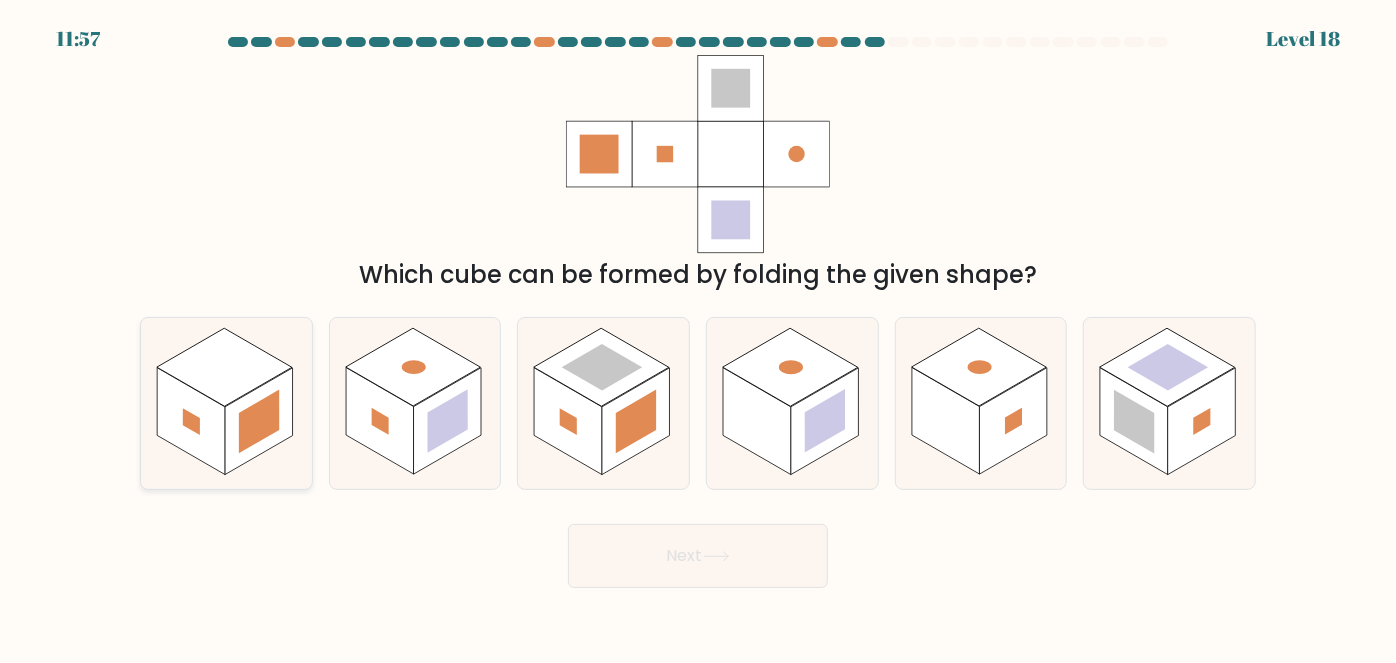 click at bounding box center (226, 403) 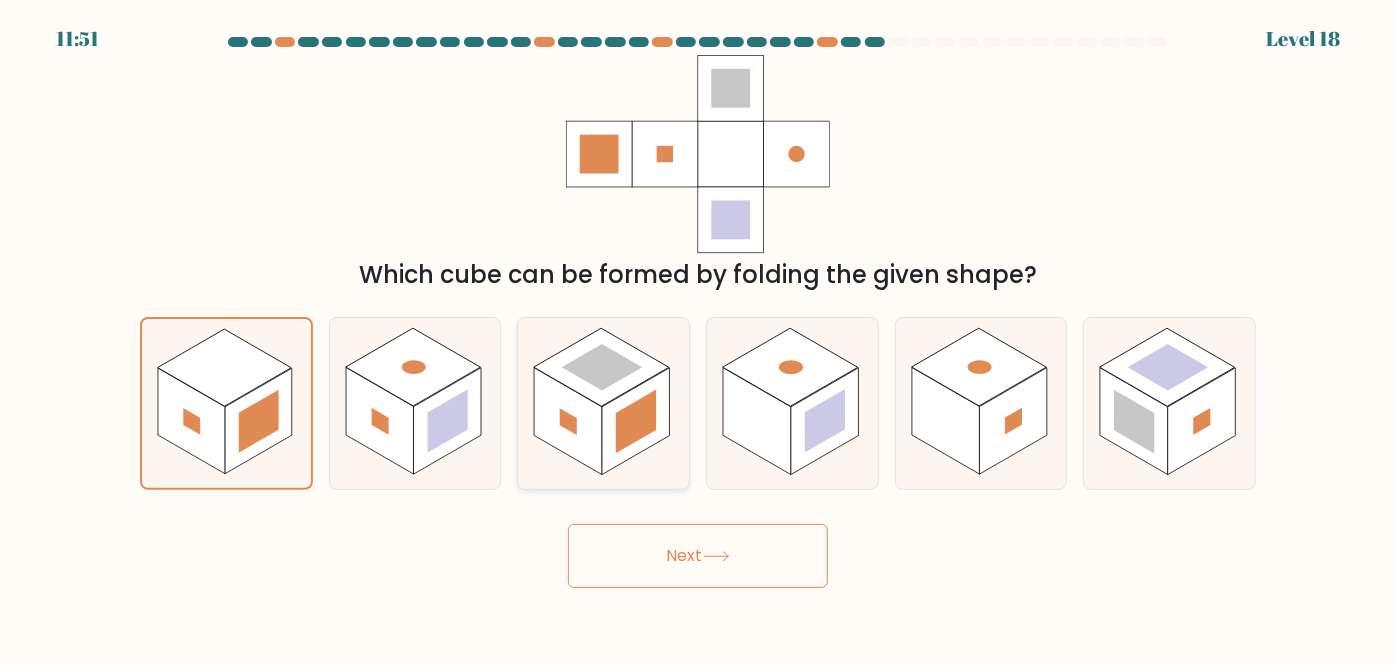 click at bounding box center (569, 421) 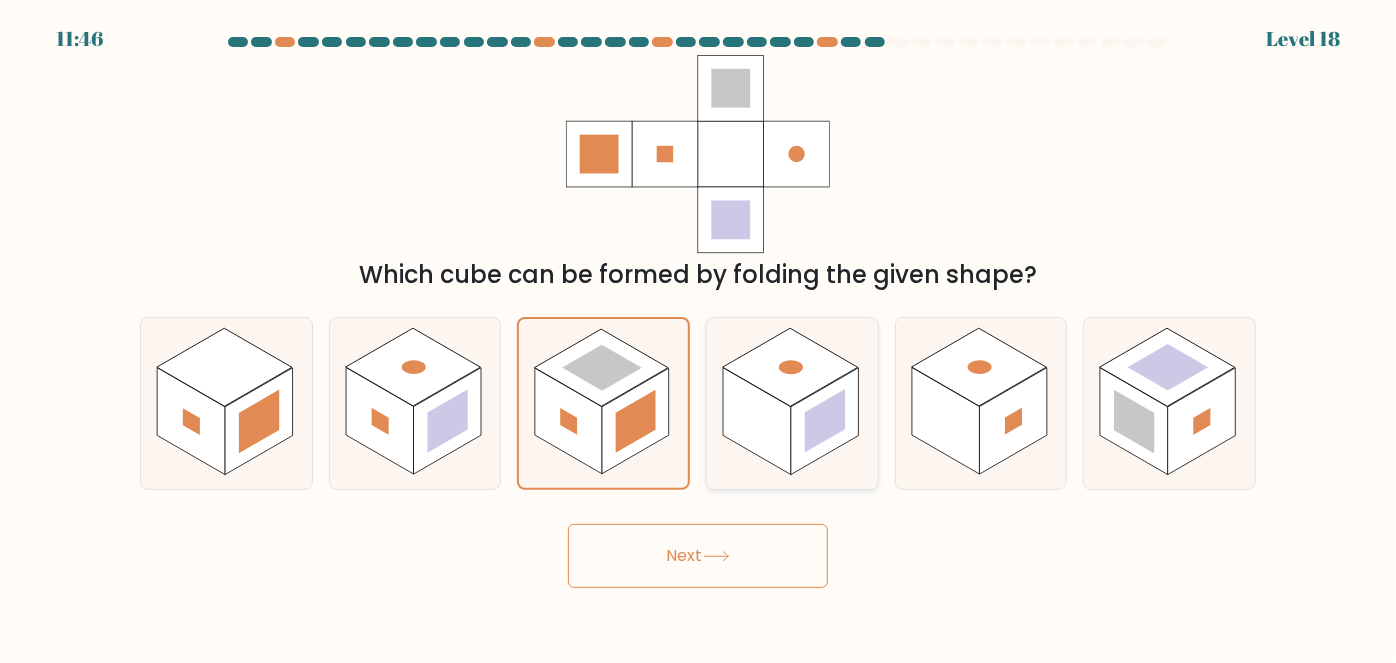 click at bounding box center (825, 421) 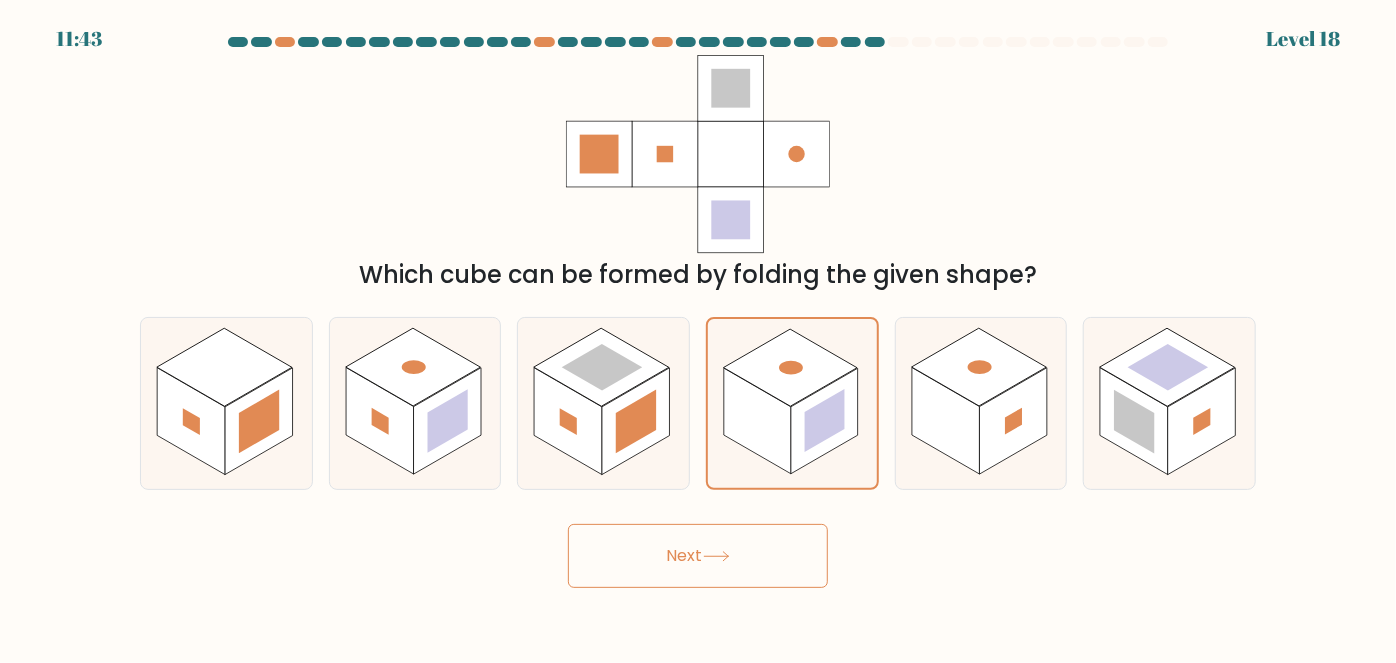 click on "Next" at bounding box center [698, 556] 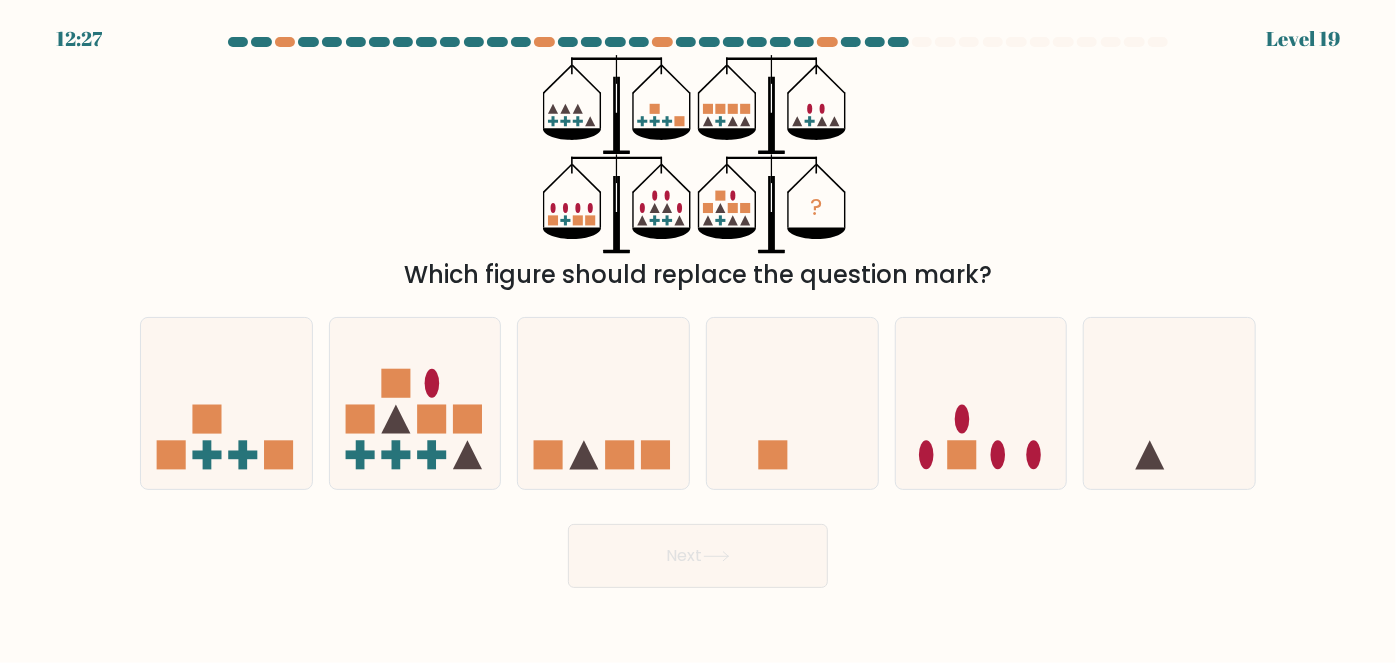 click on "Which figure should replace the question mark?" at bounding box center [698, 275] 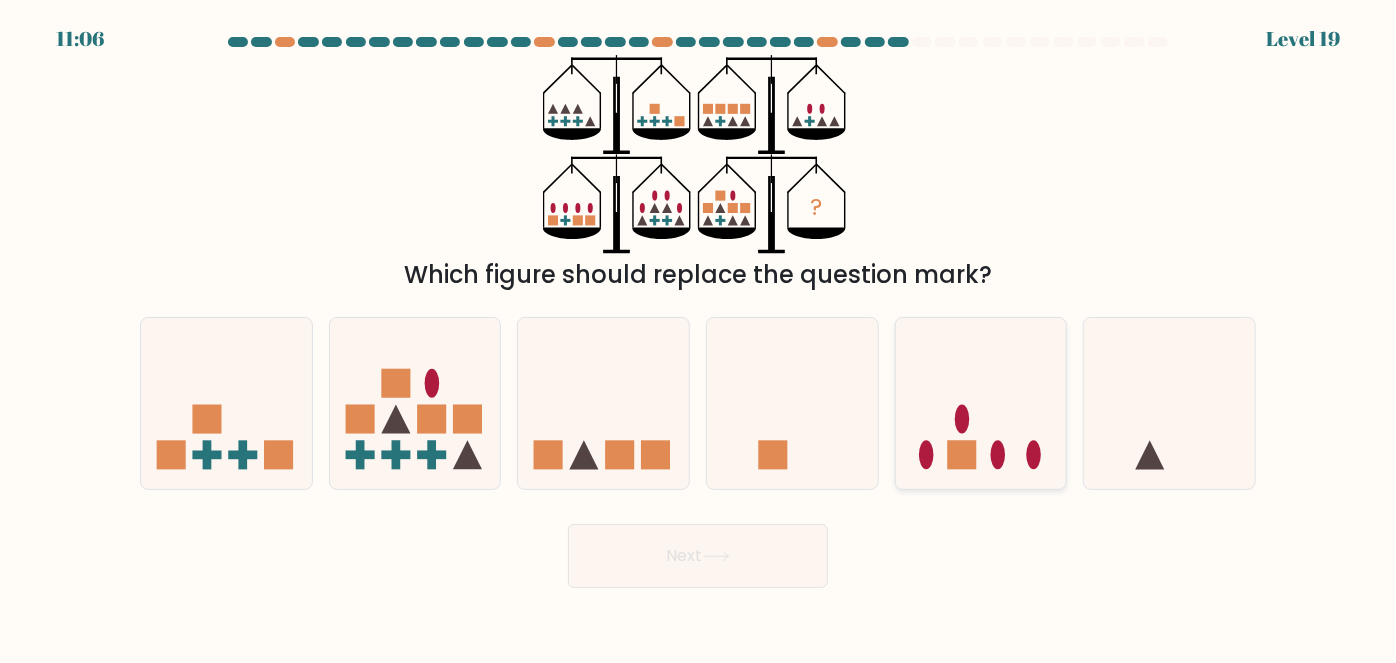 click at bounding box center [981, 403] 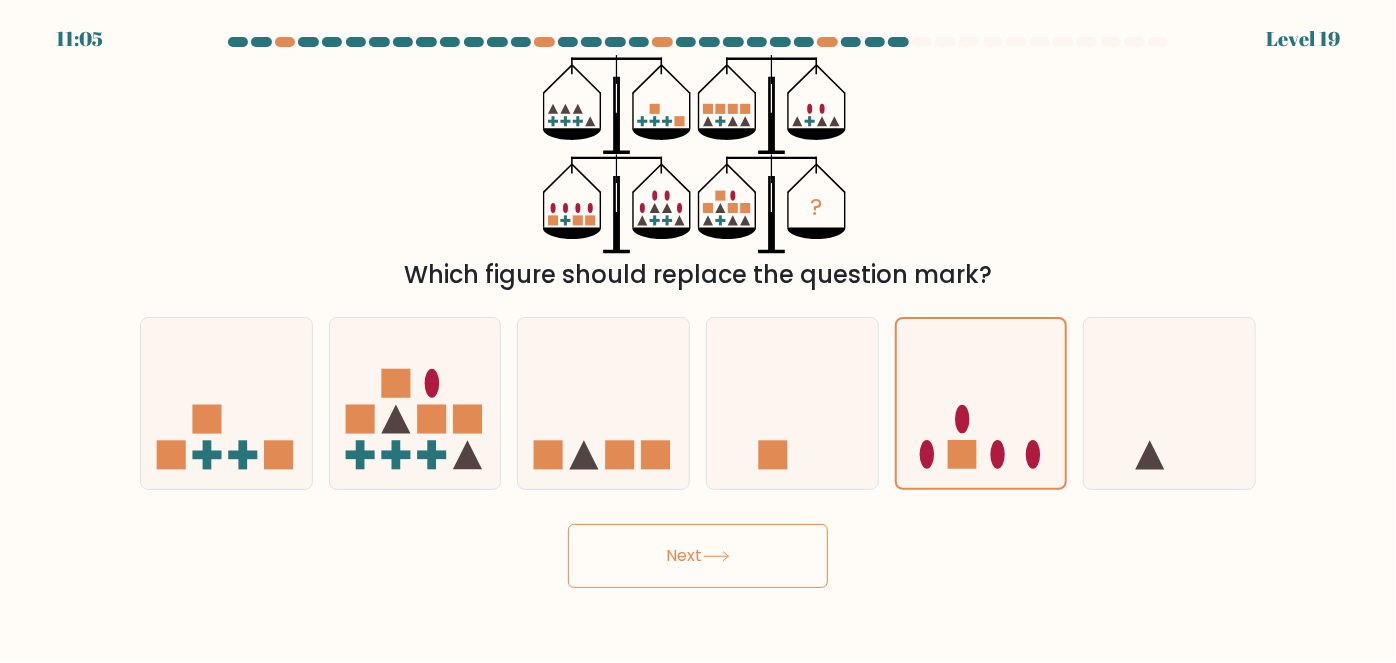 click on "Next" at bounding box center (698, 556) 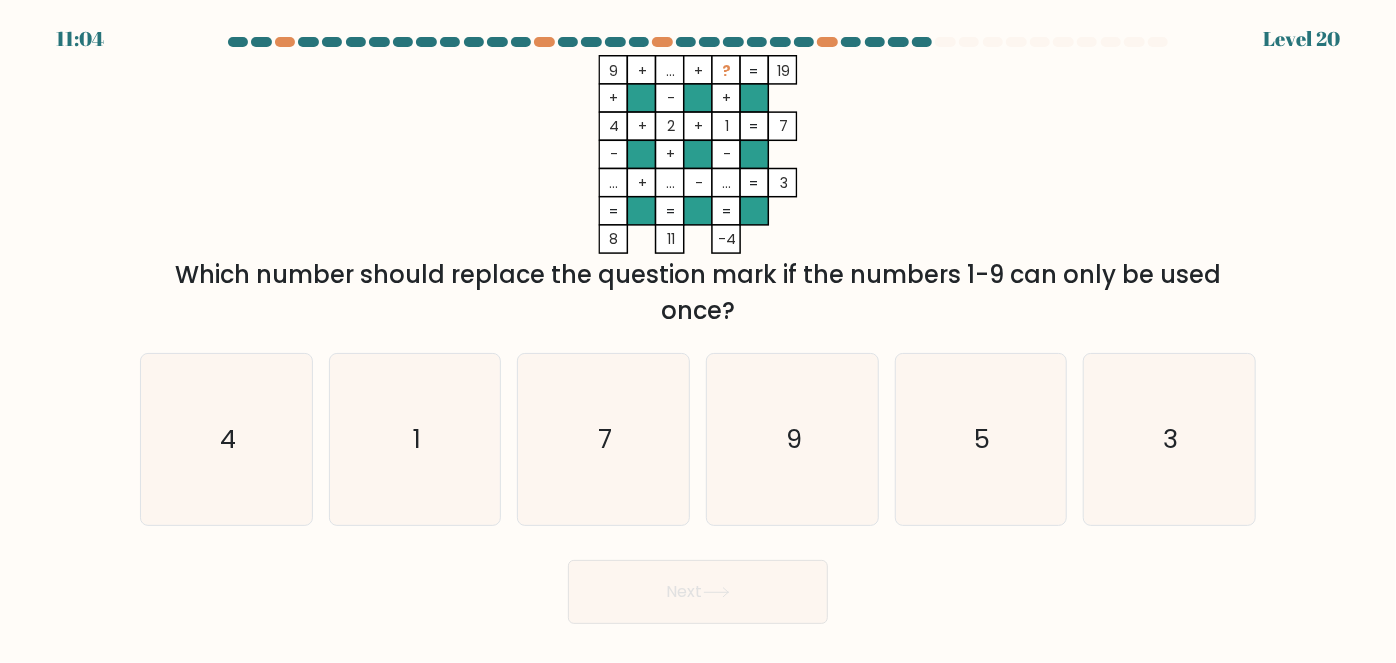 click on "9    +    ...    +    ?    19    +    -    +    4    +    2    +    1    7    -    +    -    ...    +    ...    -    ...    =   3    =   =   =   =   8    11    -4    =
Which number should replace the question mark if the numbers 1-9 can only be used once?" at bounding box center (698, 192) 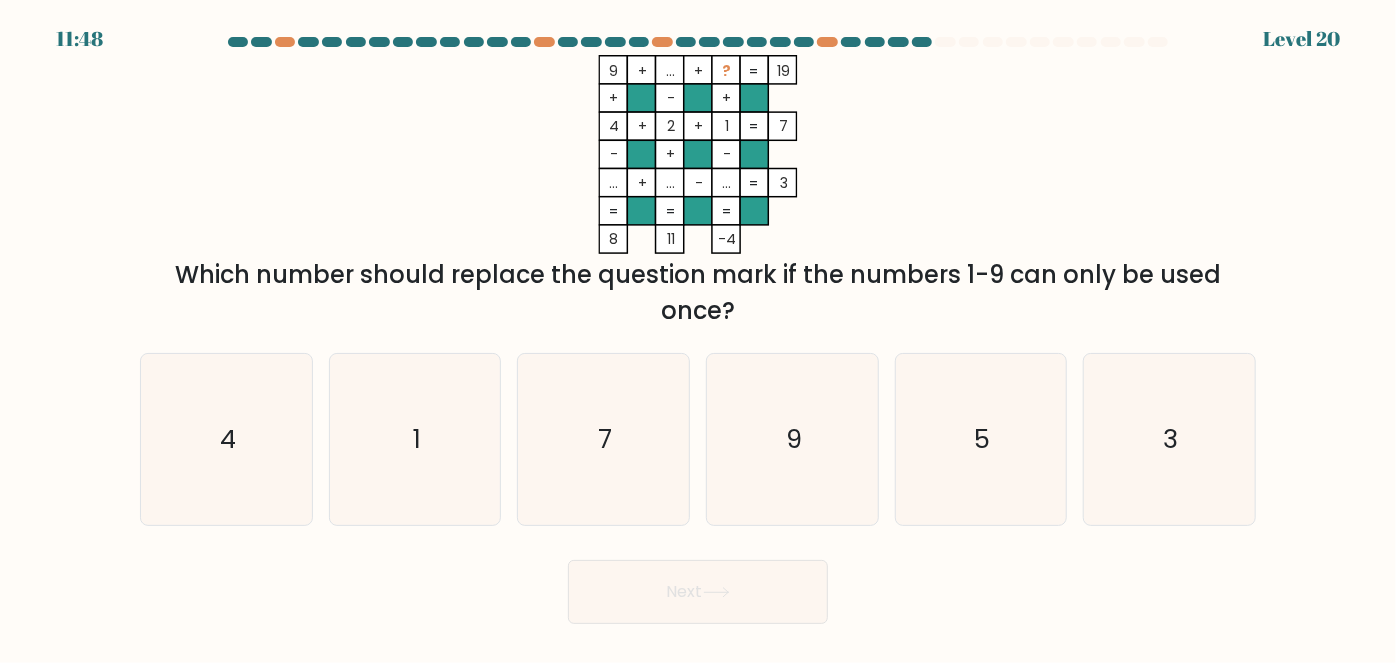 drag, startPoint x: 1108, startPoint y: 218, endPoint x: 1098, endPoint y: 224, distance: 11.661903 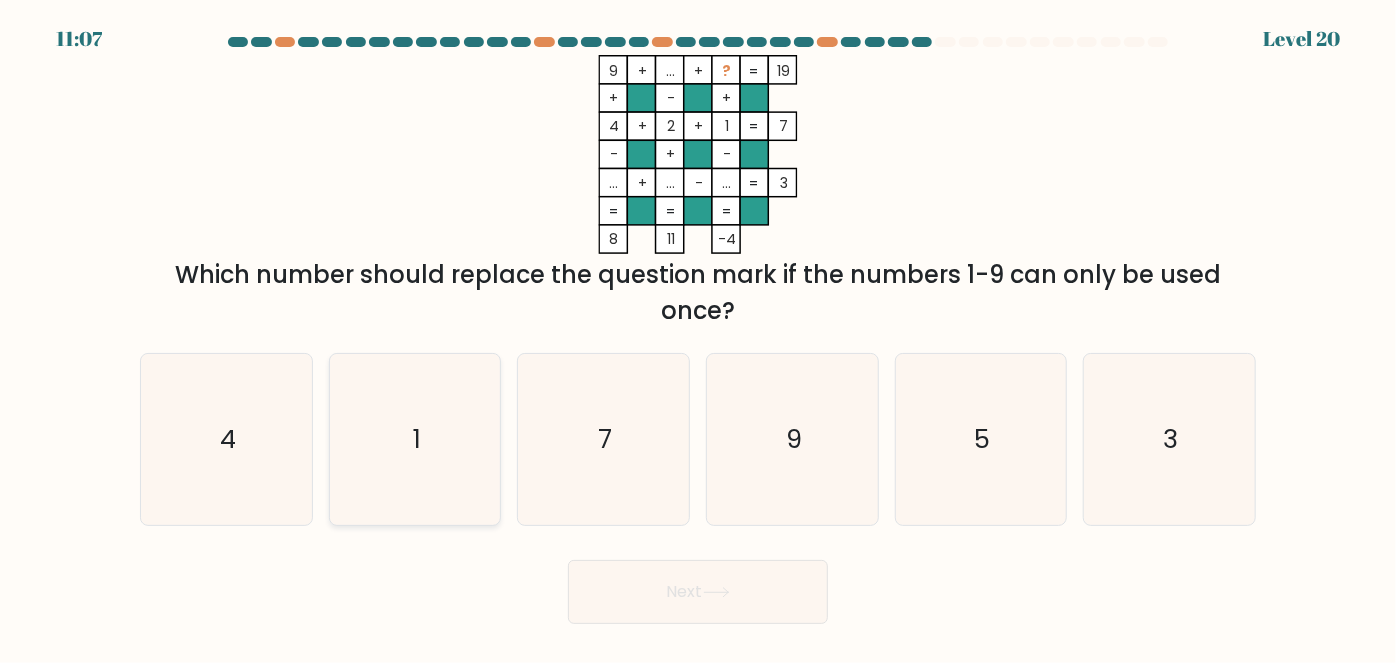 click on "1" at bounding box center (415, 439) 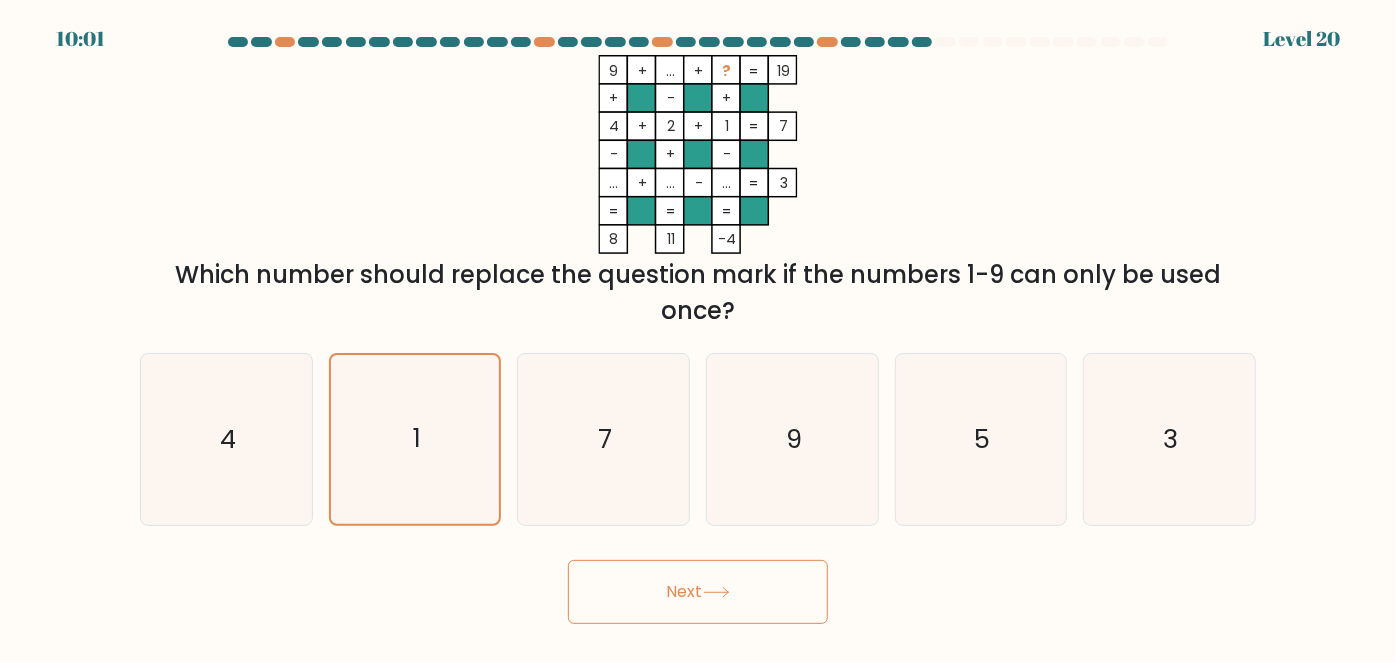 click on "?" at bounding box center [727, 71] 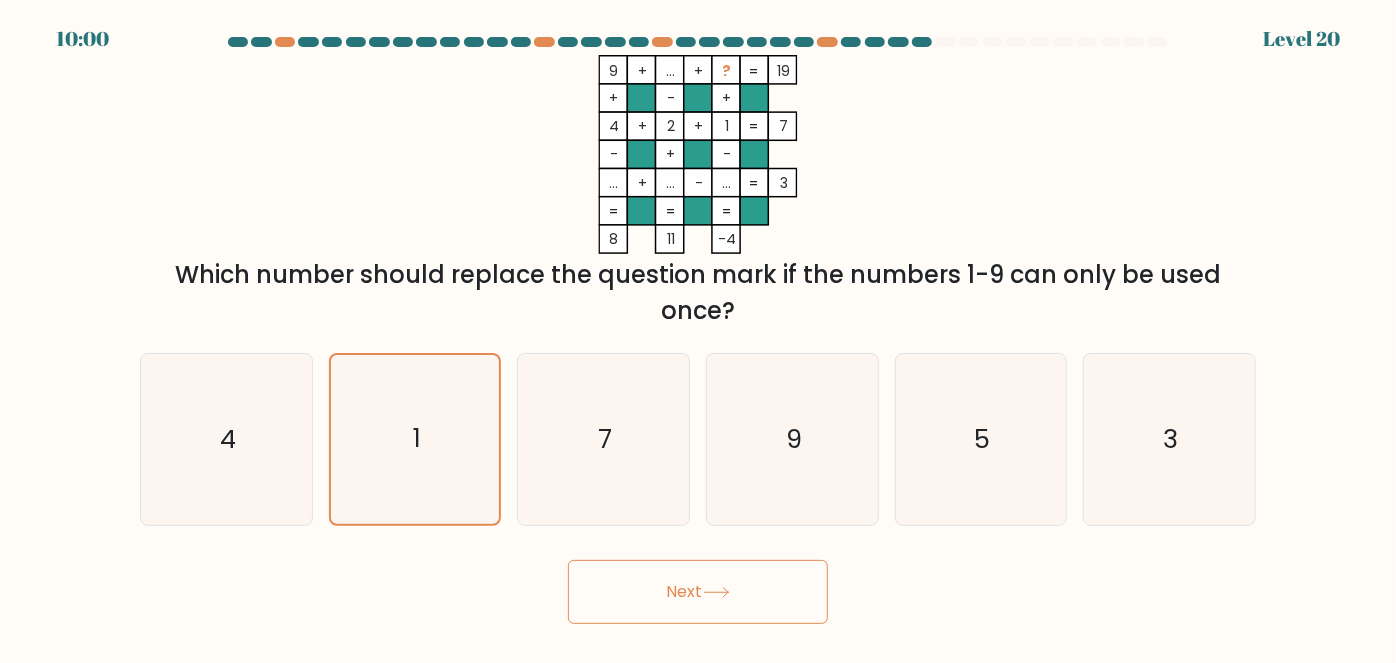 click on "9    +    ...    +    ?    19    +    -    +    4    +    2    +    1    7    -    +    -    ...    +    ...    -    ...    =   3    =   =   =   =   8    11    -4    =" at bounding box center [698, 154] 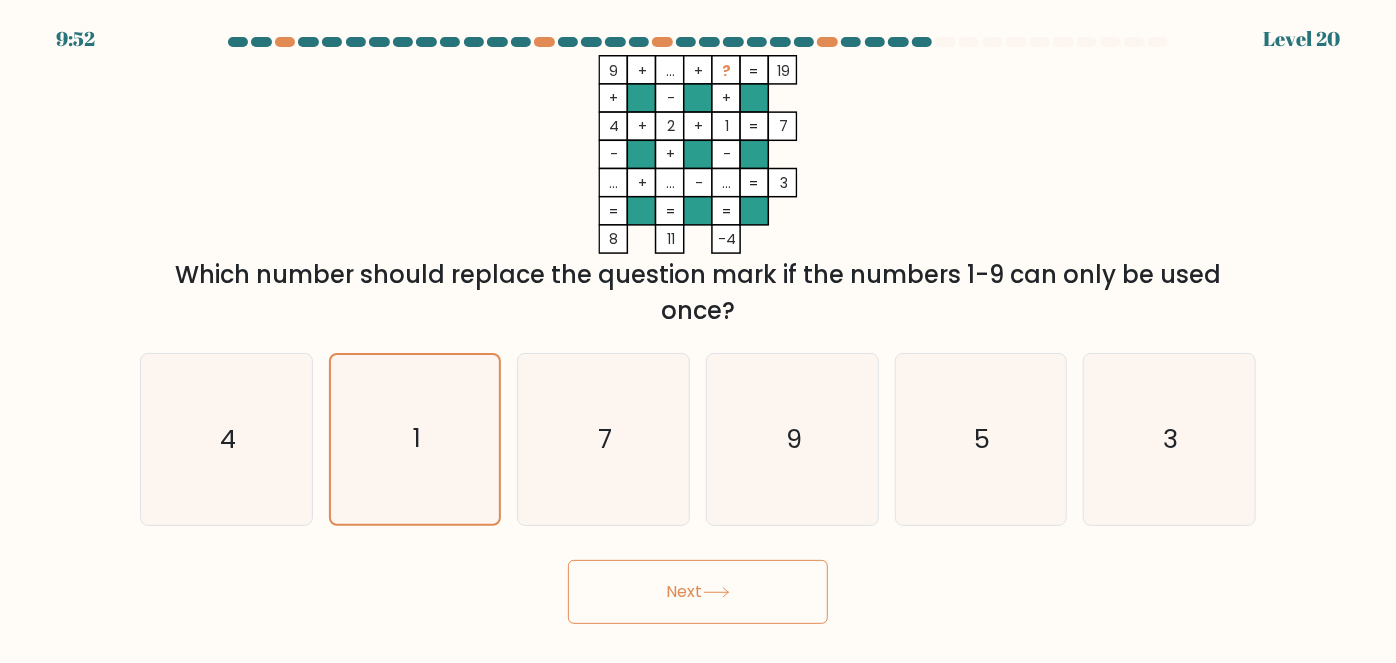 click at bounding box center [670, 183] 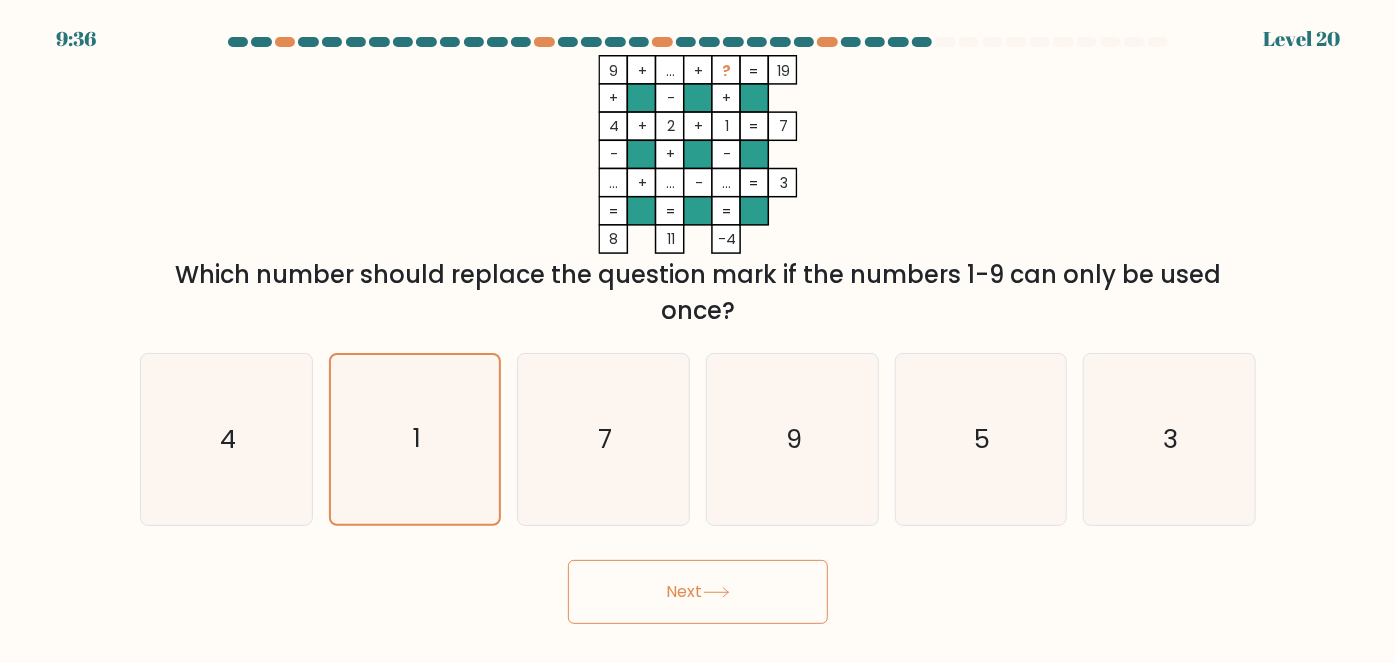 click on "Next" at bounding box center (698, 592) 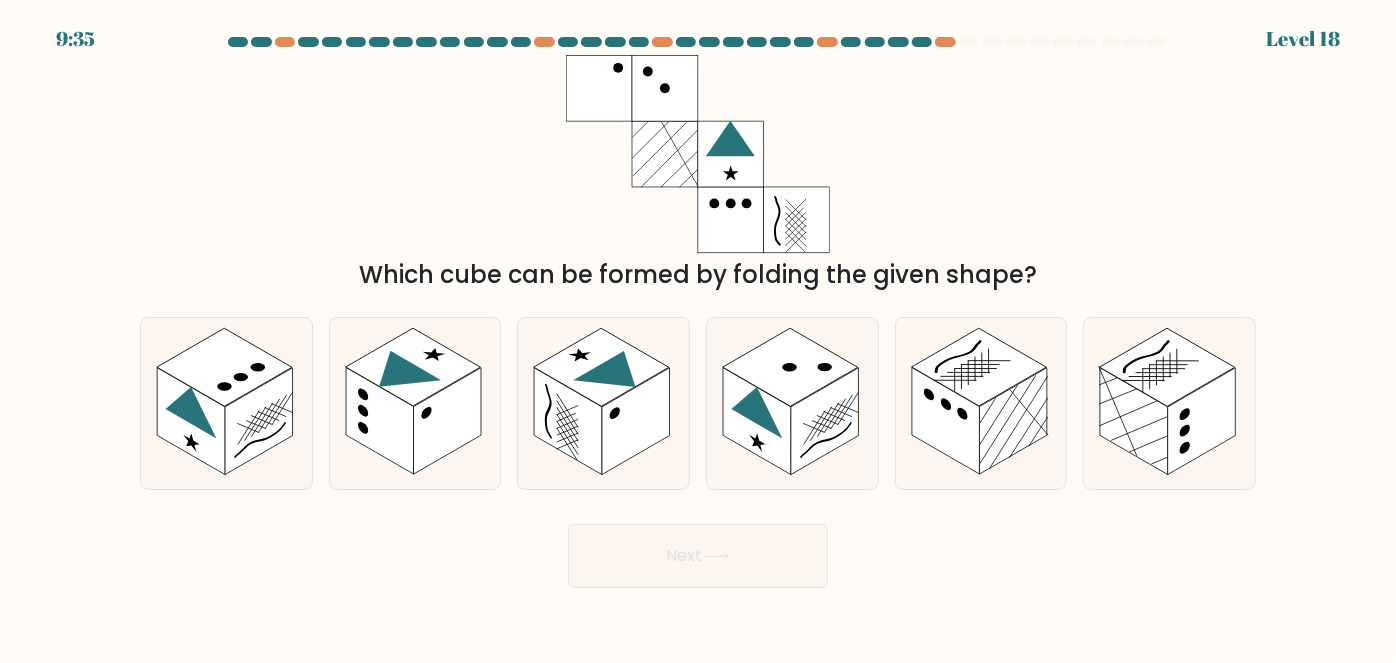 click on "Which cube can be formed by folding the given shape?" at bounding box center [698, 174] 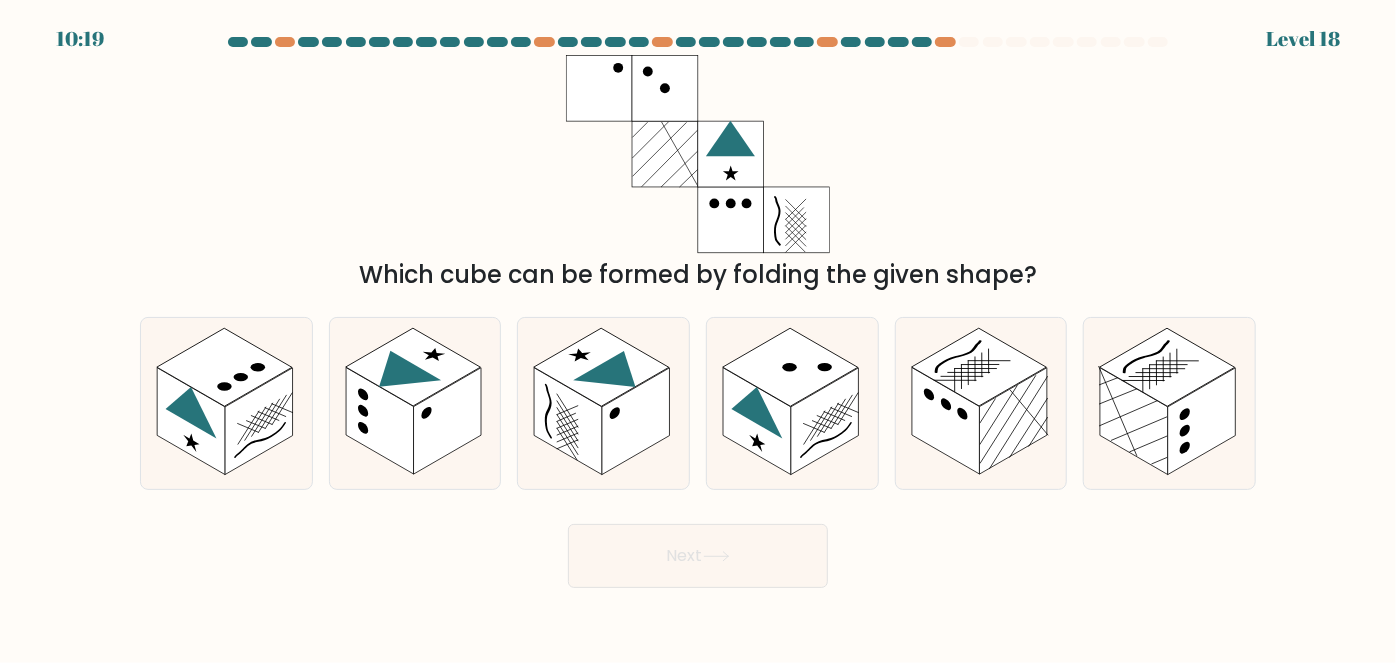 drag, startPoint x: 1027, startPoint y: 185, endPoint x: 1018, endPoint y: 200, distance: 17.492855 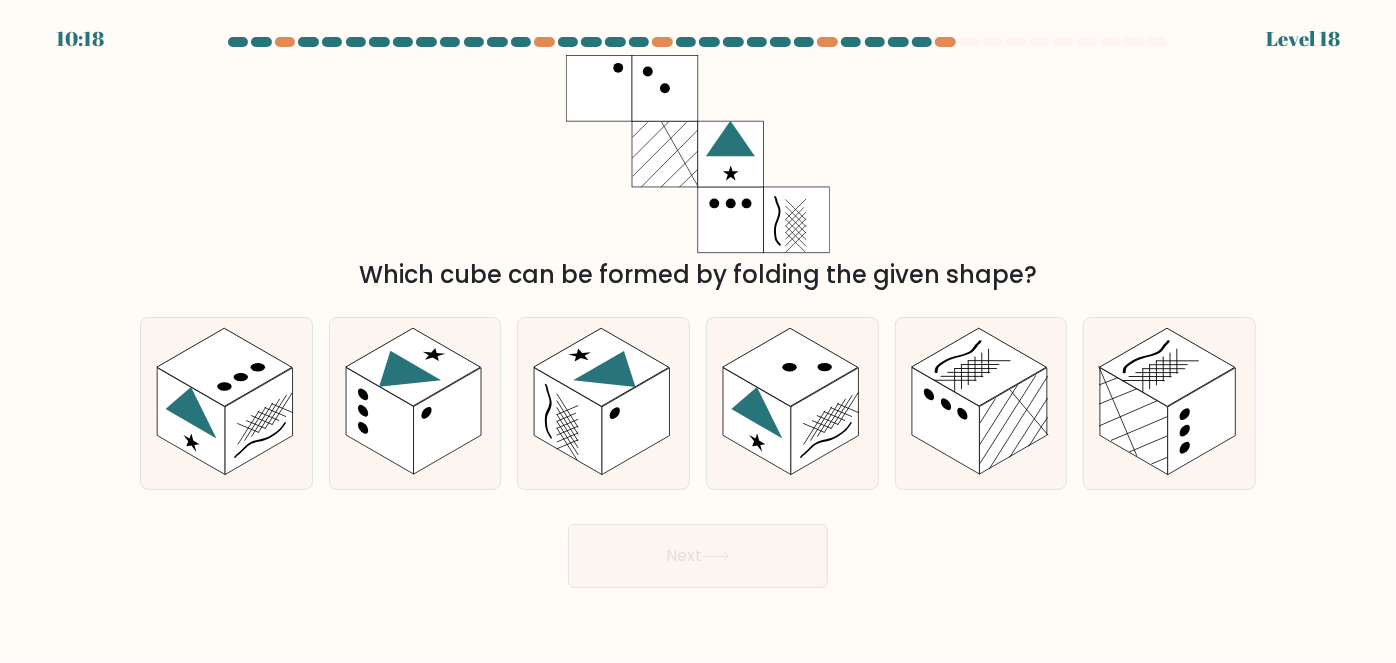 click on "Which cube can be formed by folding the given shape?" at bounding box center (698, 174) 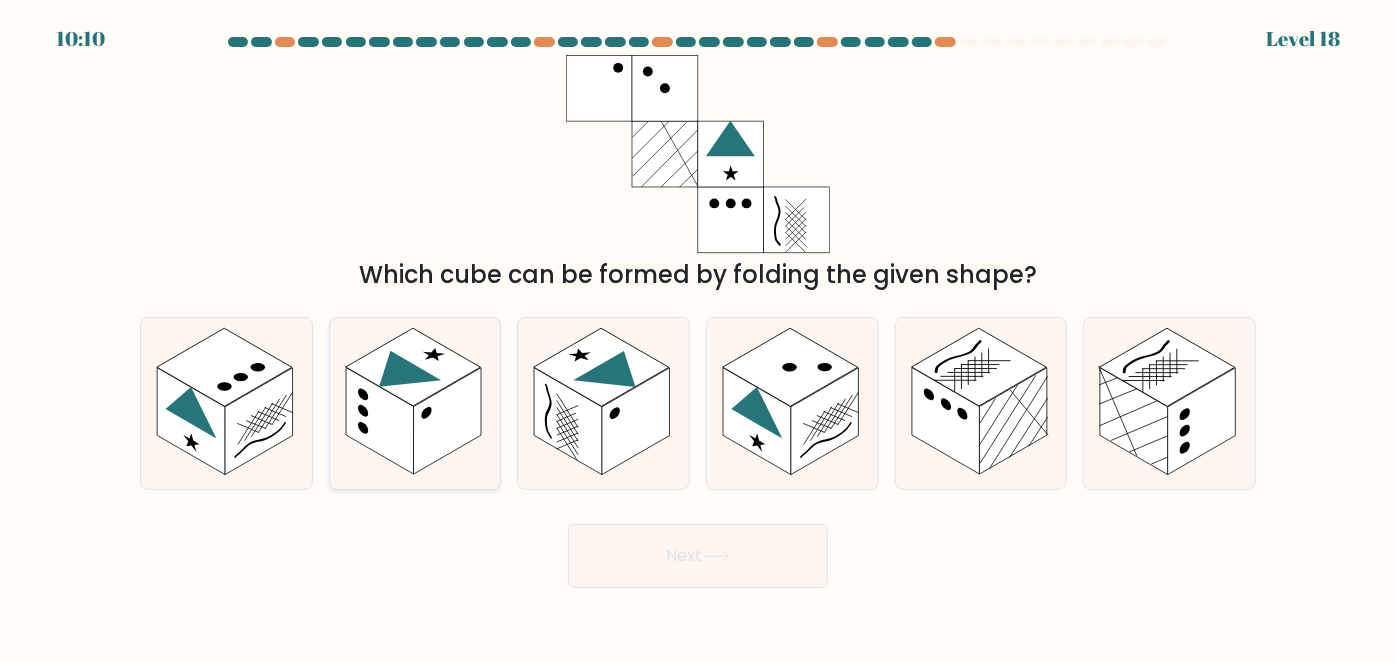 click at bounding box center (380, 421) 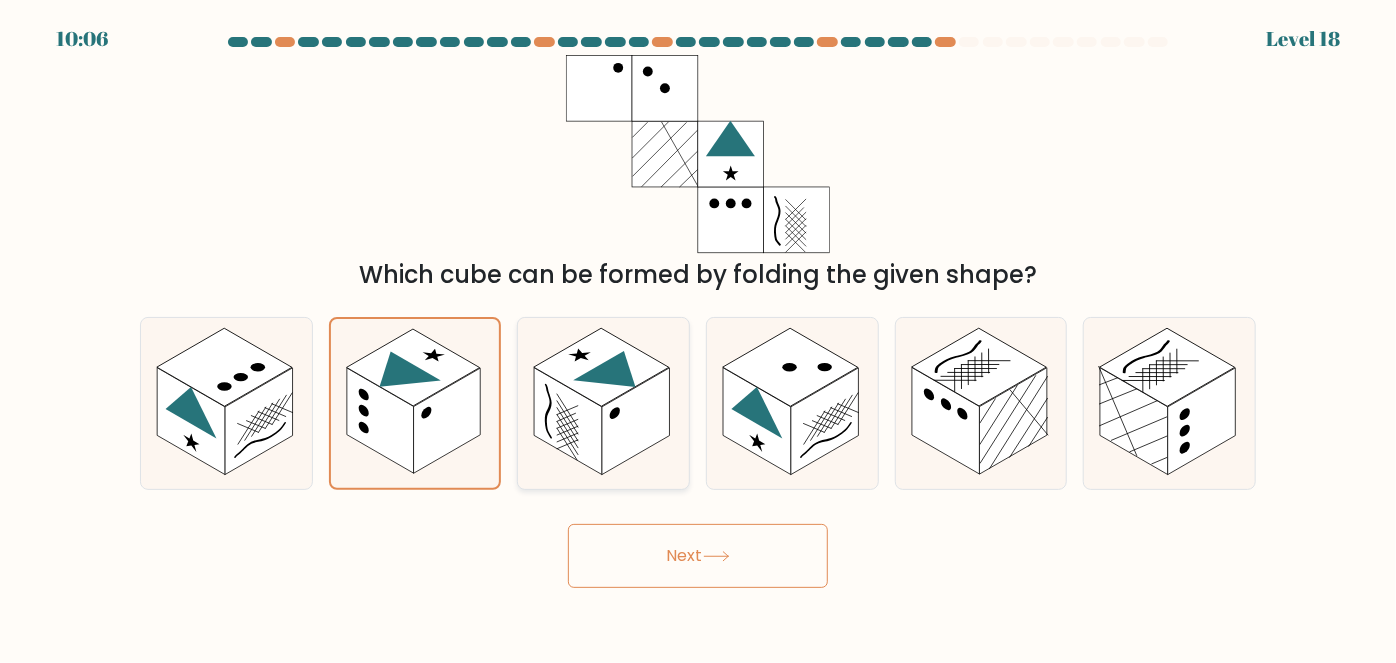 click at bounding box center [603, 403] 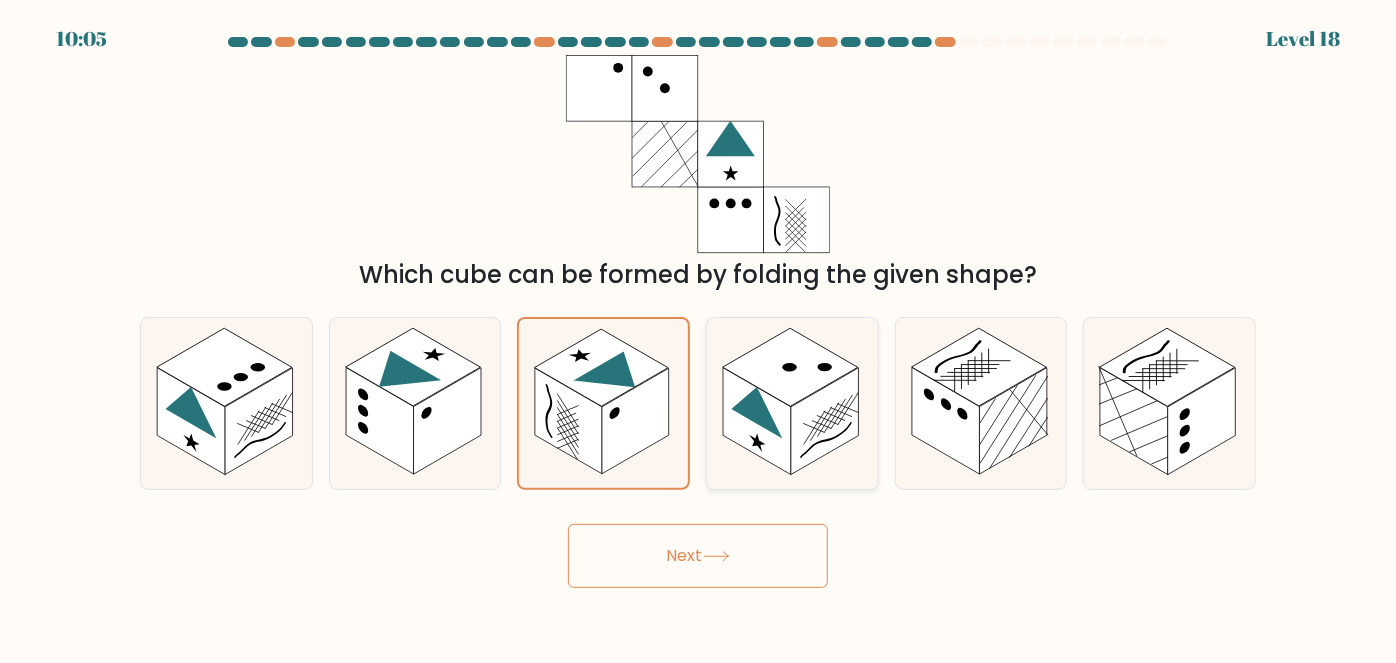click at bounding box center (792, 403) 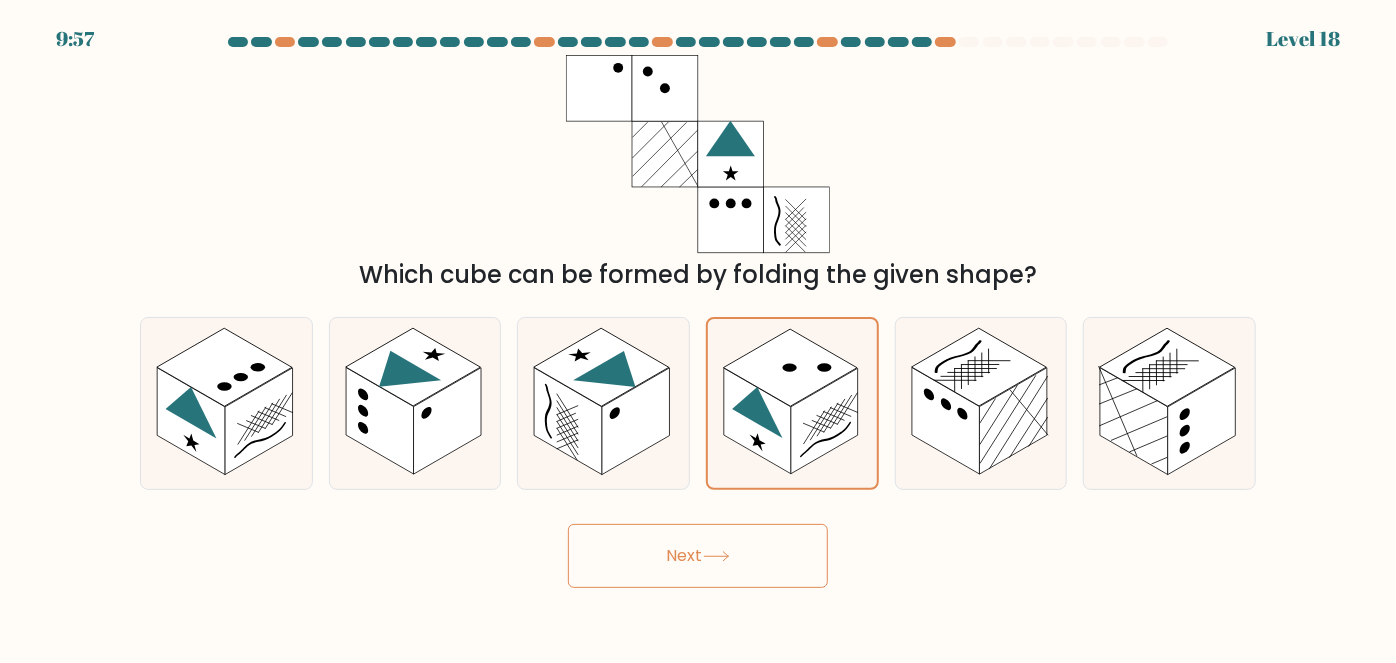 click on "Next" at bounding box center (698, 556) 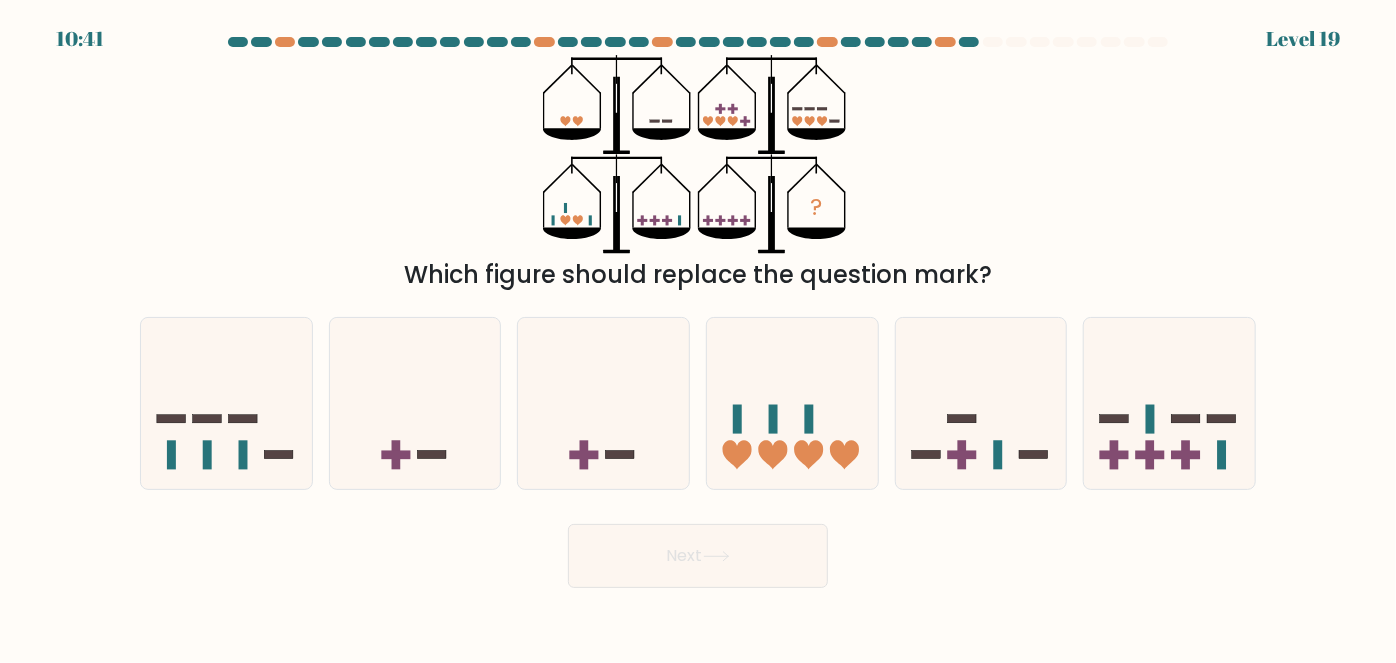 click on "?
Which figure should replace the question mark?" at bounding box center [698, 174] 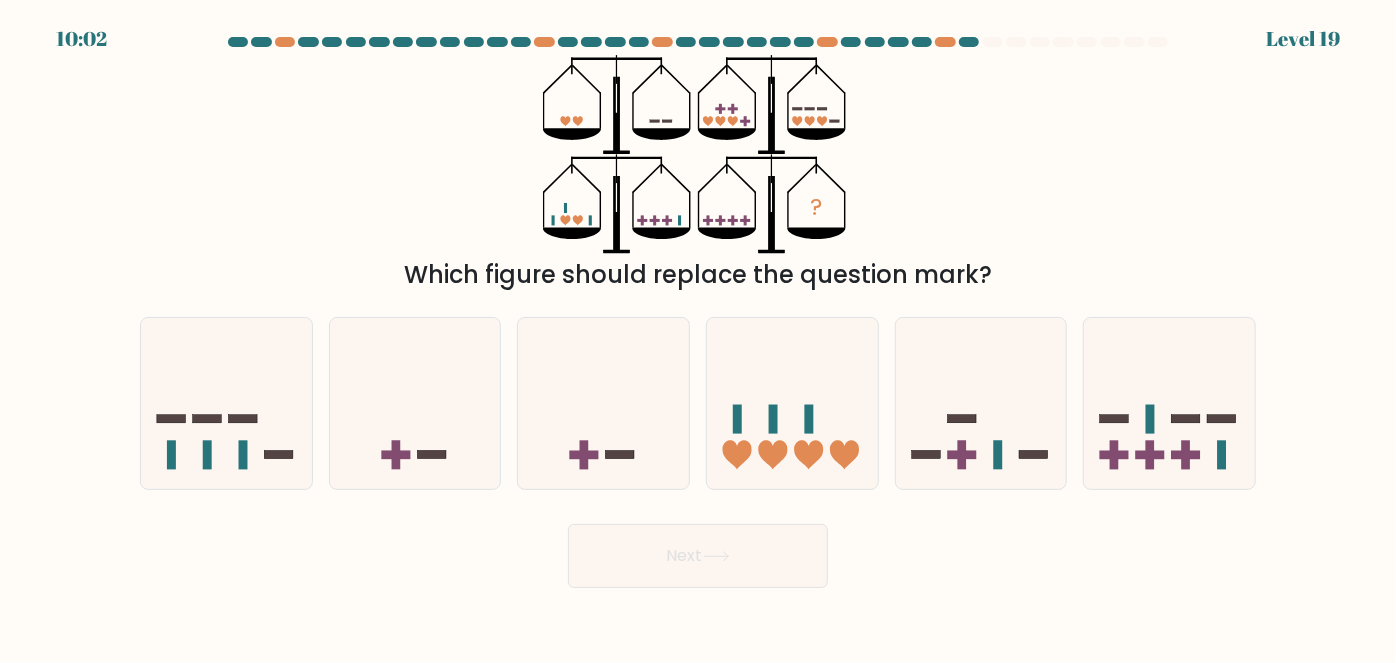 click on "Next" at bounding box center [698, 551] 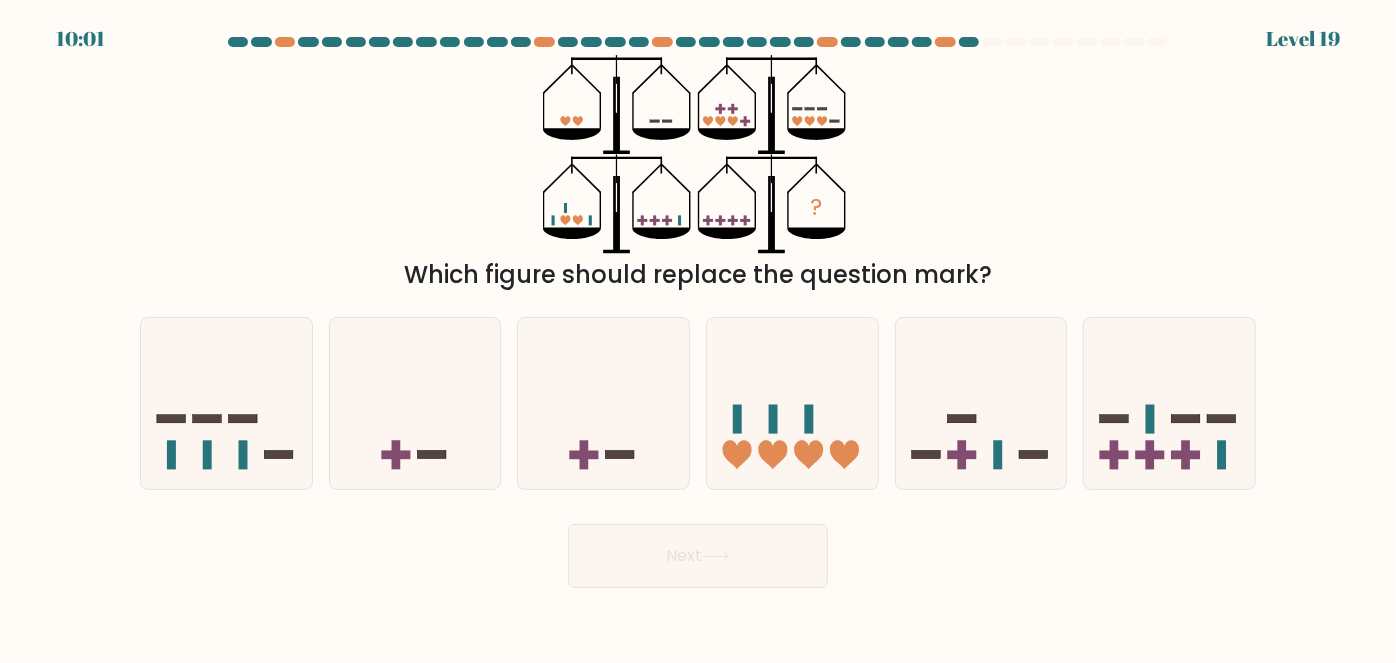click on "Next" at bounding box center [698, 551] 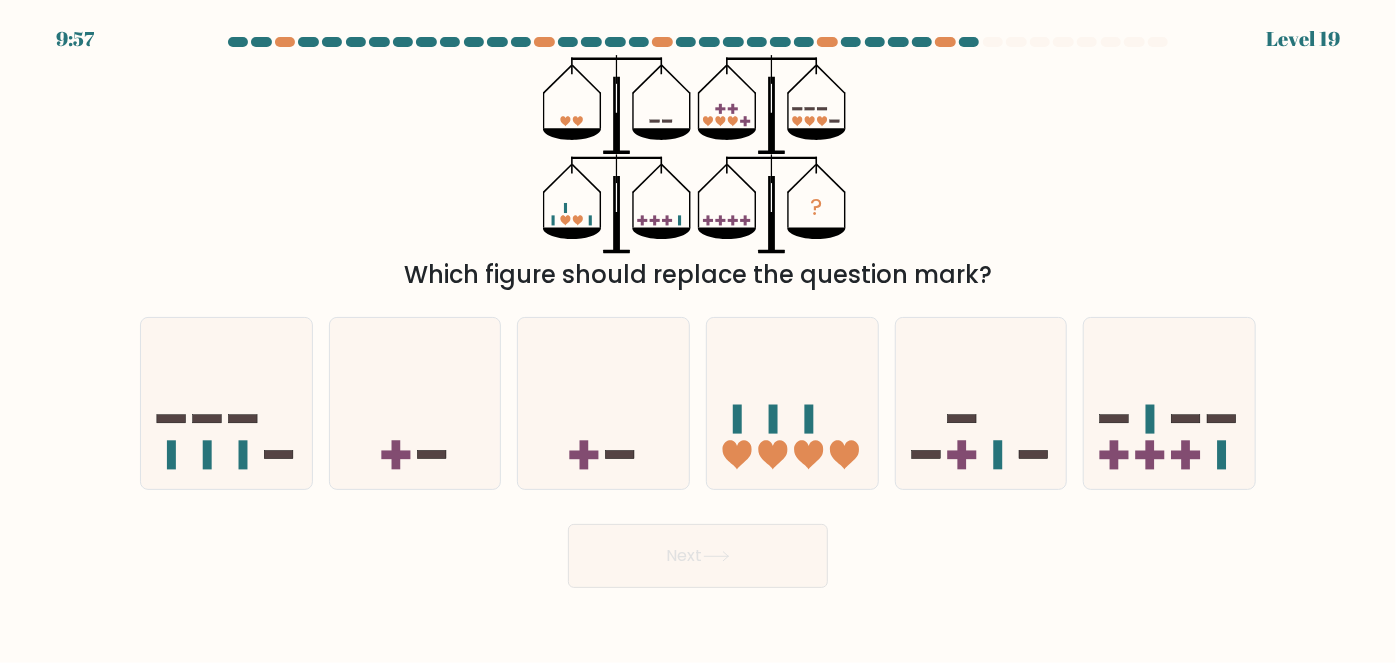 click on "Next" at bounding box center [698, 551] 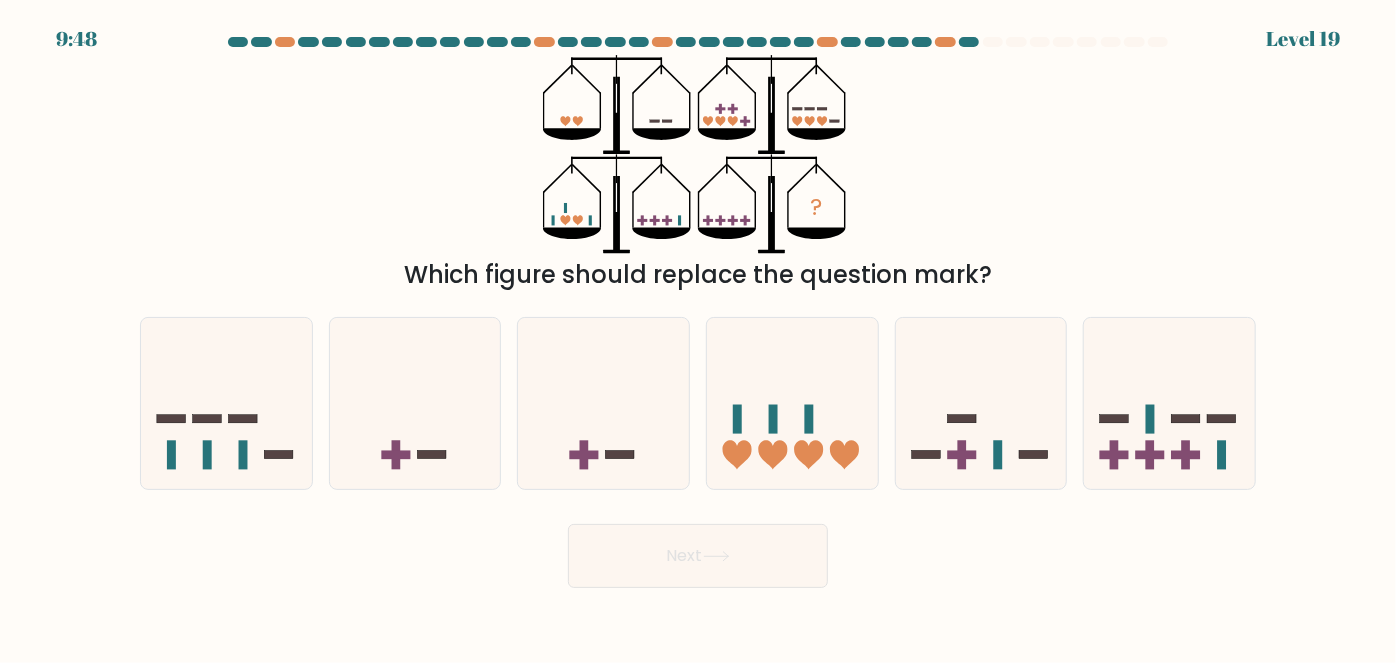 click on "9:48
Level 19" at bounding box center (698, 331) 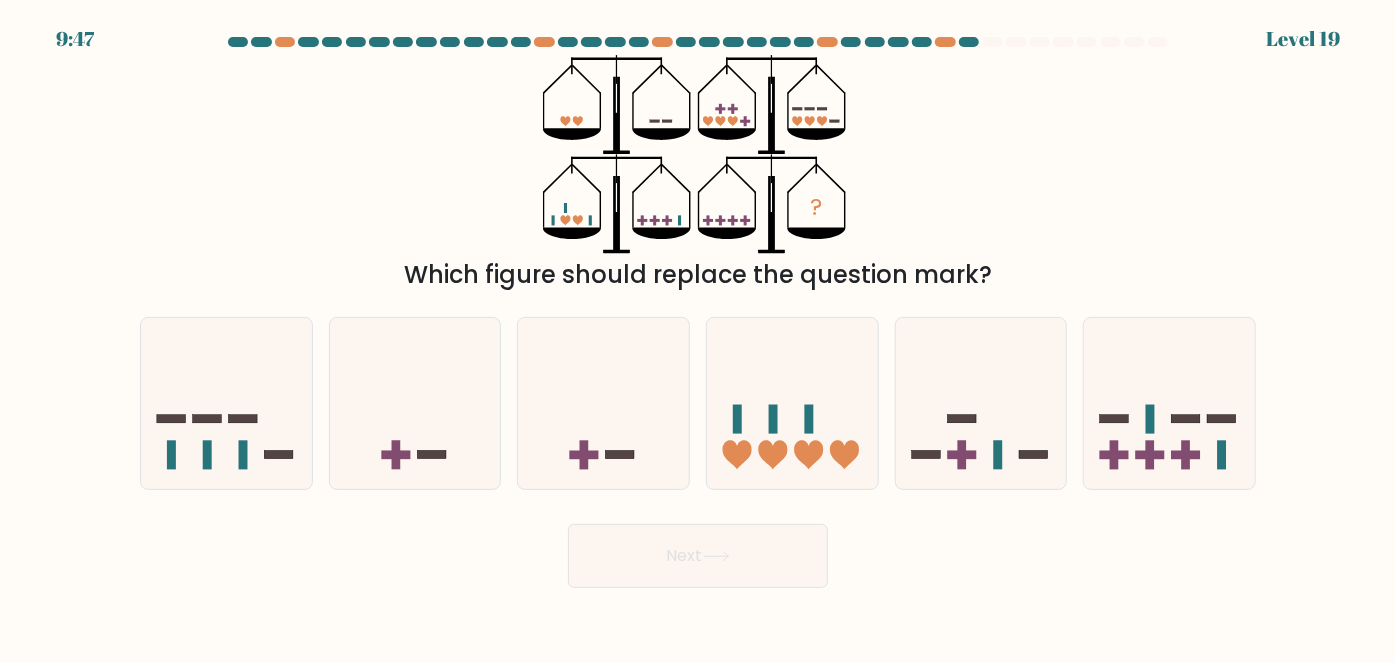 click on "9:47
Level 19" at bounding box center [698, 331] 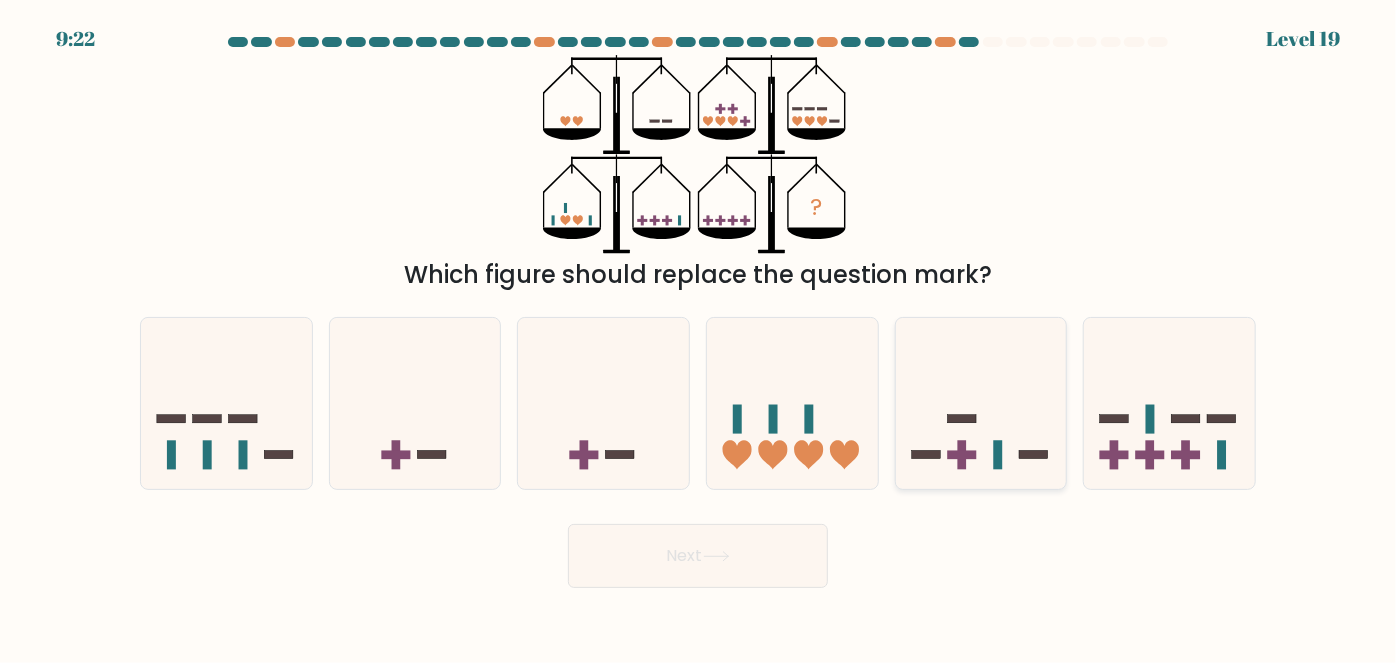 click at bounding box center (981, 403) 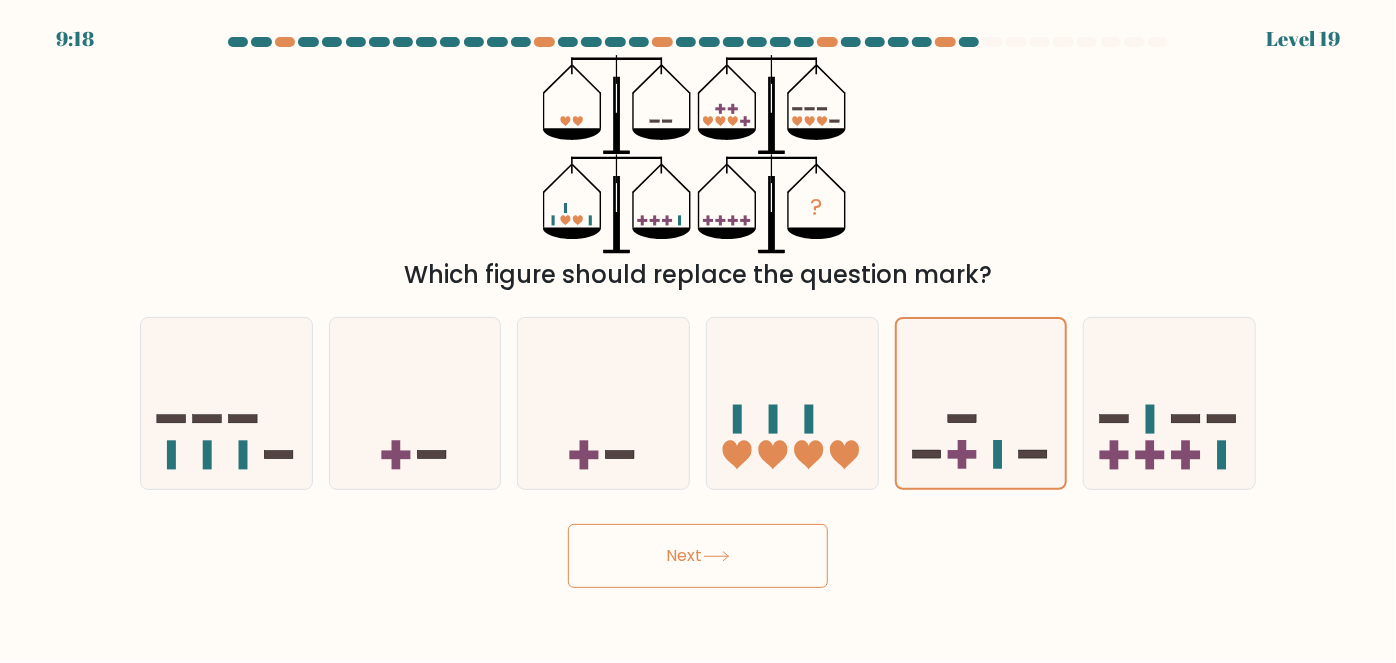 click on "Next" at bounding box center (698, 556) 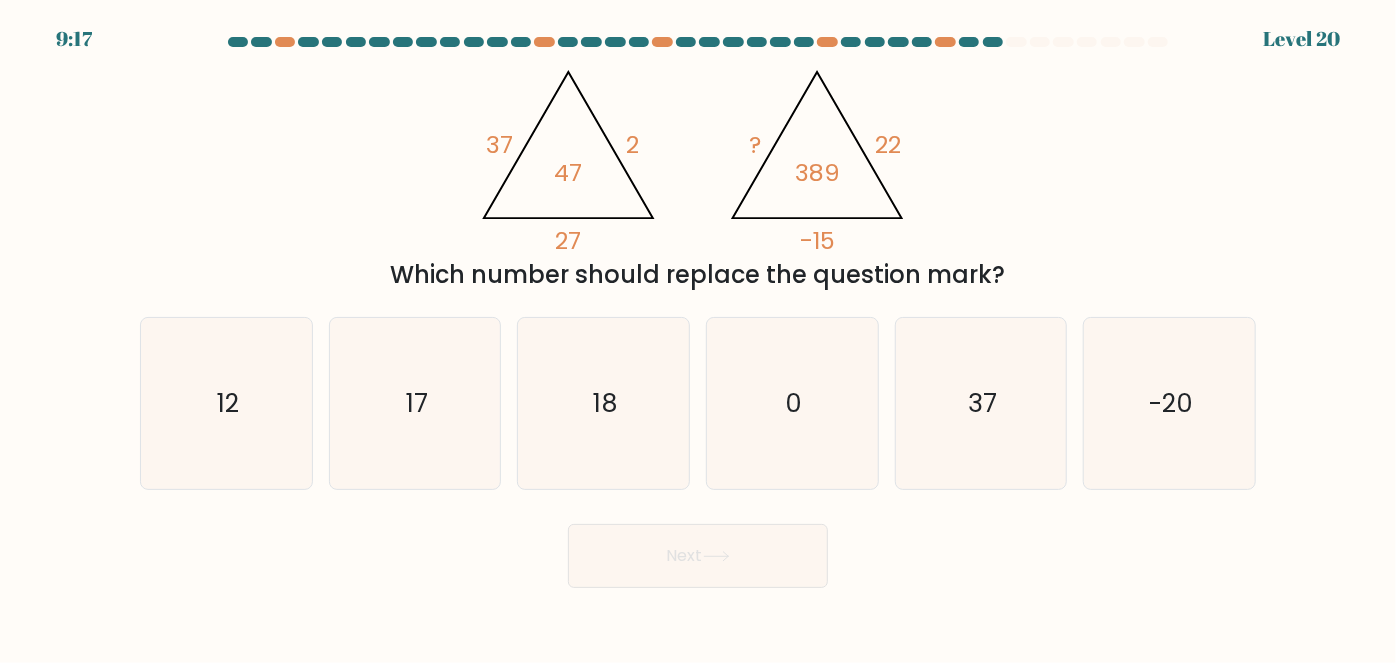 click on "@import url('https://fonts.googleapis.com/css?family=Abril+Fatface:400,100,100italic,300,300italic,400italic,500,500italic,700,700italic,900,900italic');                        37       2       27       47                                       @import url('https://fonts.googleapis.com/css?family=Abril+Fatface:400,100,100italic,300,300italic,400italic,500,500italic,700,700italic,900,900italic');                        ?       22       -15       389
Which number should replace the question mark?" at bounding box center (698, 174) 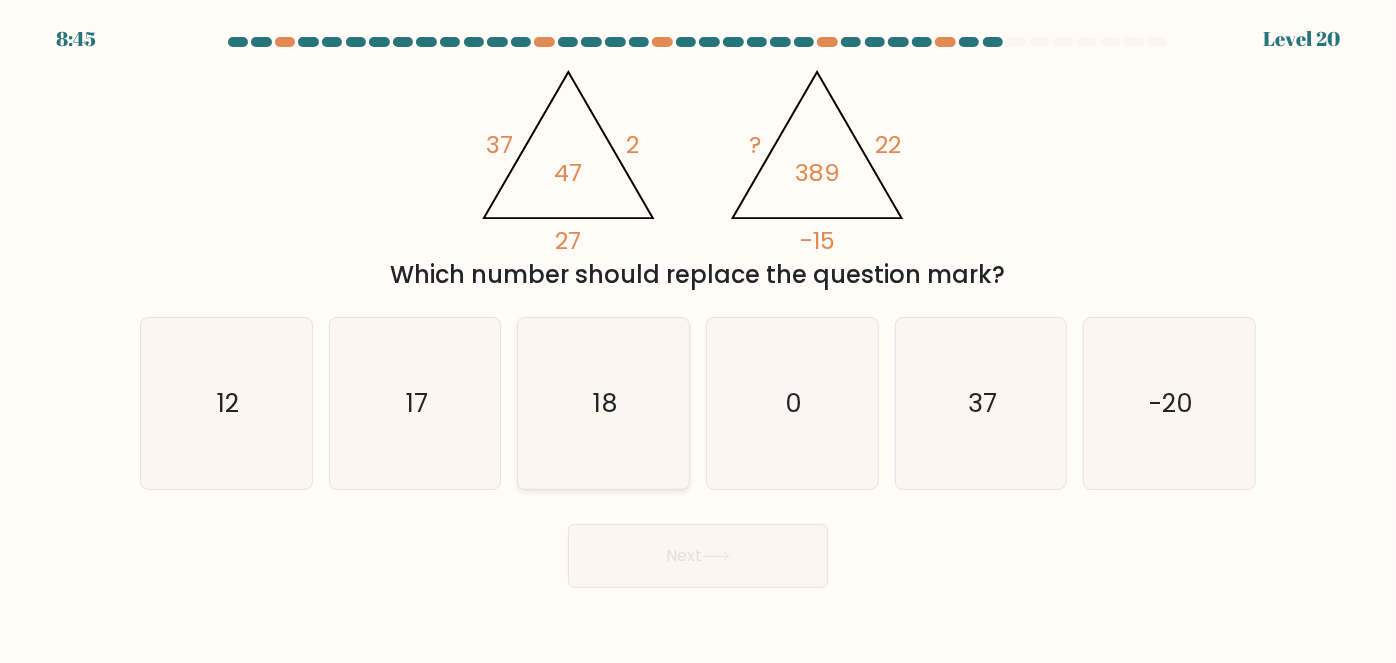 click on "18" at bounding box center [603, 403] 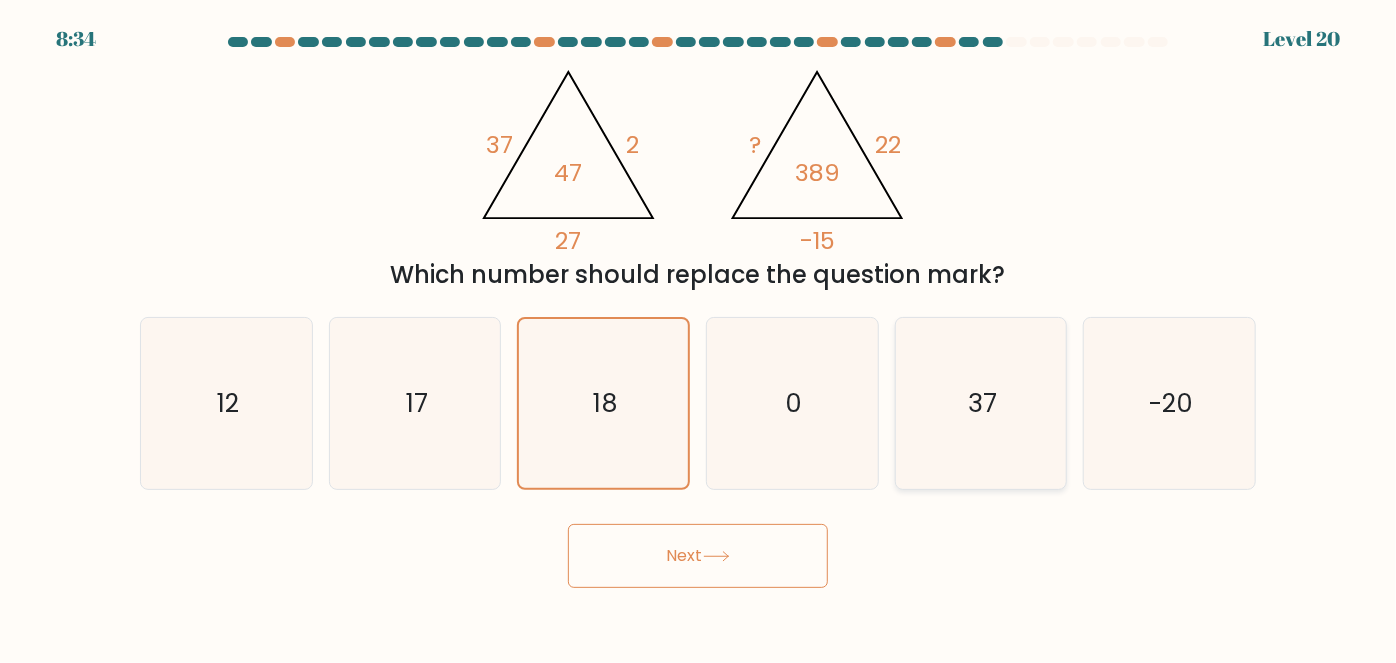 click on "37" at bounding box center (981, 403) 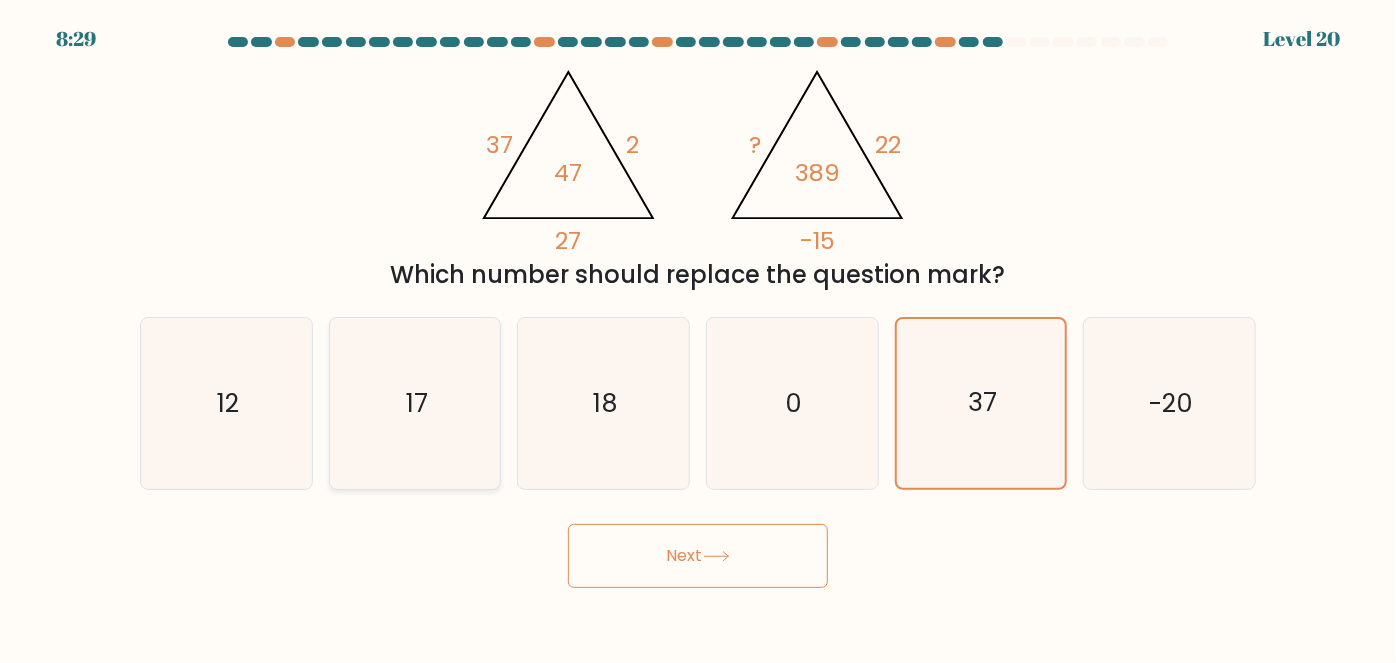 click on "17" at bounding box center (415, 403) 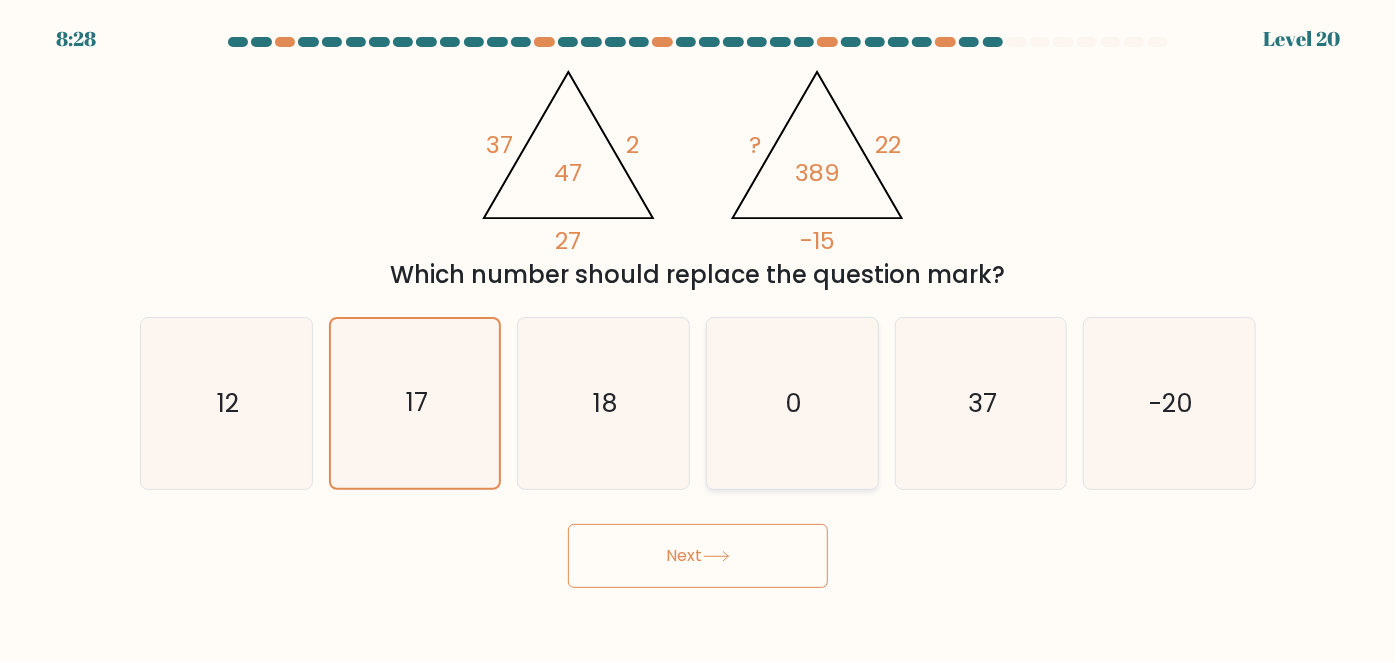 click on "0" at bounding box center [792, 403] 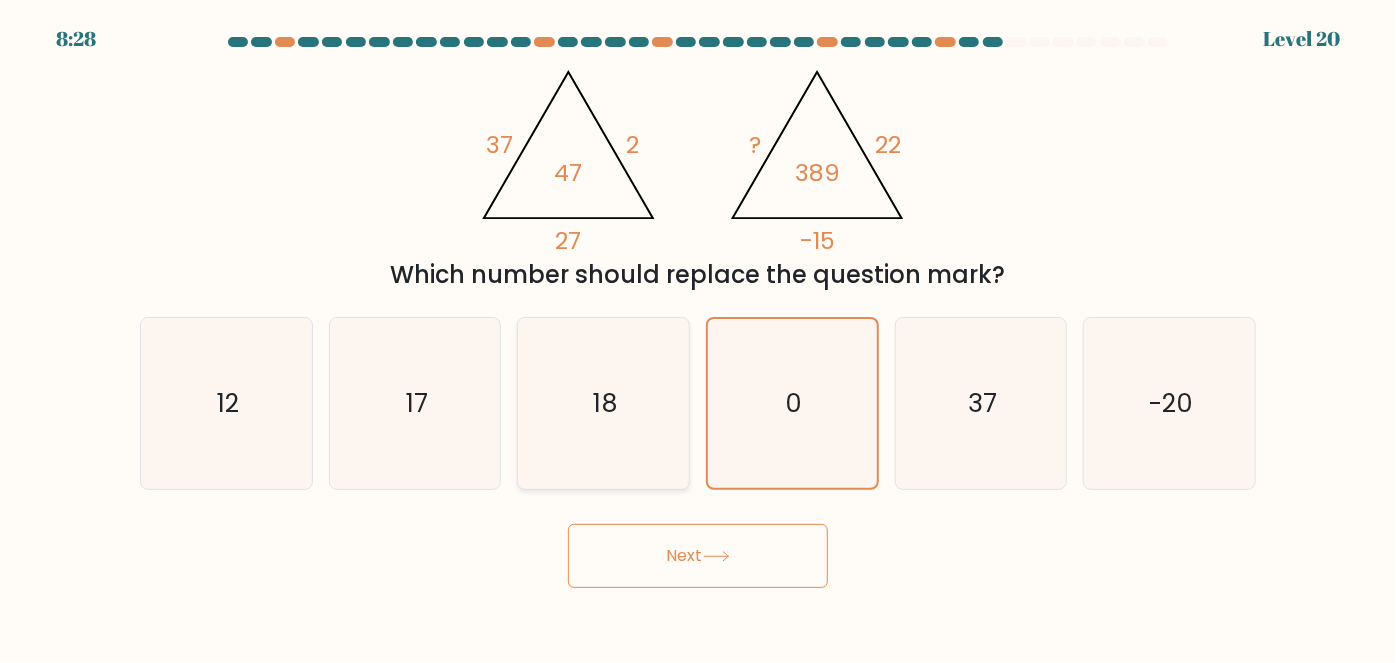 click on "18" at bounding box center [603, 403] 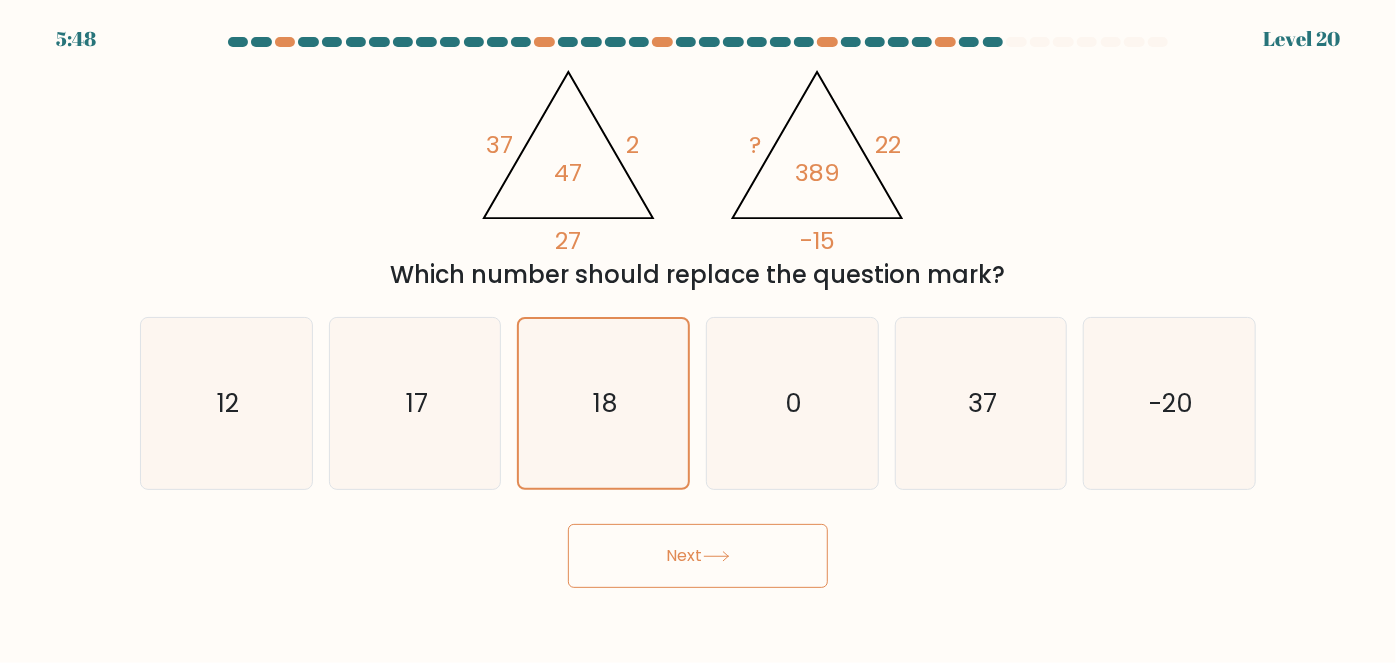 drag, startPoint x: 427, startPoint y: 432, endPoint x: 559, endPoint y: 515, distance: 155.92627 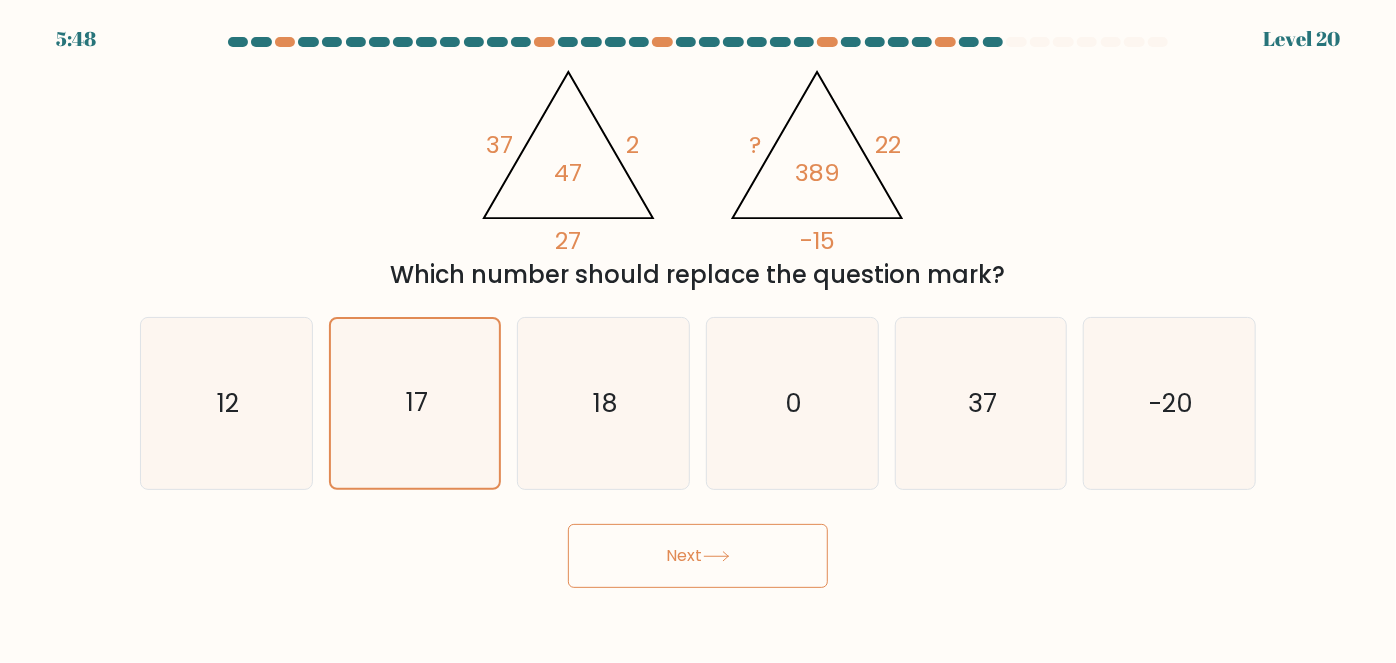 click on "Next" at bounding box center [698, 556] 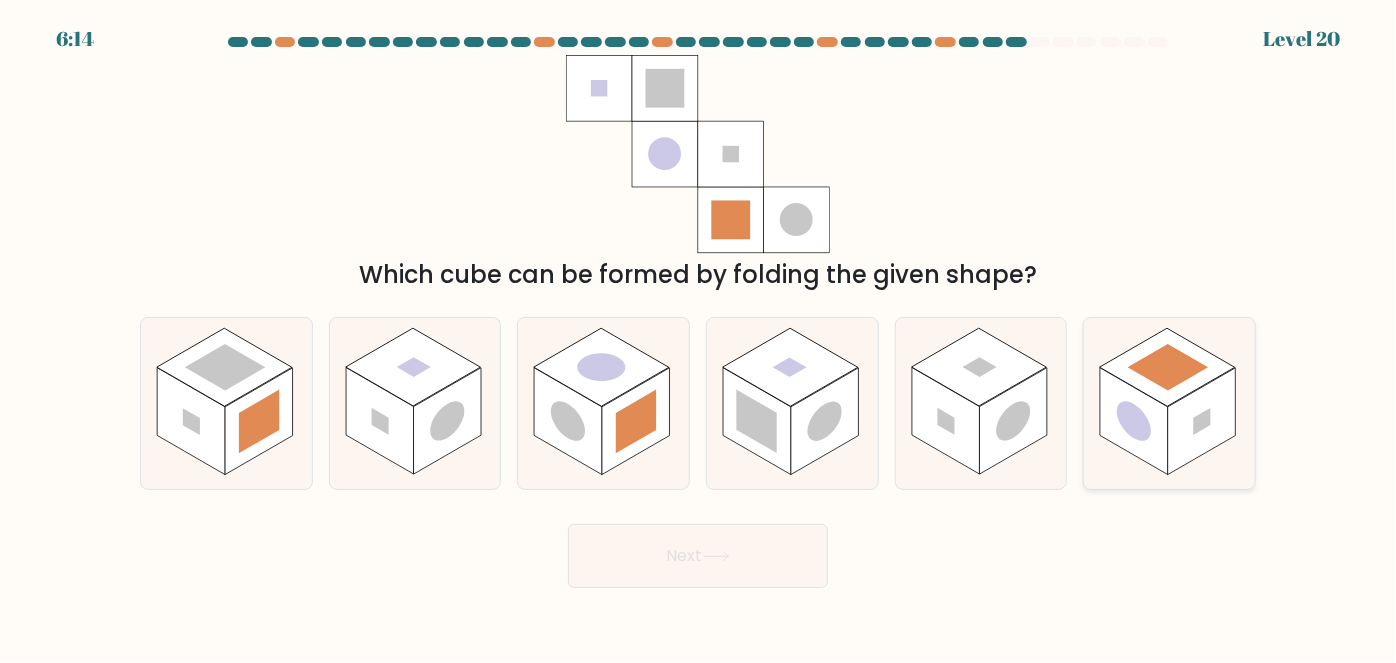 click at bounding box center (1202, 421) 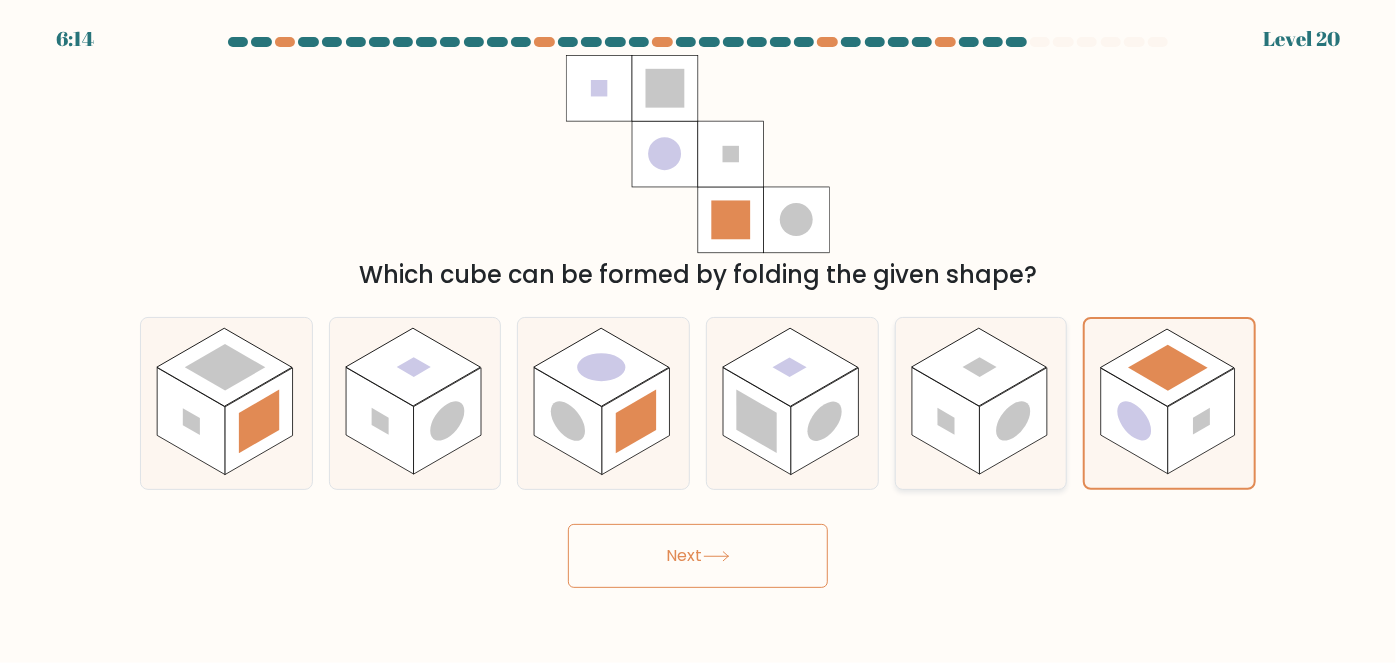 click at bounding box center [1014, 421] 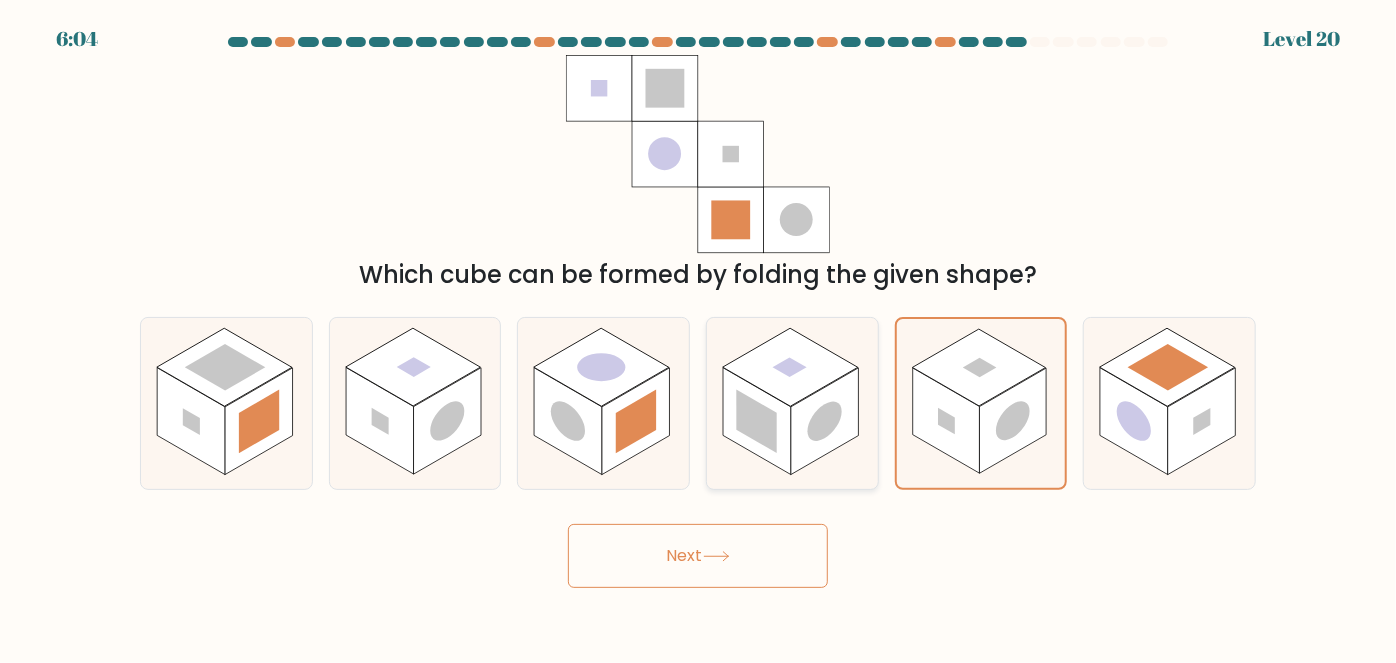 click at bounding box center [757, 422] 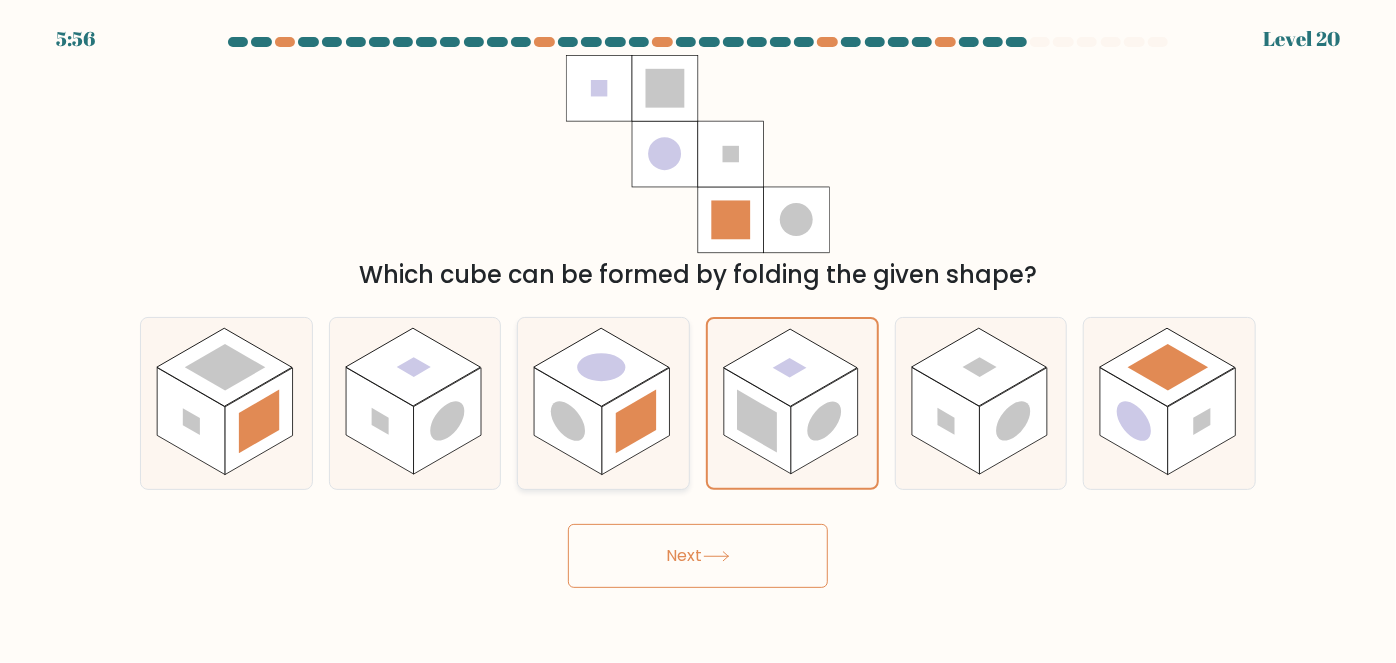 click at bounding box center [636, 422] 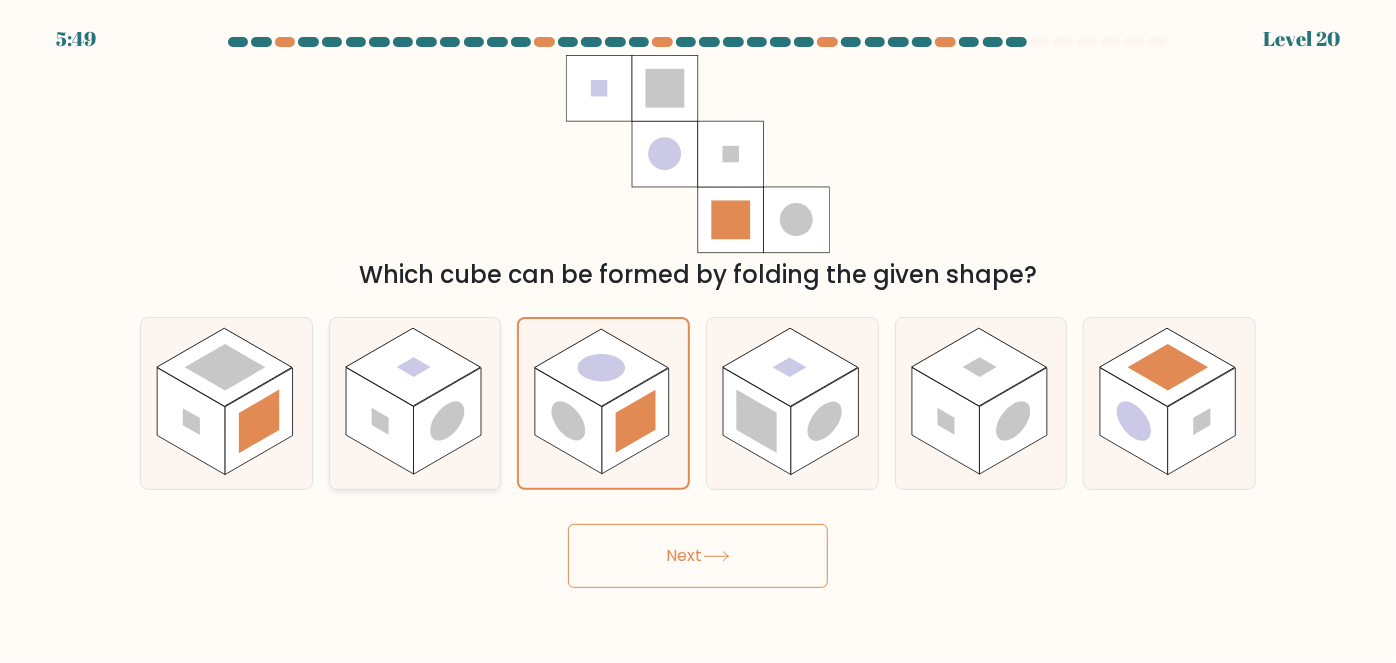 click at bounding box center [380, 421] 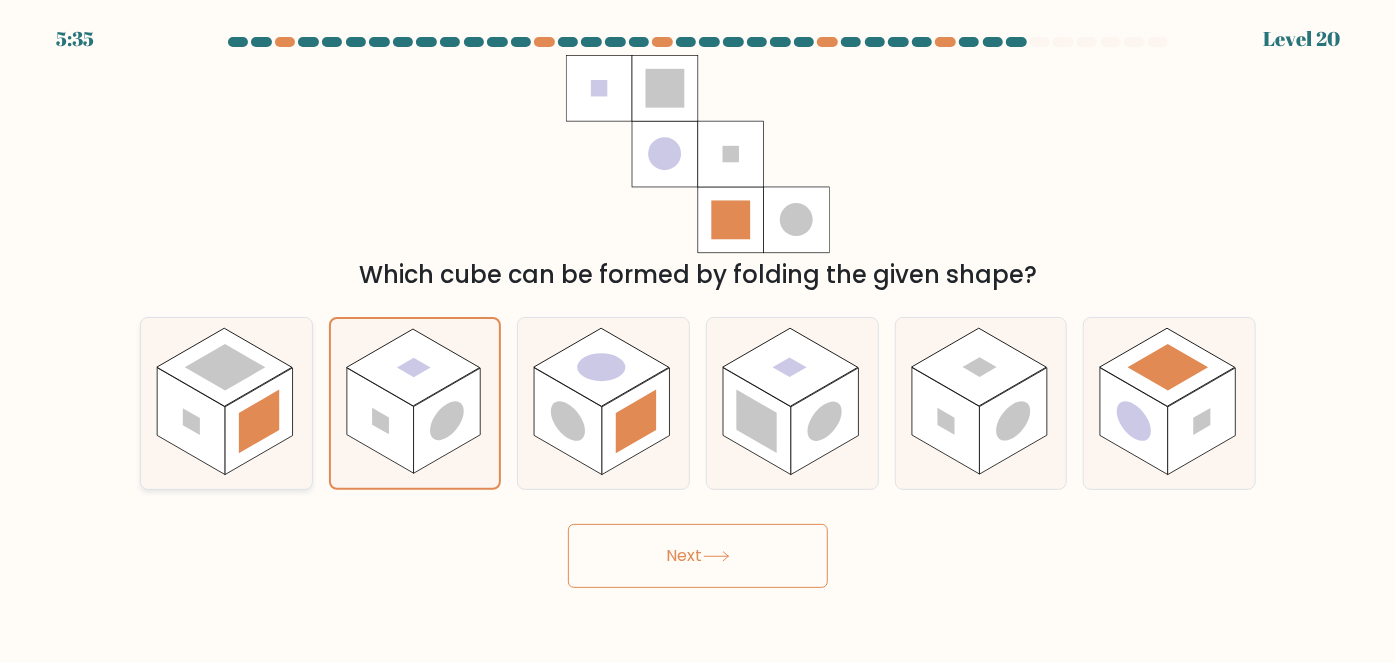 click at bounding box center [191, 421] 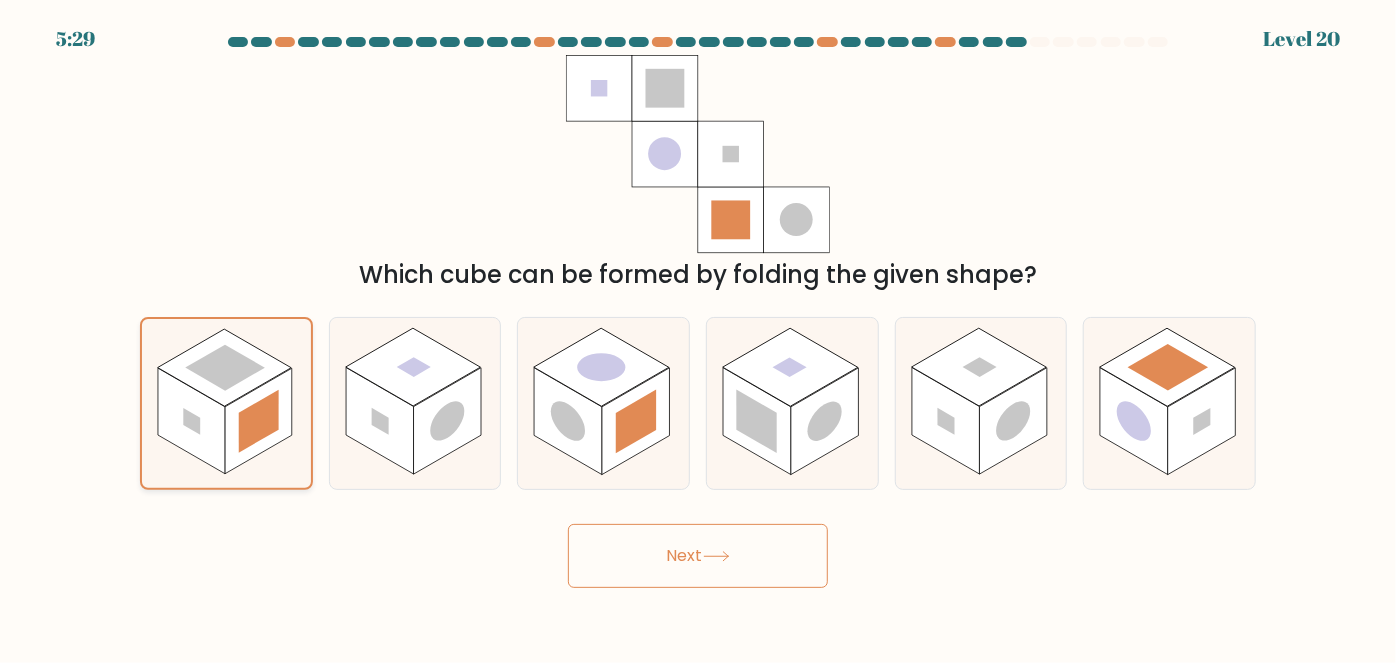 click at bounding box center (191, 421) 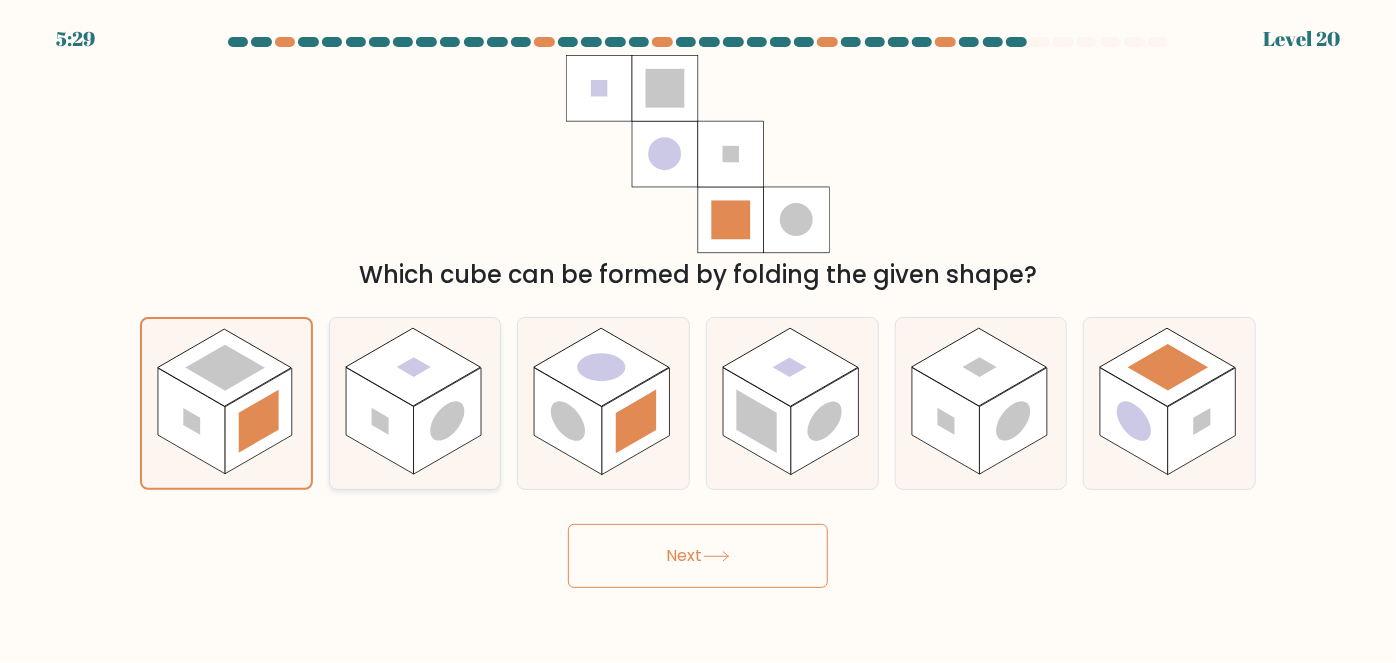 click at bounding box center [380, 421] 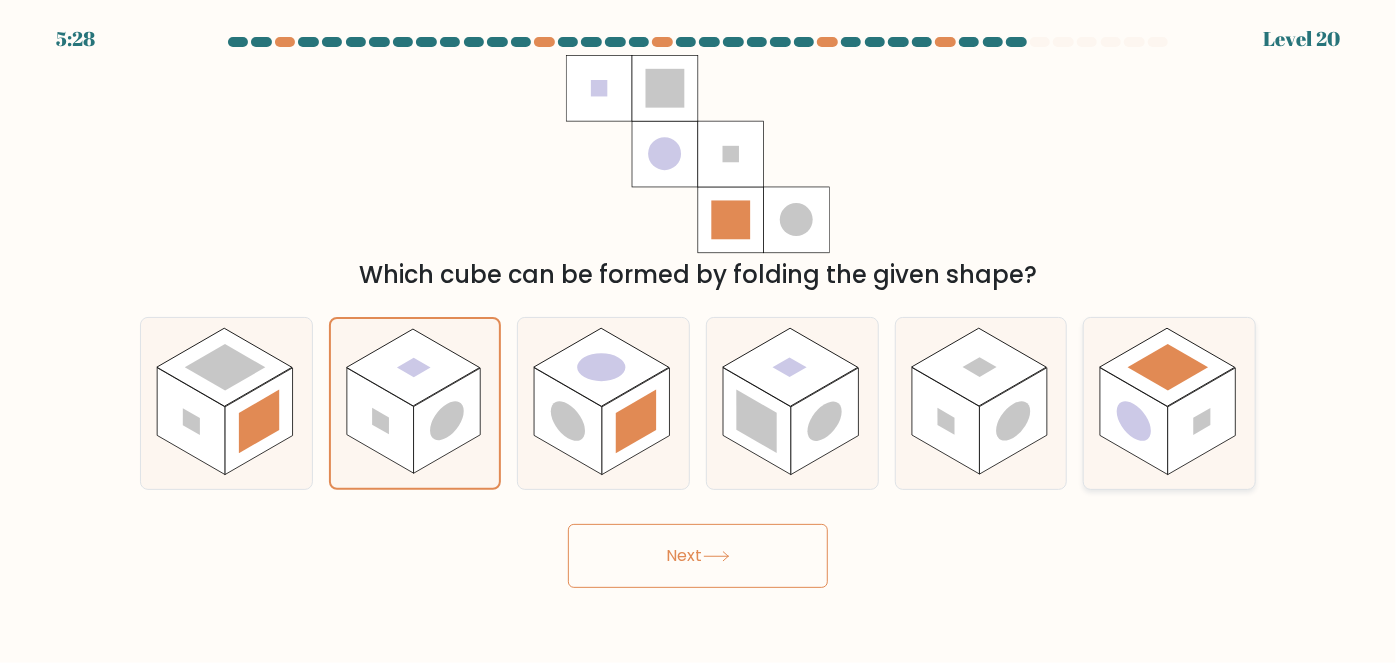 click at bounding box center (1202, 421) 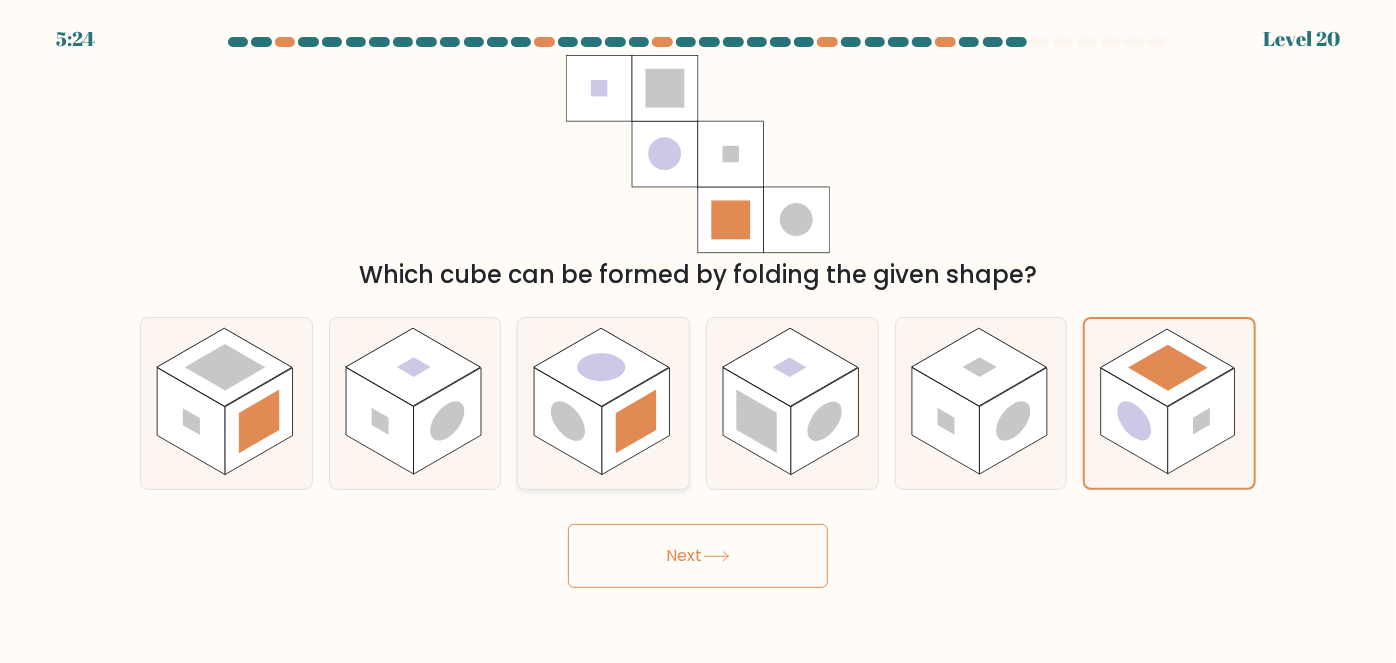 click at bounding box center [601, 367] 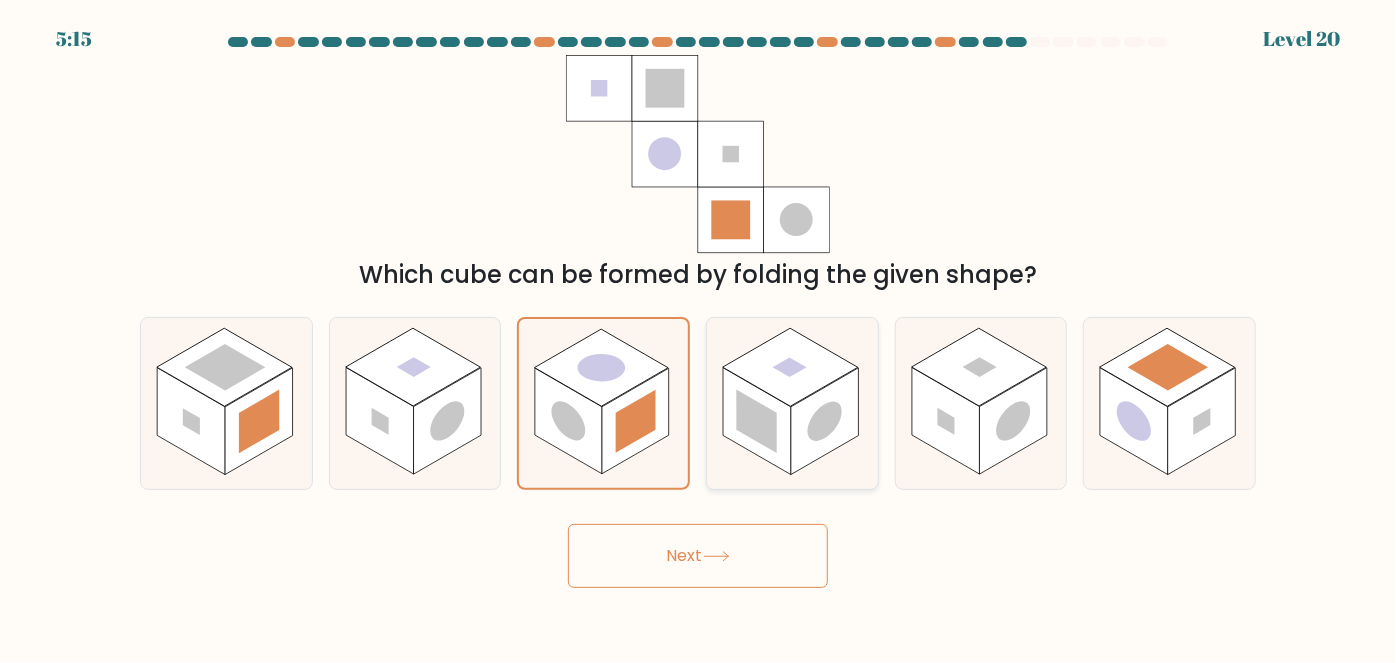 click at bounding box center [792, 403] 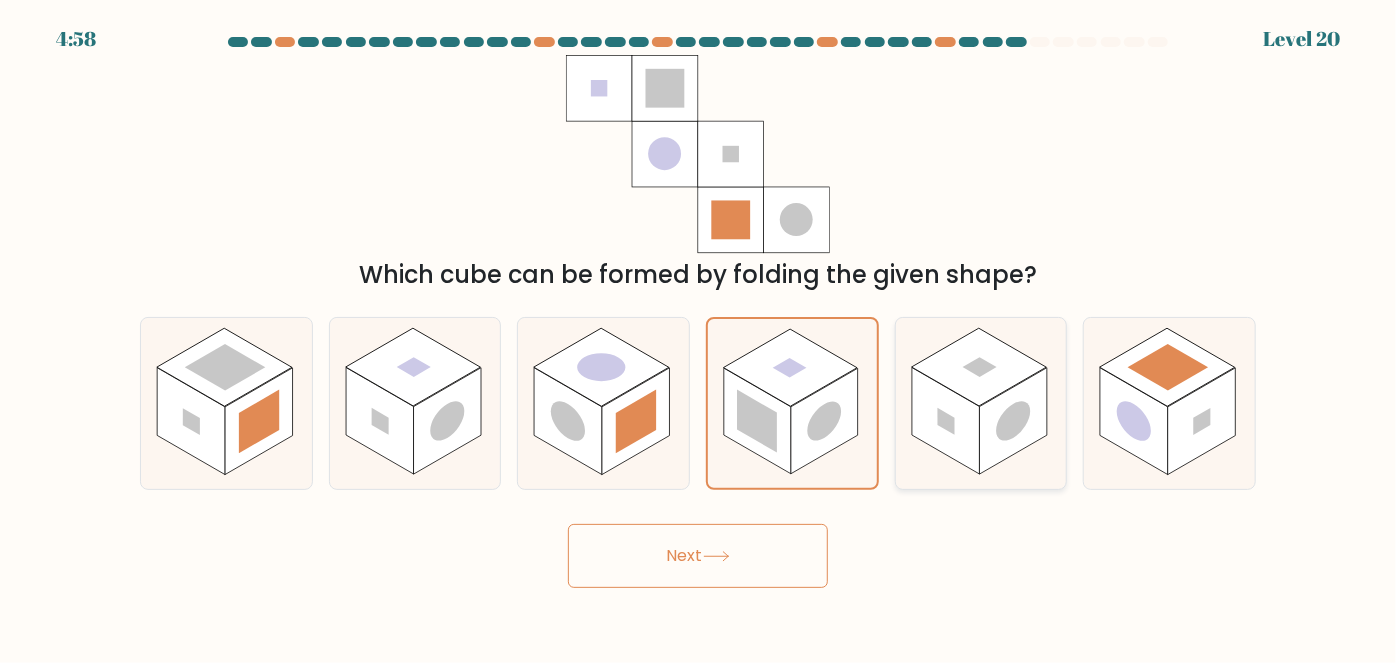 click at bounding box center [981, 403] 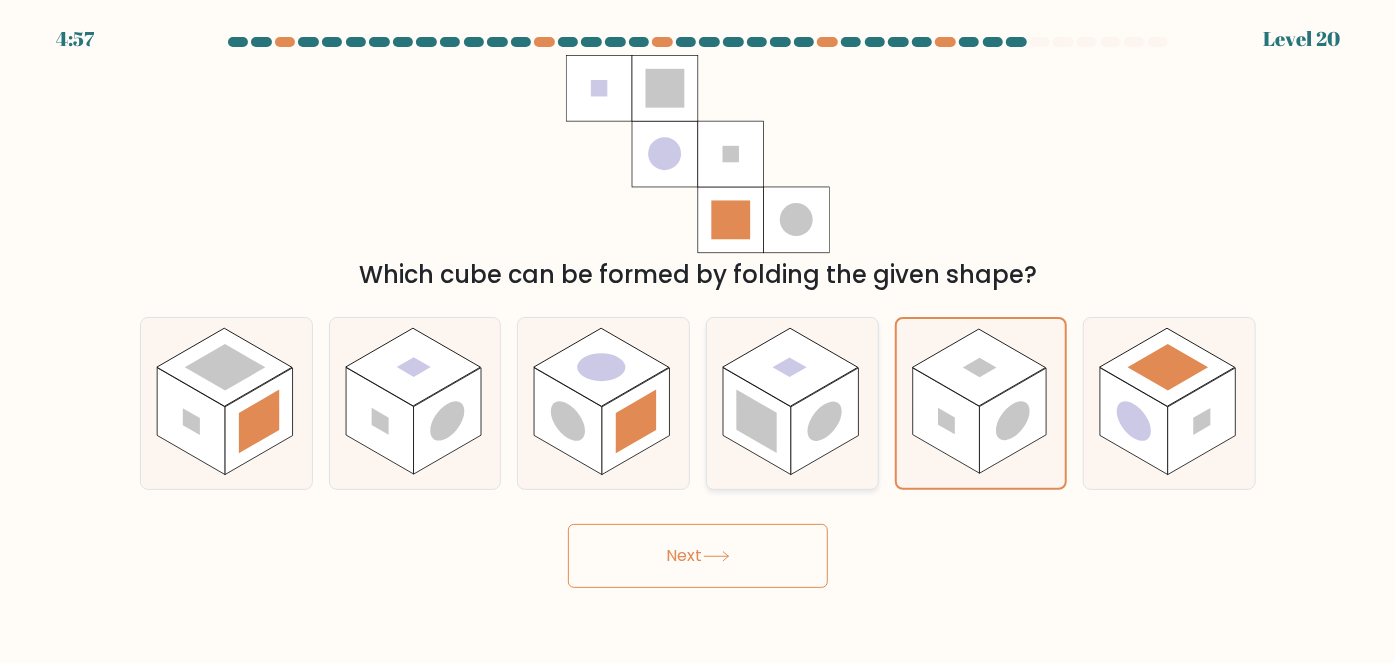 click at bounding box center (757, 422) 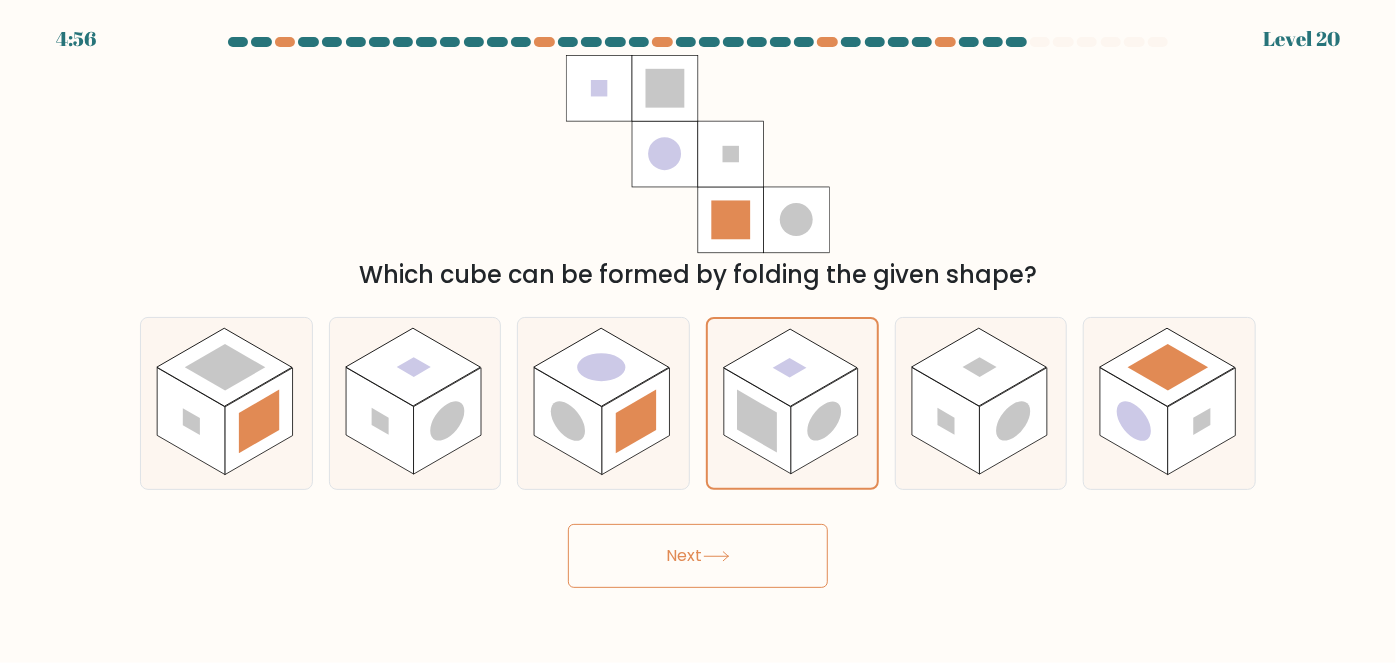 click on "Next" at bounding box center (698, 556) 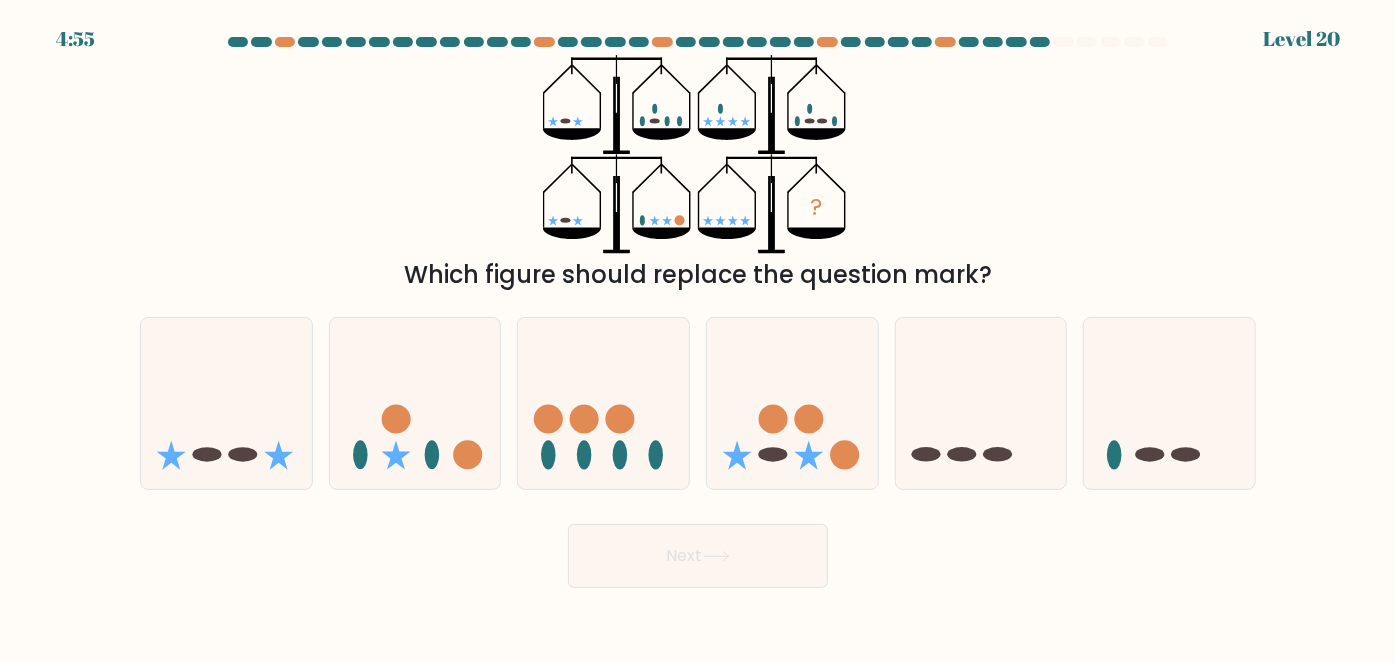 click on "?
Which figure should replace the question mark?" at bounding box center [698, 174] 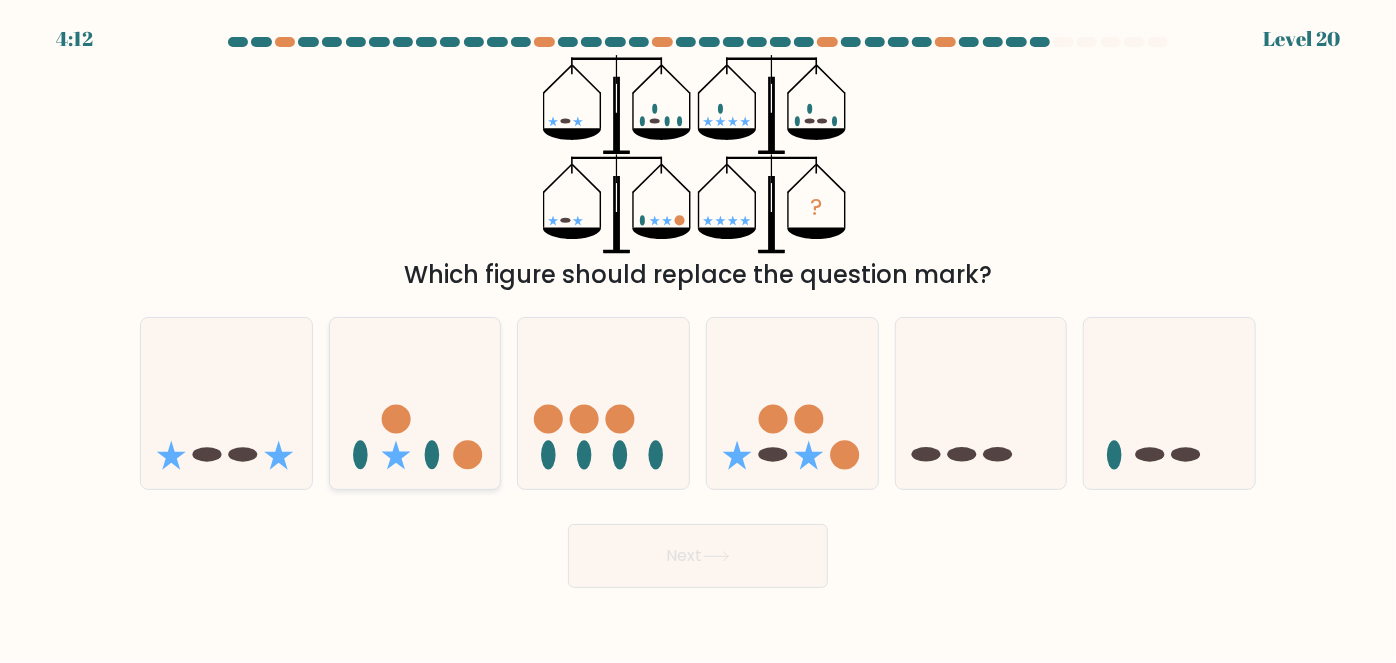 click at bounding box center (415, 403) 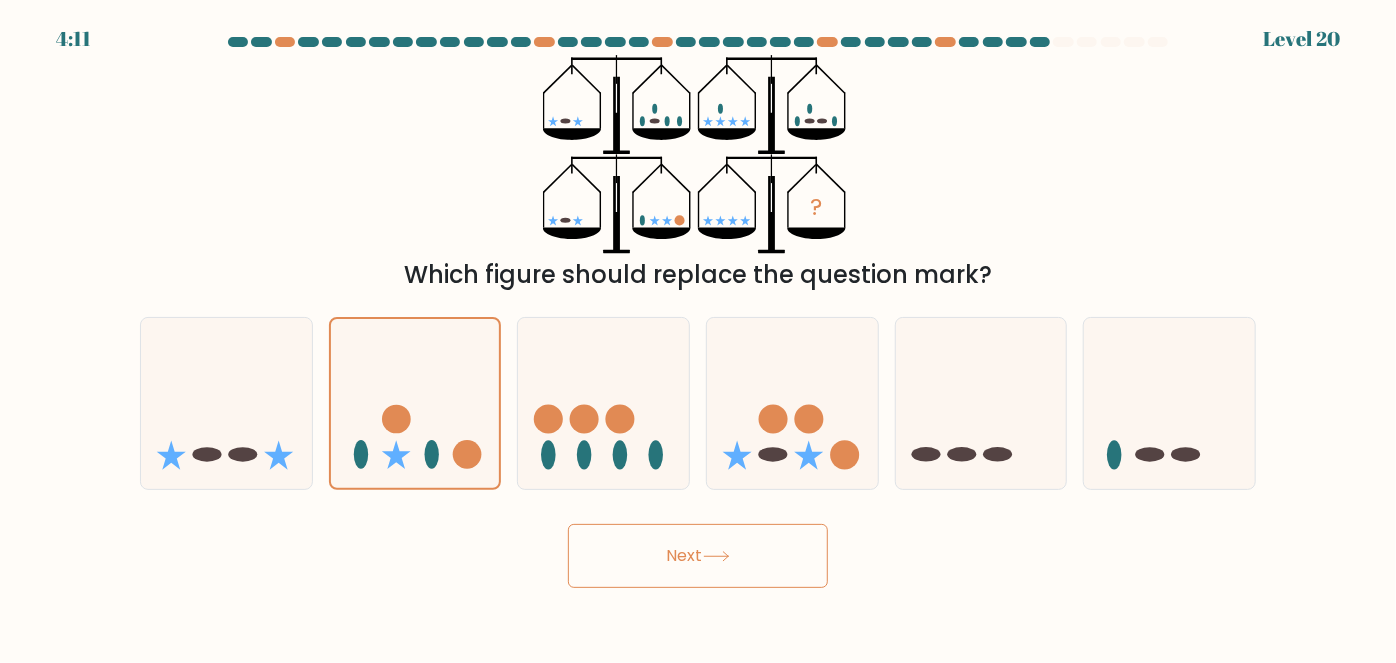 click on "Next" at bounding box center [698, 556] 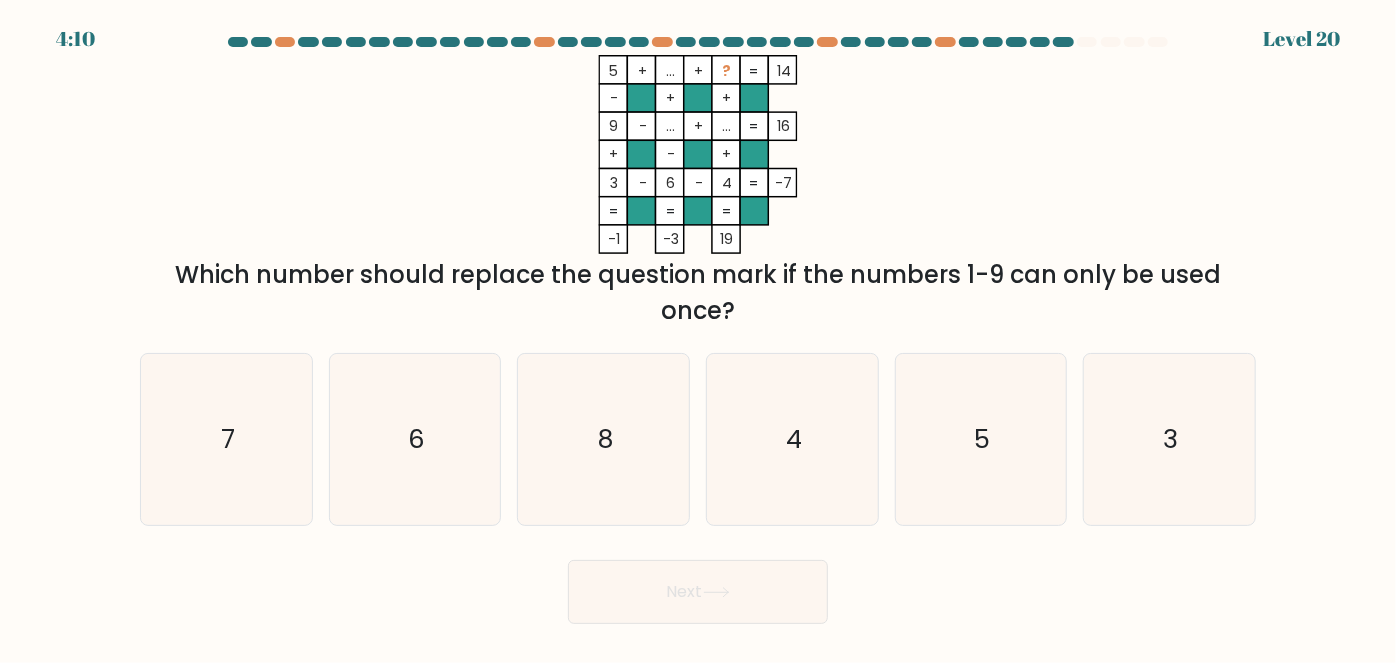 click on "5    +    ...    +    ?    14    -    +    +    9    -    ...    +    ...    16    +    -    +    3    -    6    -    4    =   -7    =   =   =   =   -1    -3    19    =
Which number should replace the question mark if the numbers 1-9 can only be used once?" at bounding box center [698, 192] 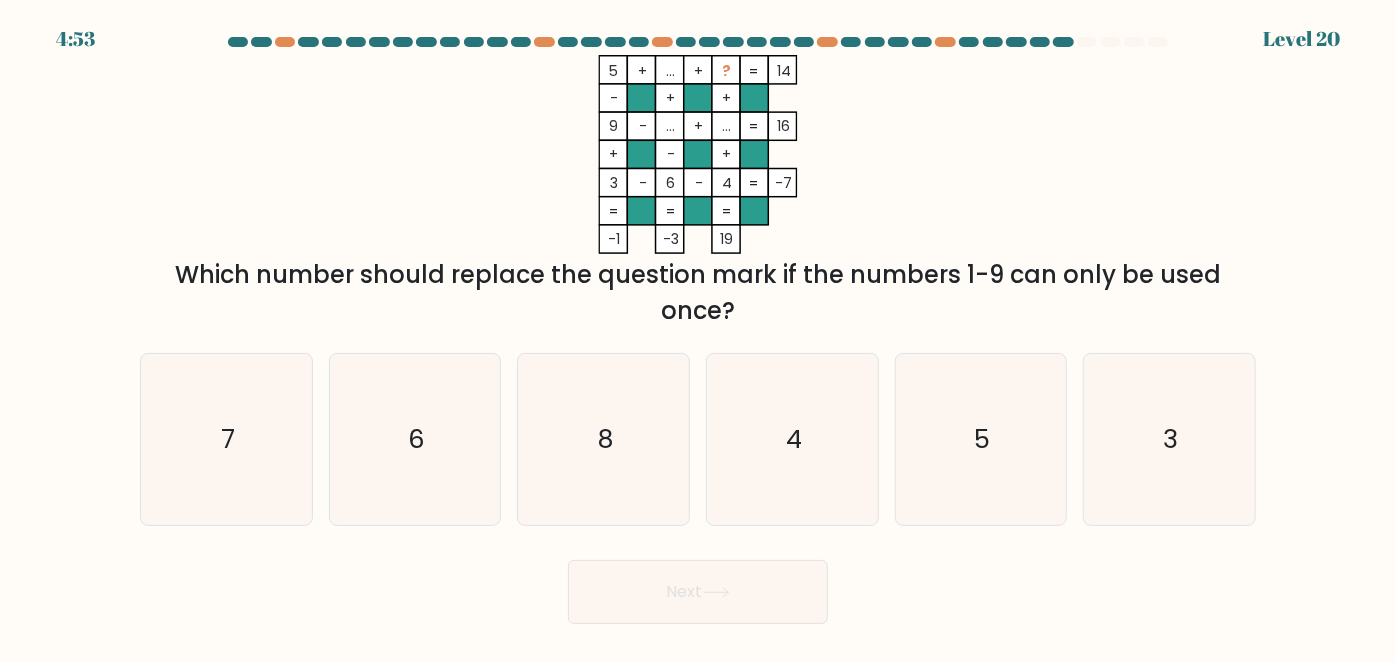 click on "5    +    ...    +    ?    14    -    +    +    9    -    ...    +    ...    16    +    -    +    3    -    6    -    4    =   -7    =   =   =   =   -1    -3    19    =
Which number should replace the question mark if the numbers 1-9 can only be used once?" at bounding box center (698, 192) 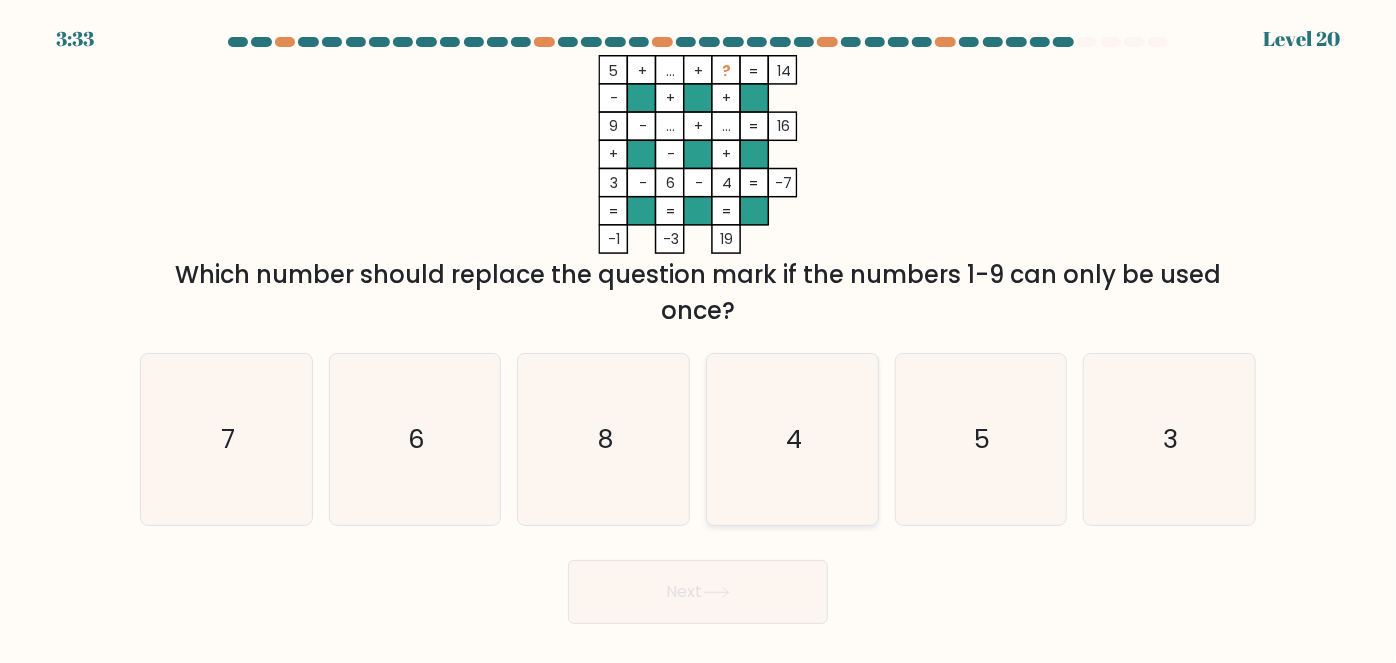 click on "4" at bounding box center [792, 439] 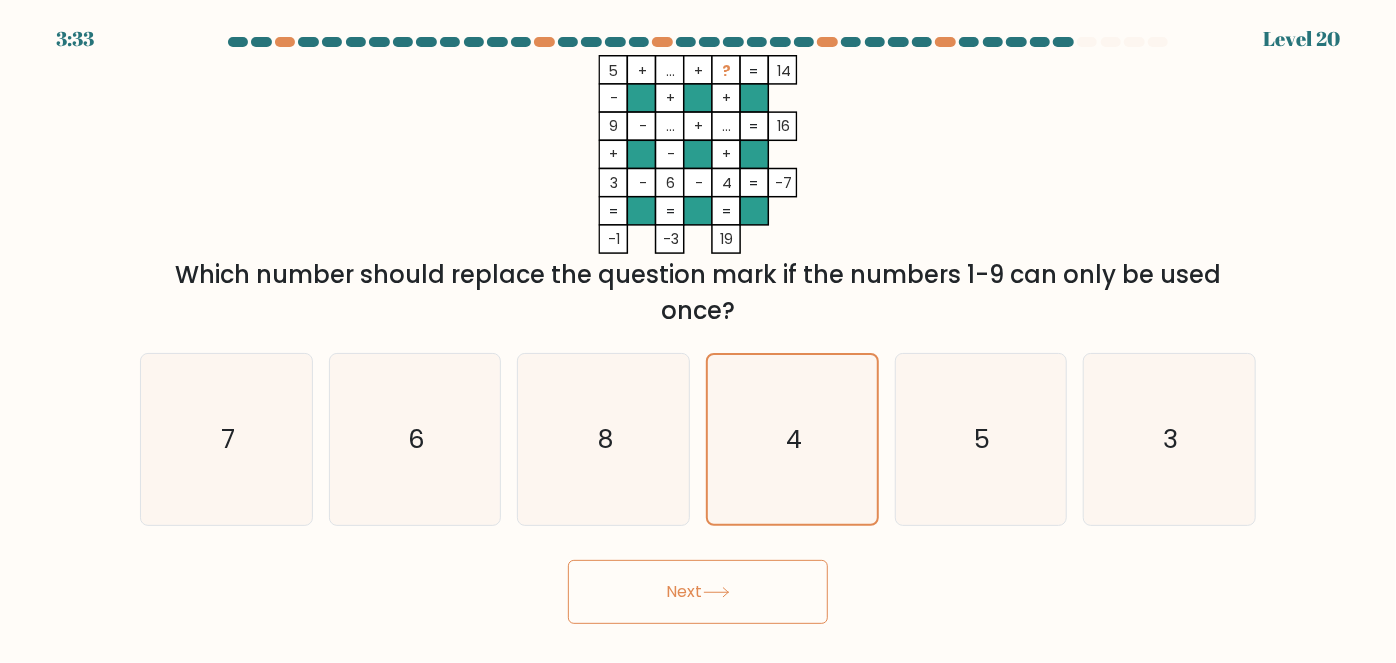 click on "Next" at bounding box center [698, 592] 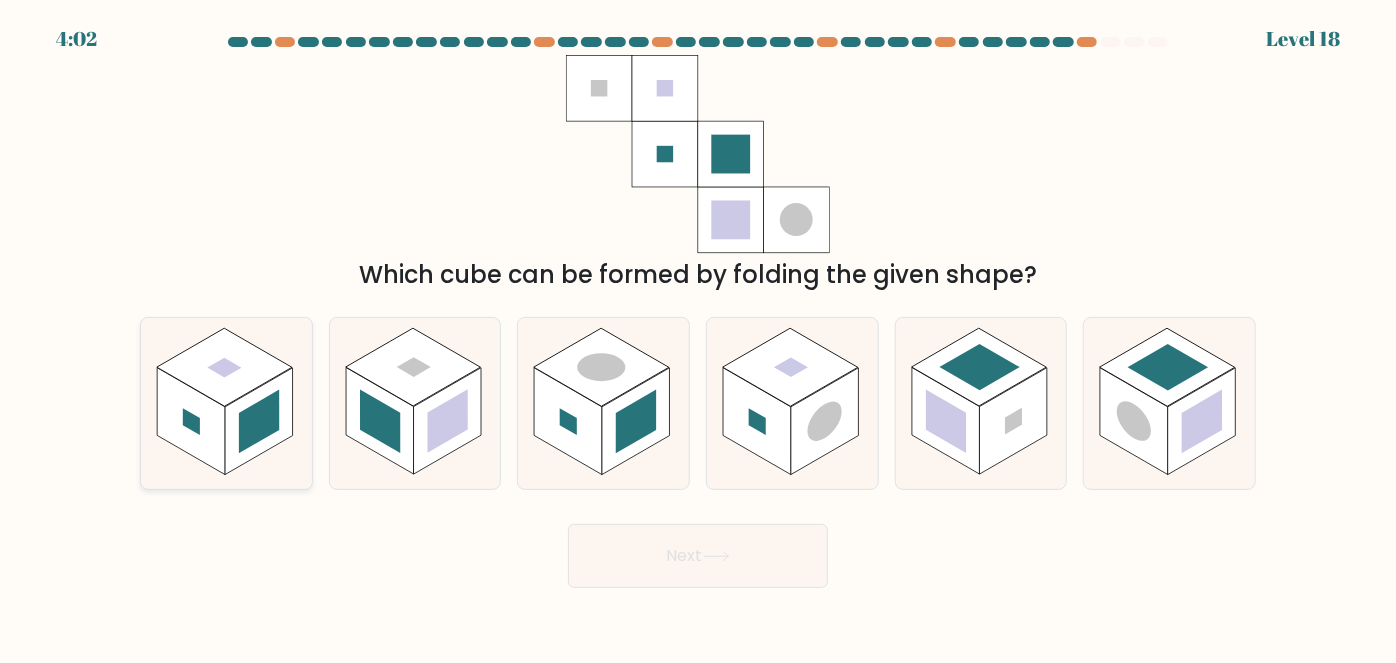 click at bounding box center (191, 421) 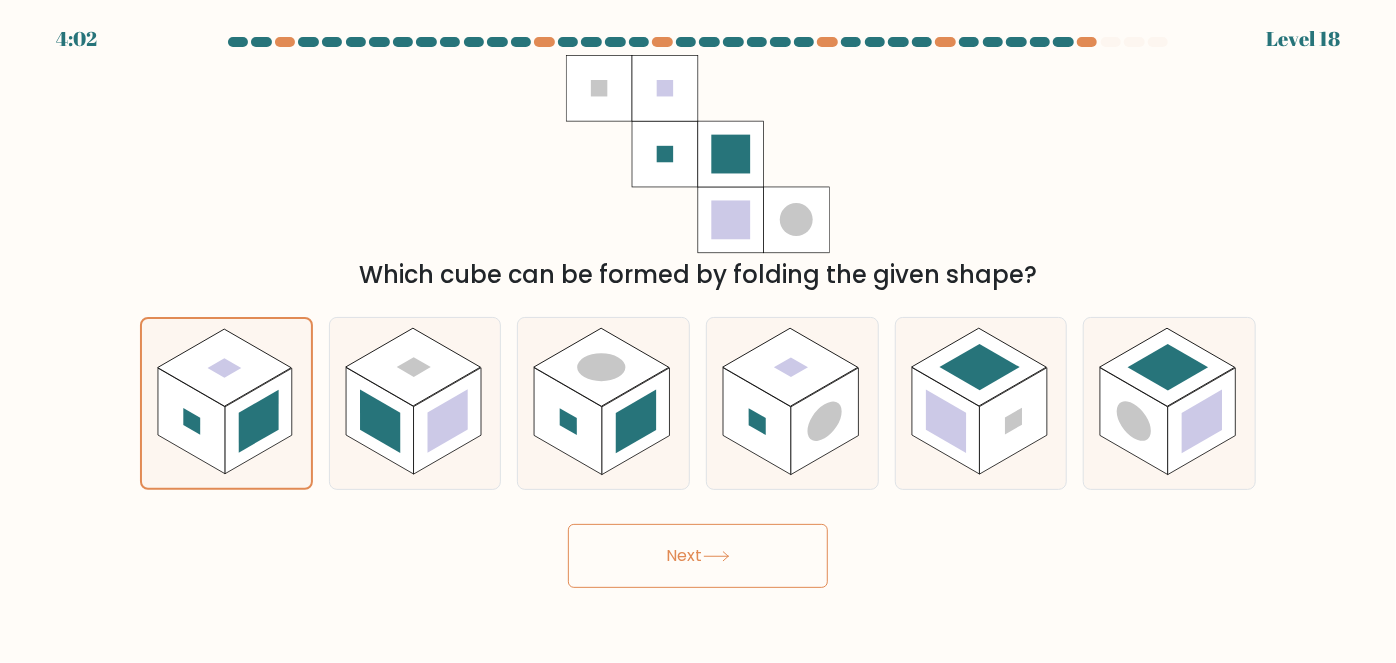 click on "Next" at bounding box center [698, 556] 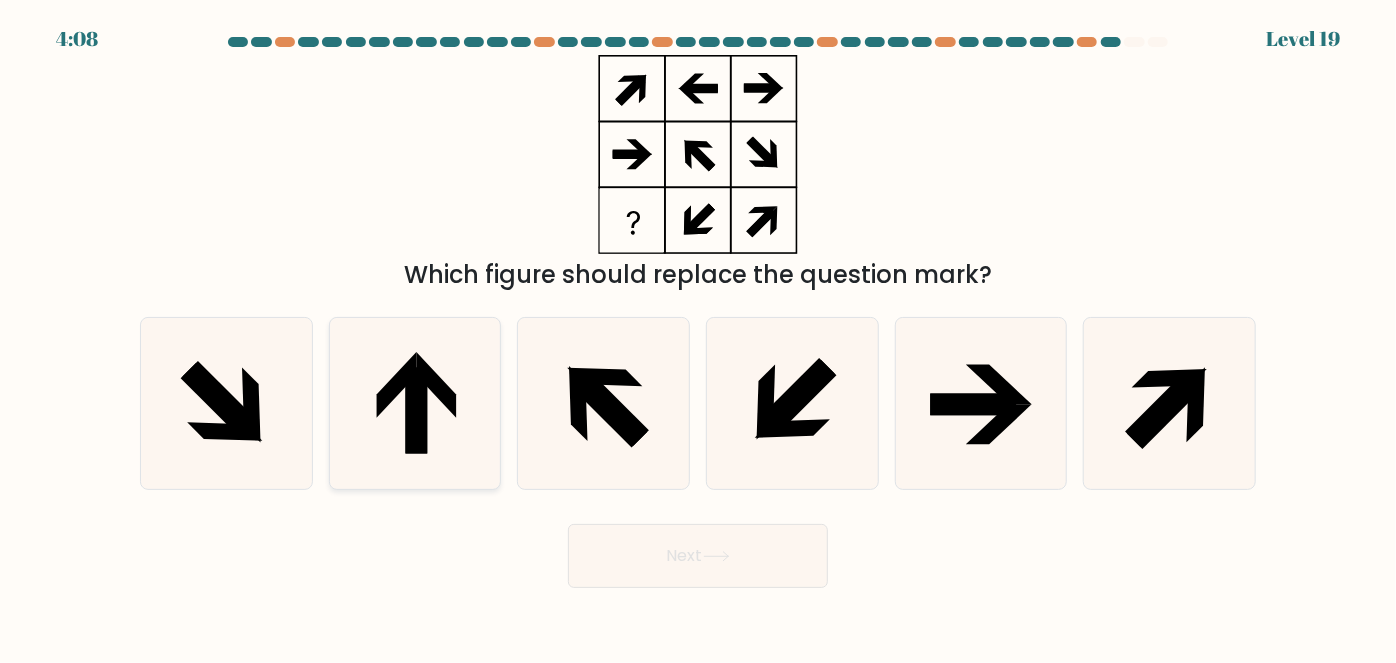 click at bounding box center (417, 411) 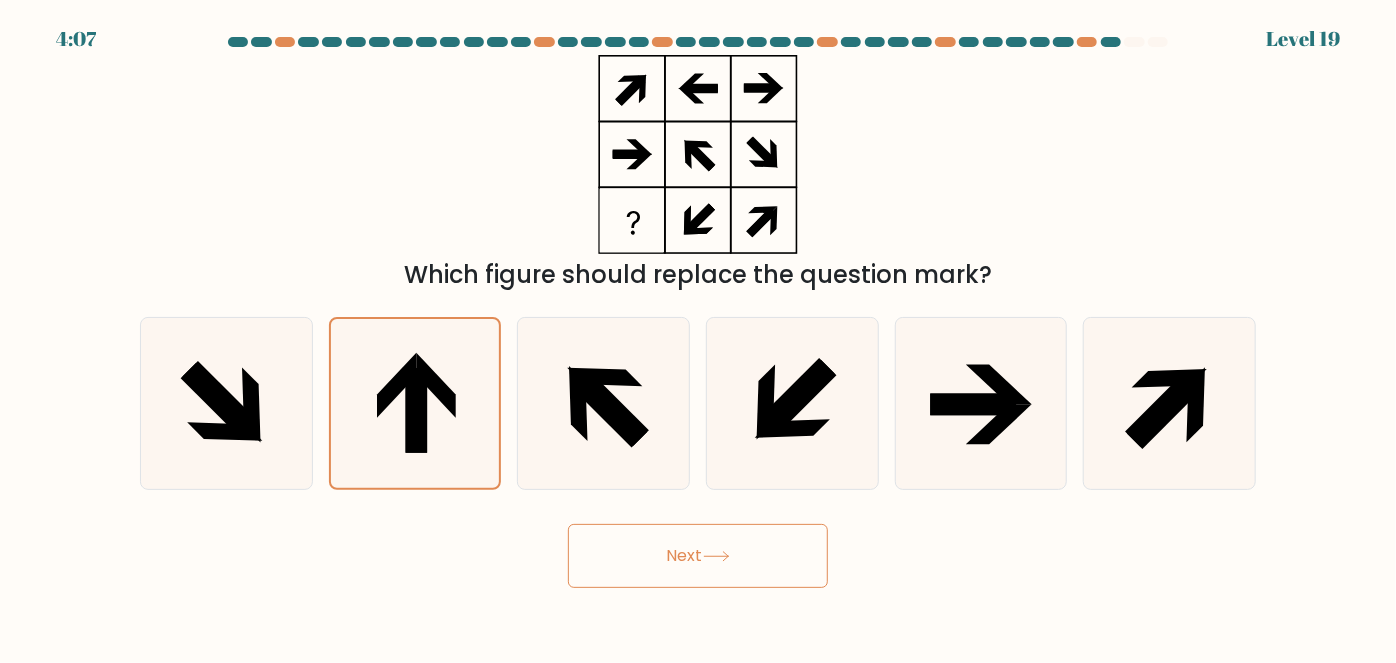click at bounding box center [716, 556] 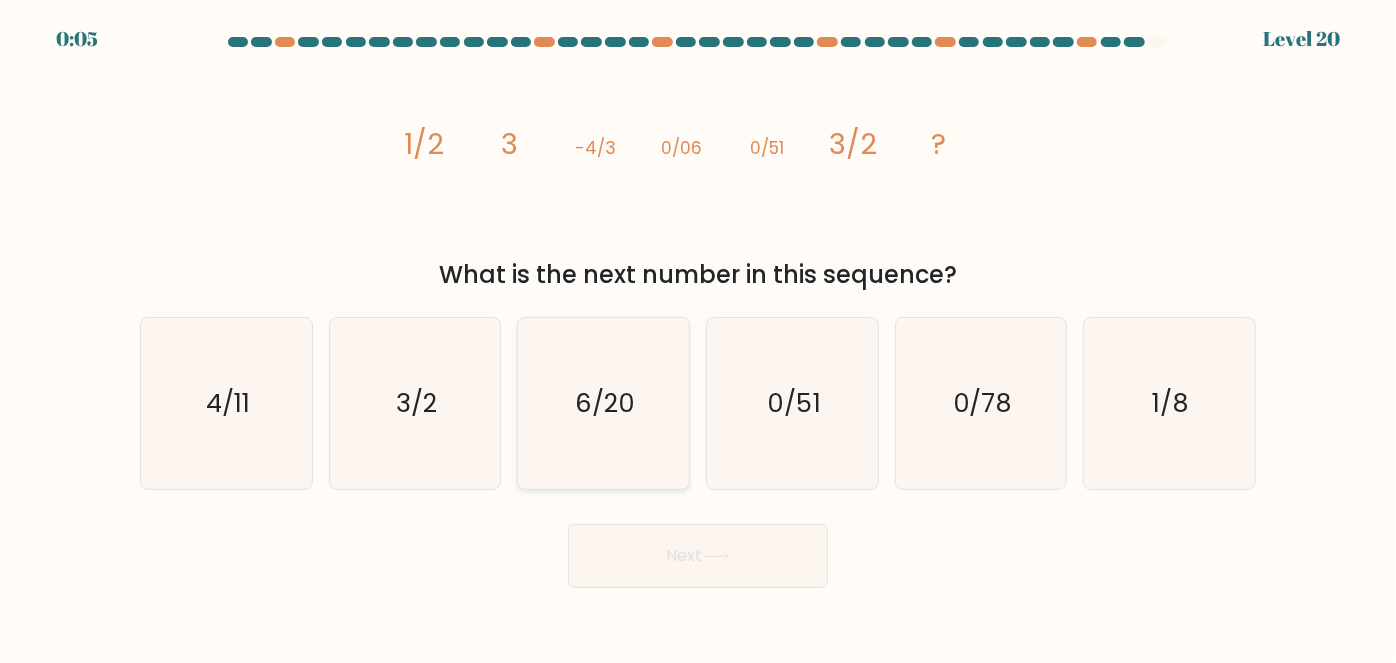 click on "7/44" at bounding box center [603, 403] 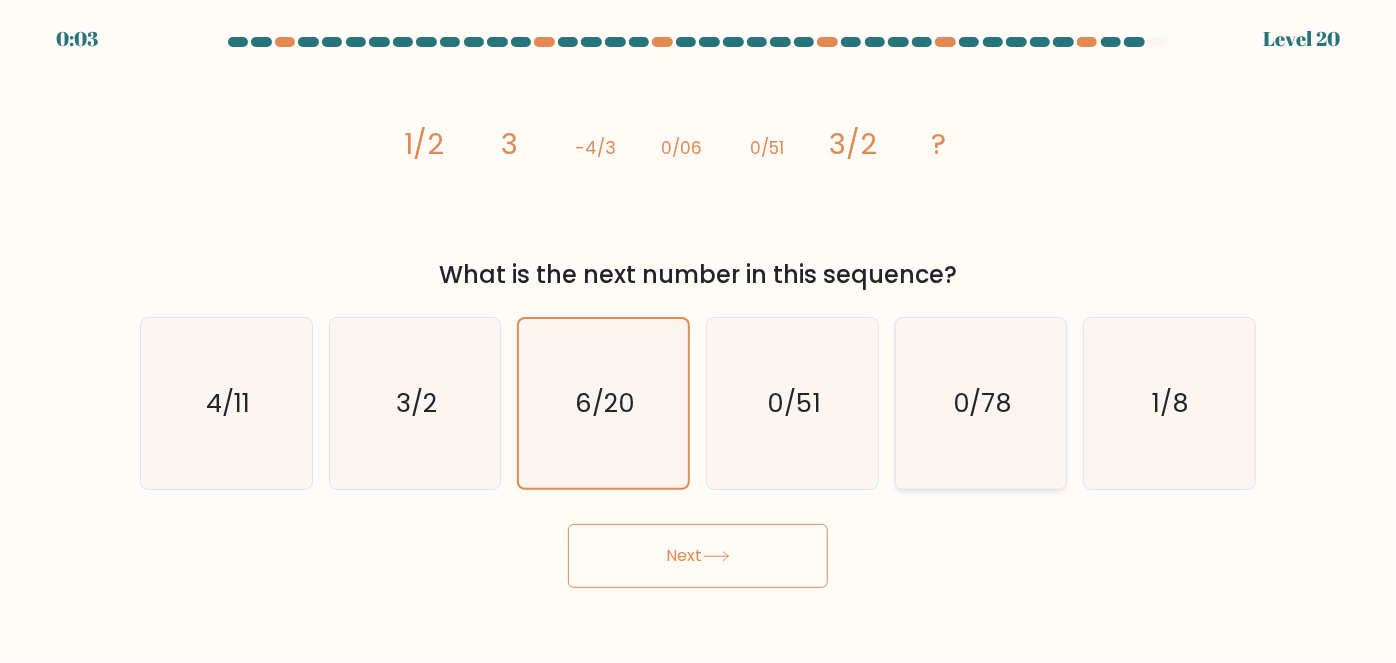 click on "1/29" at bounding box center [981, 403] 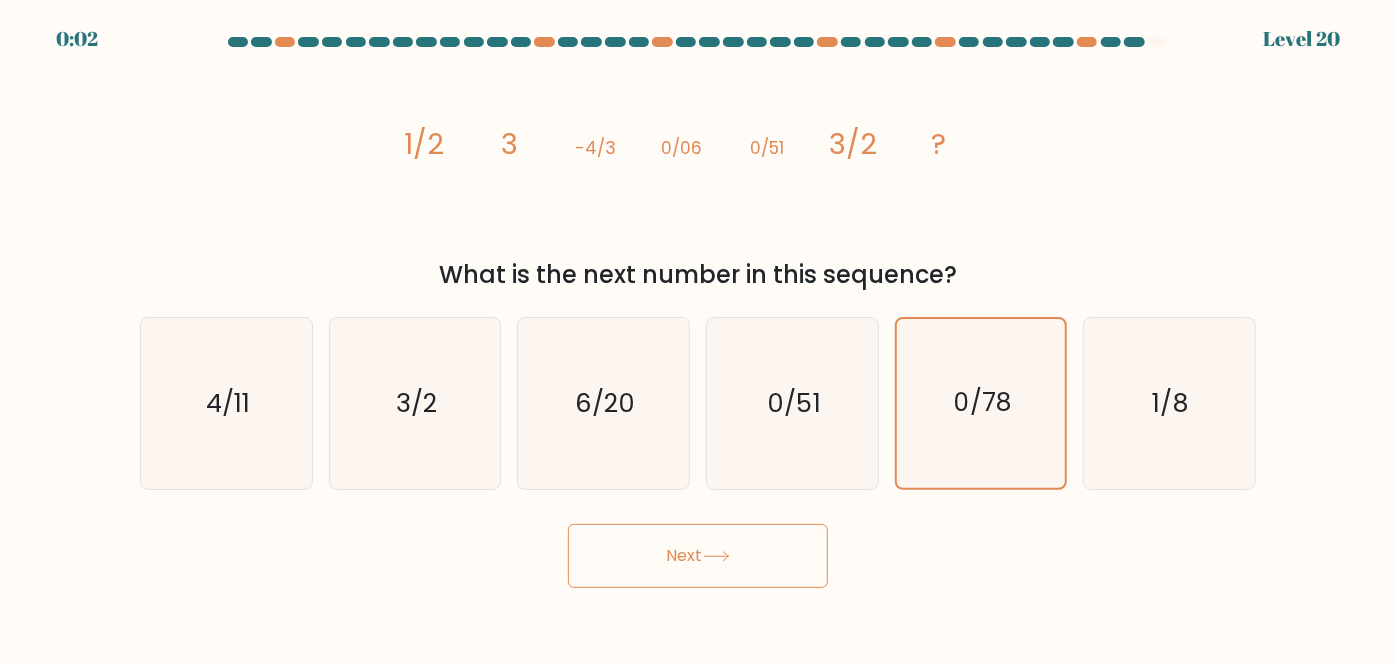 click on "Next" at bounding box center (698, 556) 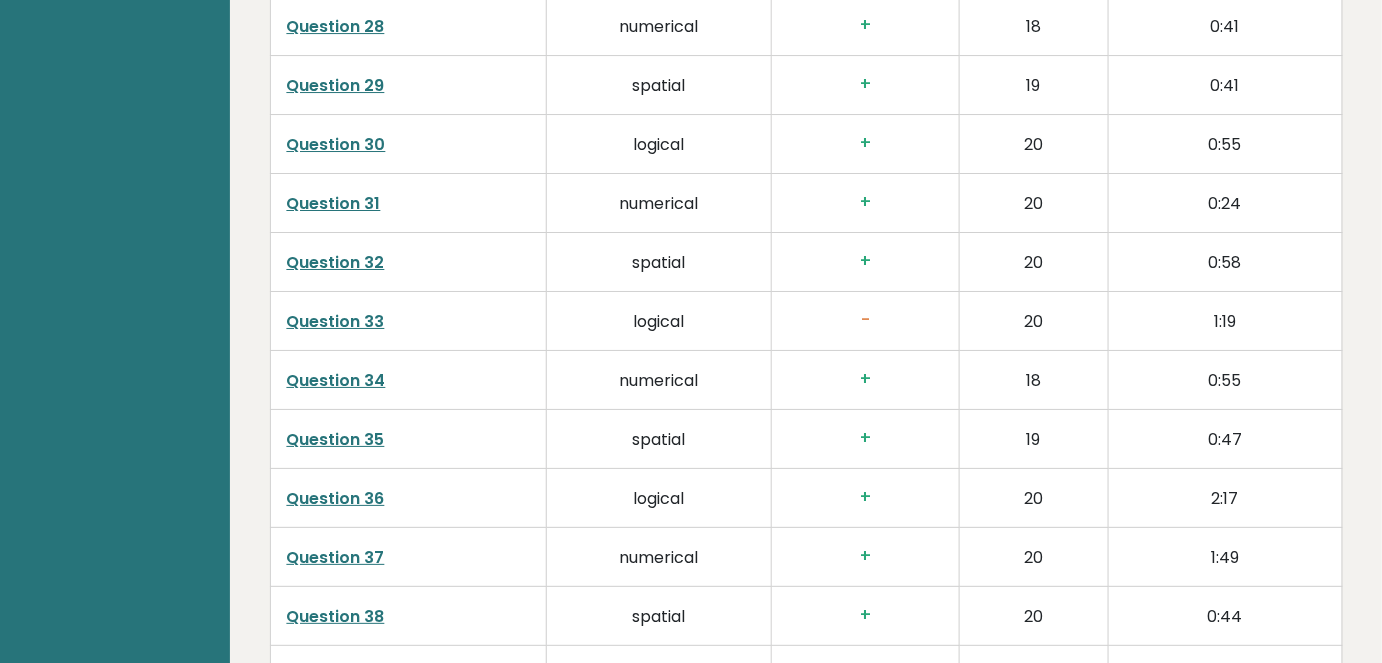 scroll, scrollTop: 5181, scrollLeft: 0, axis: vertical 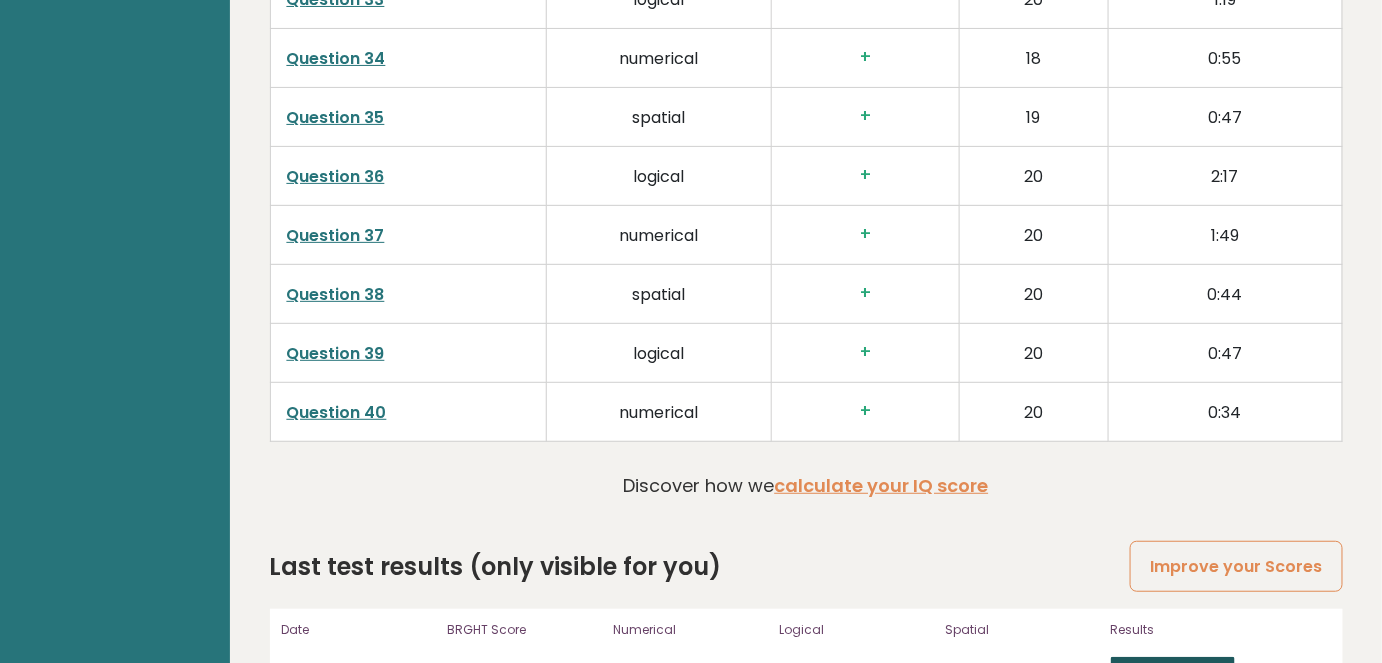click on "View results" at bounding box center (1173, 670) 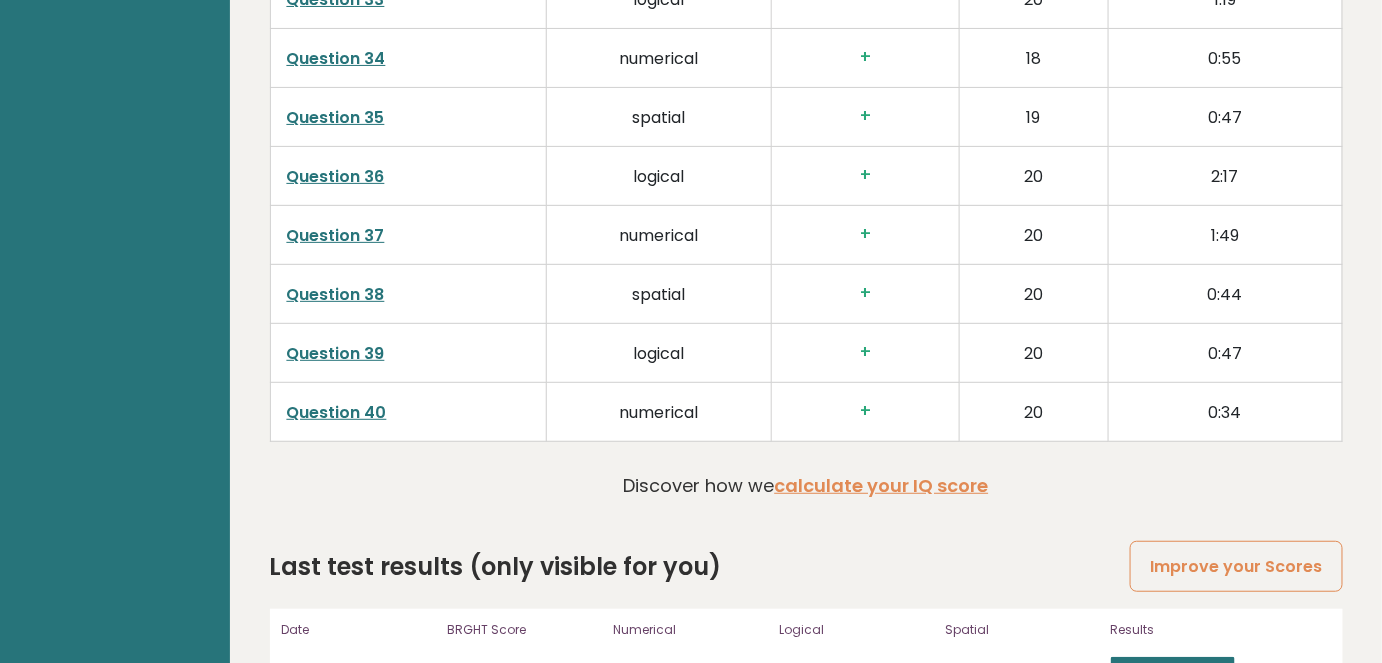 click on "Question
40" at bounding box center (337, 412) 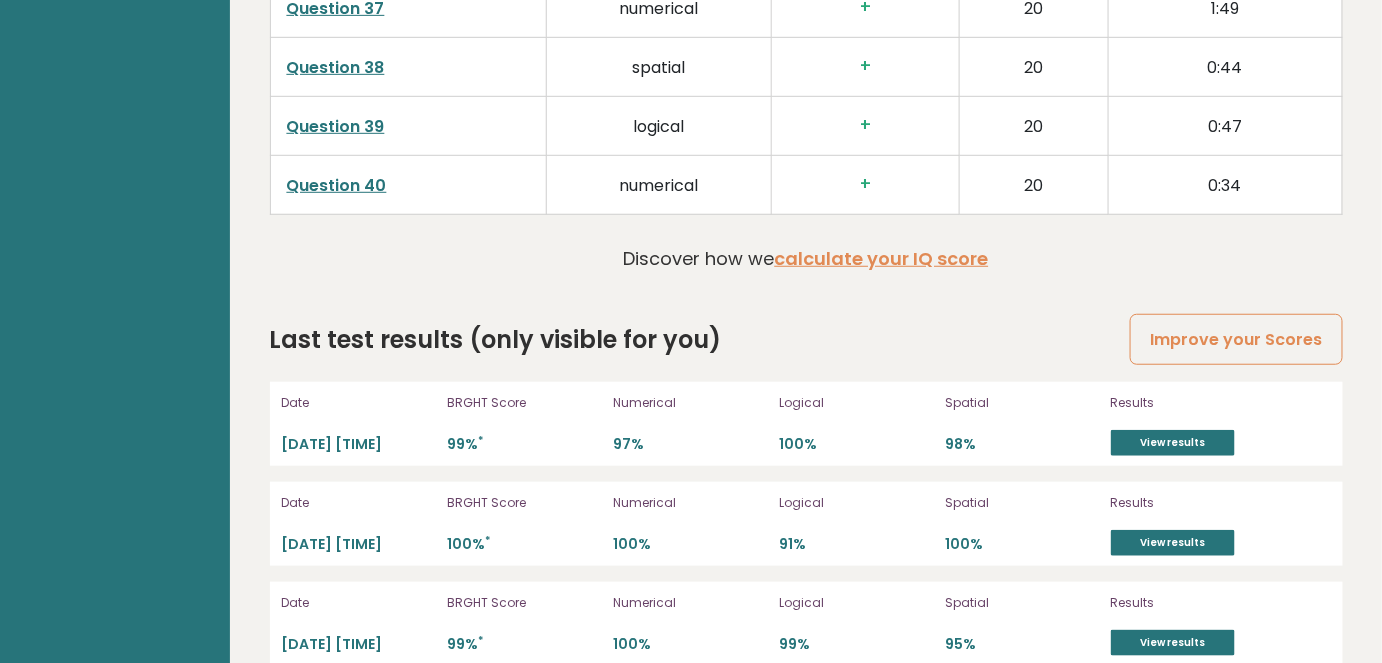 scroll, scrollTop: 5727, scrollLeft: 0, axis: vertical 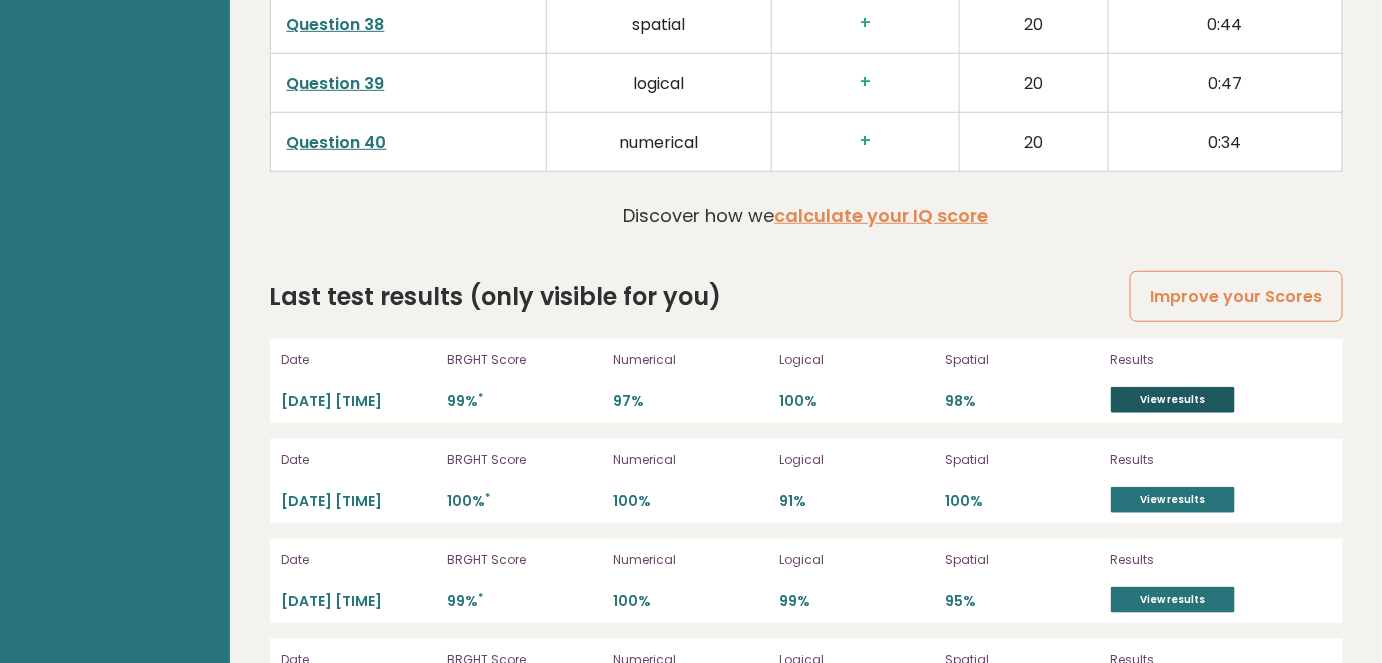 click on "View results" at bounding box center (1173, 400) 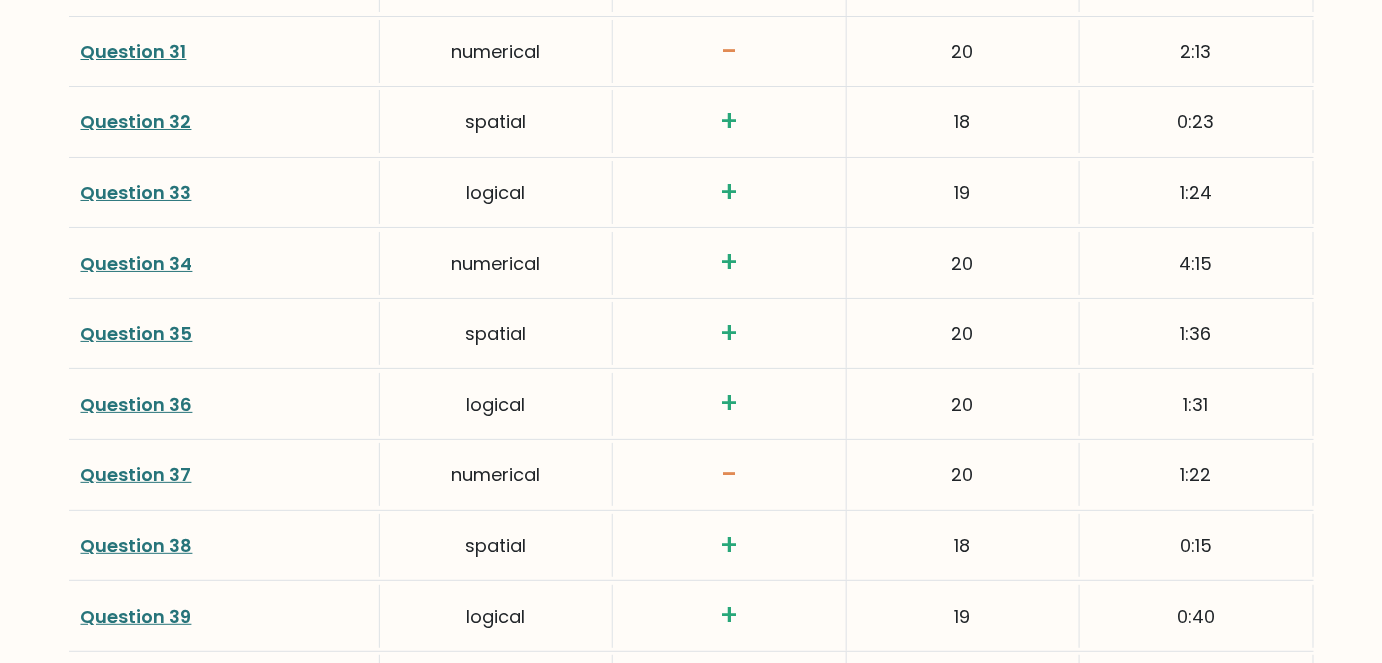 scroll, scrollTop: 5354, scrollLeft: 0, axis: vertical 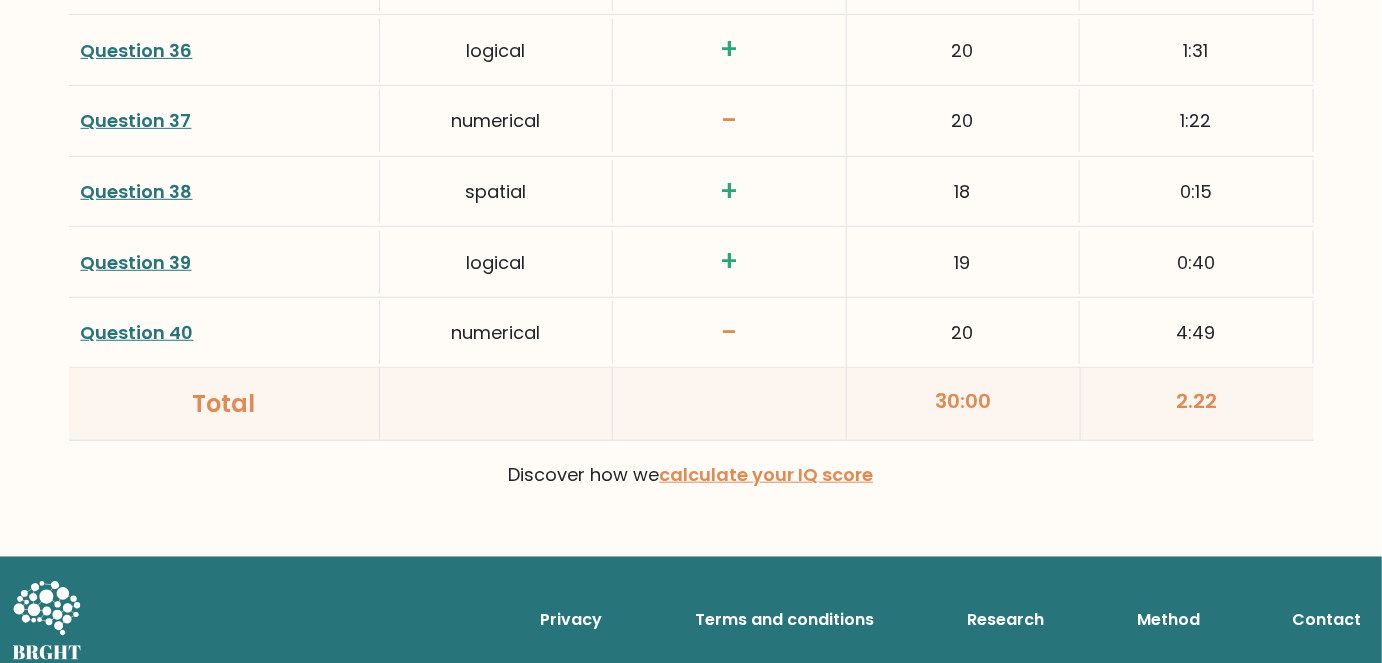 click on "Question 40" at bounding box center [137, 332] 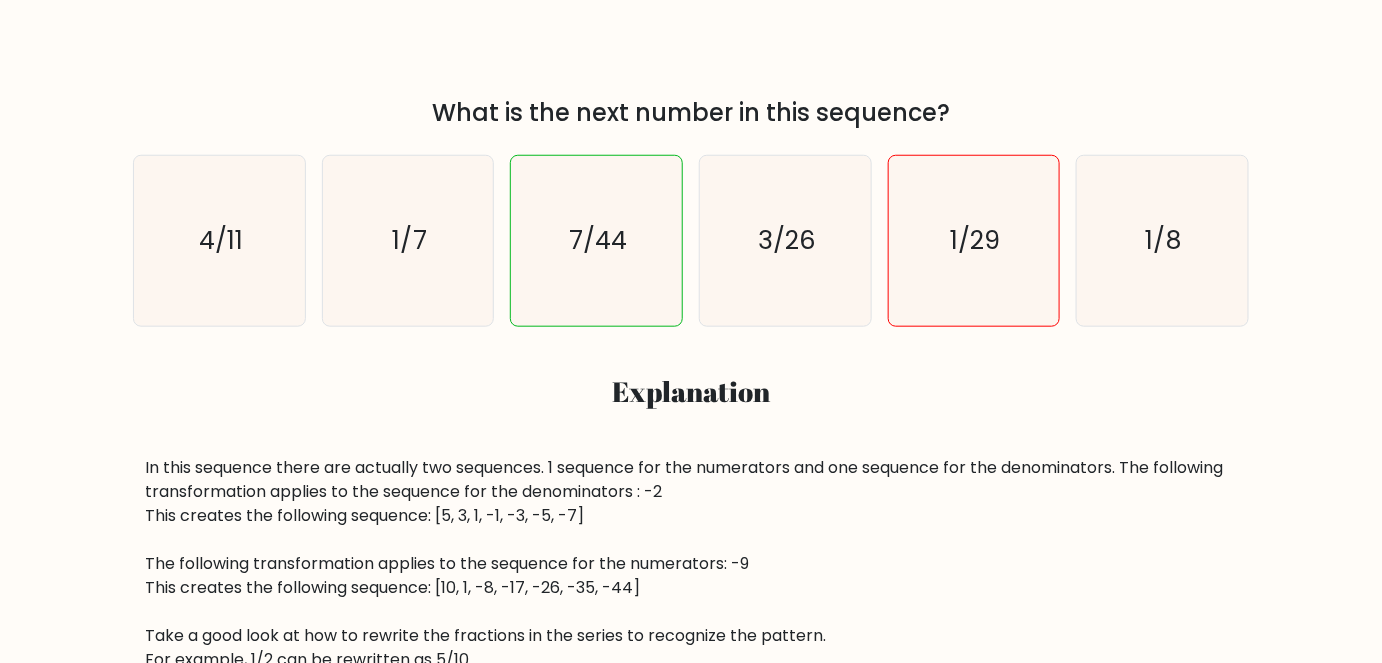 scroll, scrollTop: 545, scrollLeft: 0, axis: vertical 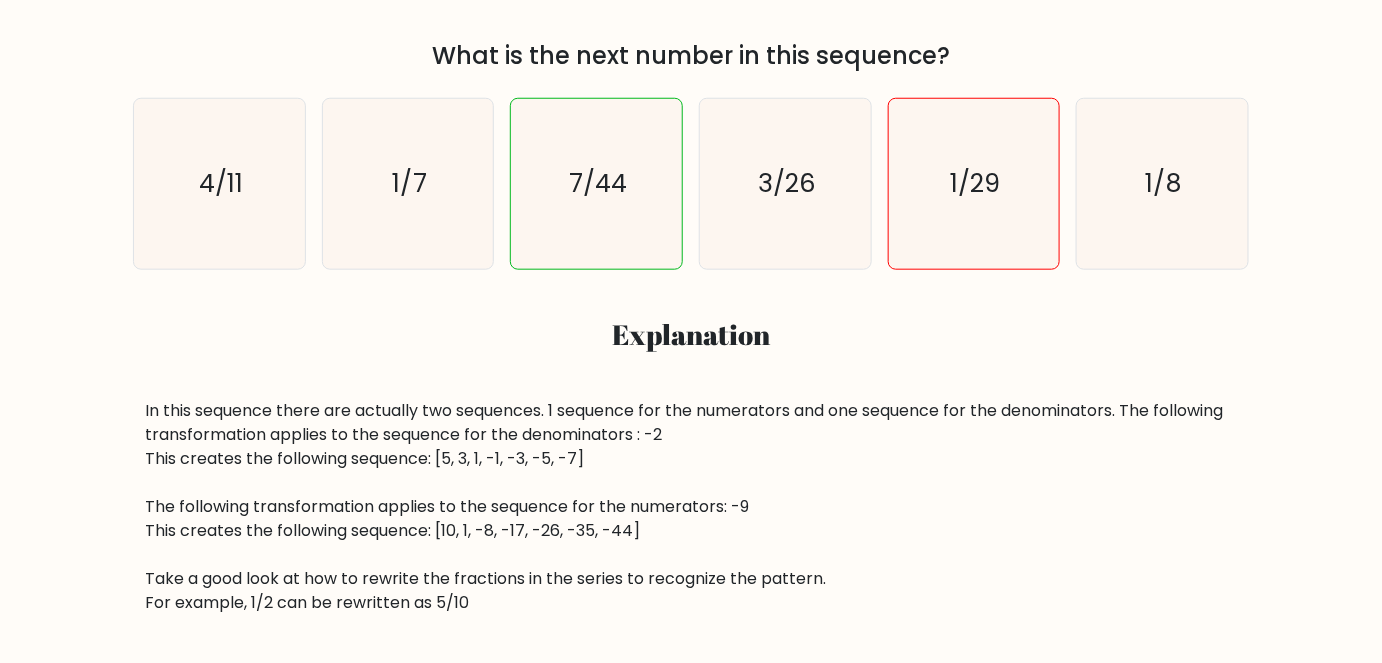click on "In this sequence there are actually two sequences. 1 sequence for the numerators and one sequence for the denominators. The following transformation applies to the sequence for the denominators : -2   This creates the following sequence: [5, 3, 1, -1, -3, -5, -7]  The following transformation applies to the sequence for the numerators: -9   This creates the following sequence: [10, 1, -8, -17, -26, -35, -44]  Take a good look at how to rewrite the fractions in the series to recognize the pattern.  For example, 1/2 can be rewritten as 5/10" at bounding box center [691, 507] 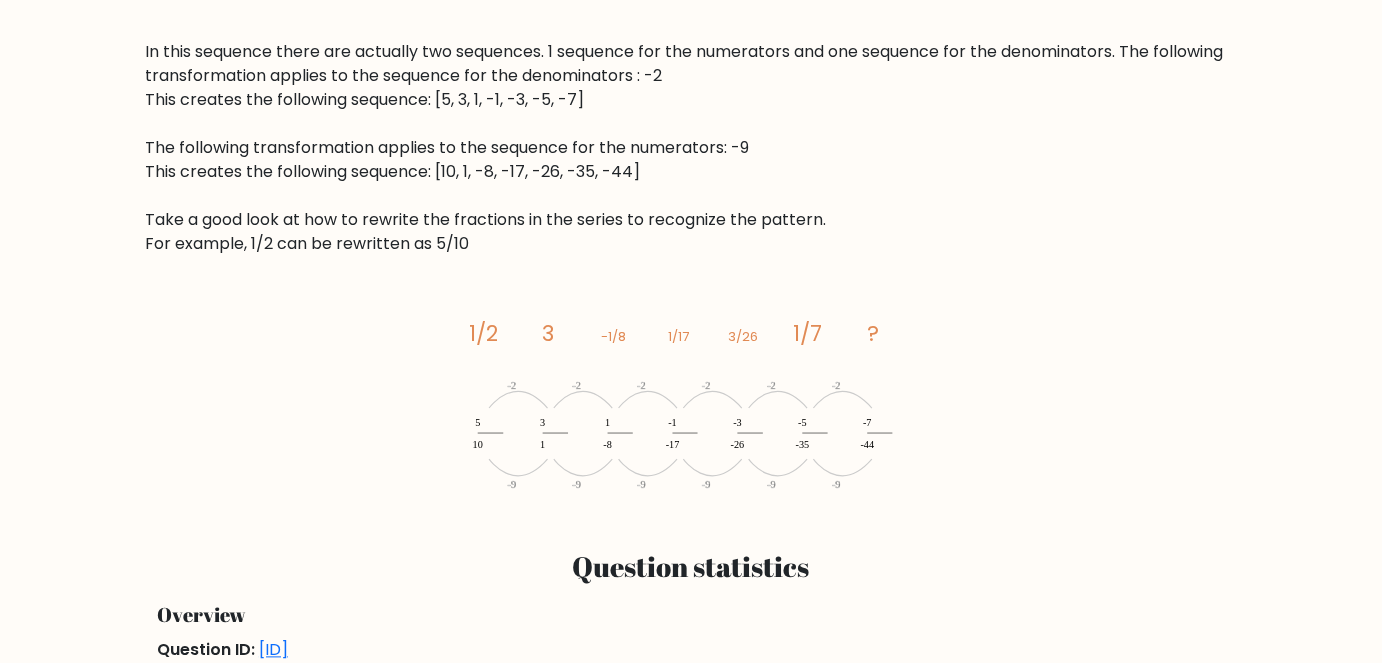 scroll, scrollTop: 909, scrollLeft: 0, axis: vertical 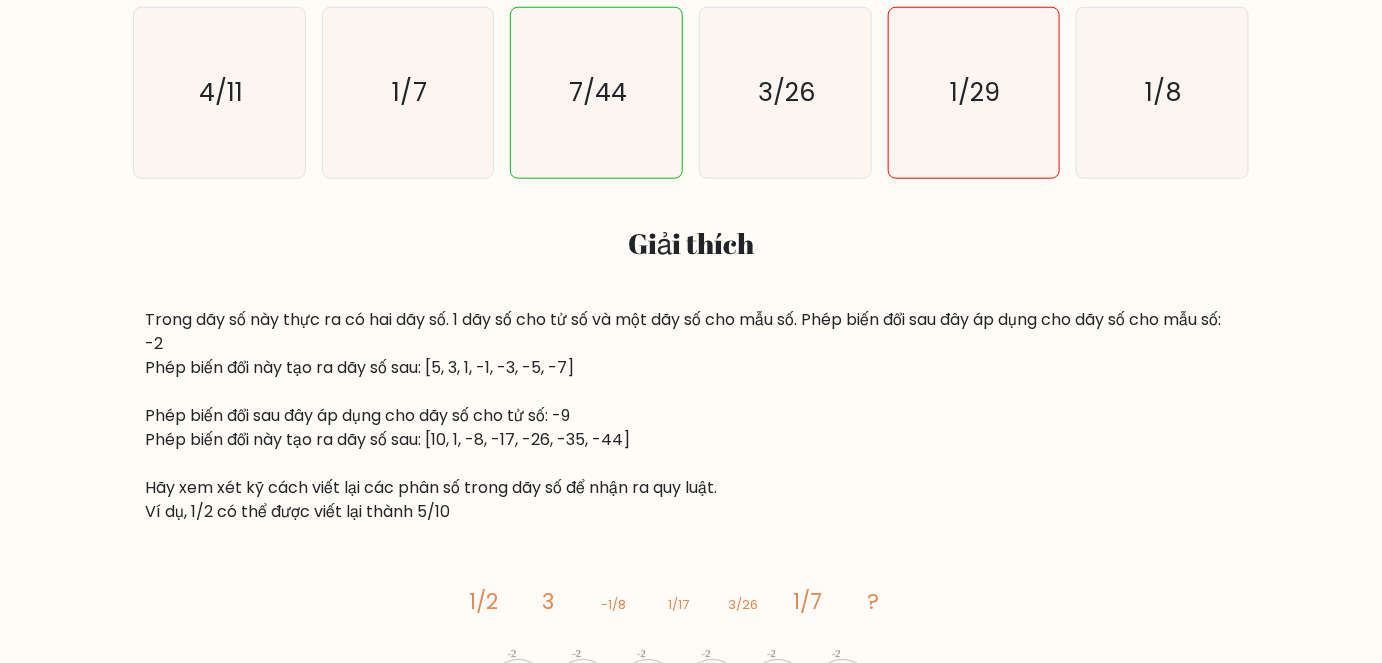 click on "Trong dãy số này thực ra có hai dãy số. 1 dãy số cho tử số và một dãy số cho mẫu số. Phép biến đổi sau đây áp dụng cho dãy số cho mẫu số: -2  Phép biến đổi này tạo ra dãy số sau: [5, 3, 1, -1, -3, -5, -7]  Phép biến đổi sau đây áp dụng cho dãy số cho tử số: -9  Phép biến đổi này tạo ra dãy số sau: [10, 1, -8, -17, -26, -35, -44]  Hãy xem xét kỹ cách viết lại các phân số trong dãy số để nhận ra quy luật.  Ví dụ, 1/2 có thể được viết lại thành 5/10" at bounding box center (691, 416) 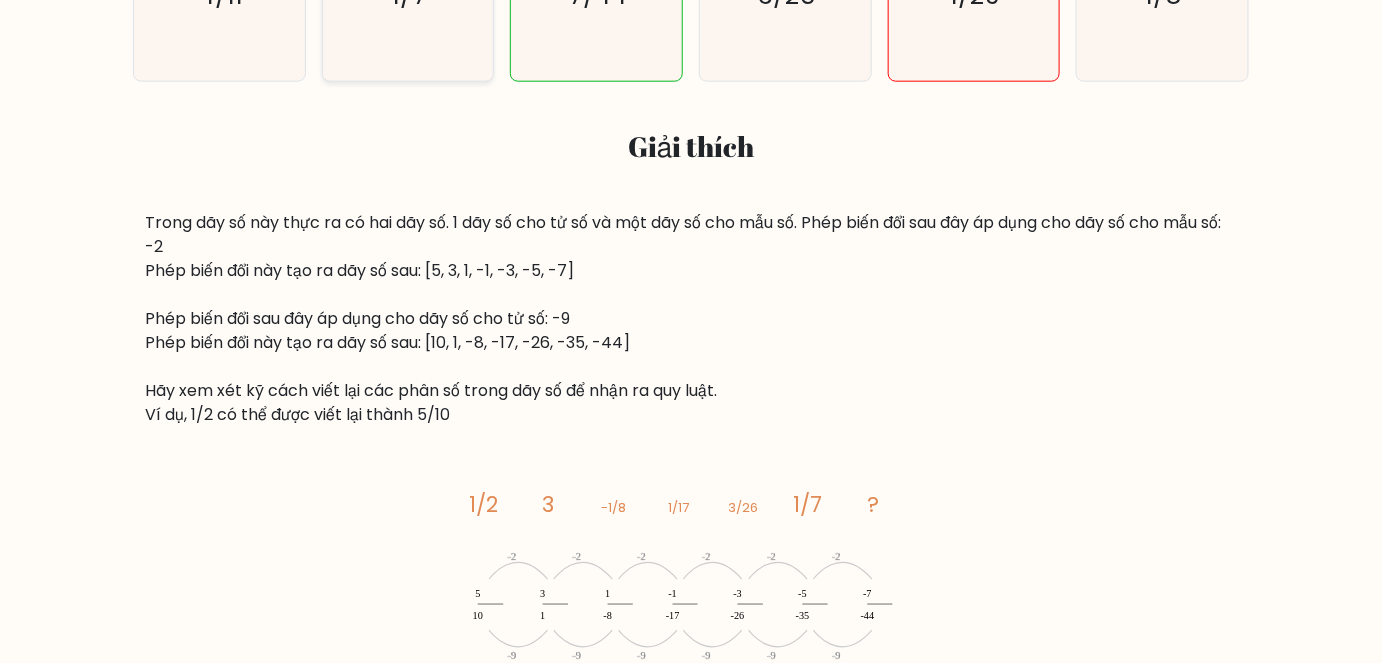 scroll, scrollTop: 727, scrollLeft: 0, axis: vertical 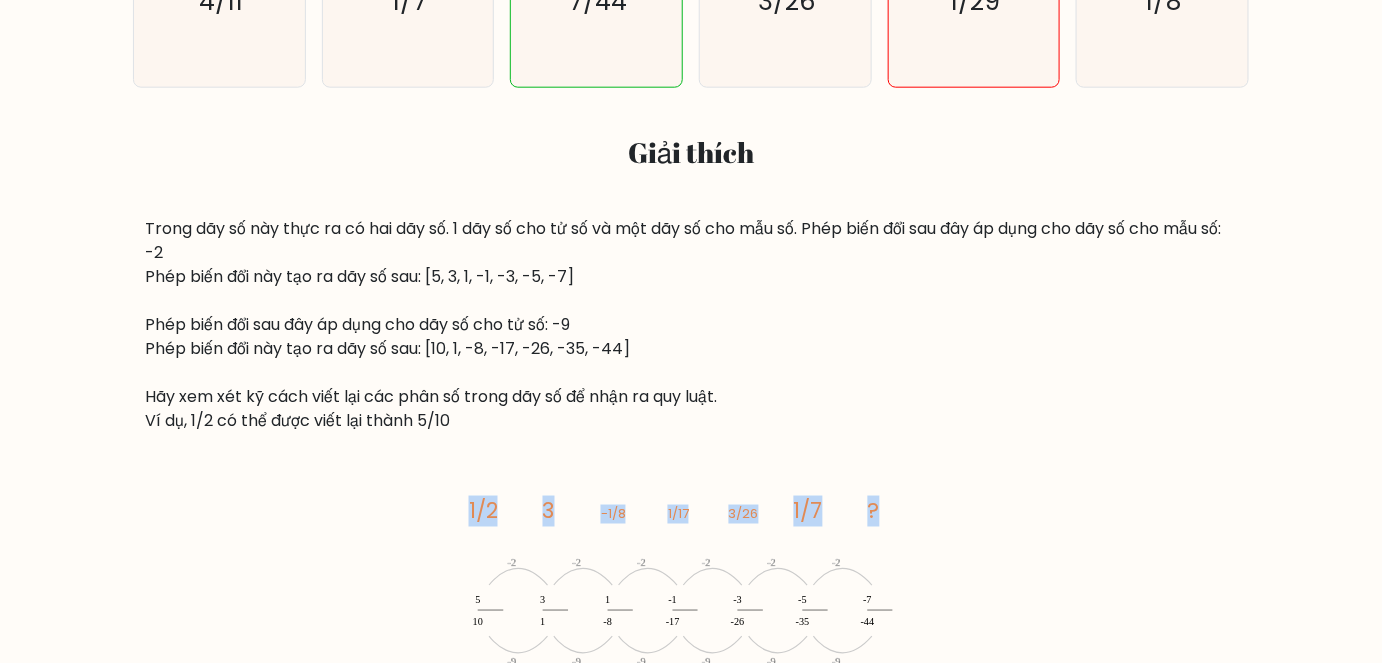 drag, startPoint x: 1017, startPoint y: 435, endPoint x: 983, endPoint y: 424, distance: 35.735138 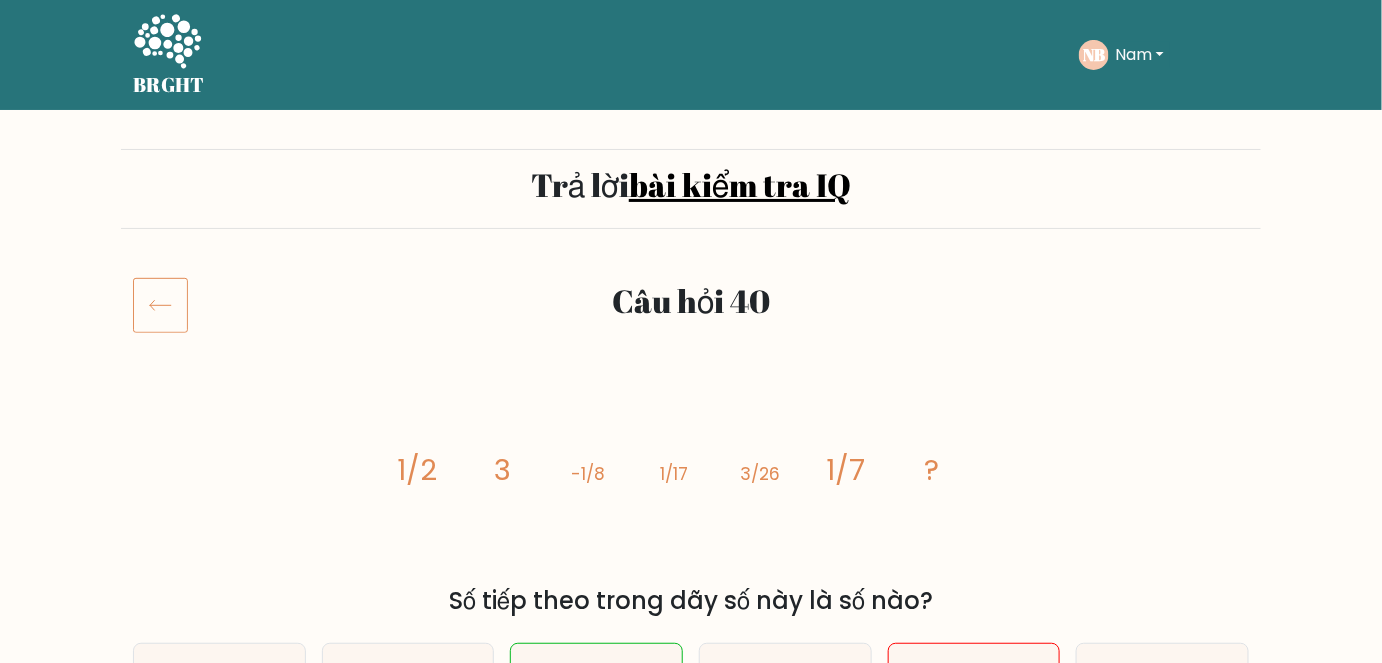 scroll, scrollTop: 454, scrollLeft: 0, axis: vertical 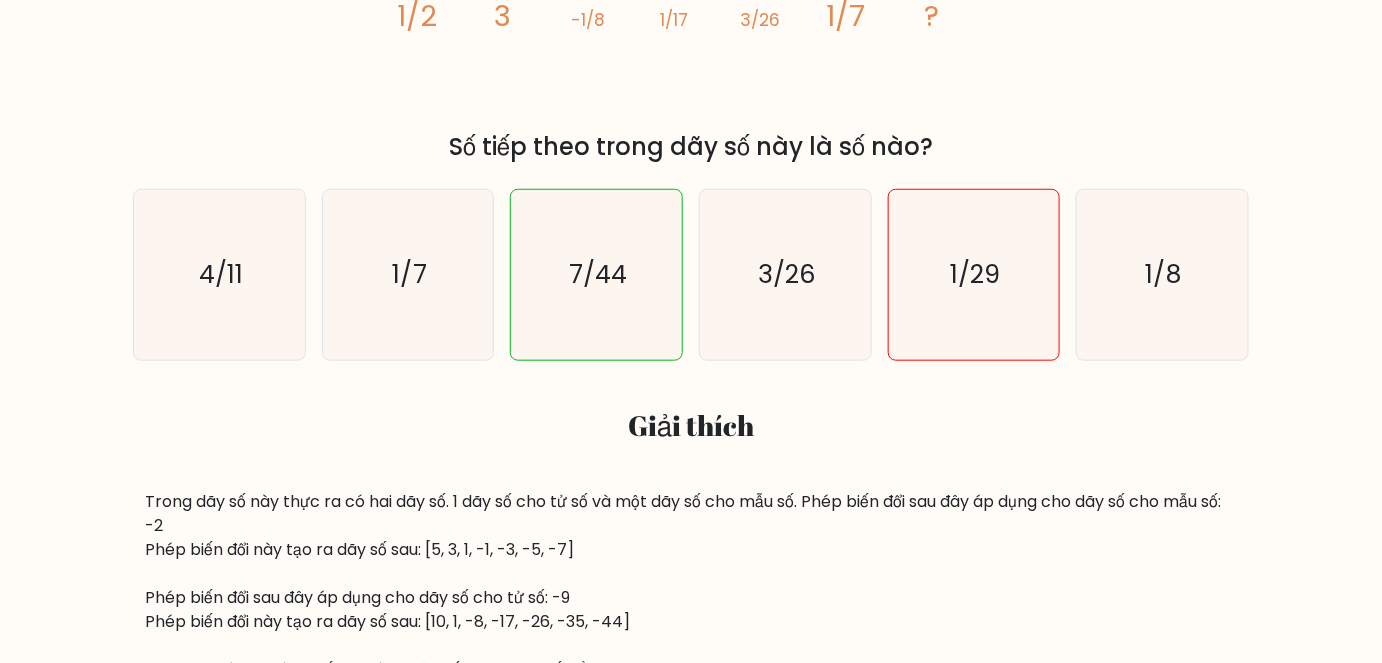 click on "Trong dãy số này thực ra có hai dãy số. 1 dãy số cho tử số và một dãy số cho mẫu số. Phép biến đổi sau đây áp dụng cho dãy số cho mẫu số: -2  Phép biến đổi này tạo ra dãy số sau: [5, 3, 1, -1, -3, -5, -7]  Phép biến đổi sau đây áp dụng cho dãy số cho tử số: -9  Phép biến đổi này tạo ra dãy số sau: [10, 1, -8, -17, -26, -35, -44]  Hãy xem xét kỹ cách viết lại các phân số trong dãy số để nhận ra quy luật.  Ví dụ, 1/2 có thể được viết lại thành 5/10" at bounding box center (691, 598) 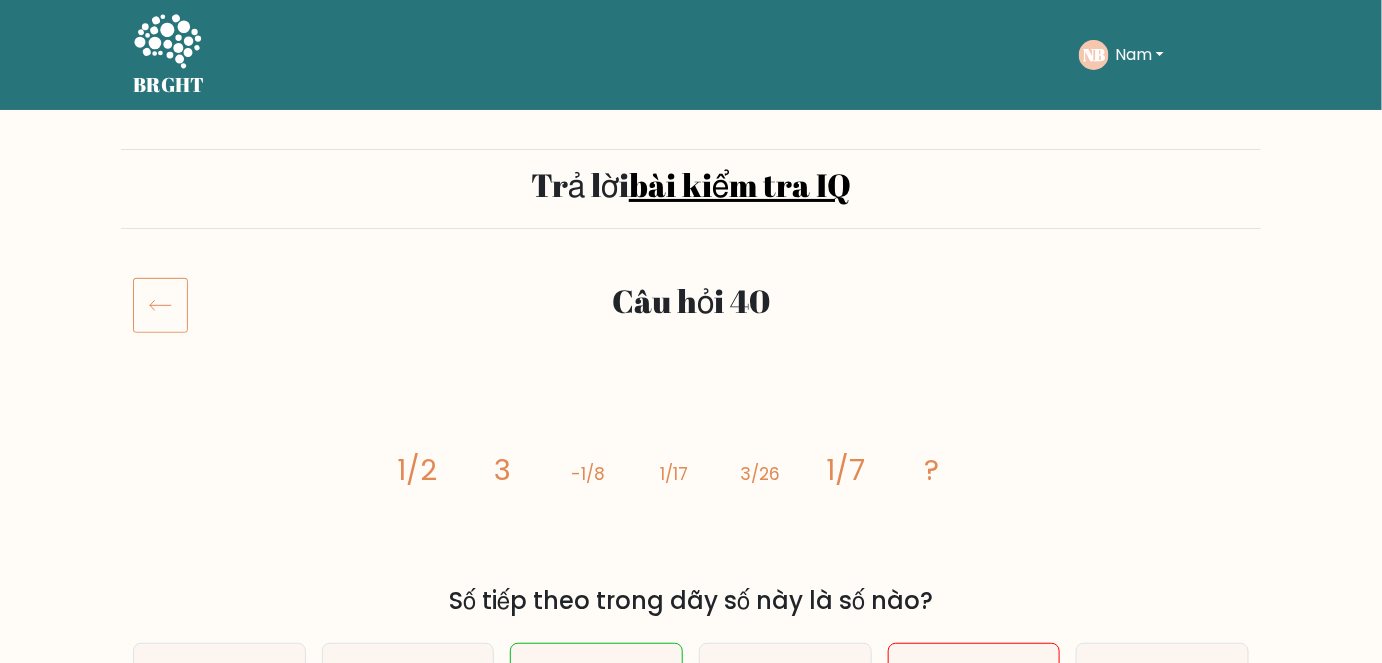 click on "Nam" at bounding box center (1139, 55) 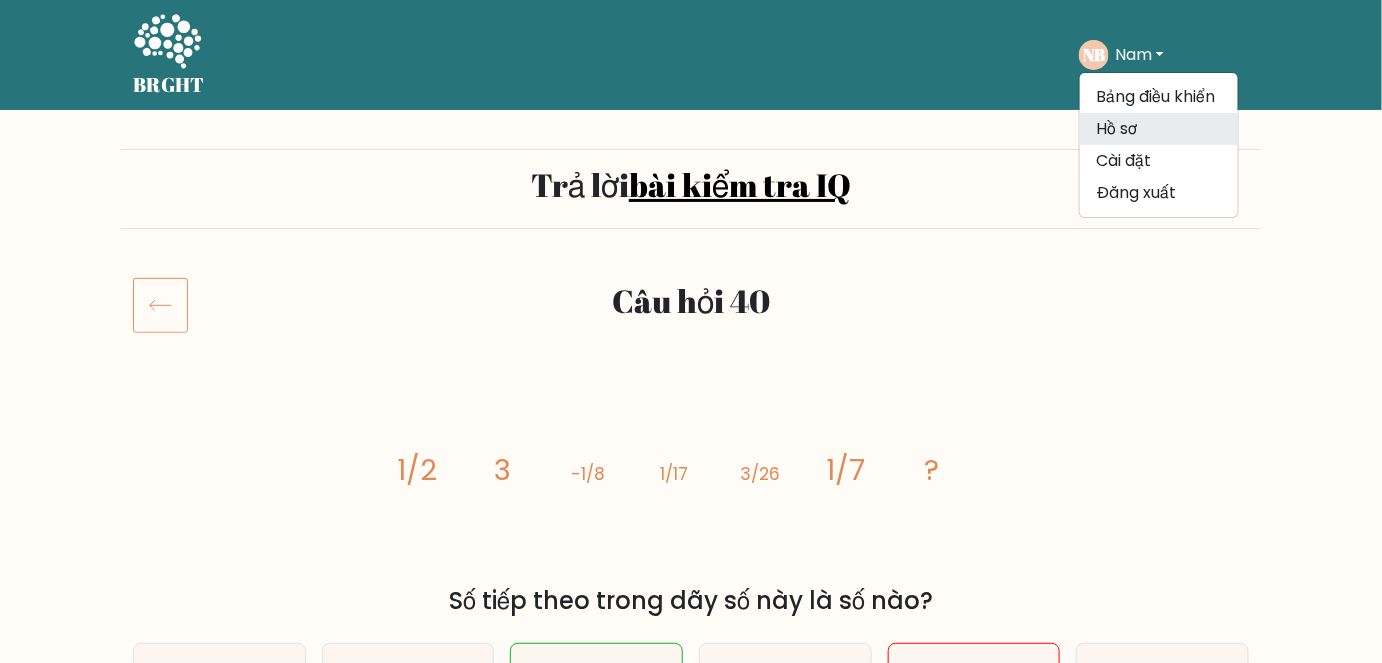 click on "Hồ sơ" at bounding box center (1159, 129) 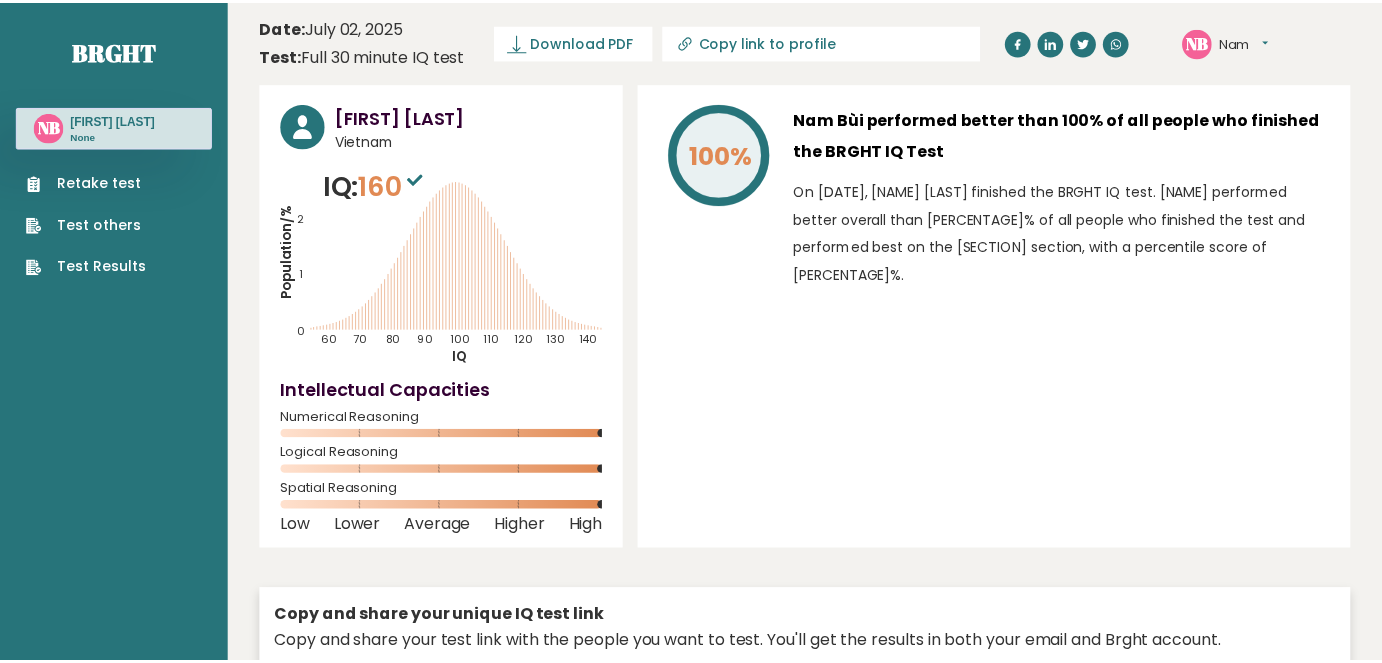 scroll, scrollTop: 0, scrollLeft: 0, axis: both 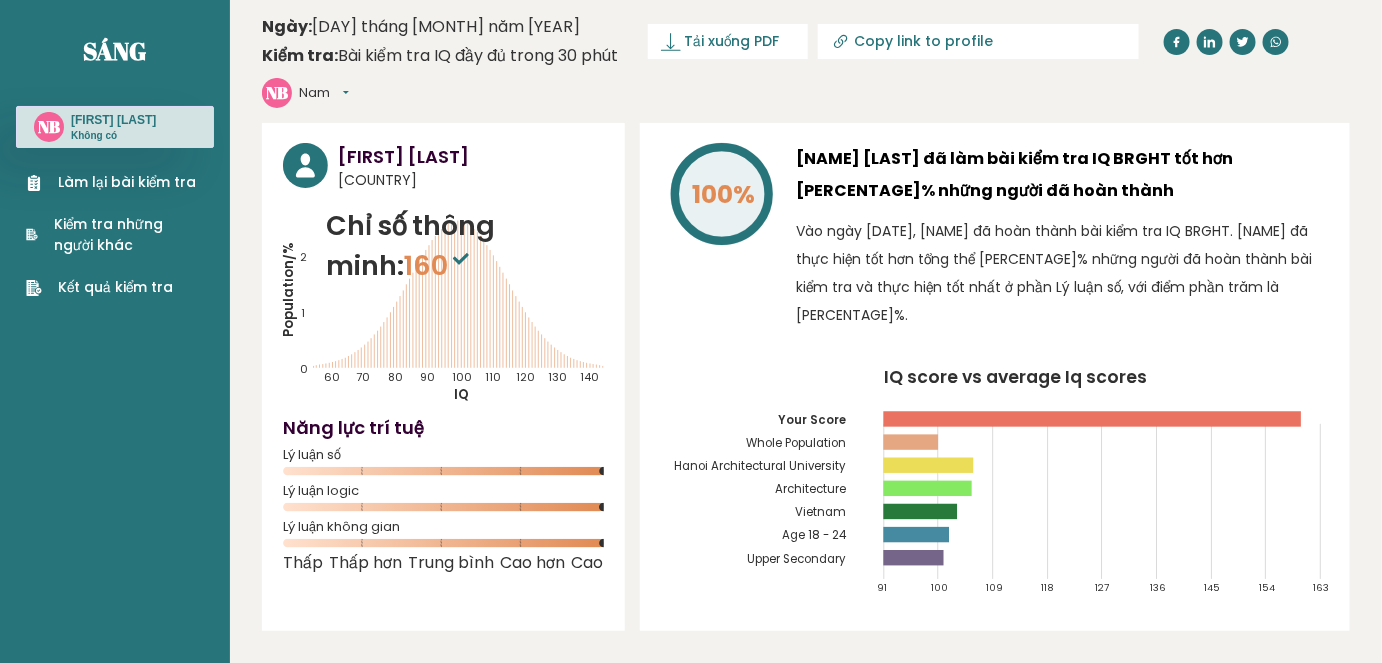 click on "Làm lại bài kiểm tra" at bounding box center (127, 182) 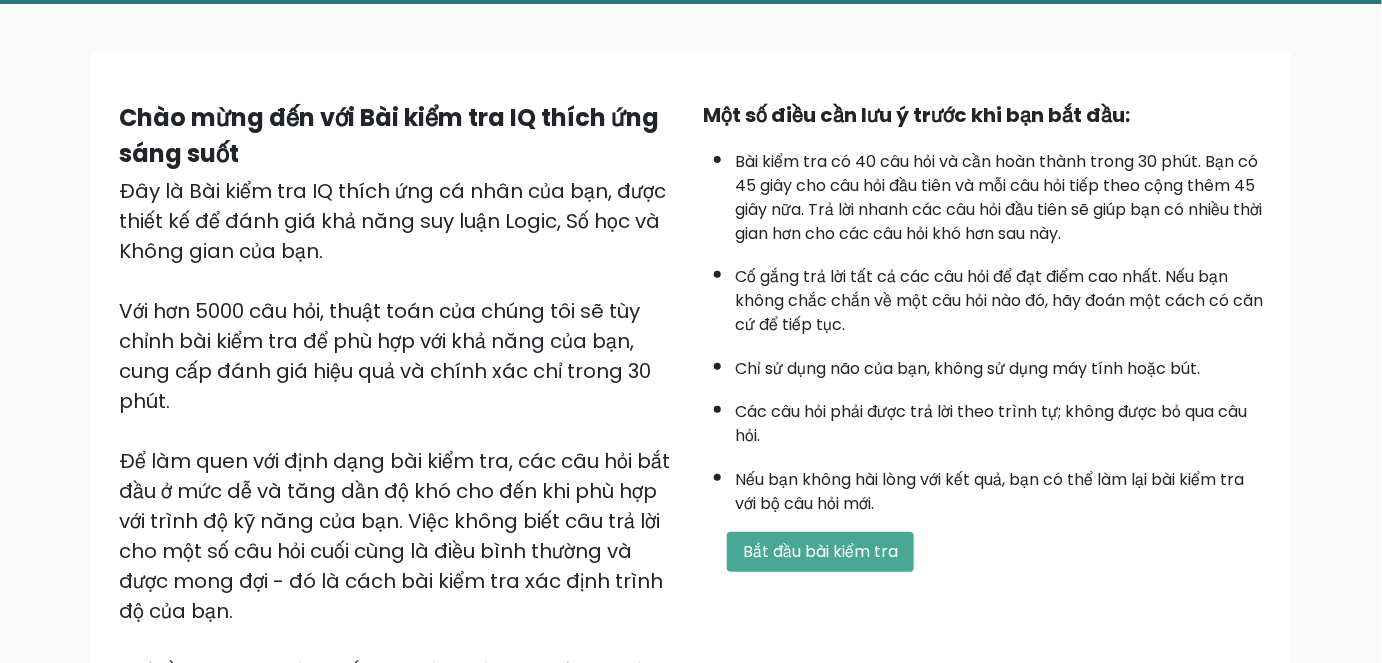 scroll, scrollTop: 272, scrollLeft: 0, axis: vertical 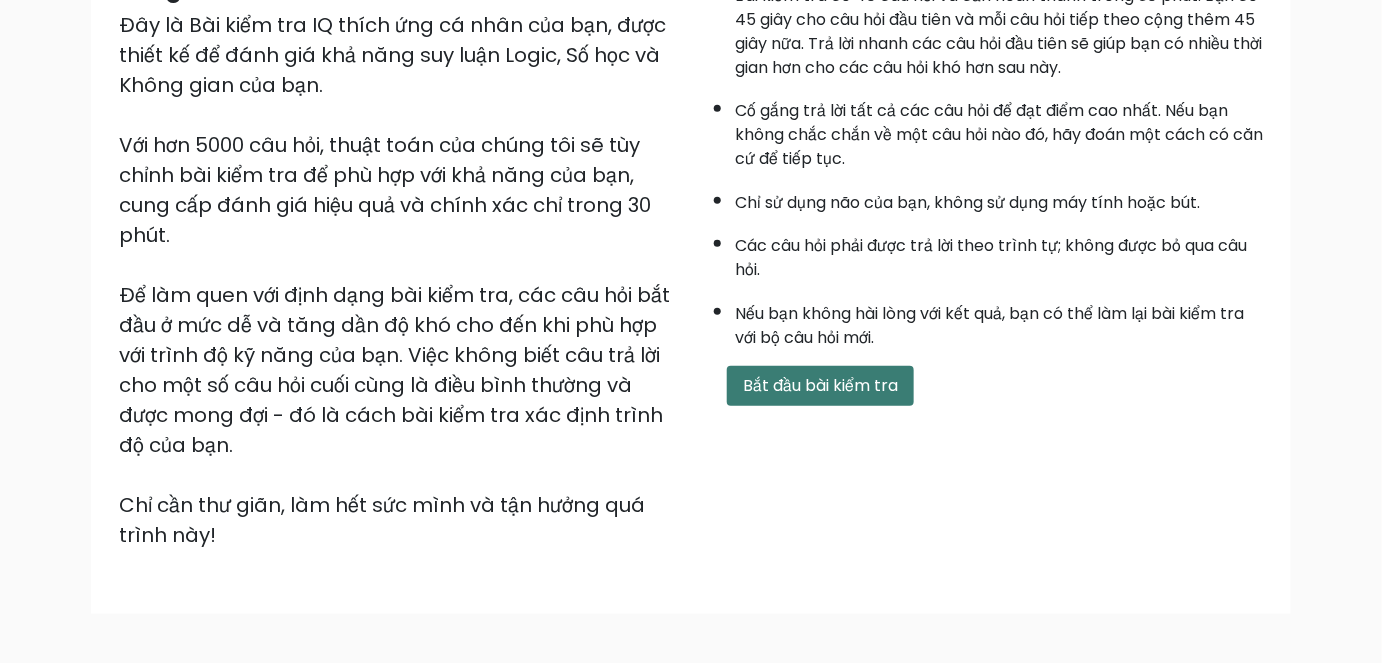 click on "Bắt đầu bài kiểm tra" at bounding box center (820, 386) 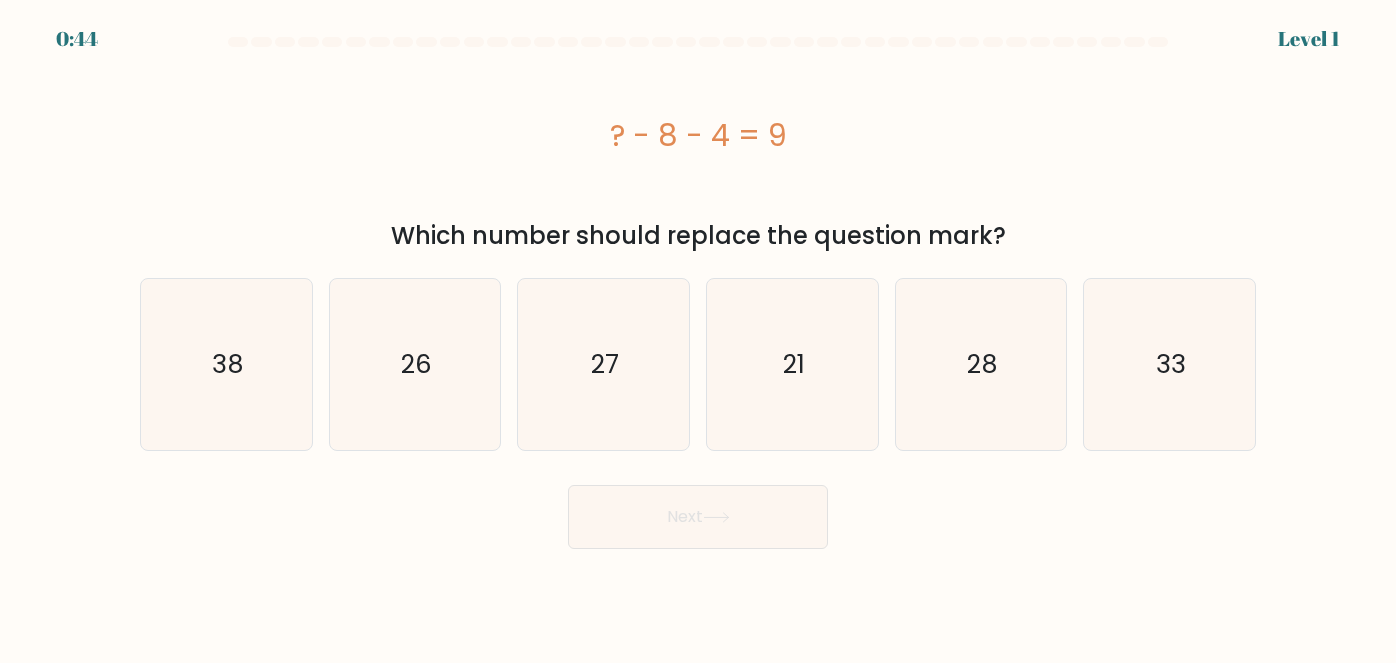 scroll, scrollTop: 0, scrollLeft: 0, axis: both 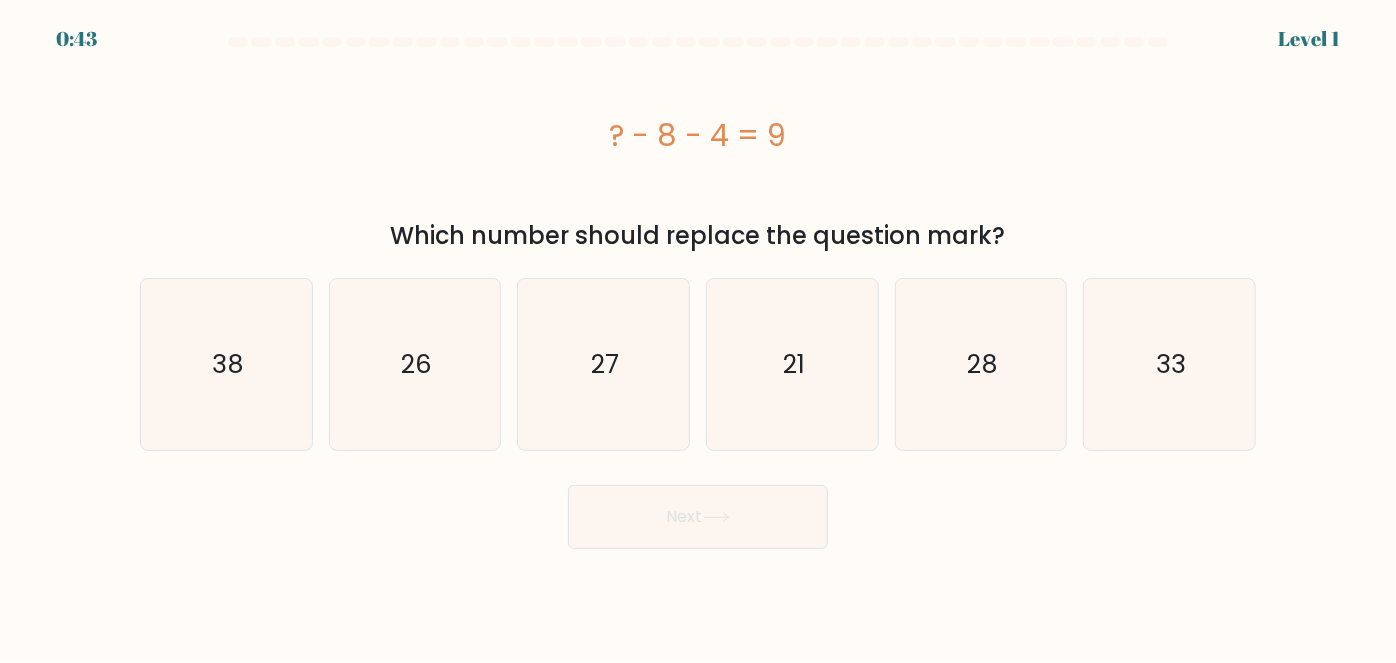 click on "Next" at bounding box center (698, 512) 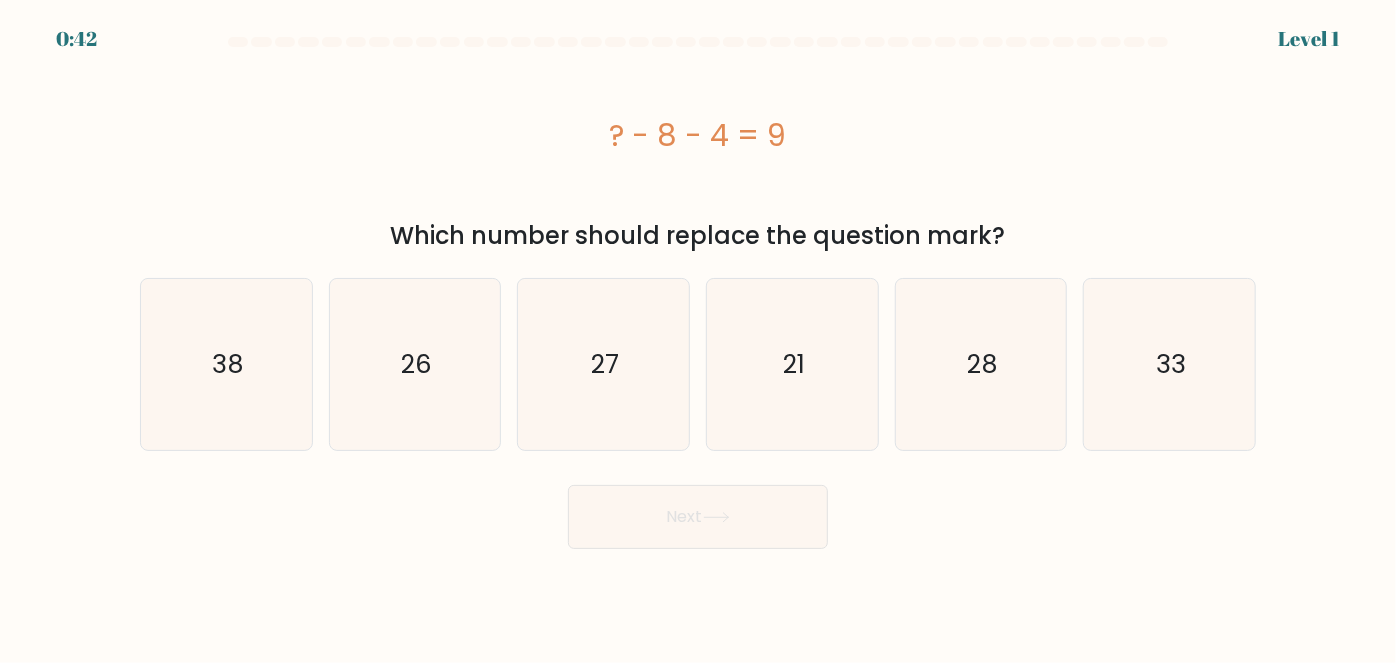 click on "Next" at bounding box center [698, 512] 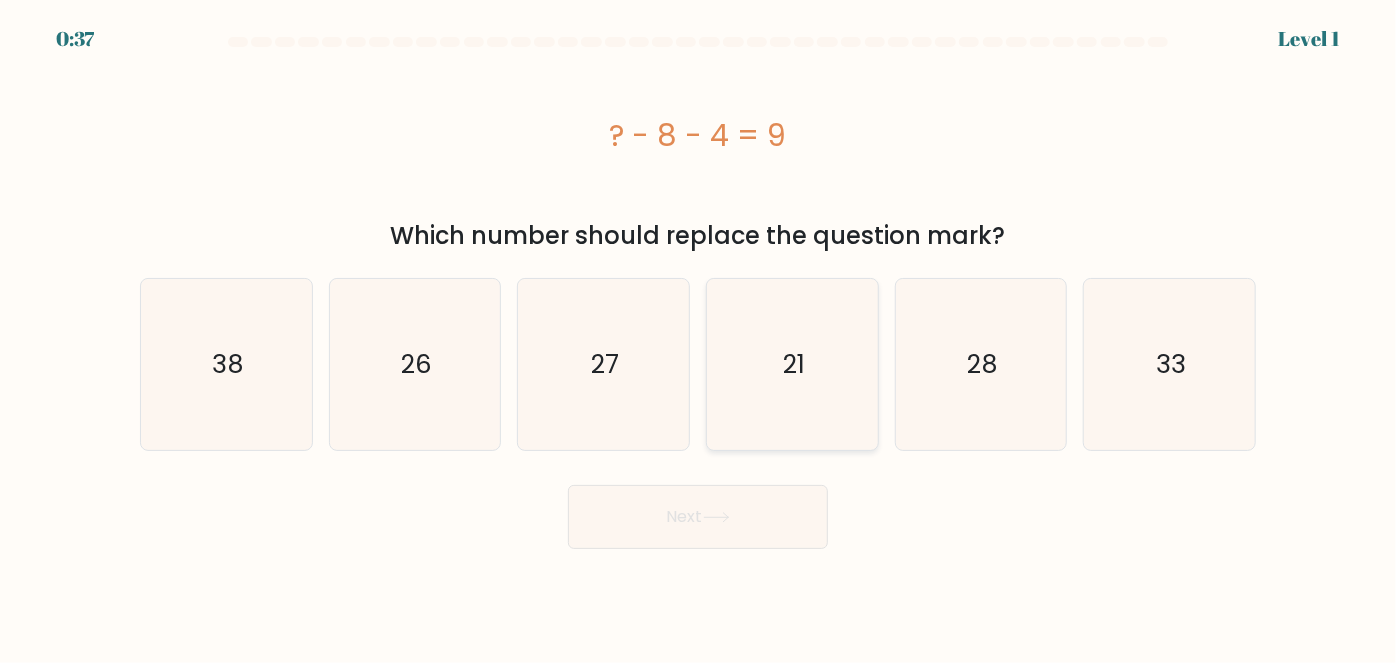 click on "21" at bounding box center (792, 364) 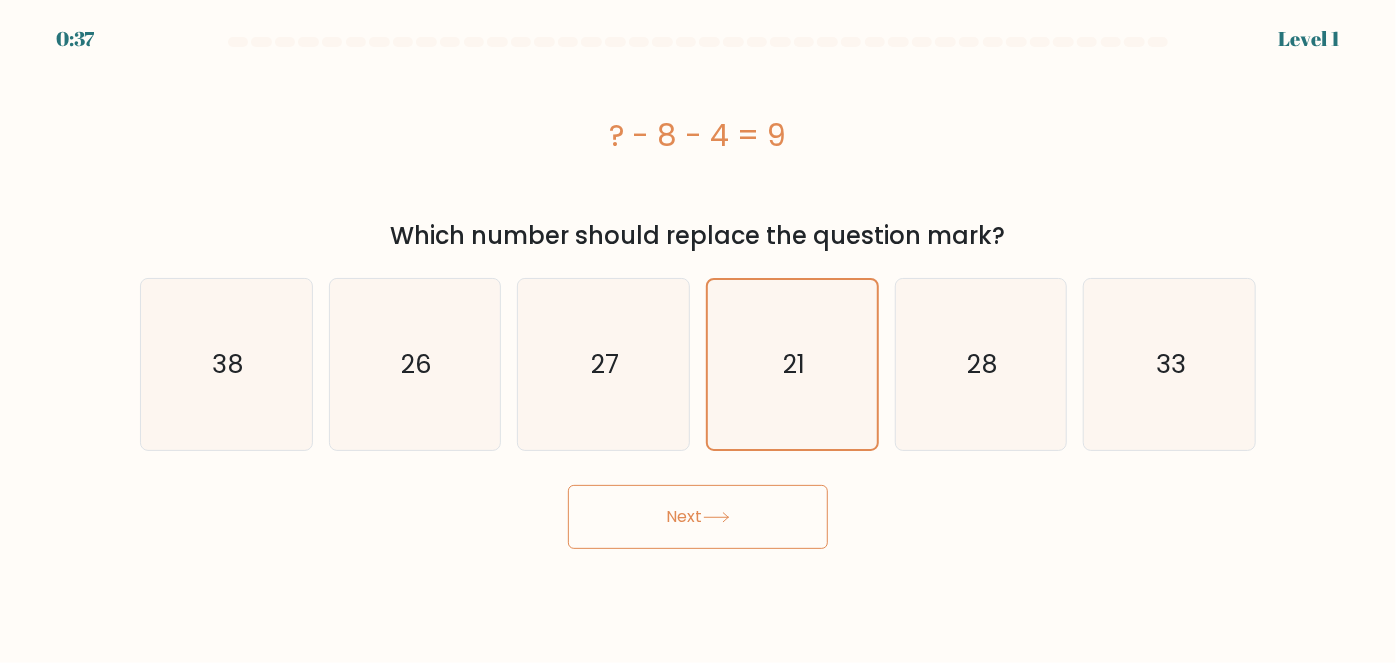click on "Next" at bounding box center (698, 517) 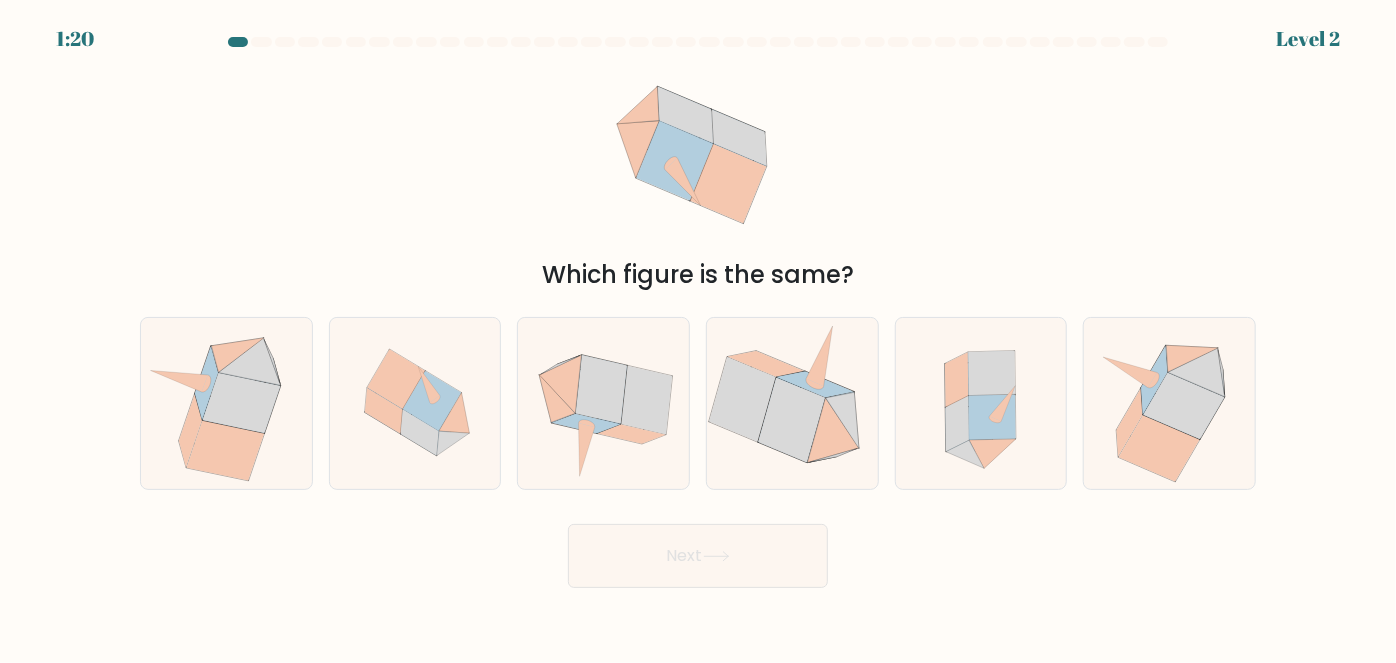 click on "Which figure is the same?" at bounding box center [698, 174] 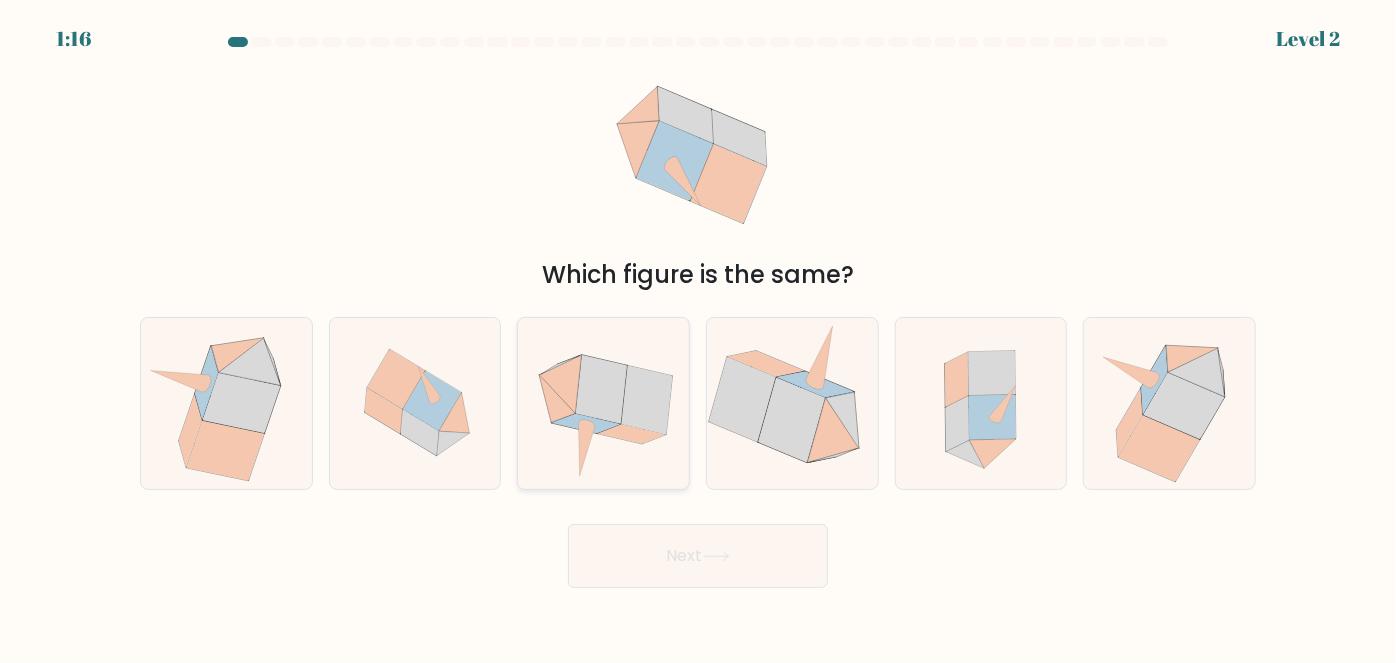 click at bounding box center (603, 403) 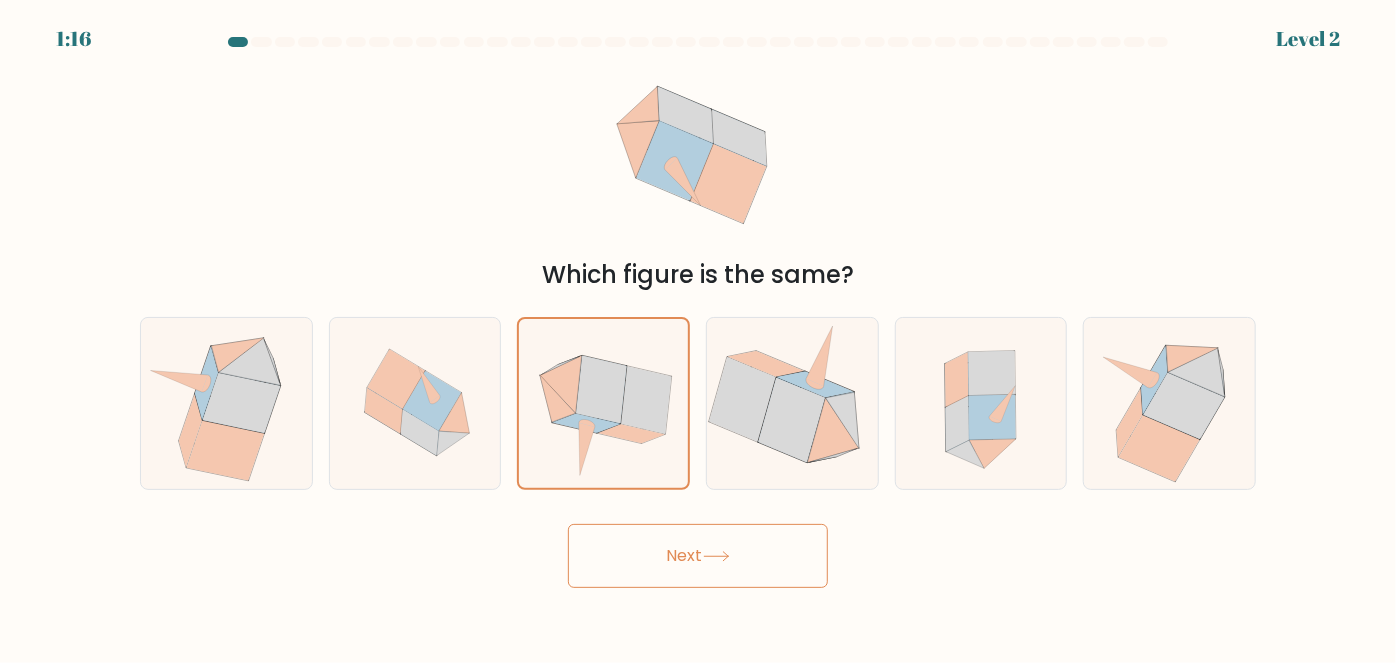 click on "Next" at bounding box center [698, 556] 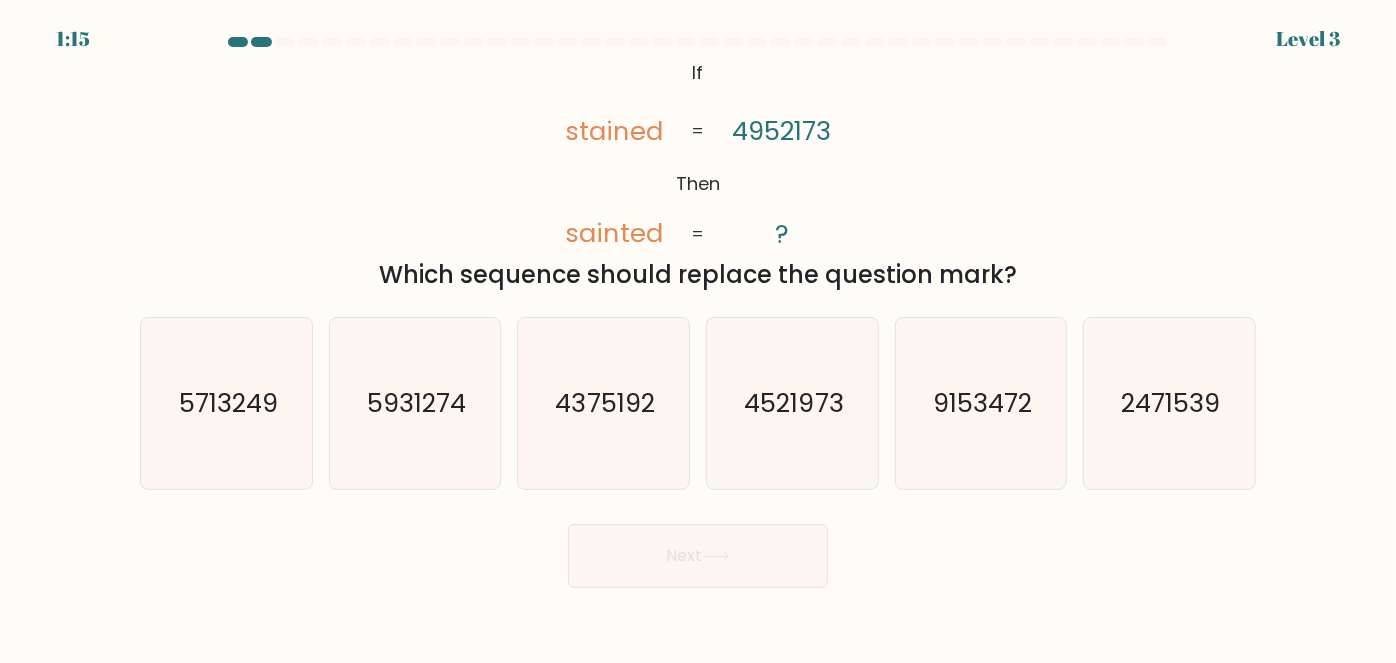 click on "@import url('https://fonts.googleapis.com/css?family=Abril+Fatface:400,100,100italic,300,300italic,400italic,500,500italic,700,700italic,900,900italic');           If       Then       stained       sainted       4952173       ?       =       =
Which sequence should replace the question mark?" at bounding box center (698, 174) 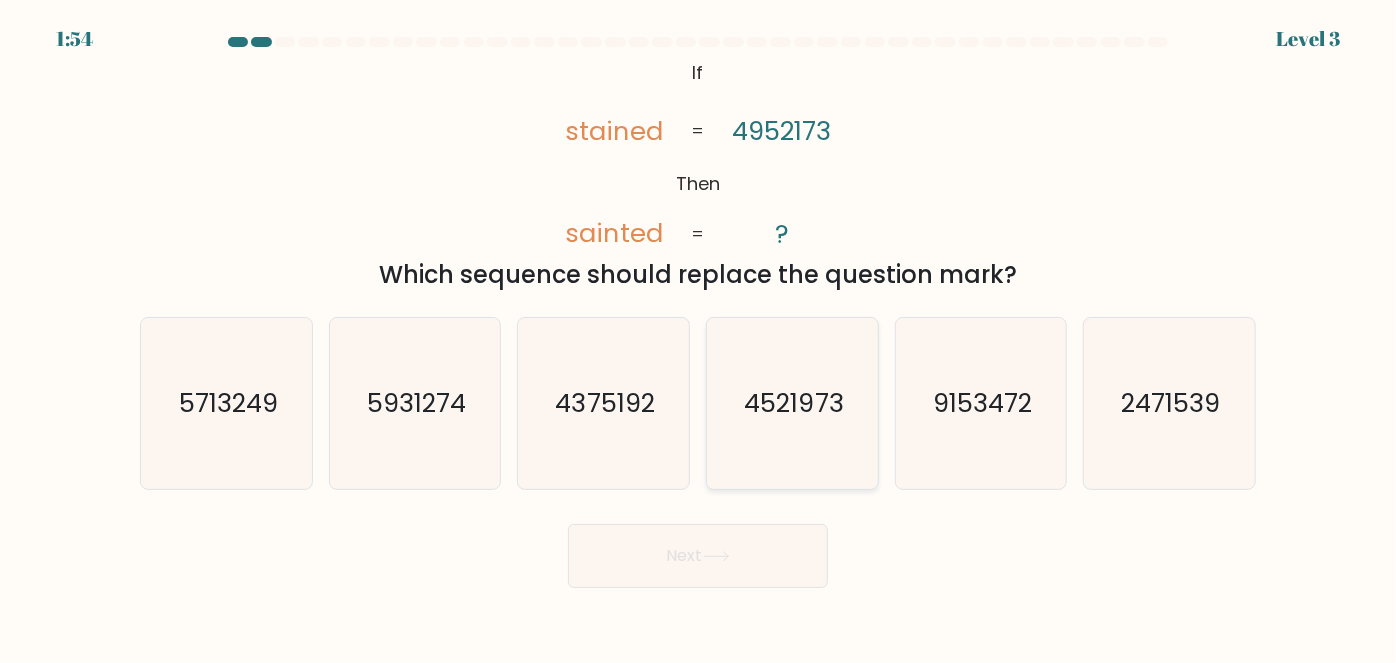 click on "4521973" at bounding box center (792, 403) 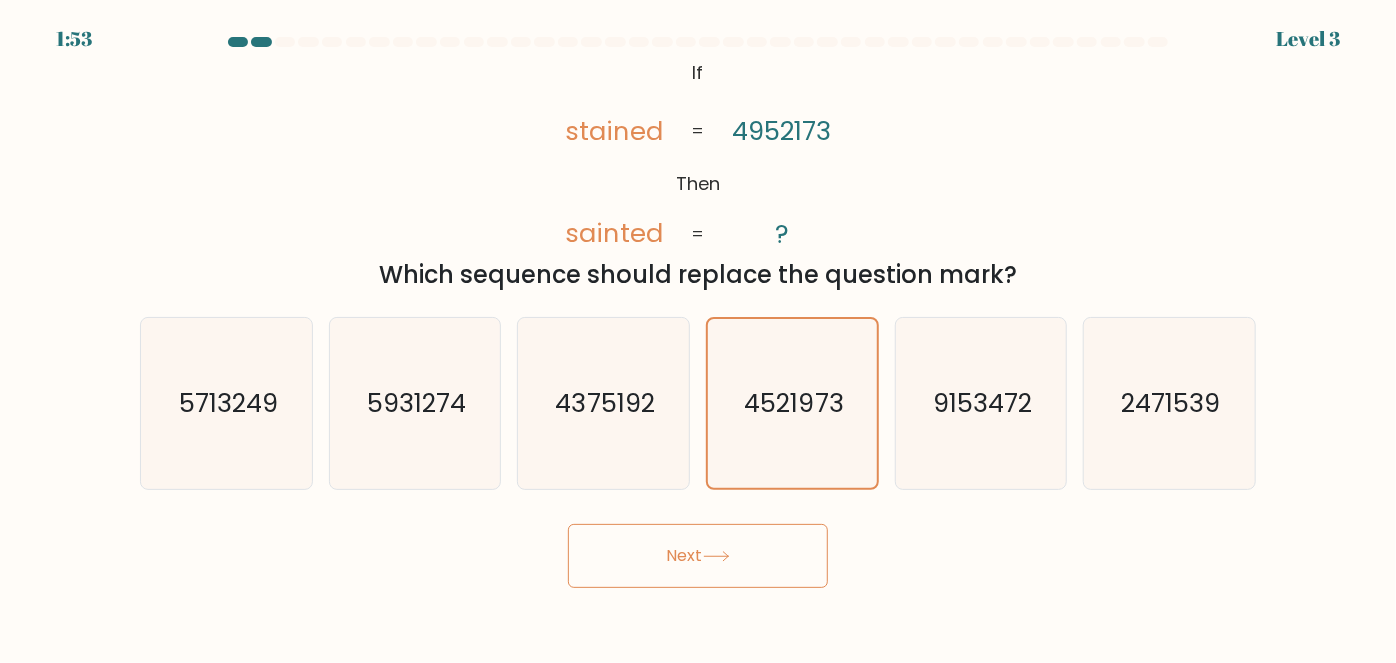 click on "Next" at bounding box center (698, 556) 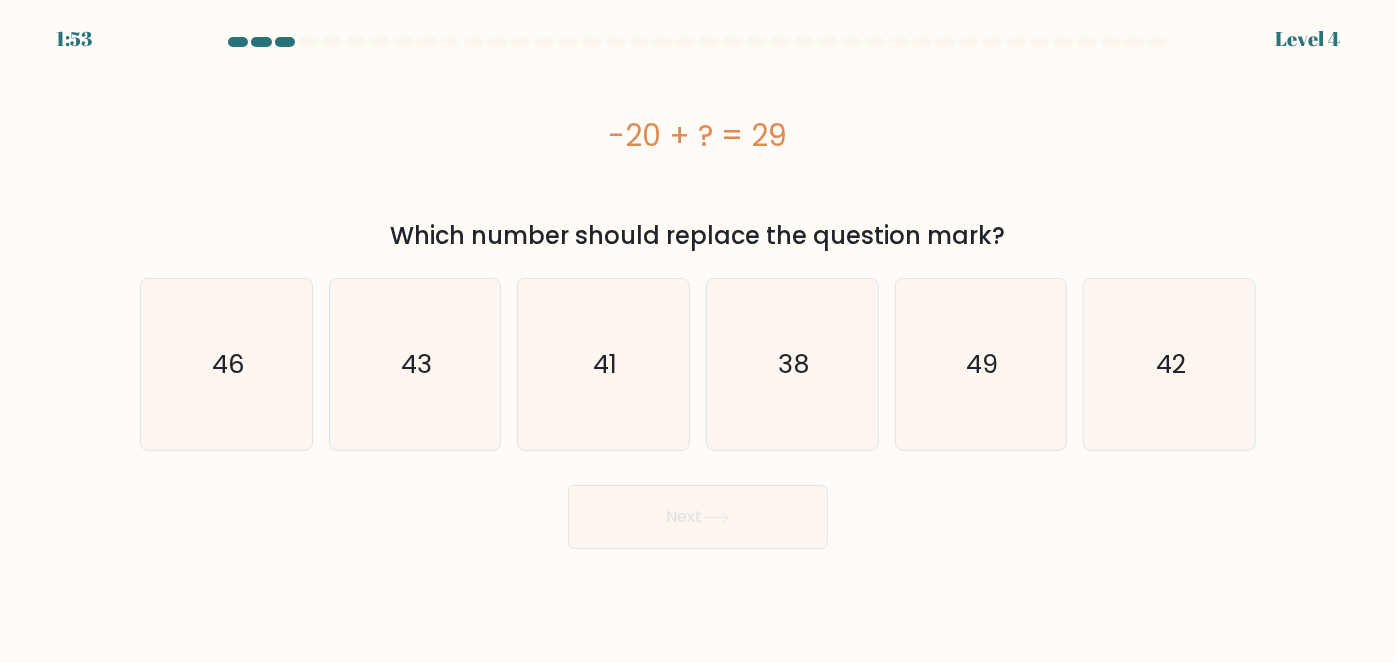 click on "-20 + ?  = 29" at bounding box center (698, 135) 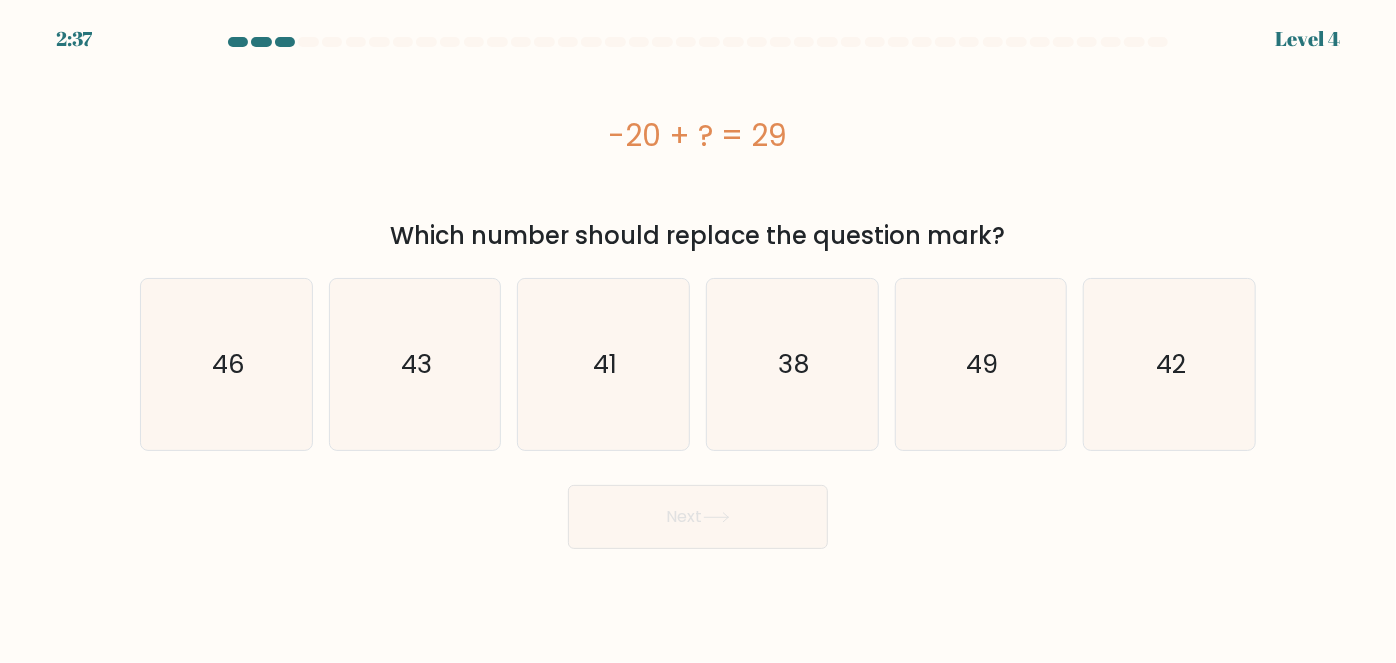 click on "-20 + ?  = 29" at bounding box center (698, 135) 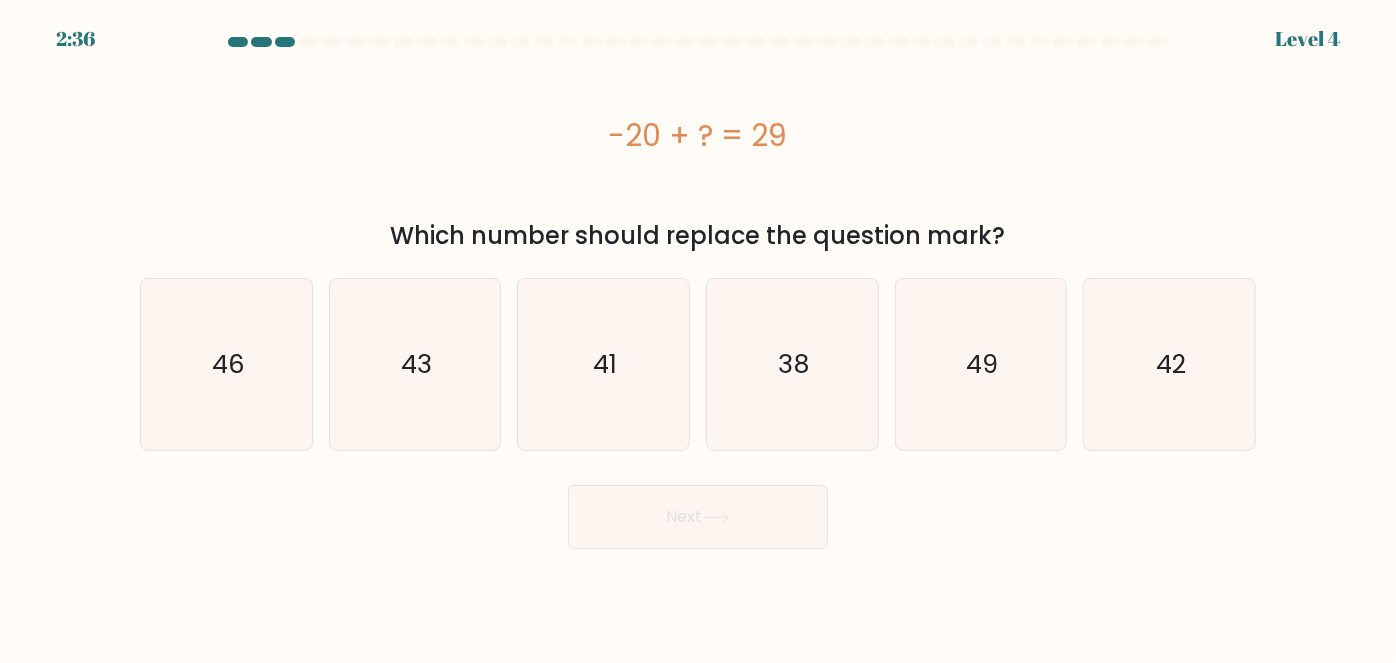 click on "-20 + ?  = 29" at bounding box center [698, 135] 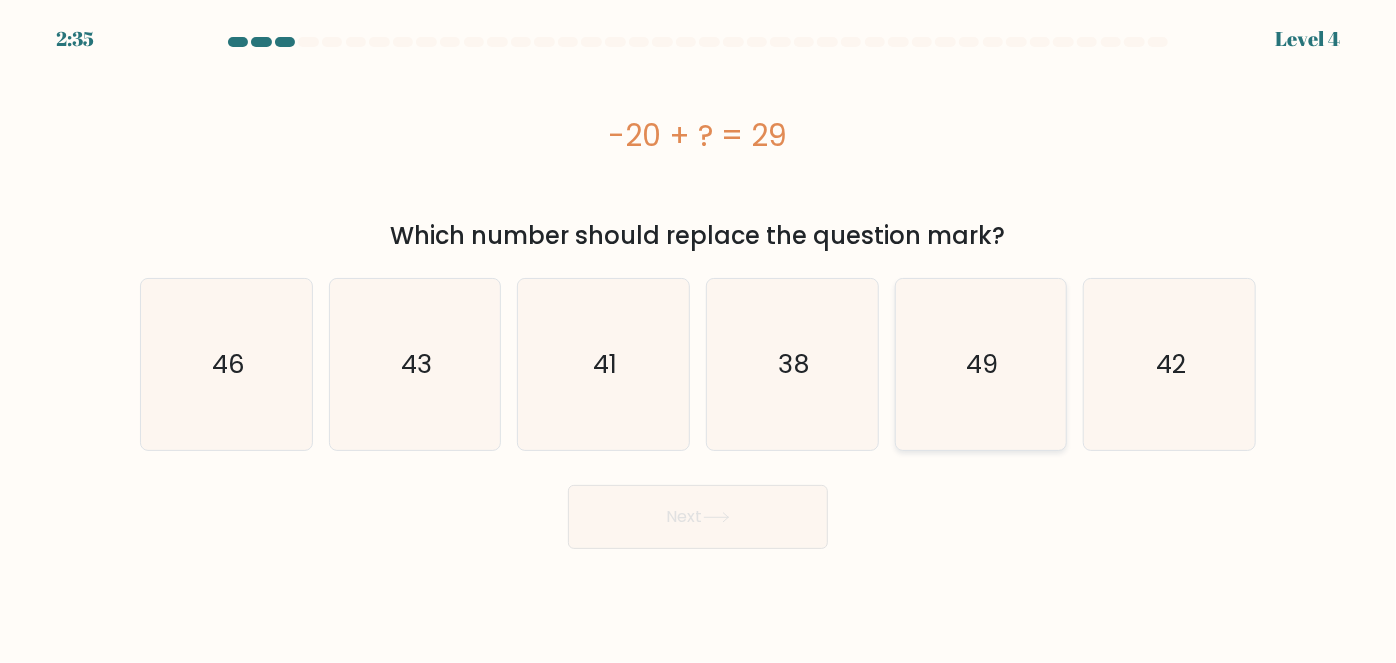 click on "49" at bounding box center (981, 364) 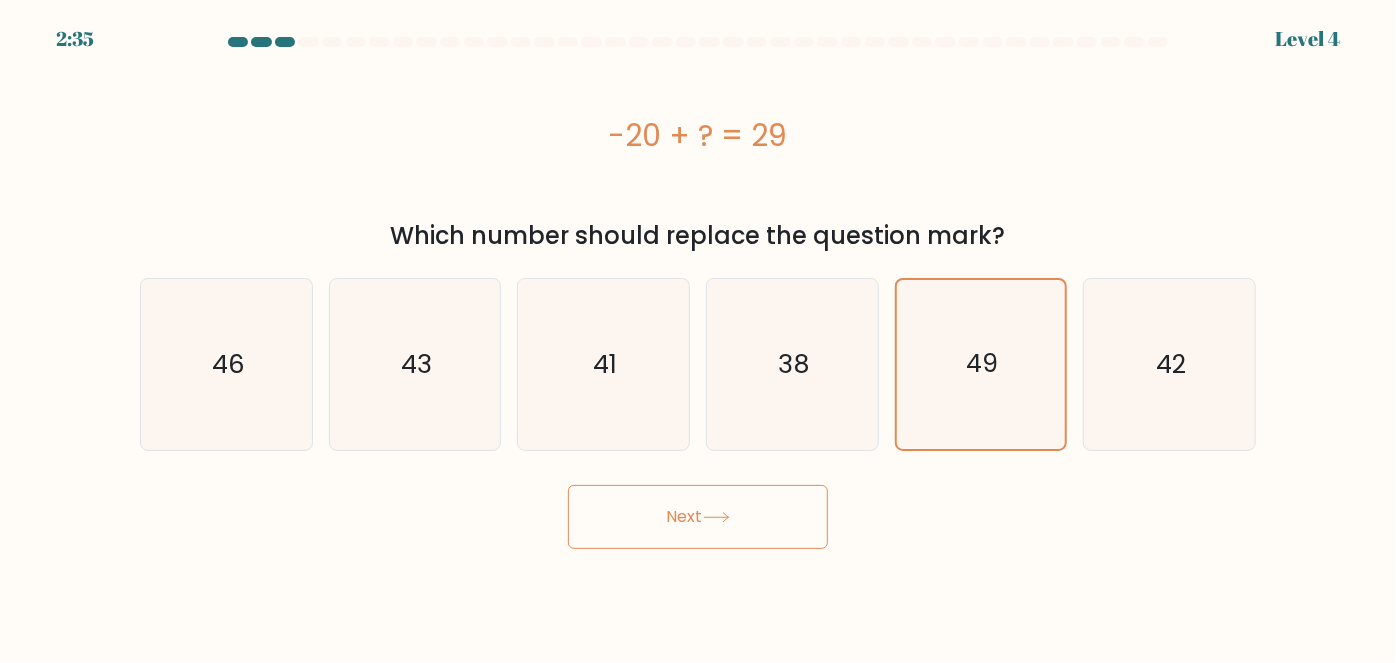 click on "Next" at bounding box center [698, 517] 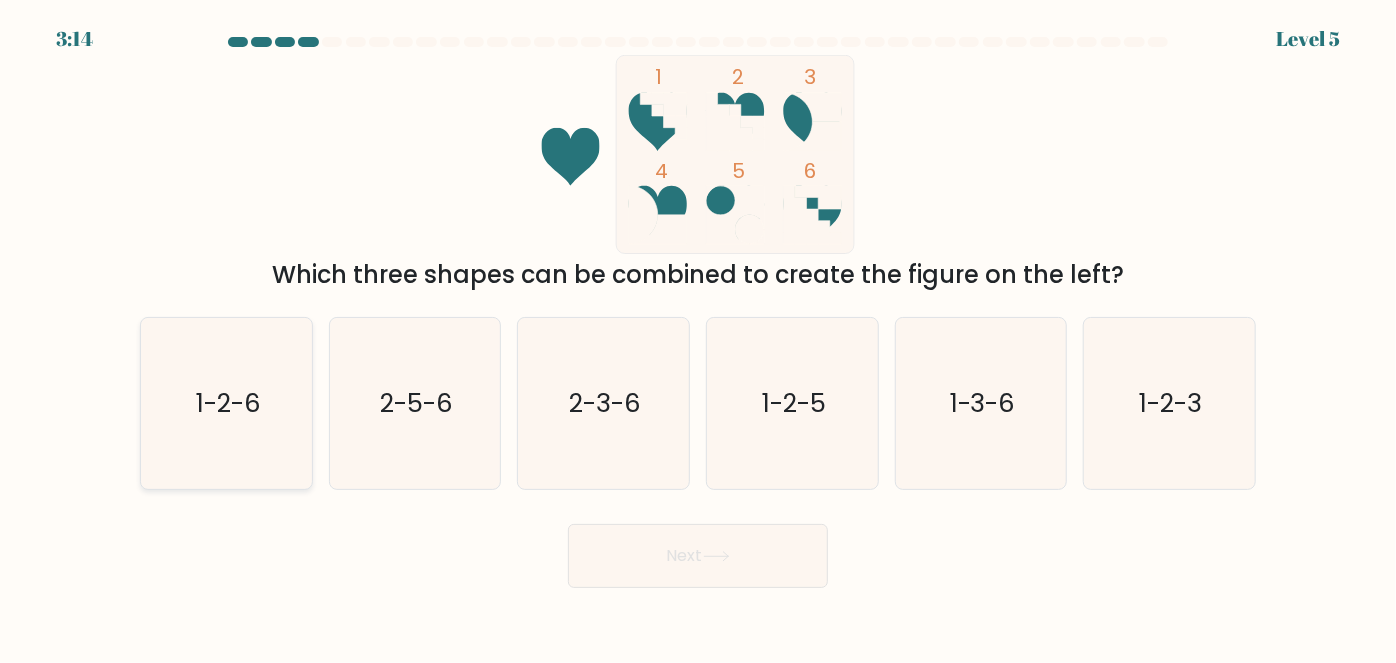 click on "1-2-6" at bounding box center (226, 403) 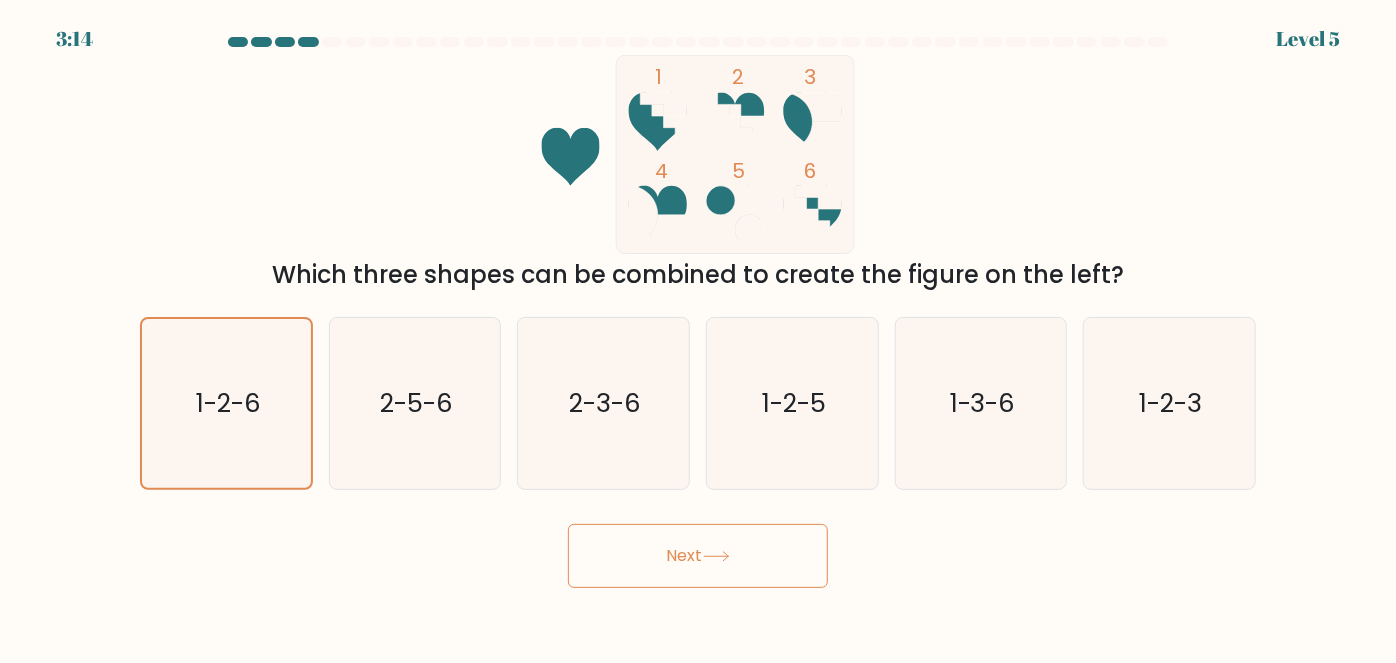 click at bounding box center [716, 556] 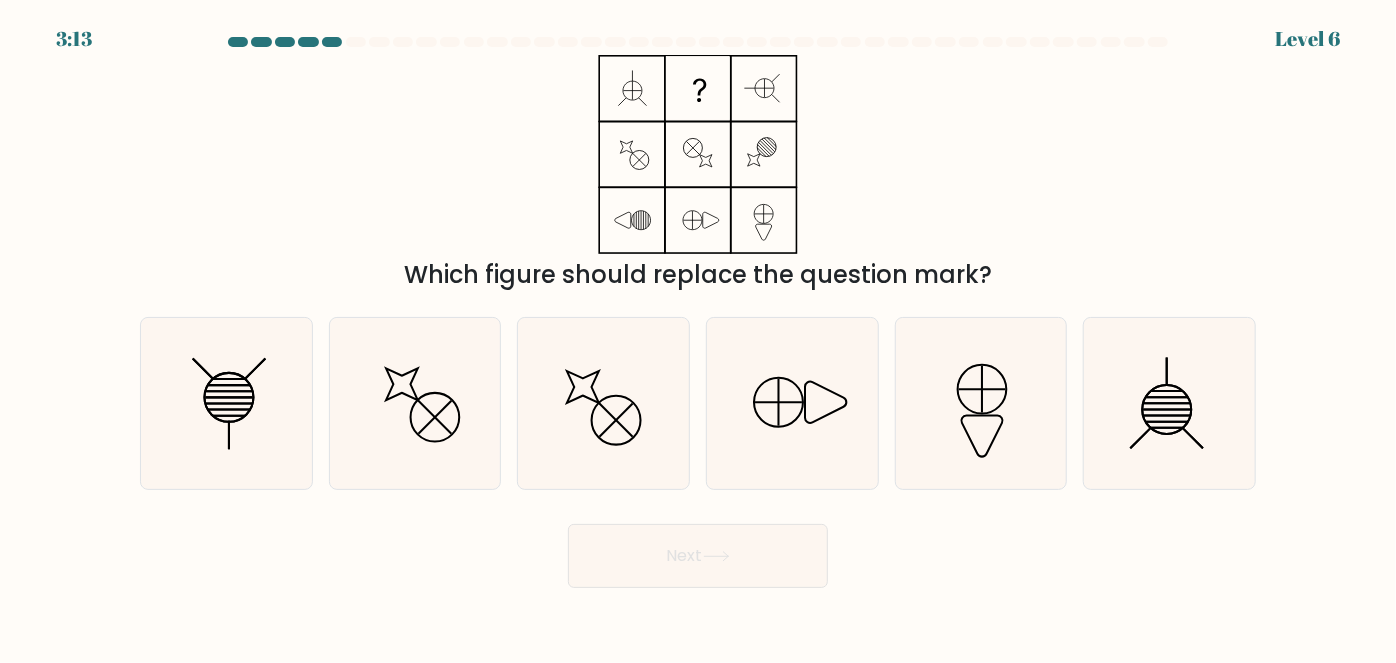 click on "Which figure should replace the question mark?" at bounding box center (698, 174) 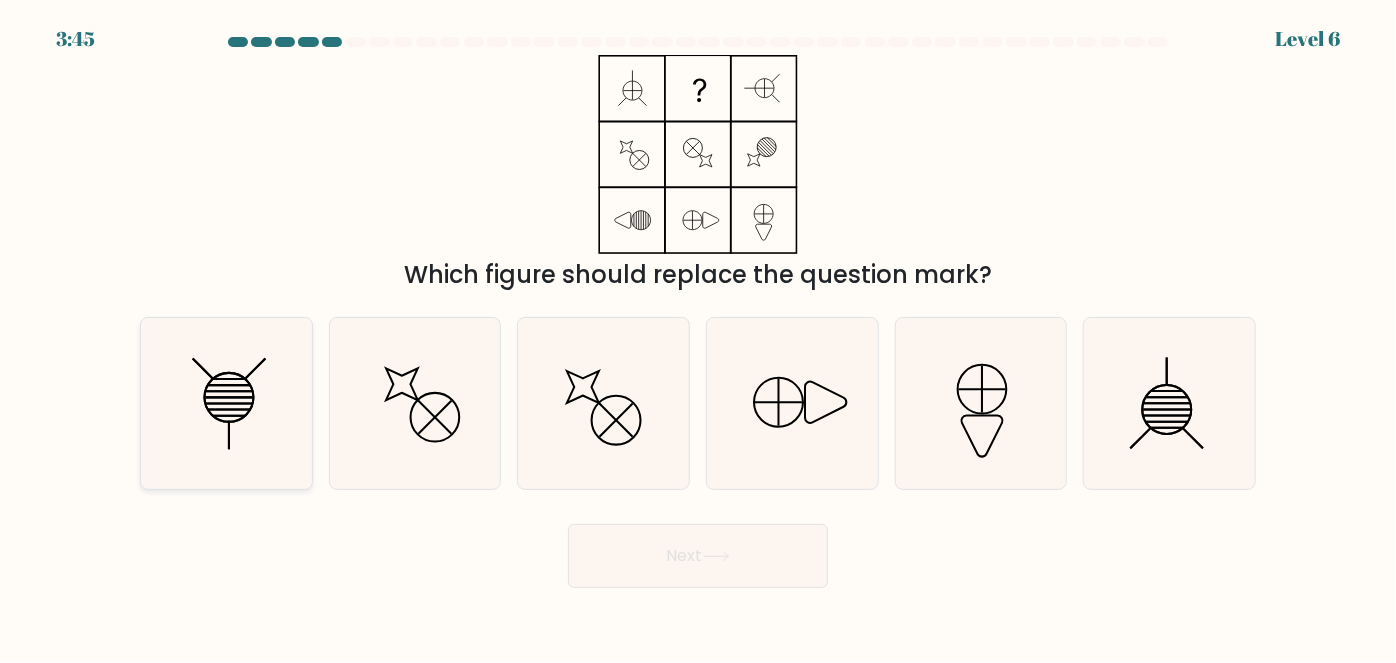 click at bounding box center (226, 403) 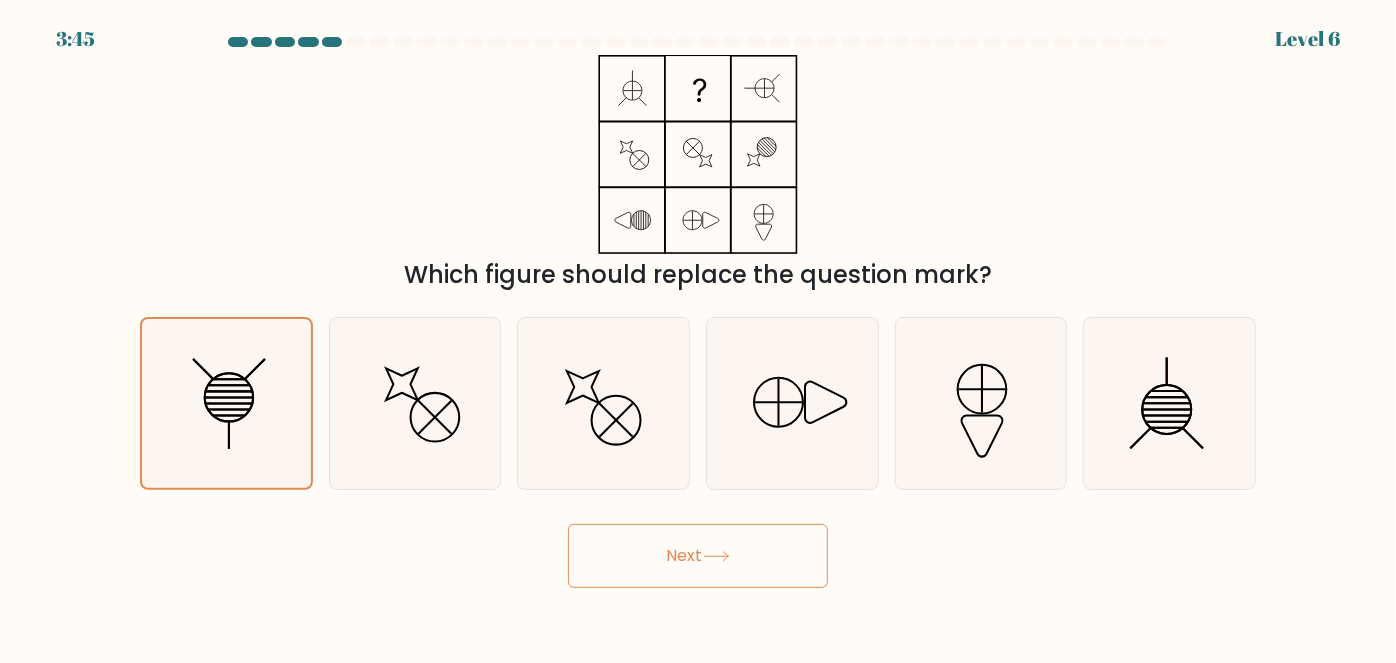 click on "Next" at bounding box center [698, 556] 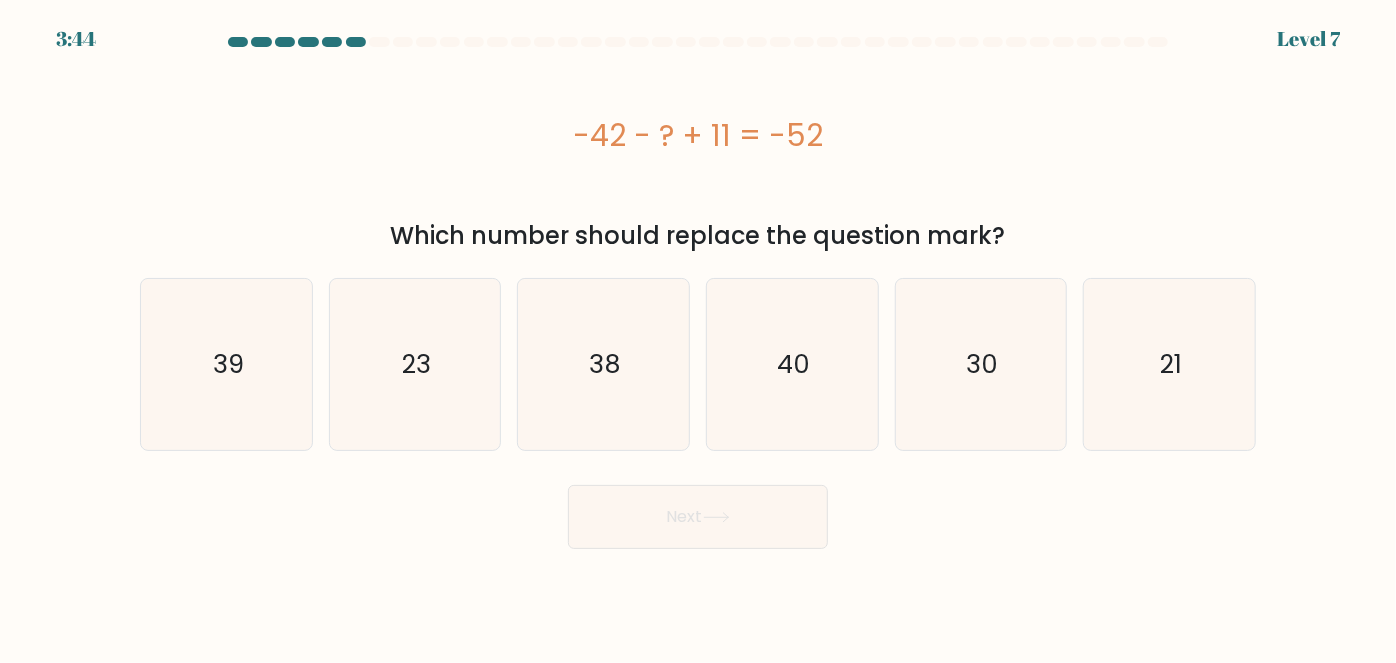 click on "-42 - ? + 11 = -52" at bounding box center [698, 135] 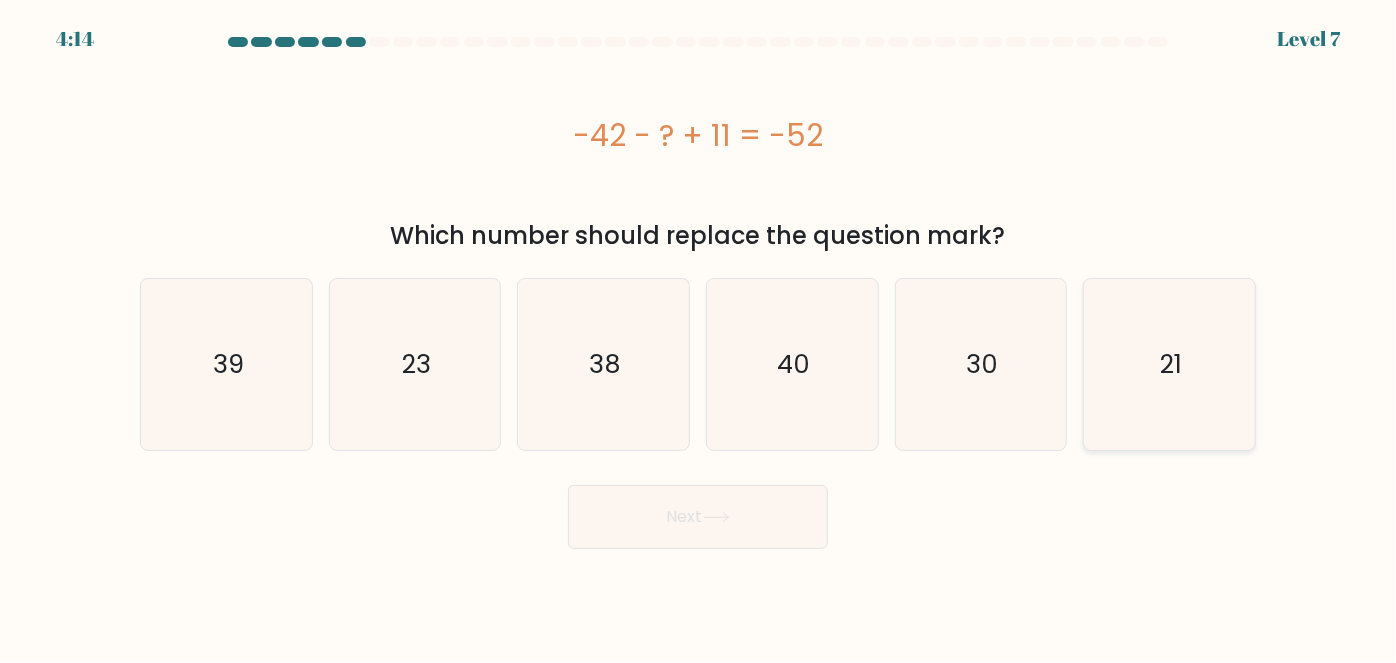 click on "21" at bounding box center [1169, 364] 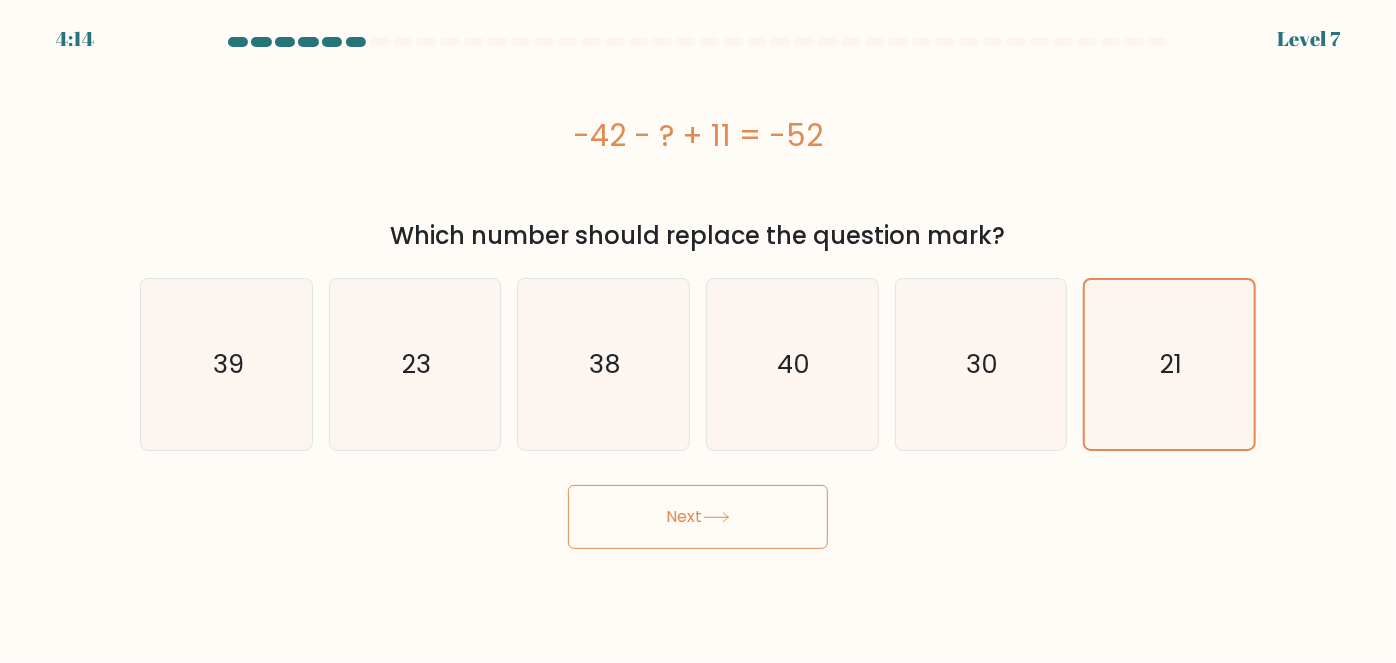 click on "Next" at bounding box center (698, 517) 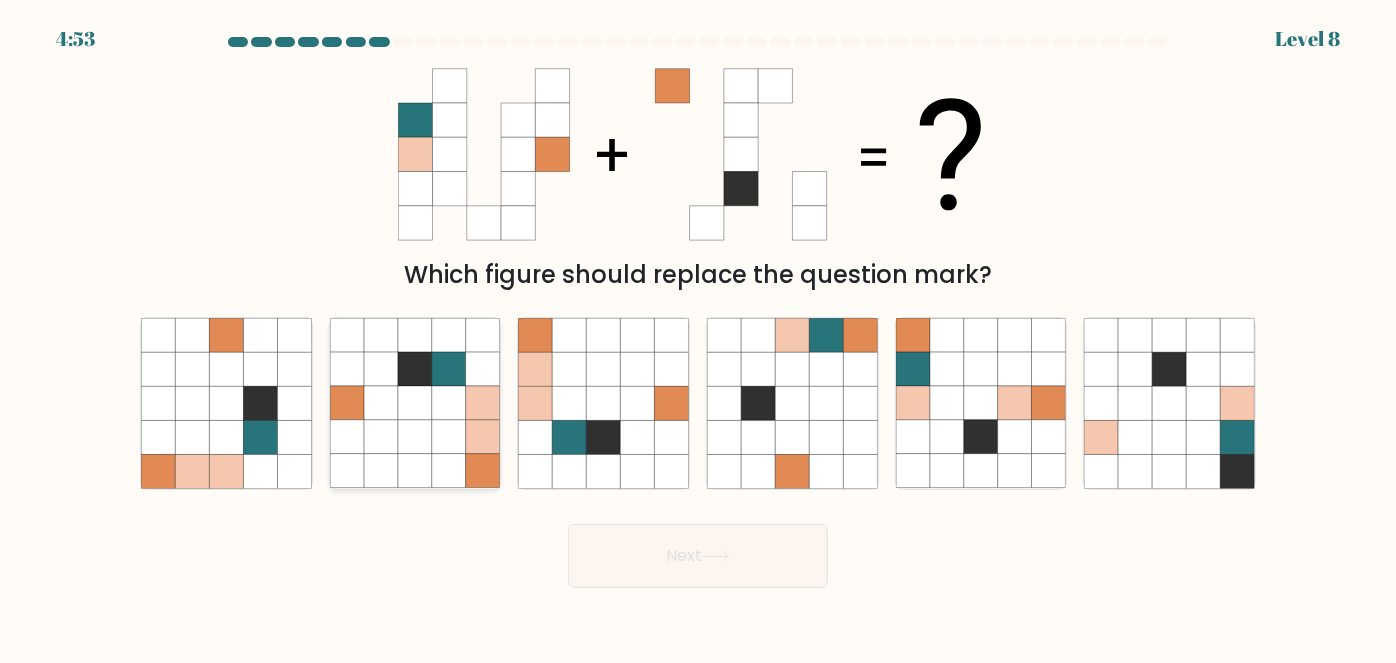 click at bounding box center [449, 438] 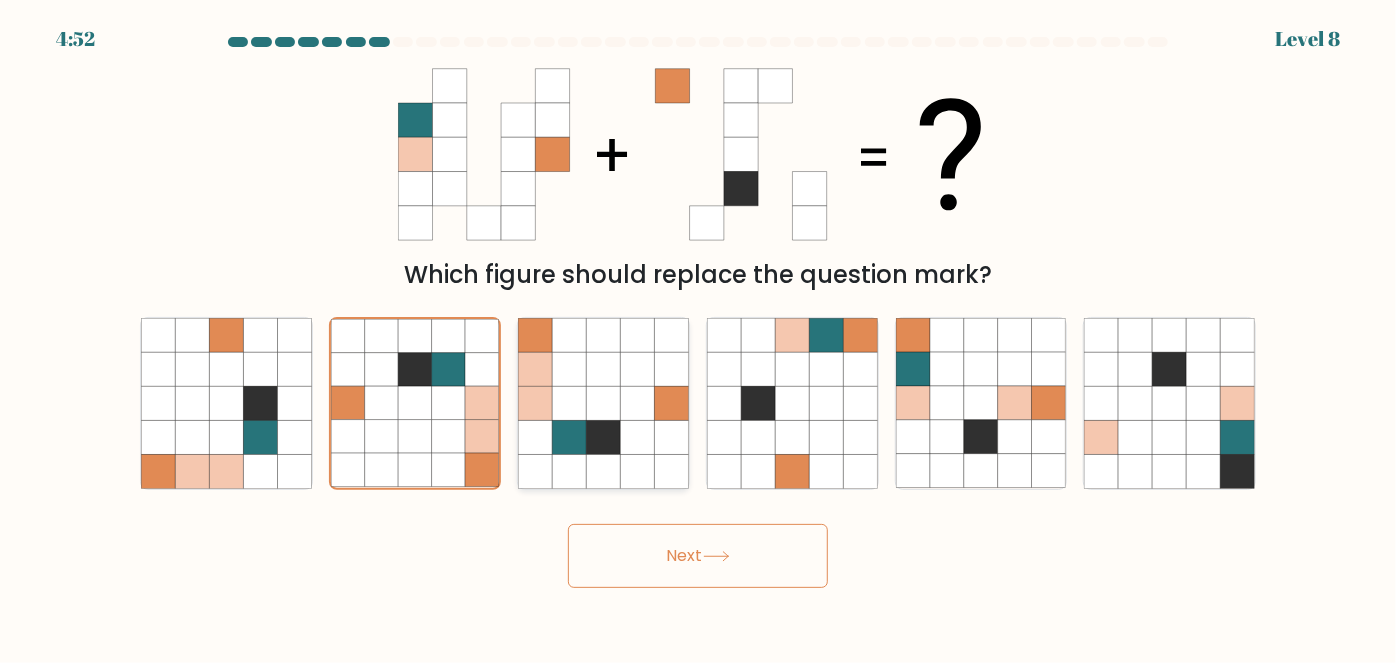 click at bounding box center (604, 438) 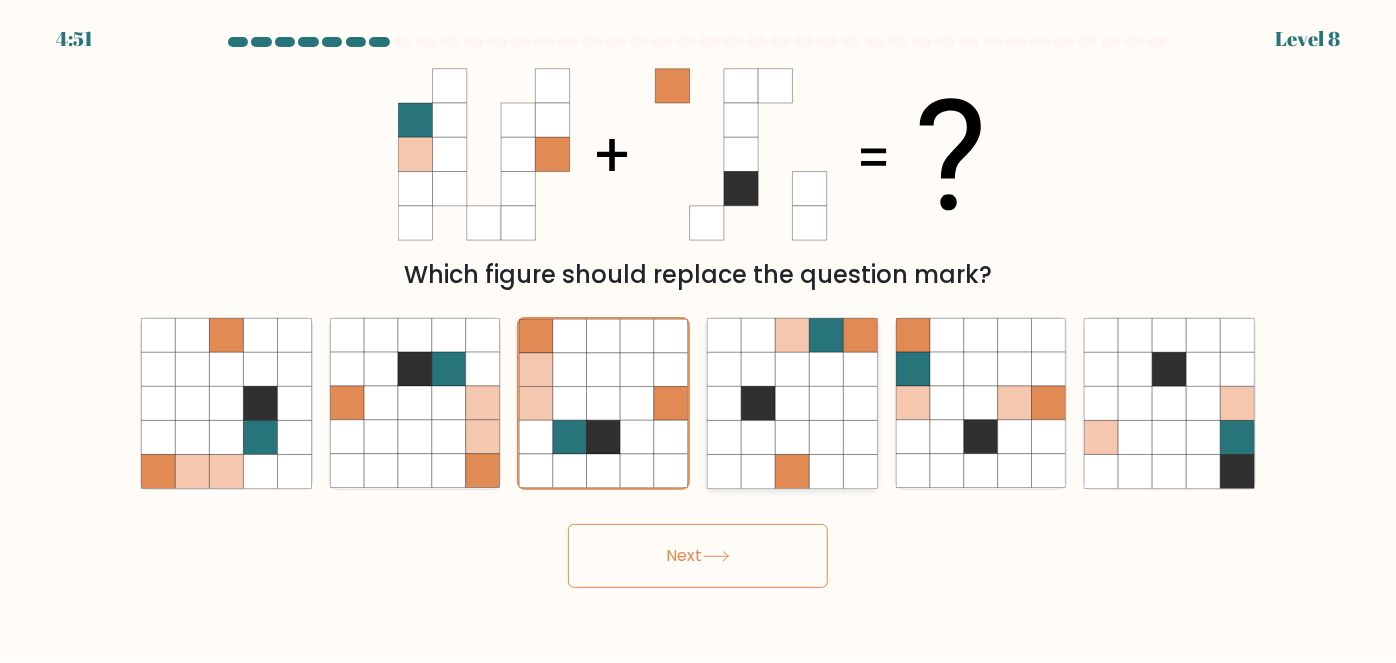 click at bounding box center (826, 438) 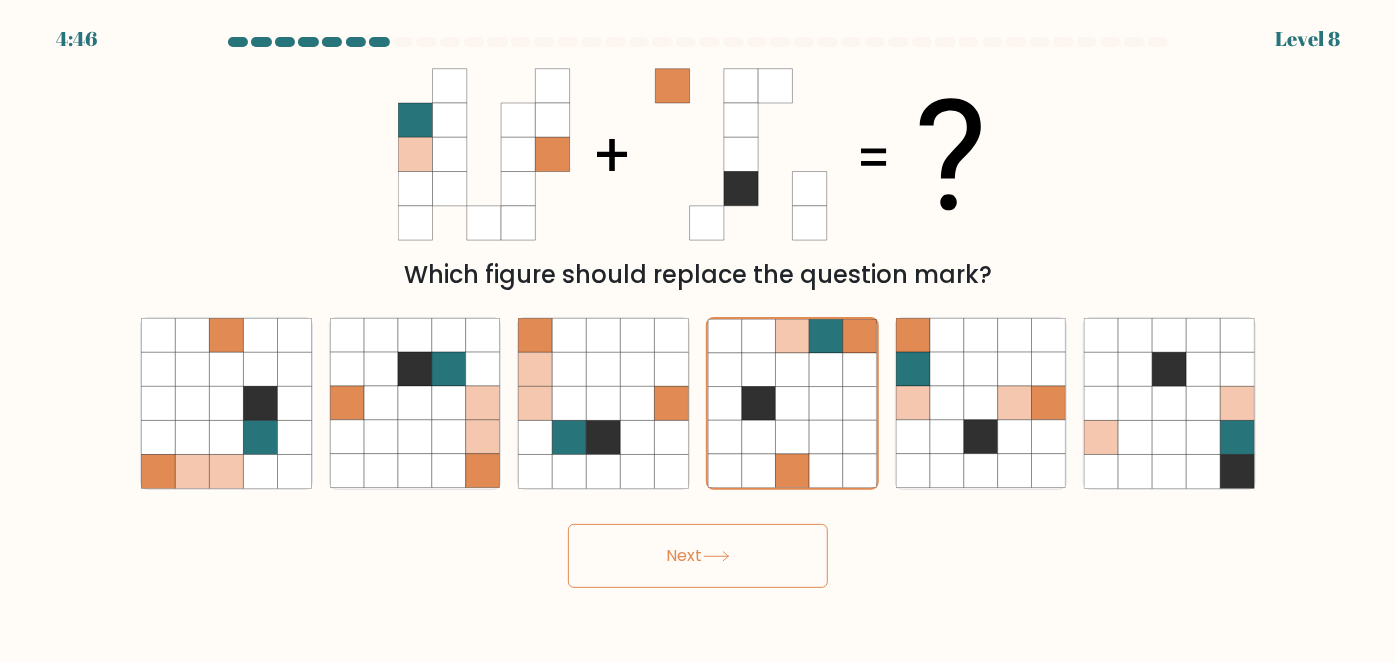 click on "Next" at bounding box center (698, 556) 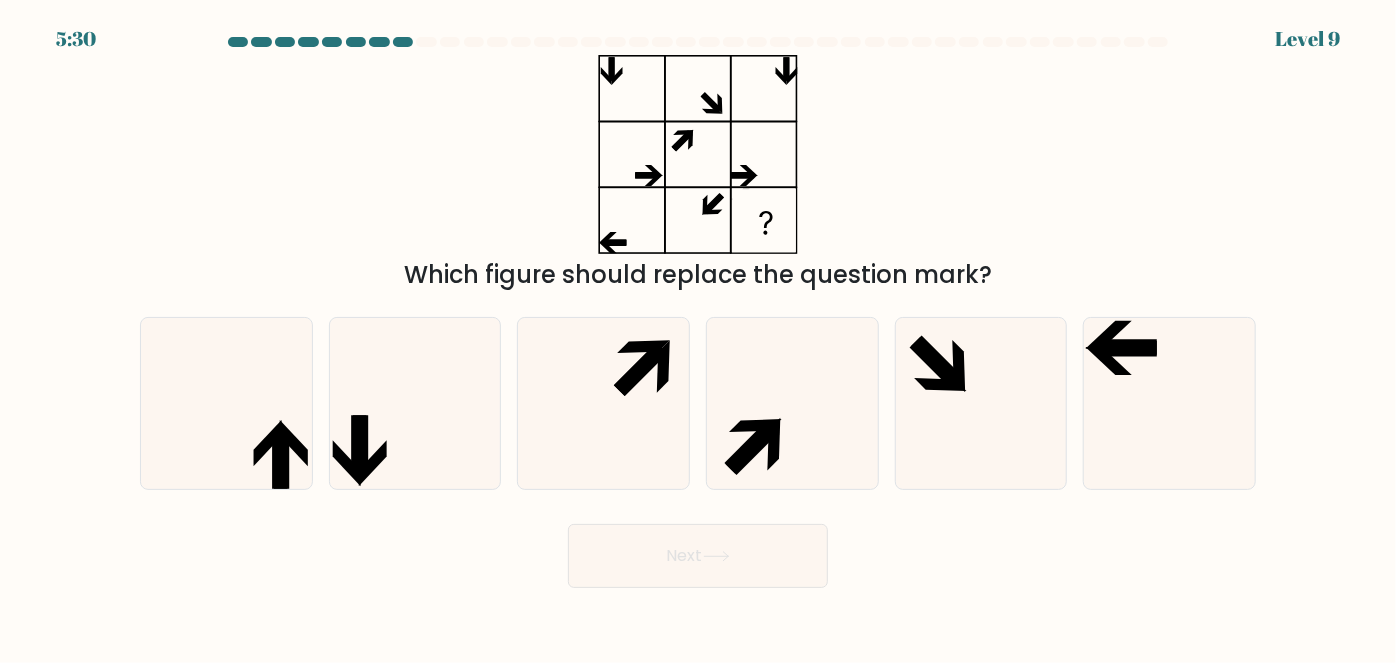 click on "Which figure should replace the question mark?" at bounding box center (698, 174) 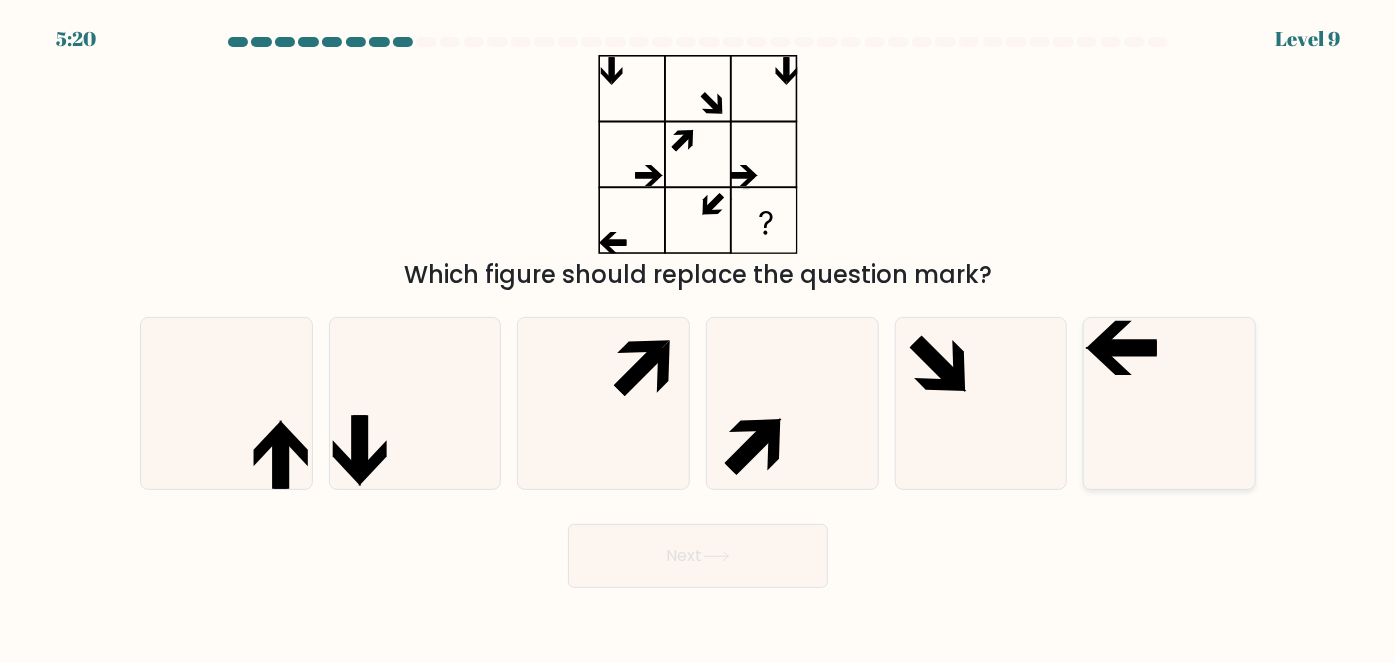 click at bounding box center (1169, 403) 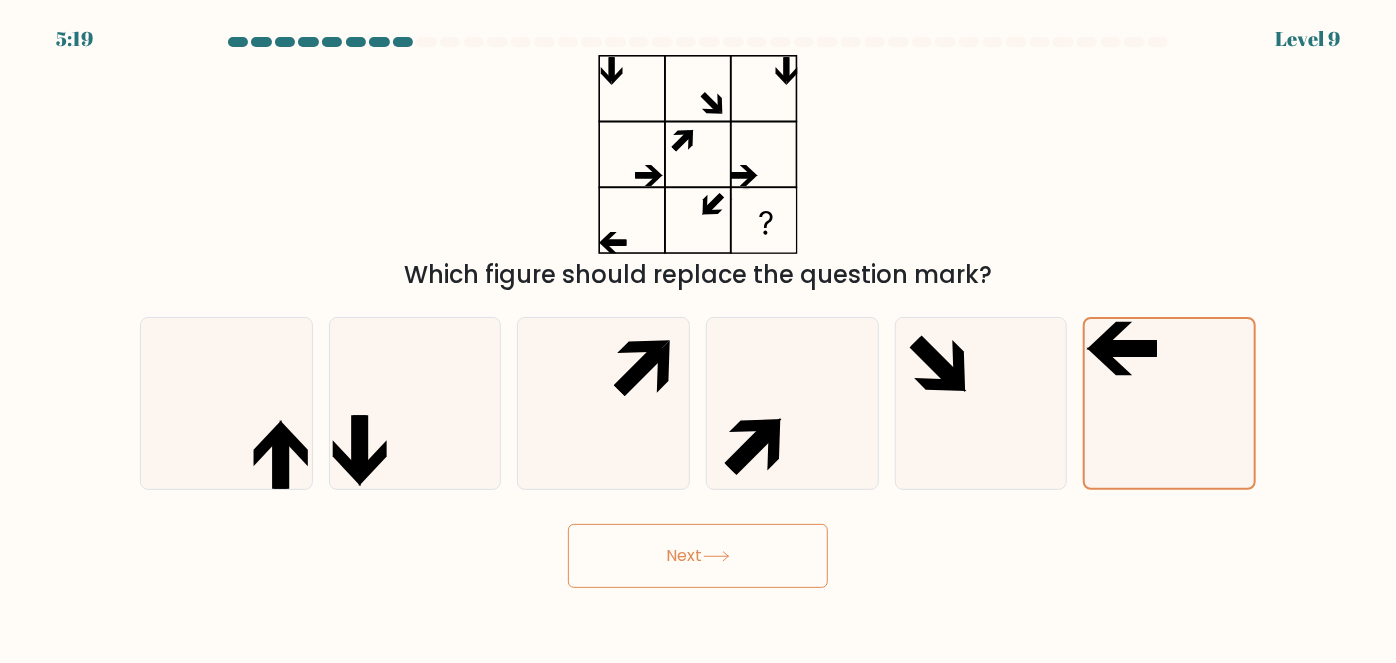 click on "Next" at bounding box center (698, 556) 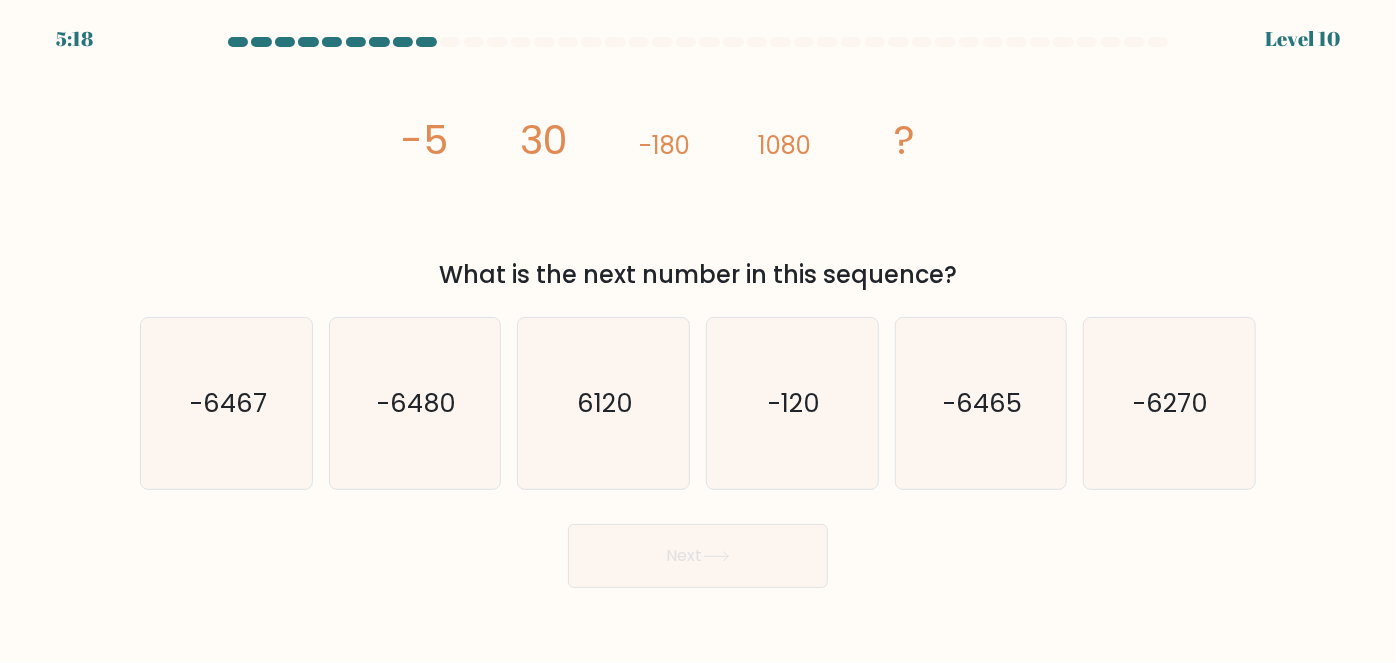 click on "image/svg+xml
-5
30
-180
1080
?
What is the next number in this sequence?" at bounding box center (698, 174) 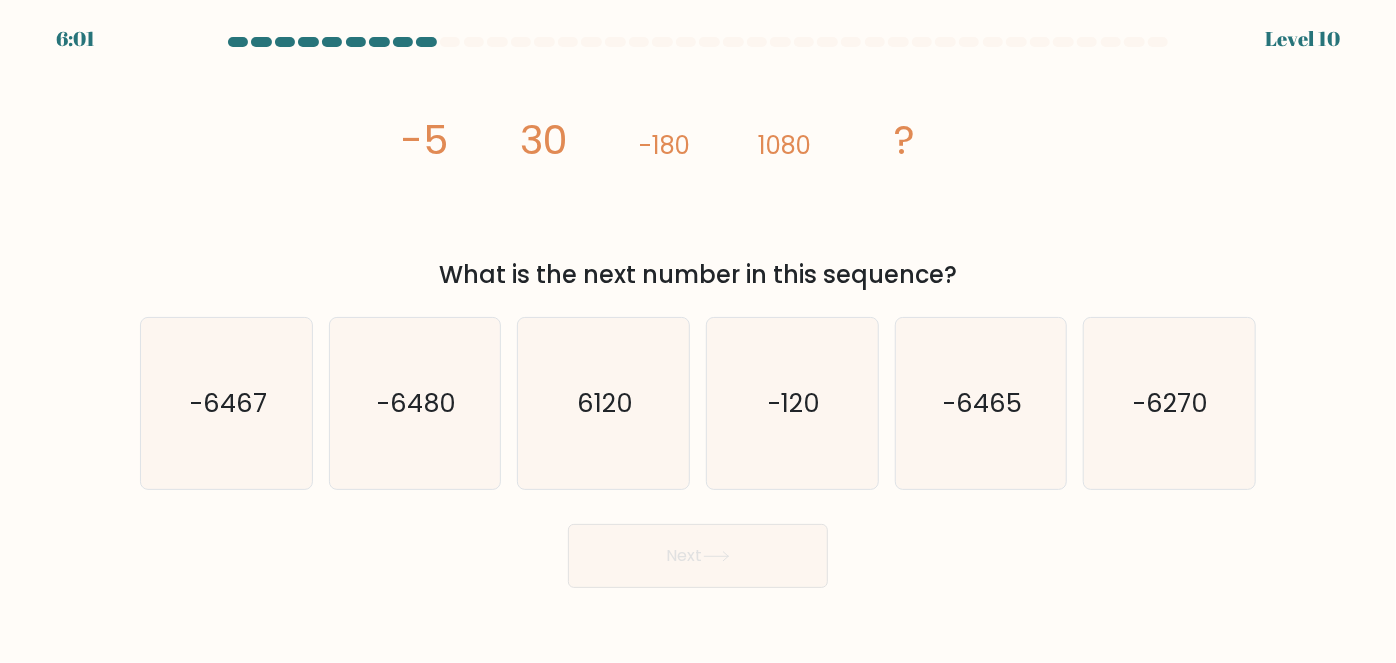 click on "image/svg+xml
-5
30
-180
1080
?
What is the next number in this sequence?" at bounding box center [698, 174] 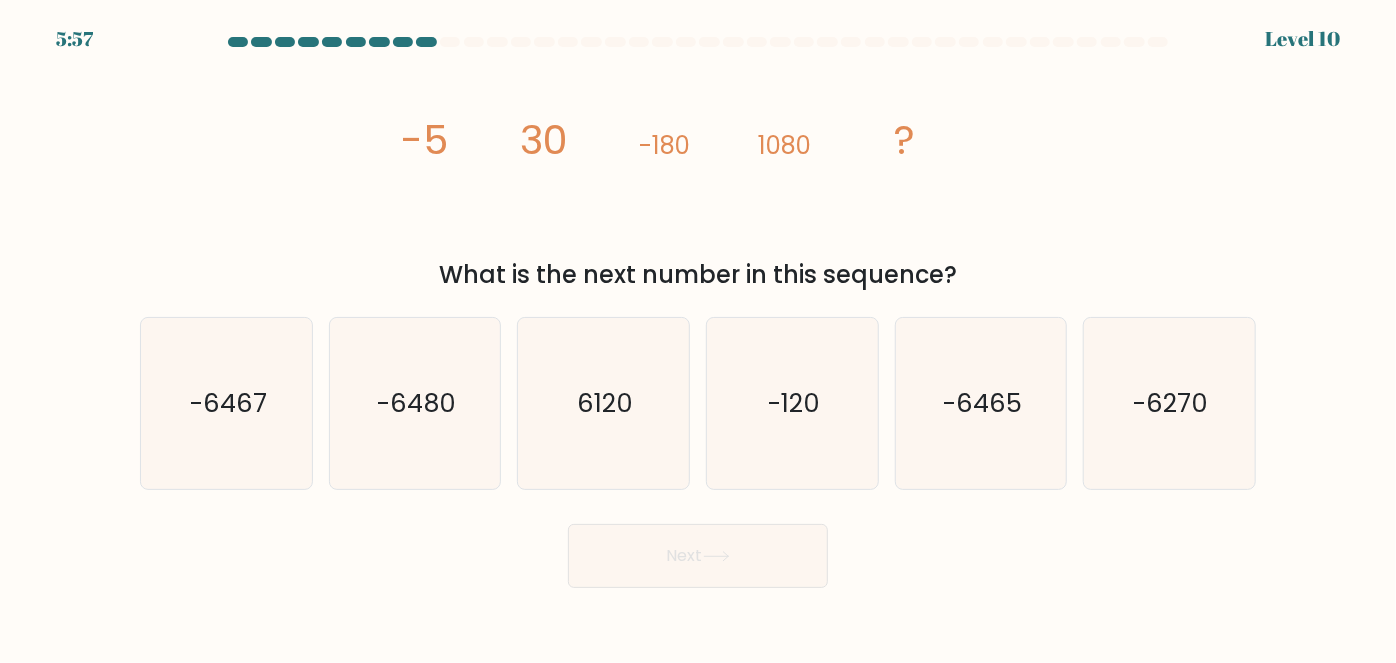 drag, startPoint x: 567, startPoint y: 161, endPoint x: 568, endPoint y: 171, distance: 10.049875 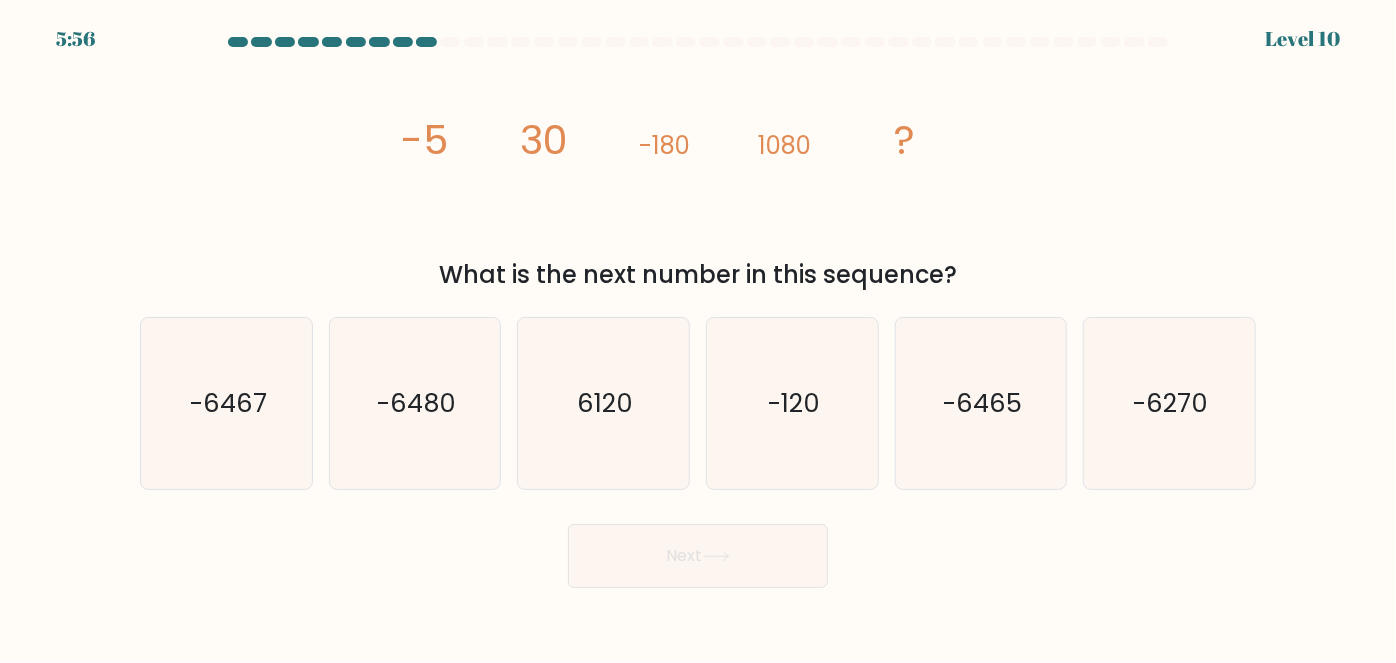 click on "image/svg+xml
-5
30
-180
1080
?
What is the next number in this sequence?" at bounding box center [698, 174] 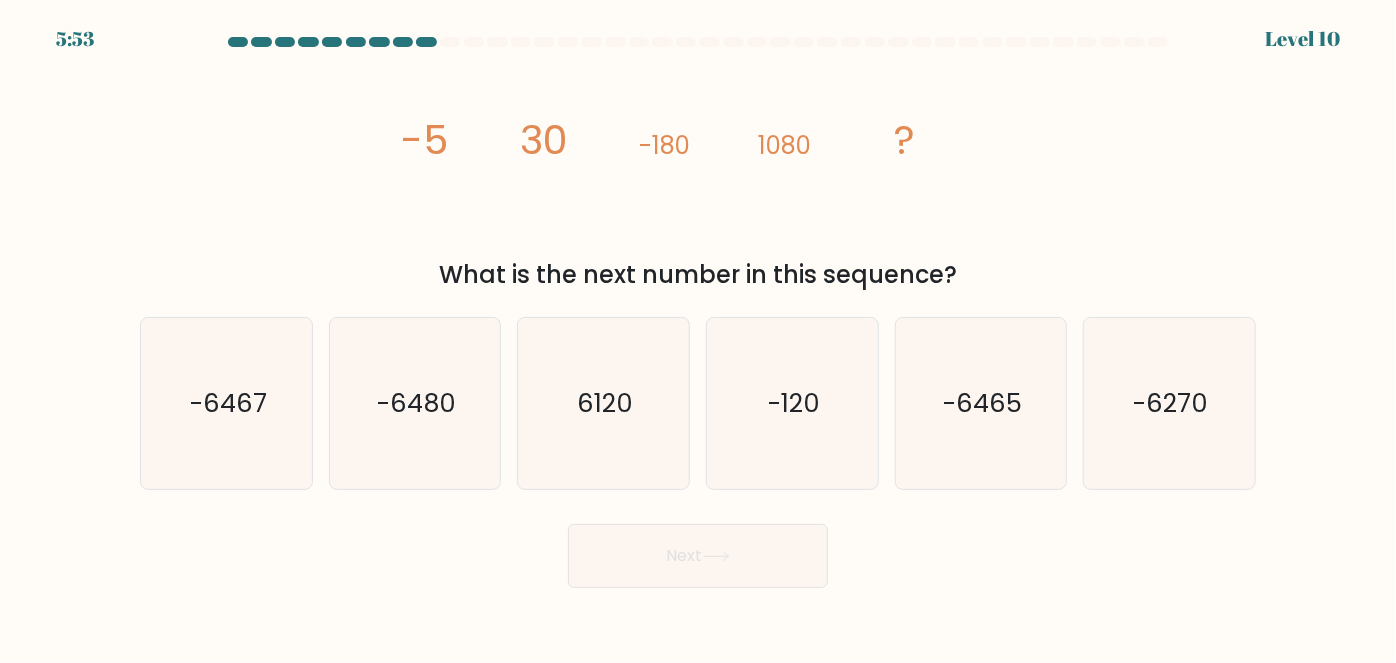click at bounding box center (698, 312) 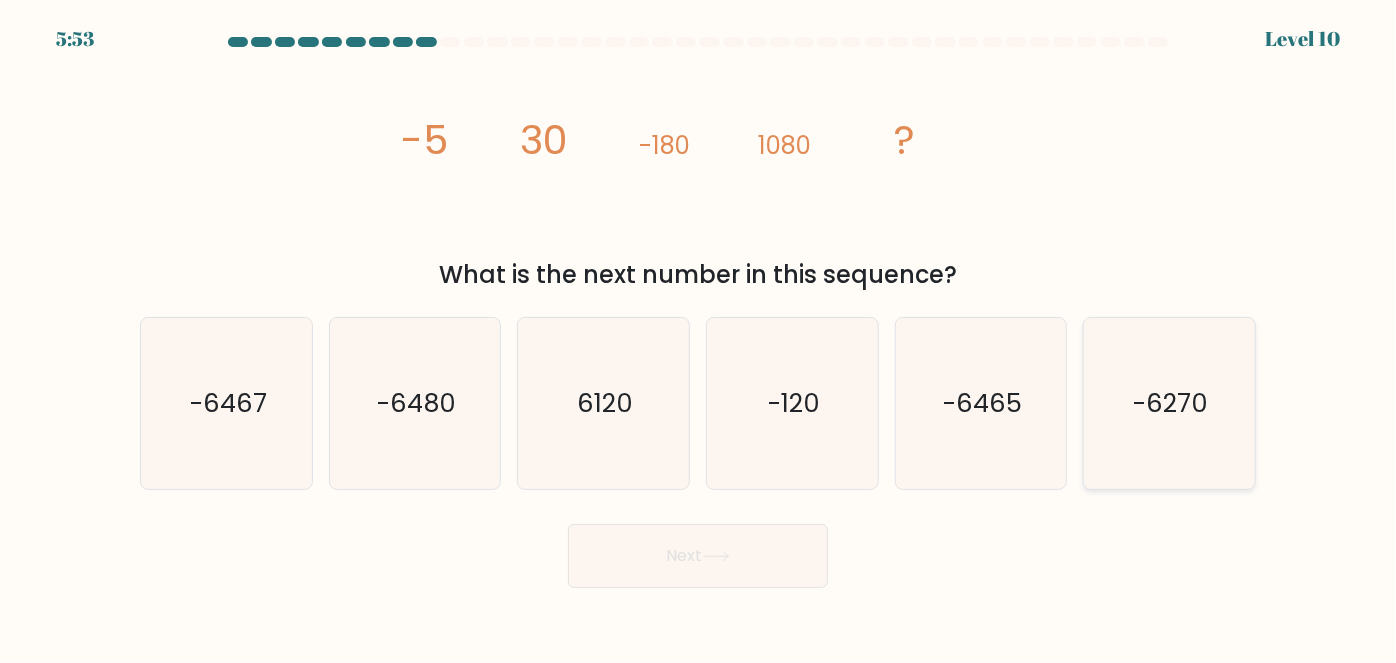 click on "-6270" at bounding box center [1169, 403] 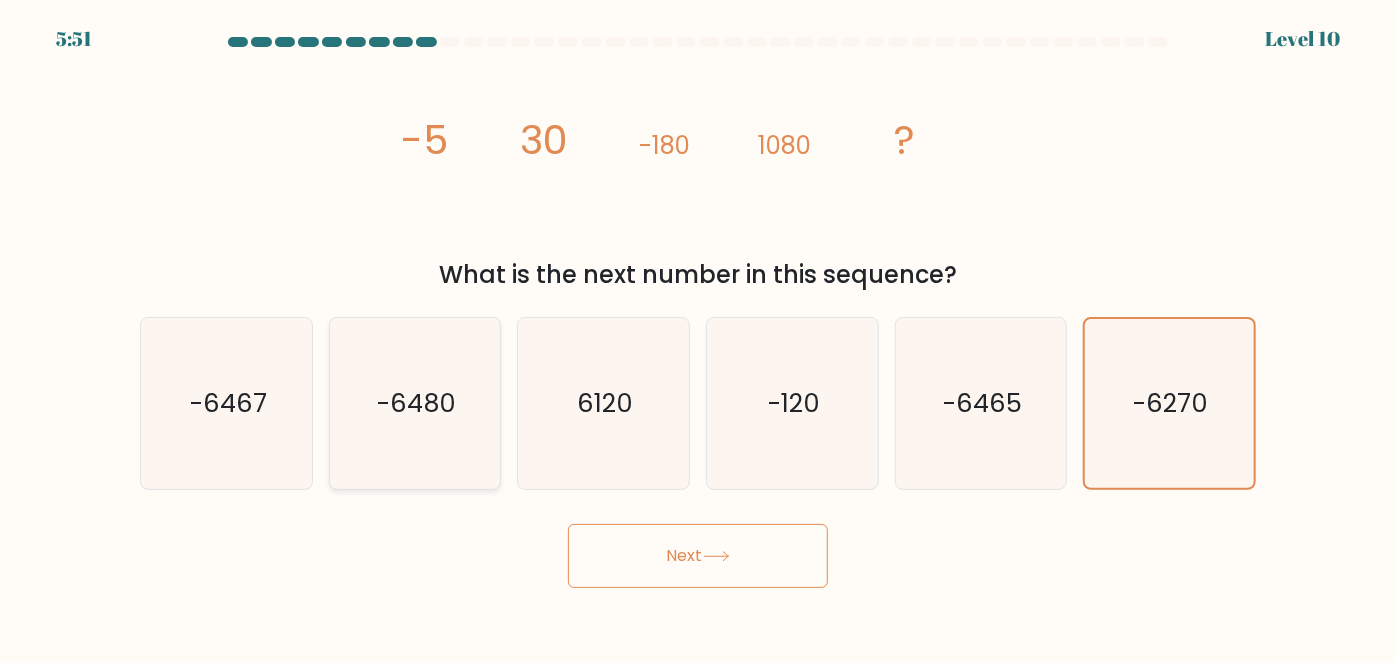 click on "-6480" at bounding box center [415, 403] 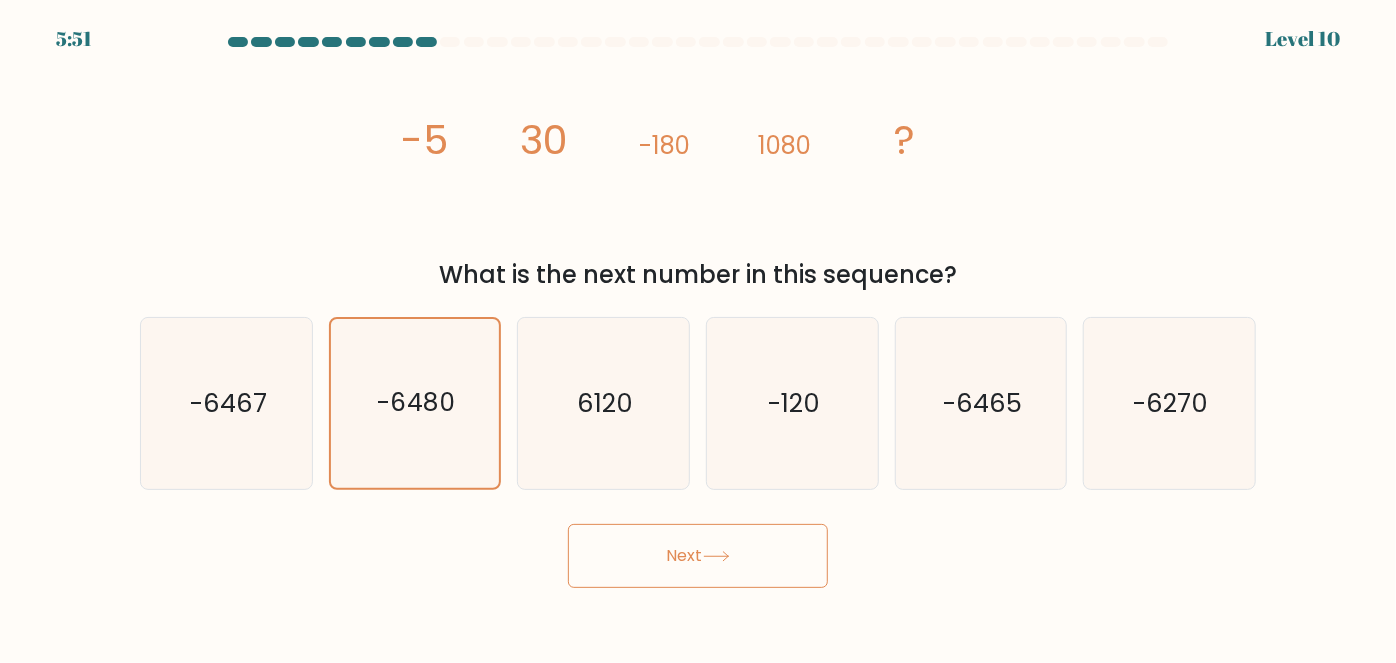 click on "Next" at bounding box center [698, 556] 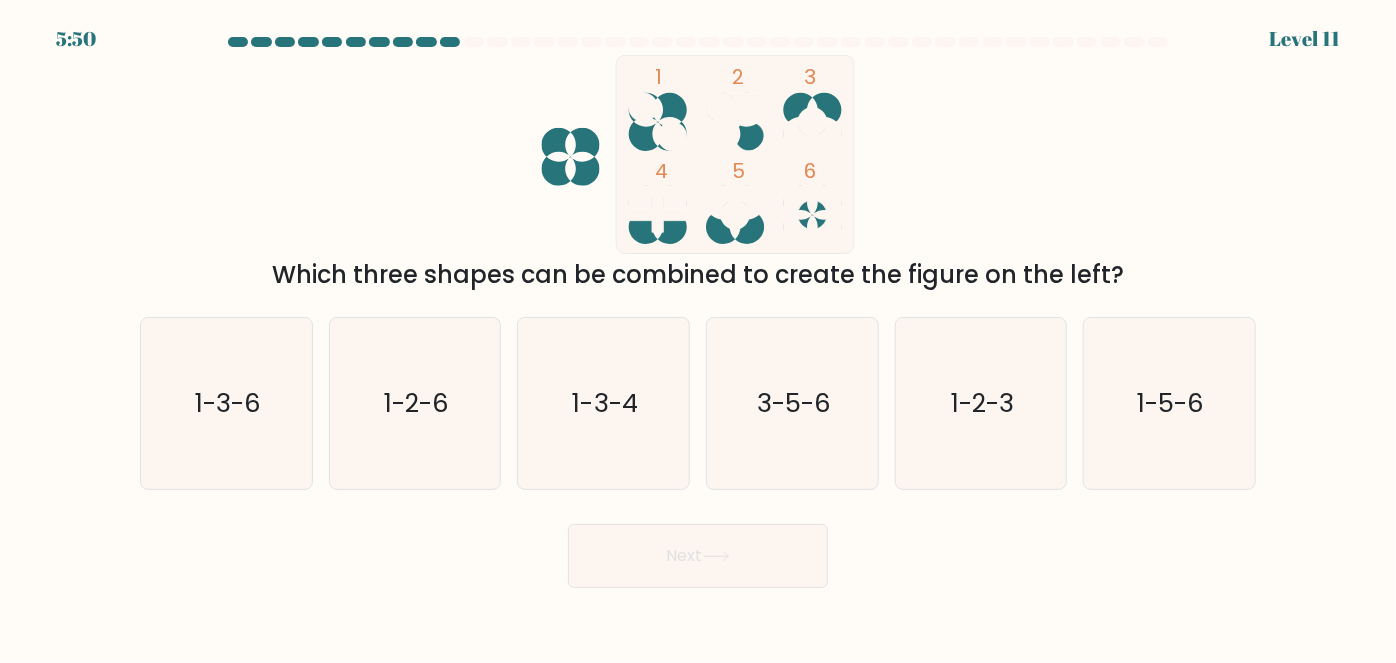click on "1
2
3
4
5
6
Which three shapes can be combined to create the figure on the left?" at bounding box center (698, 174) 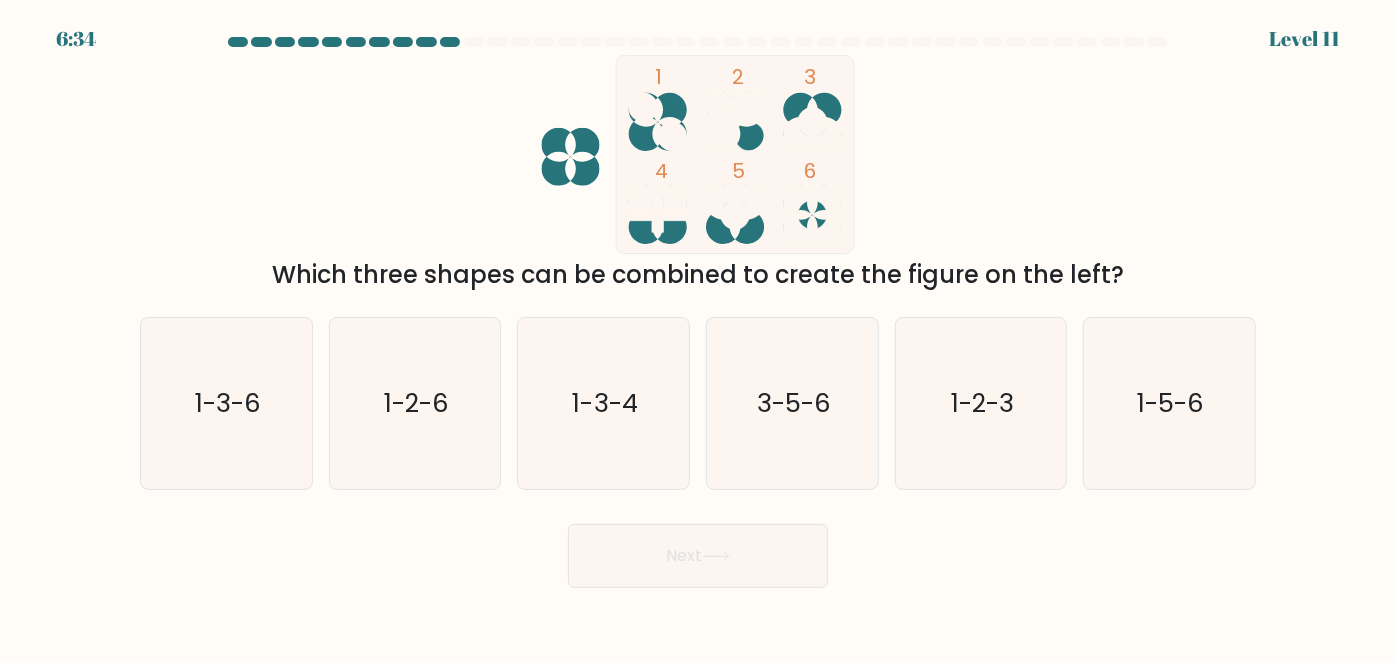 click on "1
2
3
4
5
6
Which three shapes can be combined to create the figure on the left?" at bounding box center (698, 174) 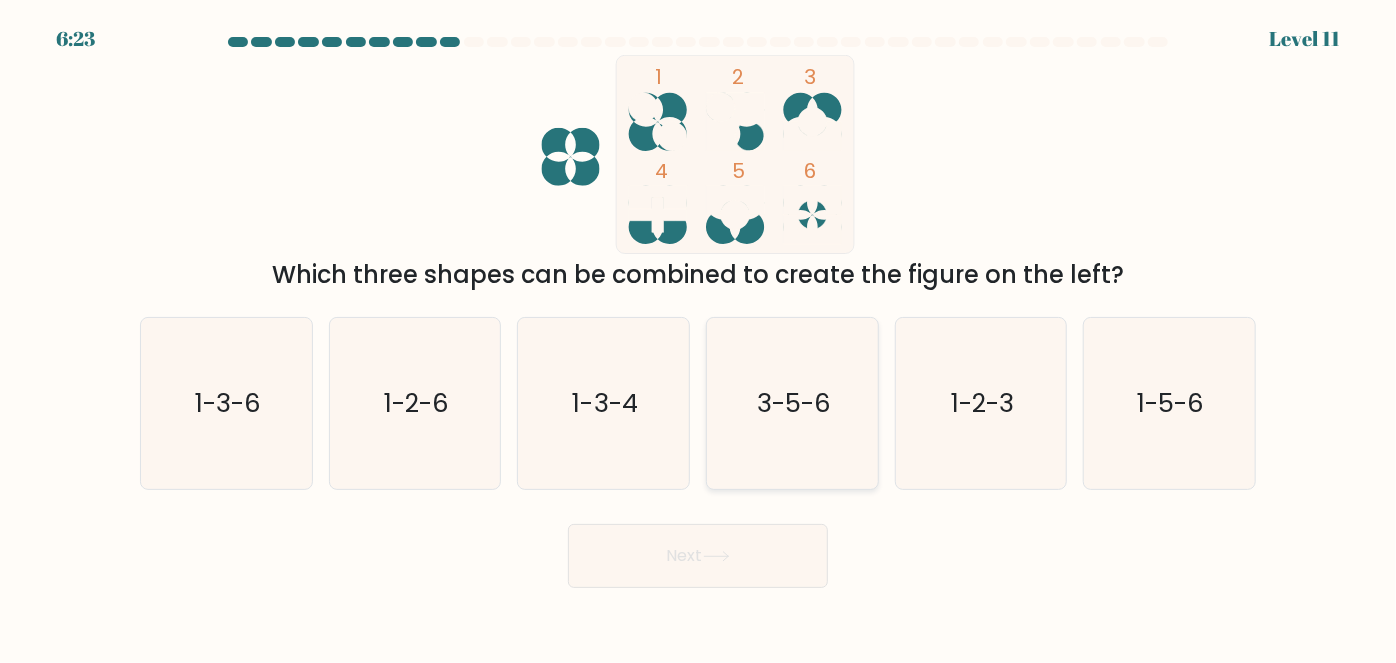 click on "3-5-6" at bounding box center [792, 403] 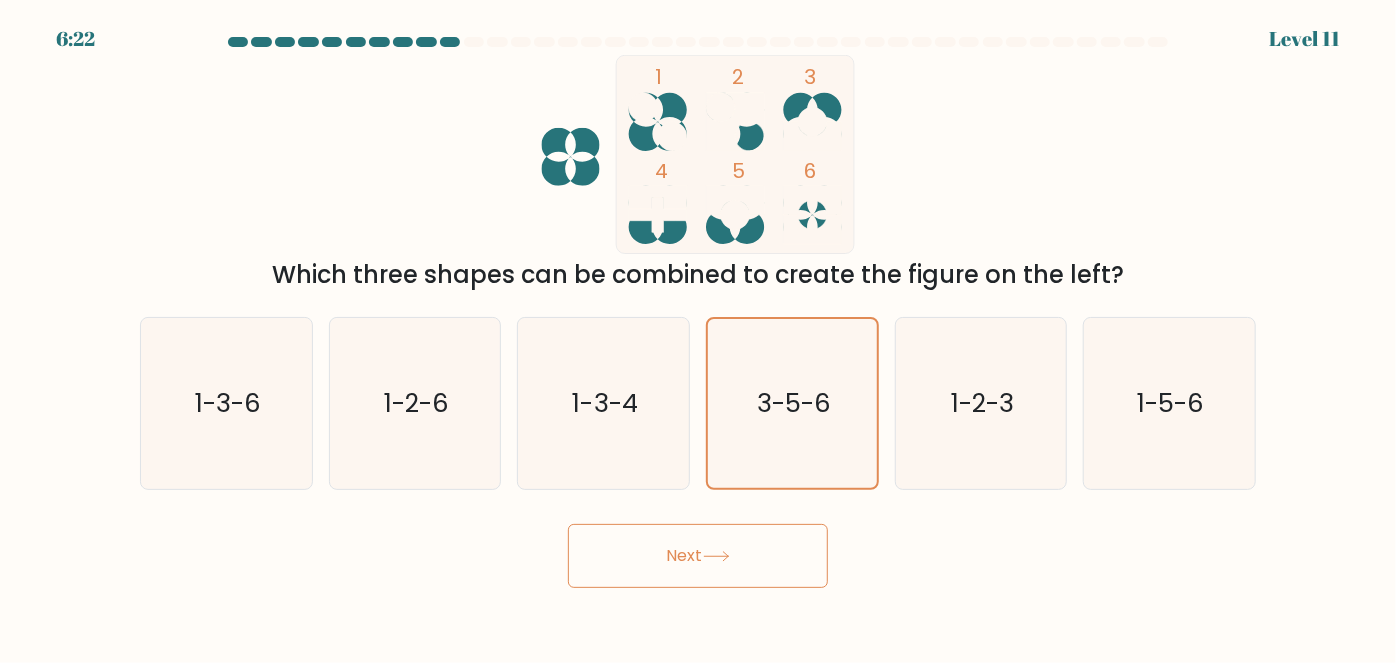 click on "Next" at bounding box center [698, 556] 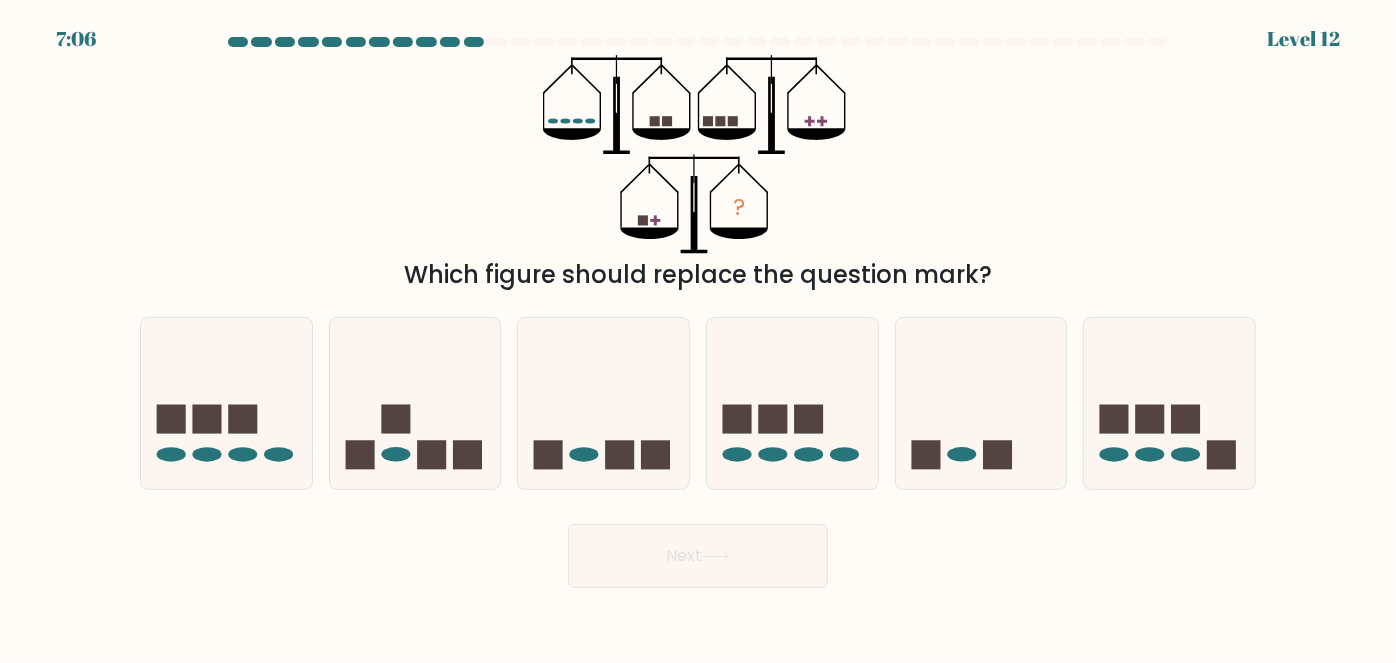 click on "?
Which figure should replace the question mark?" at bounding box center (698, 174) 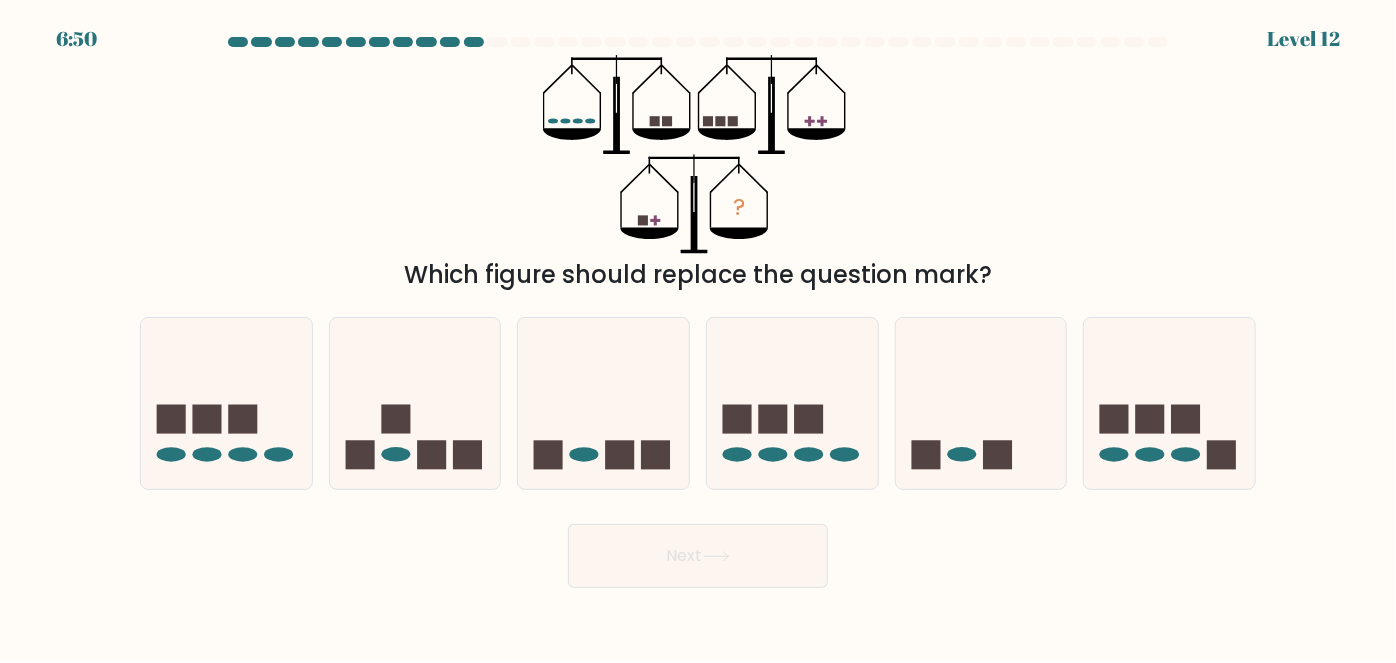 click on "?
Which figure should replace the question mark?" at bounding box center [698, 174] 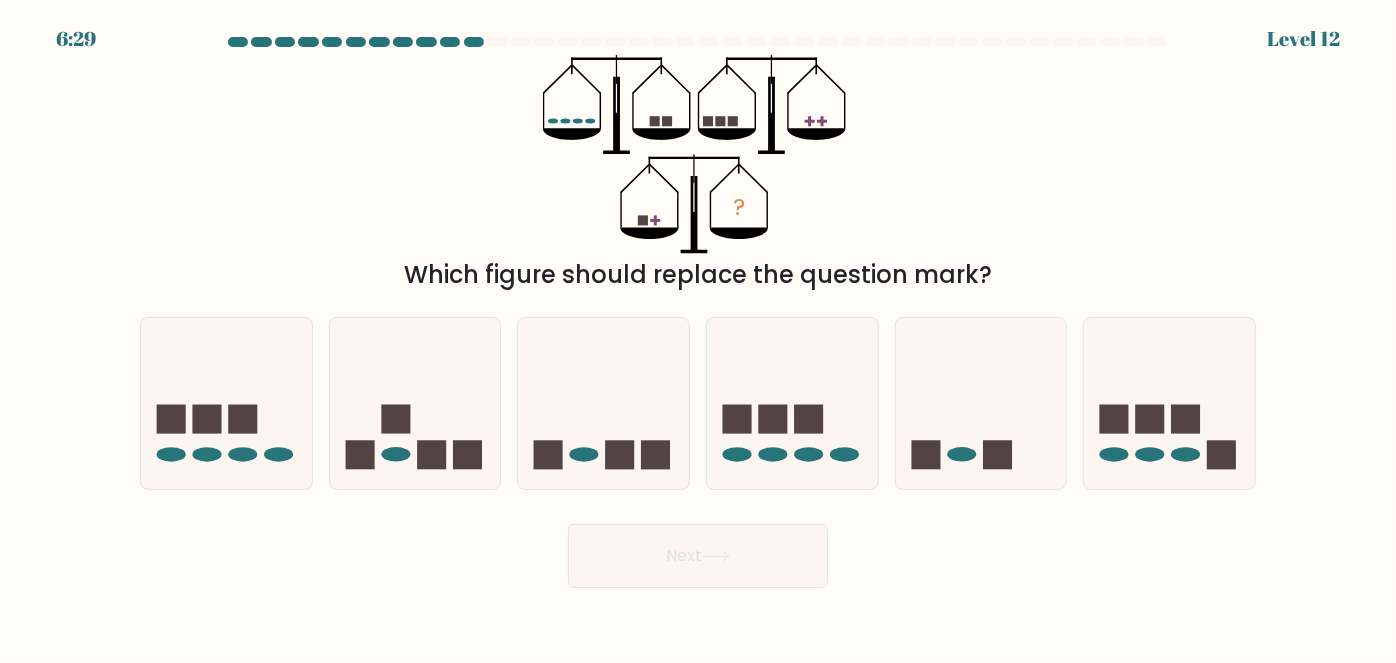 click at bounding box center [661, 134] 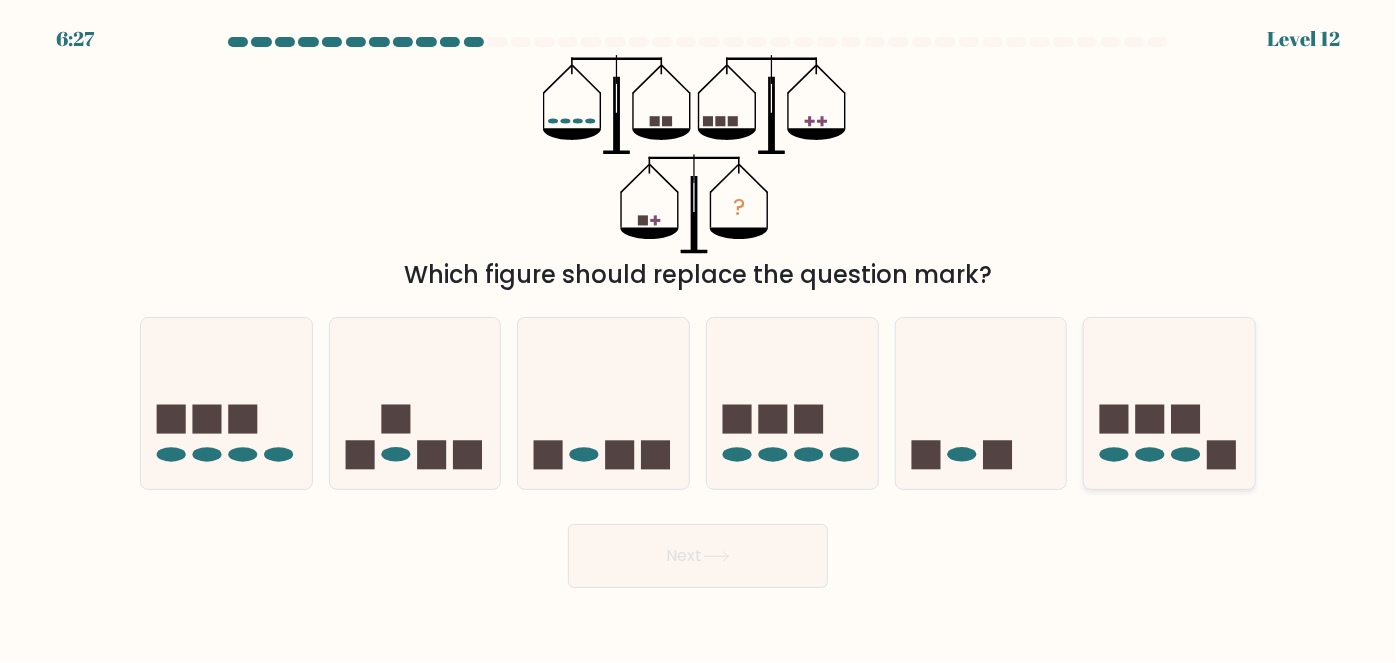 click at bounding box center (1169, 403) 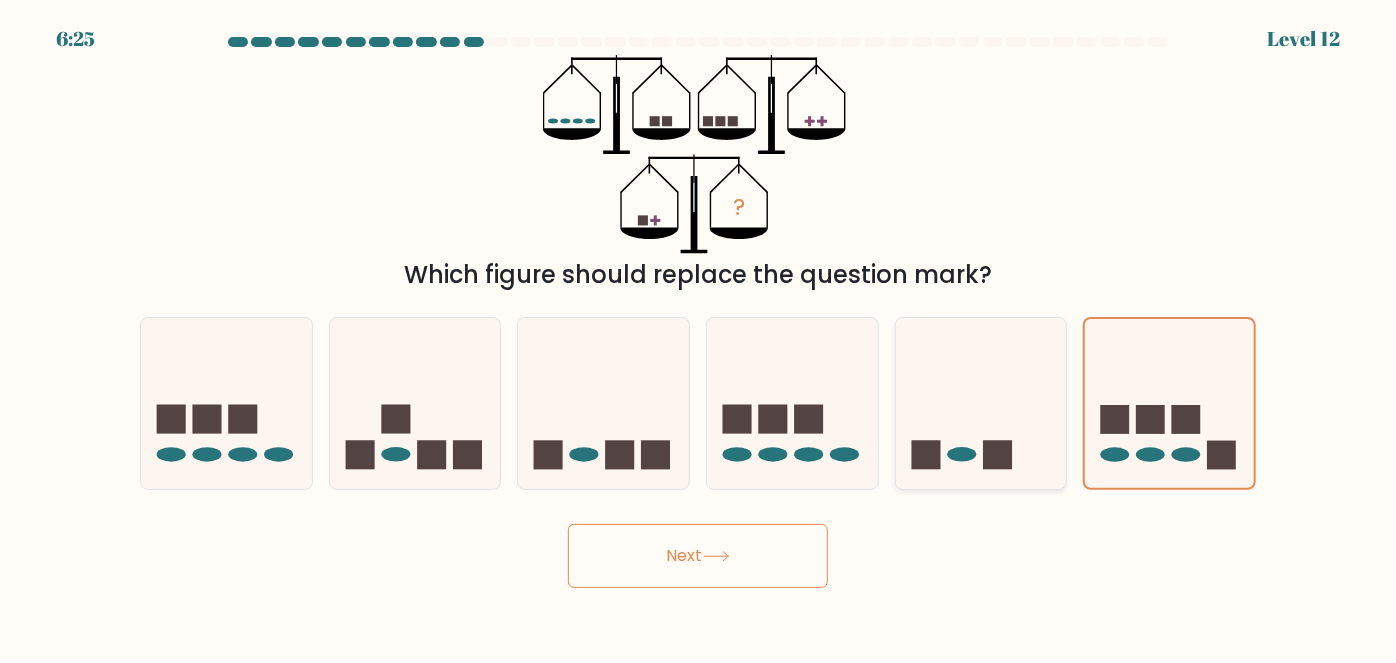 click at bounding box center (981, 403) 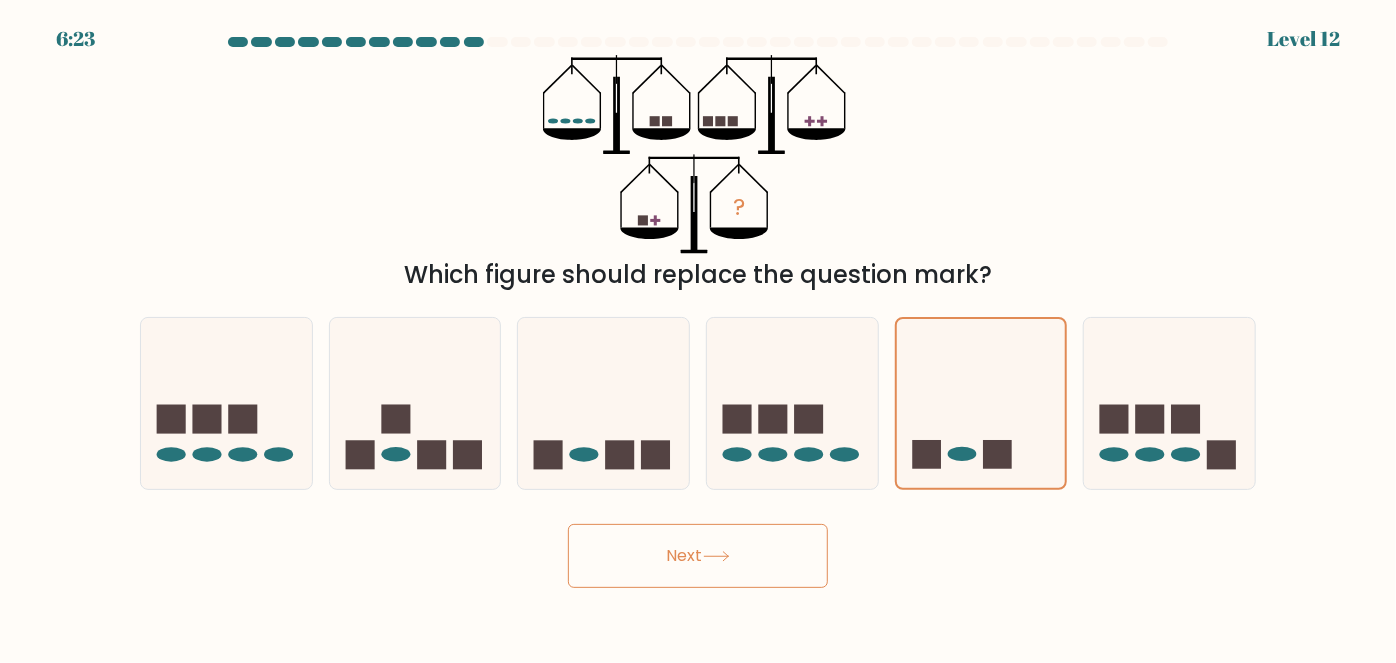drag, startPoint x: 748, startPoint y: 563, endPoint x: 766, endPoint y: 540, distance: 29.206163 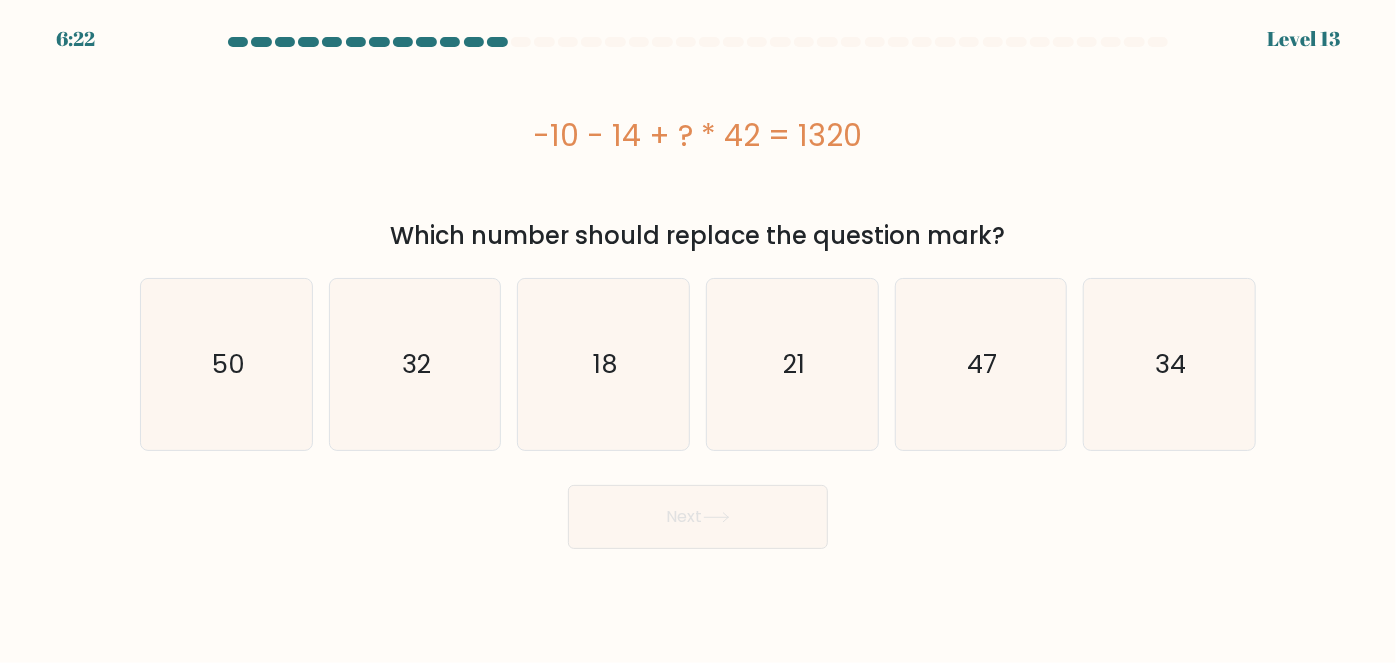 click on "-10 - 14 + ? * 42 = 1320" at bounding box center [698, 135] 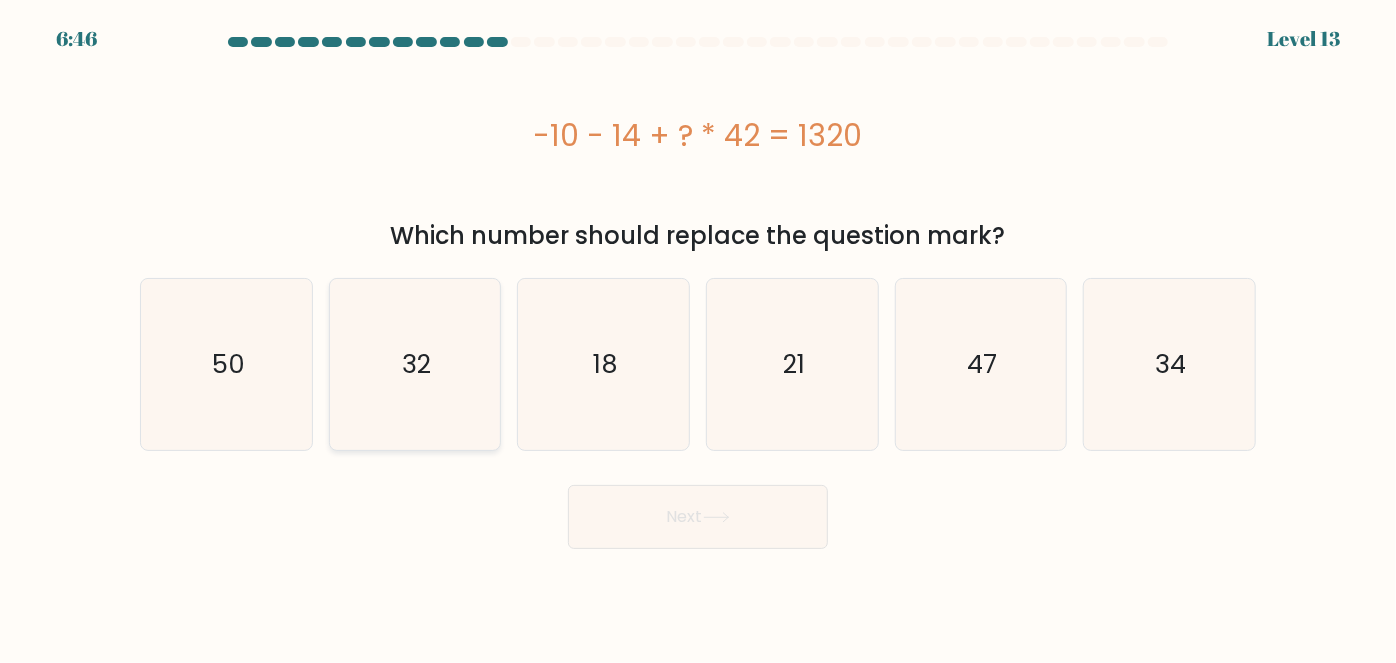 click on "32" at bounding box center (415, 364) 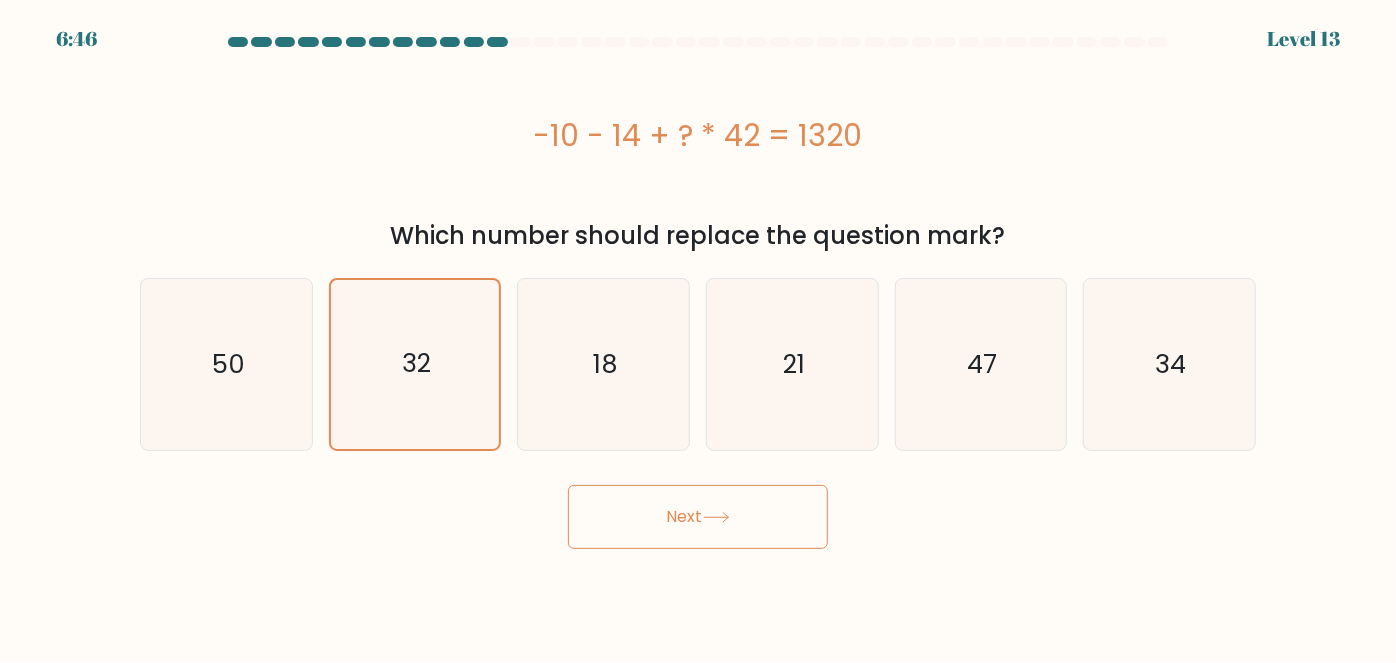 click on "Next" at bounding box center [698, 517] 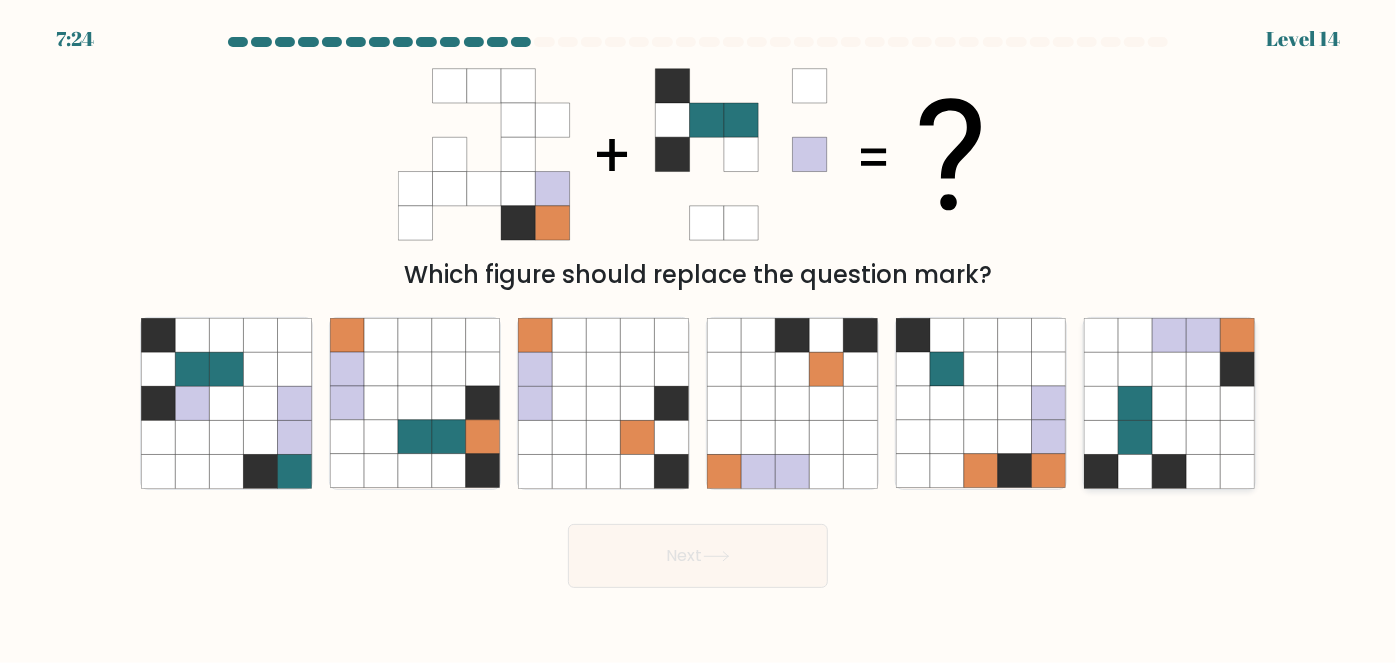 click at bounding box center (1170, 404) 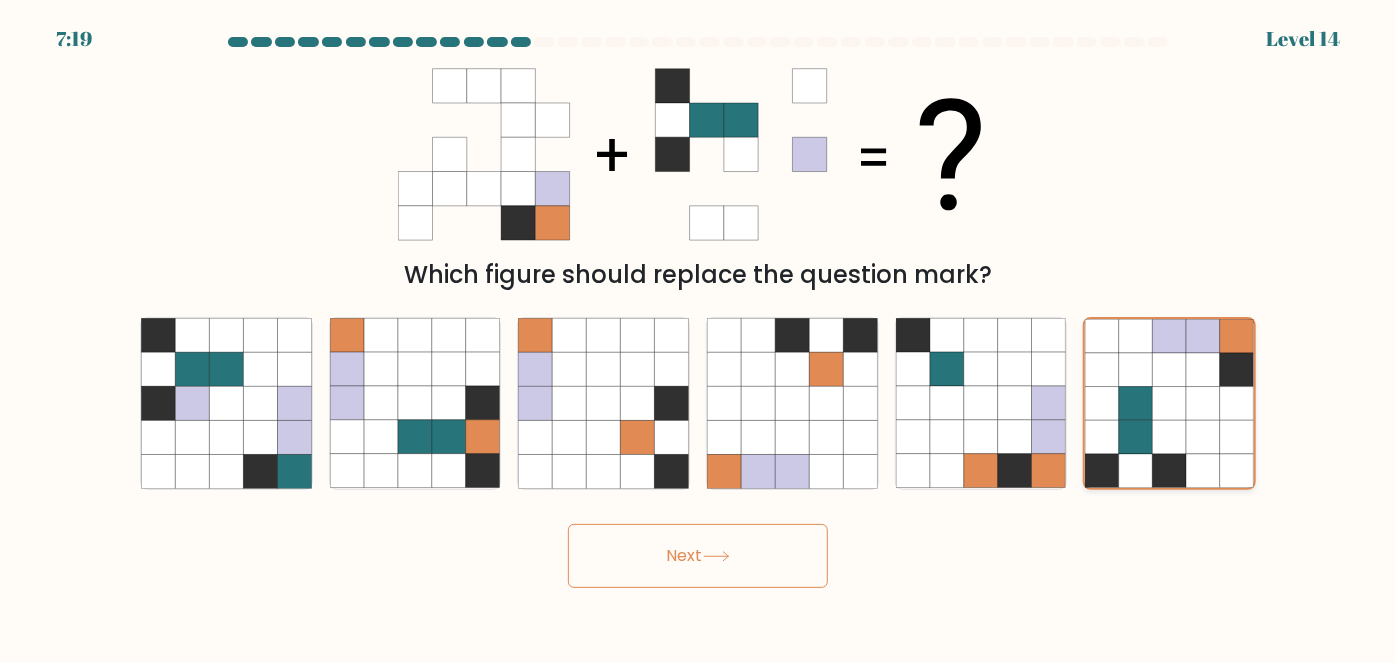 click at bounding box center (1170, 437) 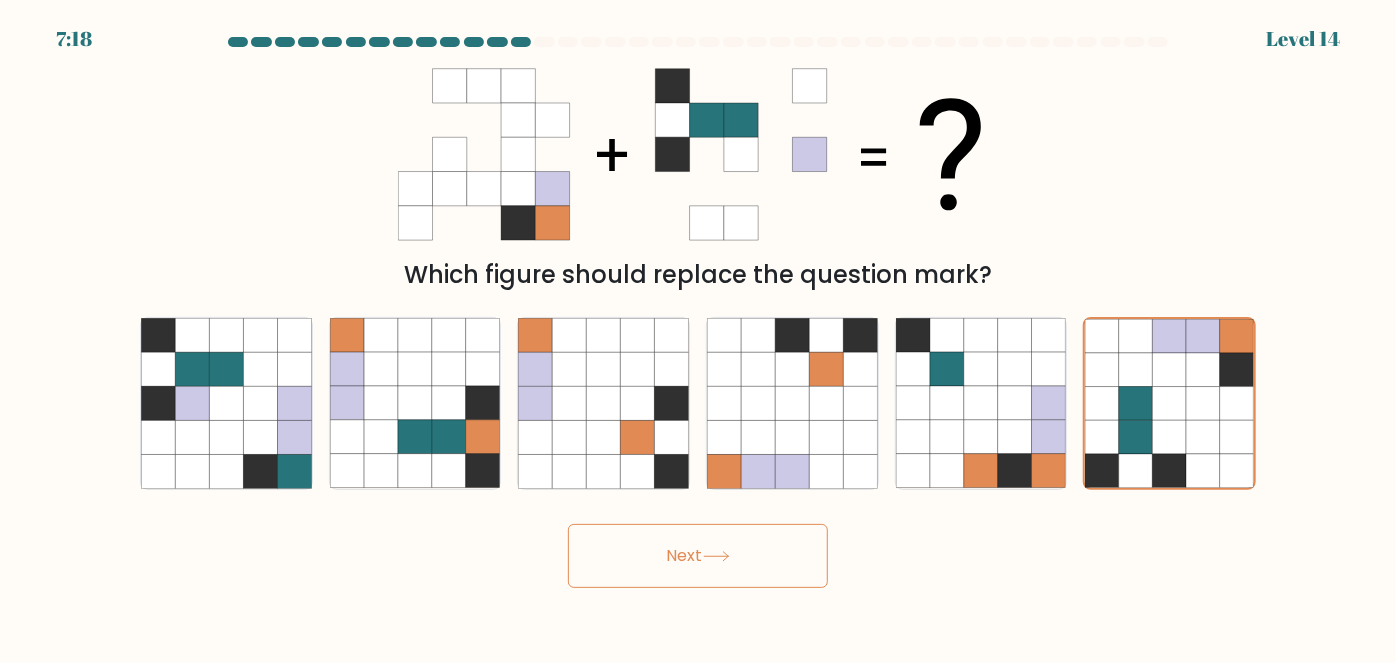 click on "Next" at bounding box center (698, 556) 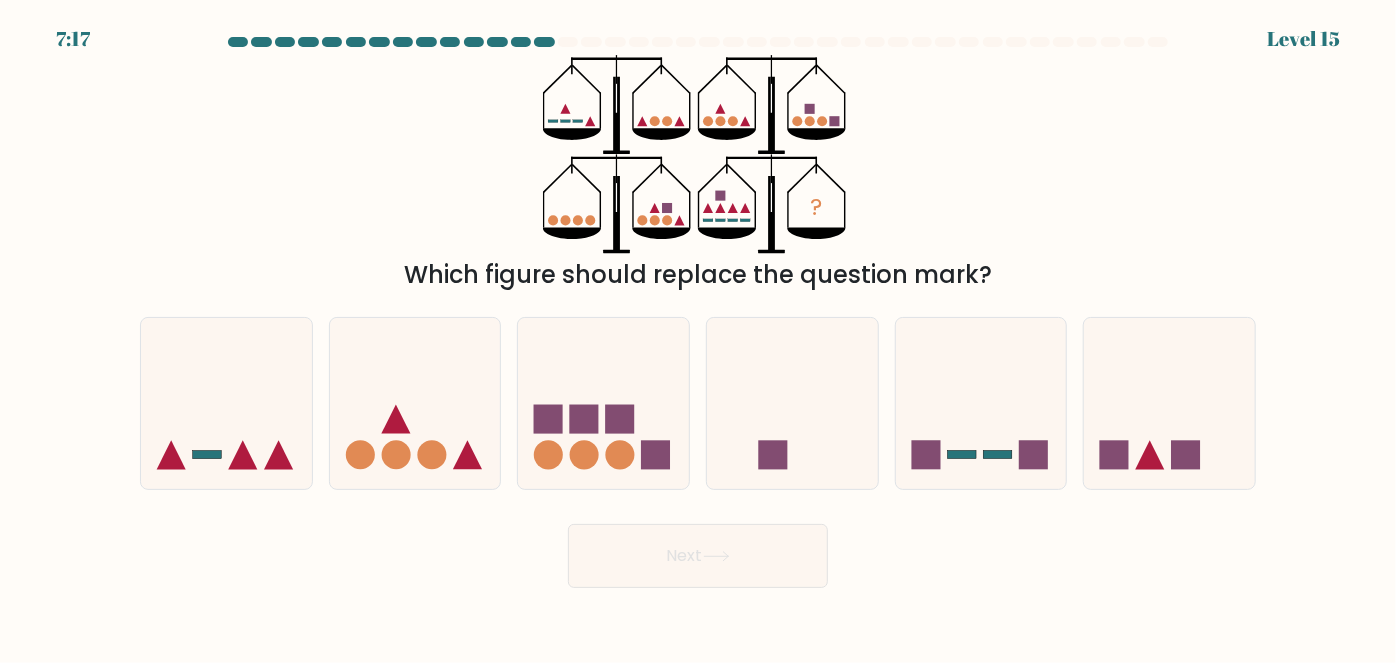 click on "?
Which figure should replace the question mark?" at bounding box center (698, 174) 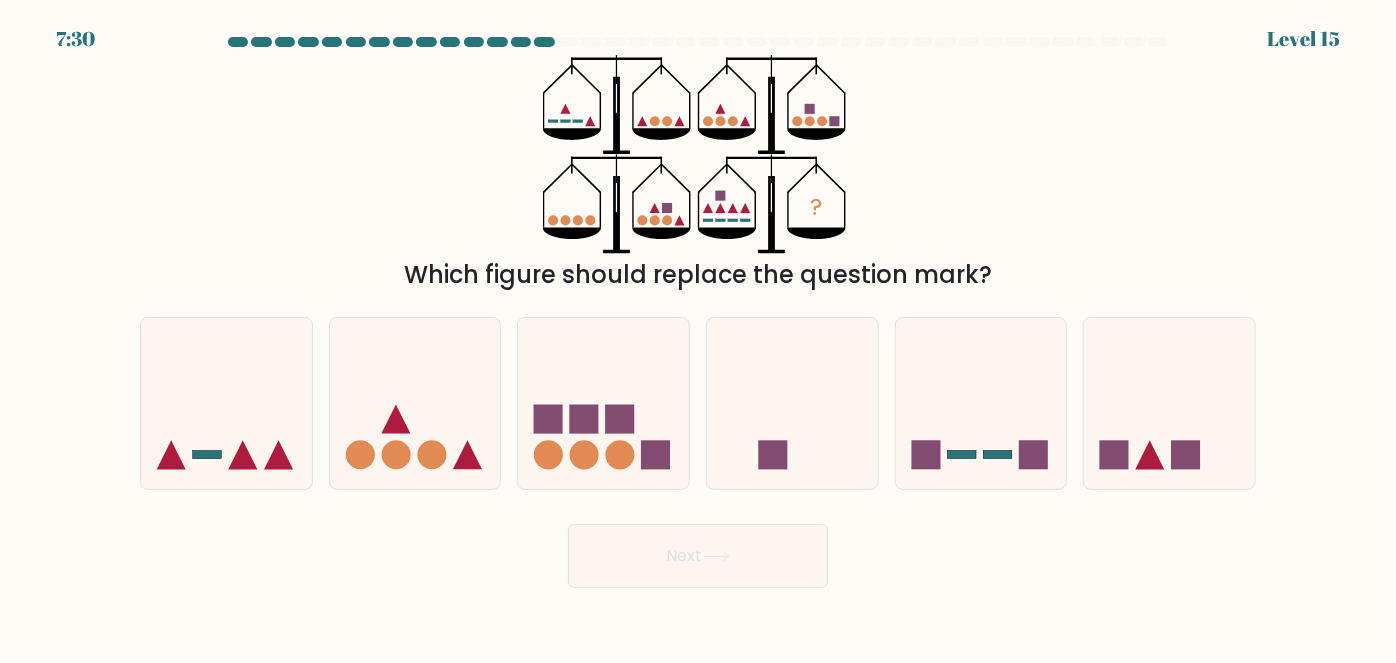 click on "?
Which figure should replace the question mark?" at bounding box center [698, 174] 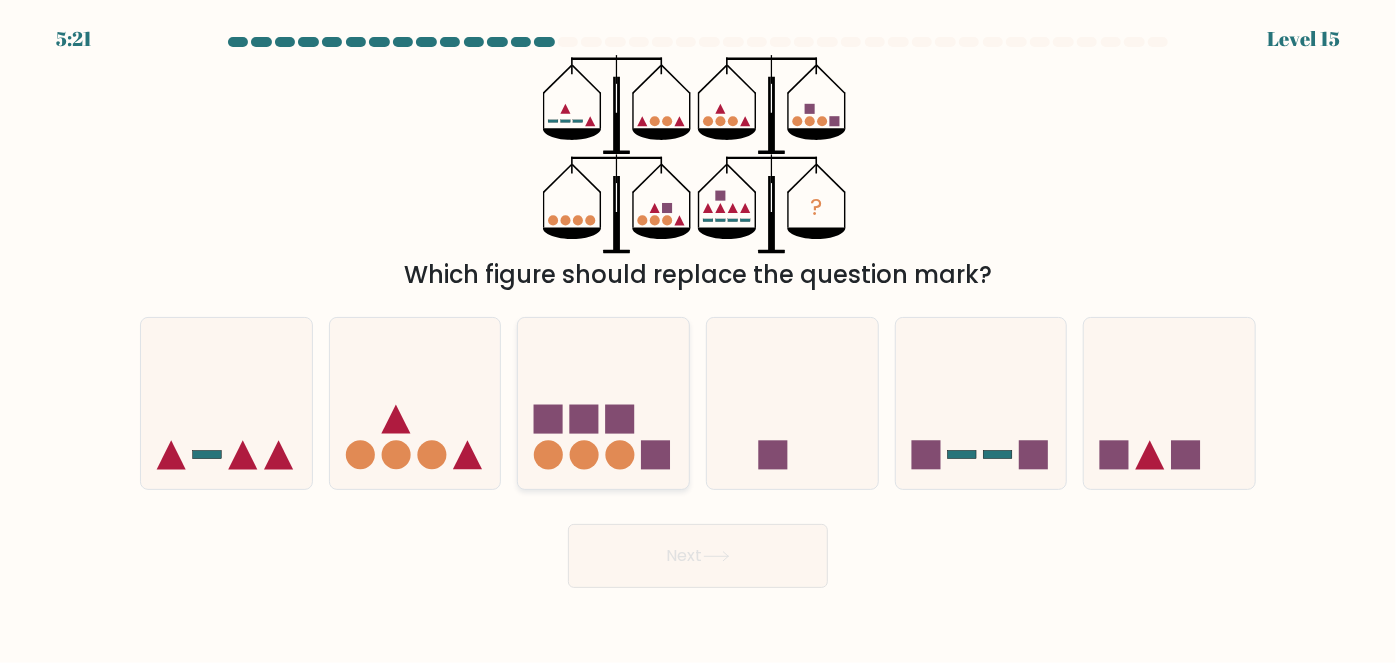 click at bounding box center (656, 455) 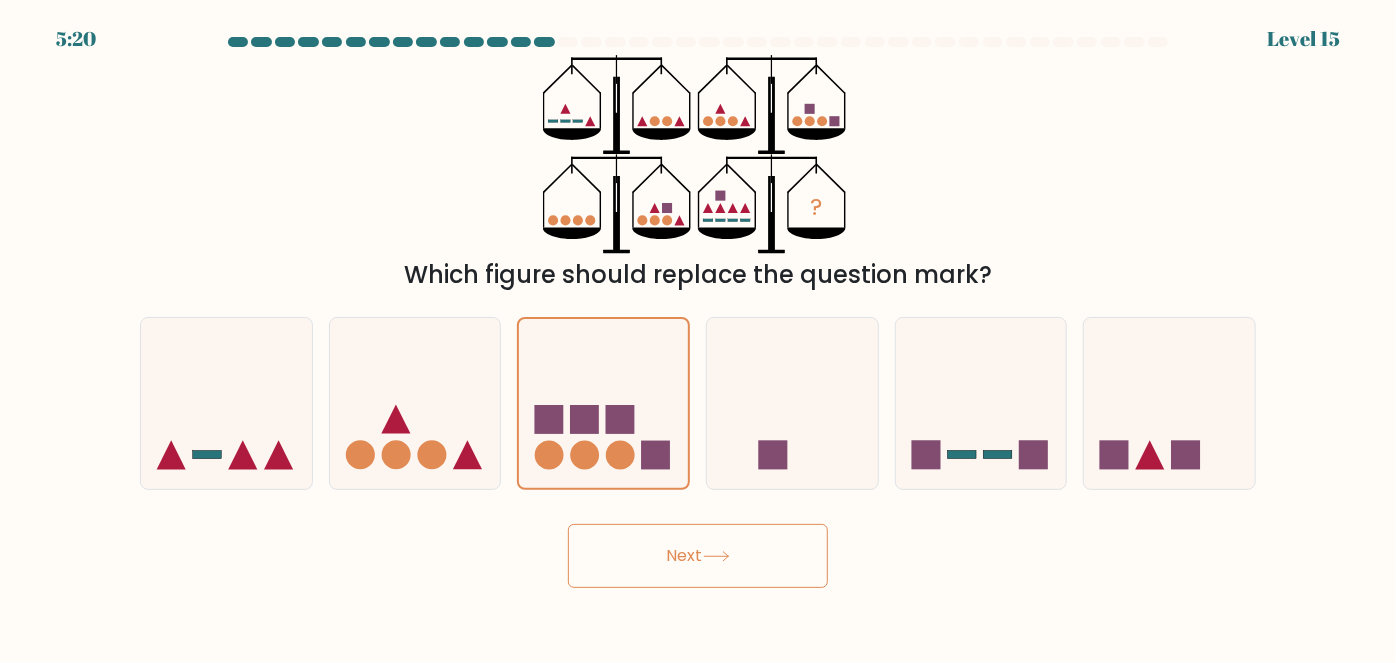 click on "Next" at bounding box center [698, 556] 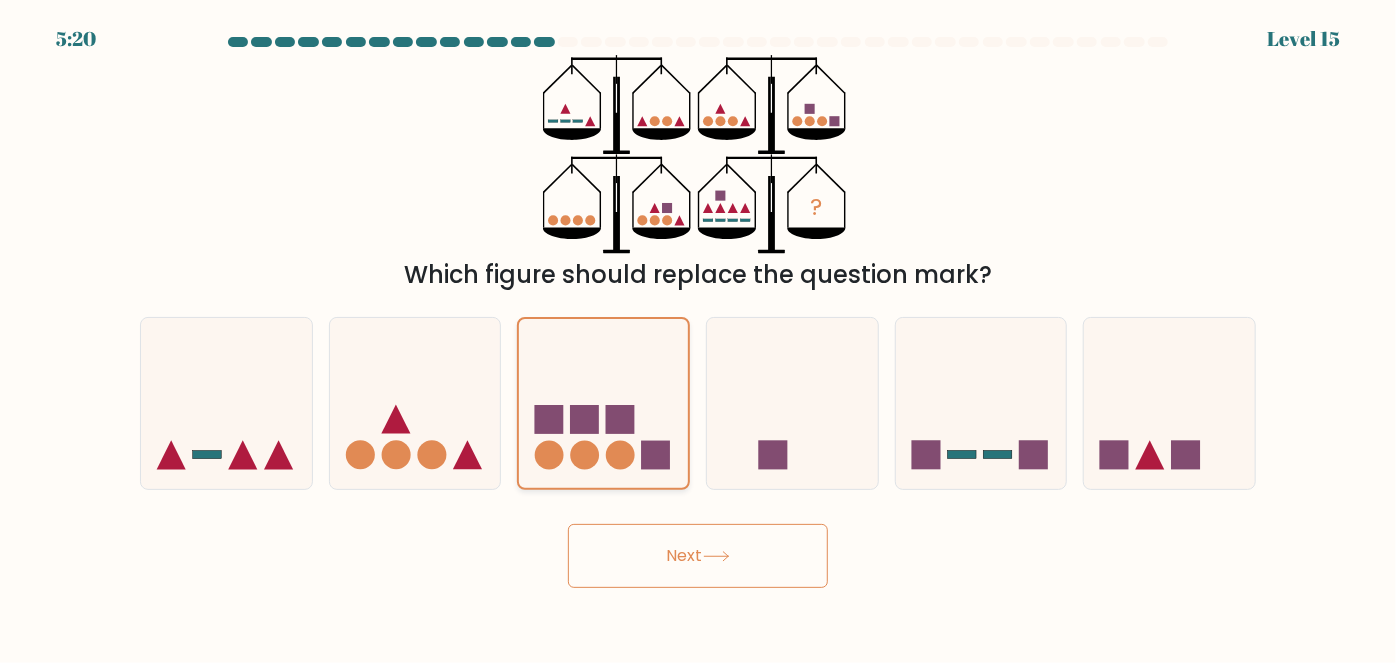 drag, startPoint x: 670, startPoint y: 453, endPoint x: 666, endPoint y: 427, distance: 26.305893 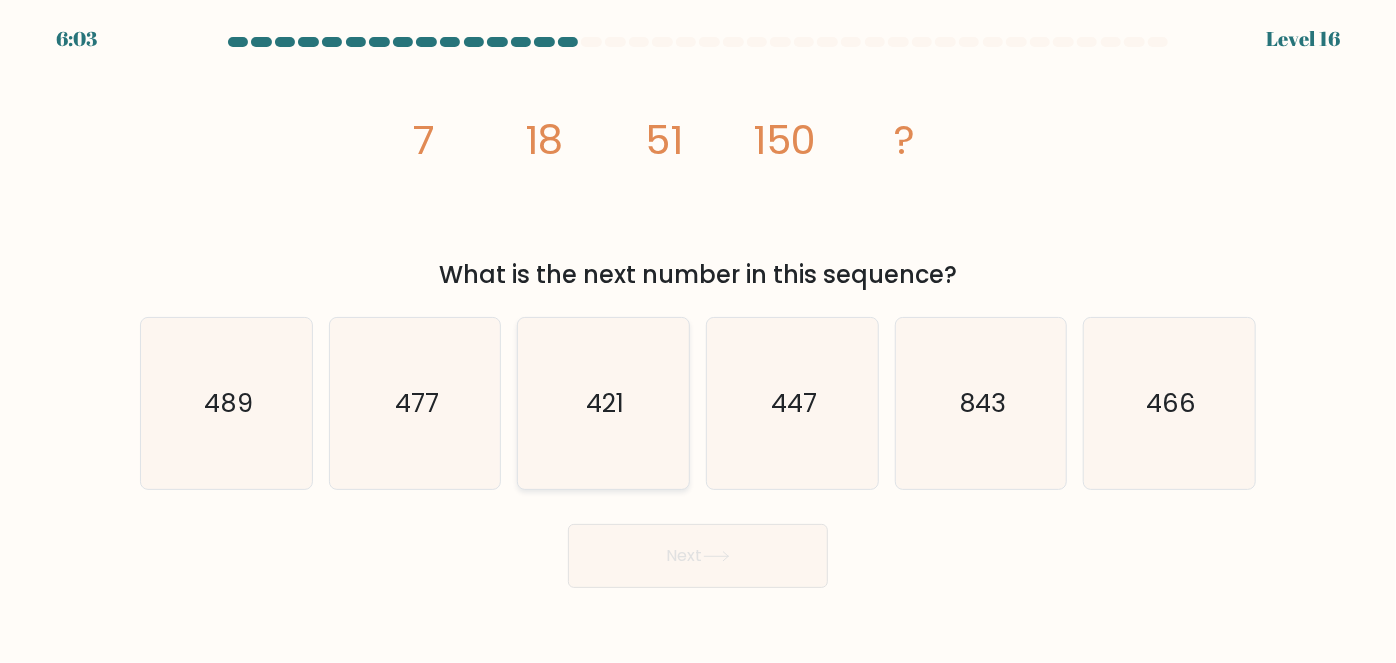 click on "421" at bounding box center [603, 403] 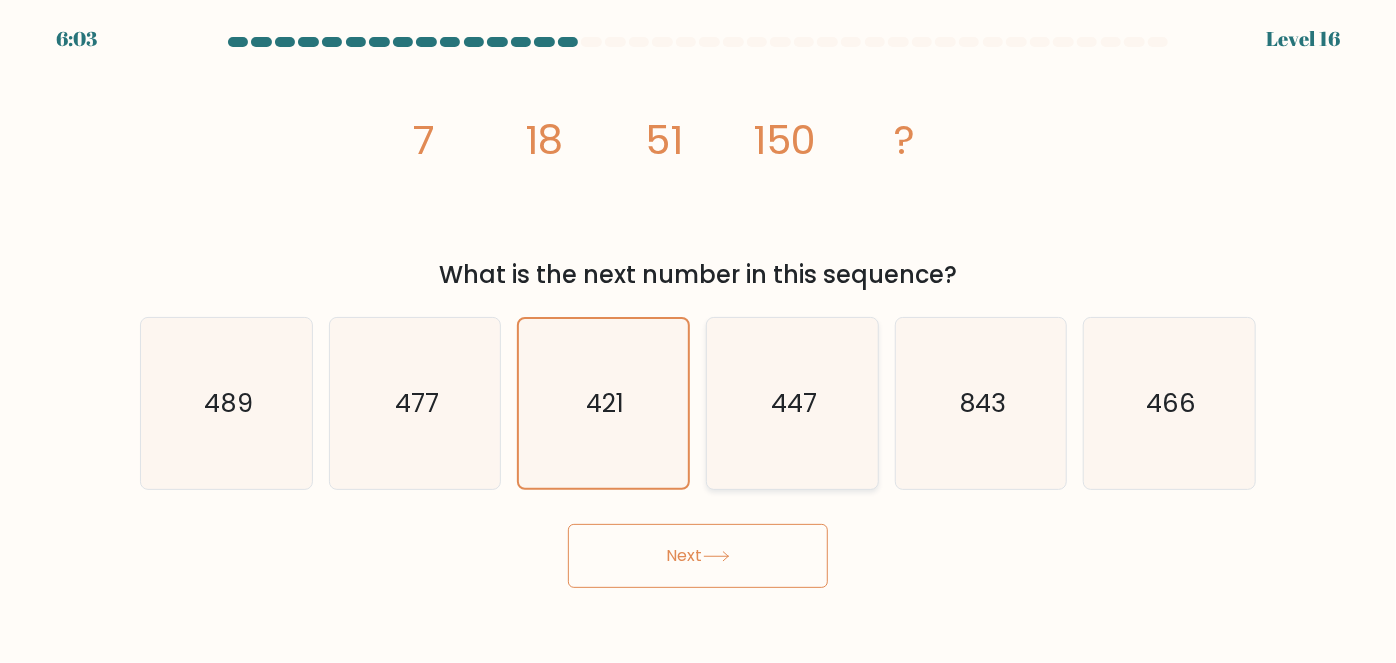 click on "447" at bounding box center (792, 403) 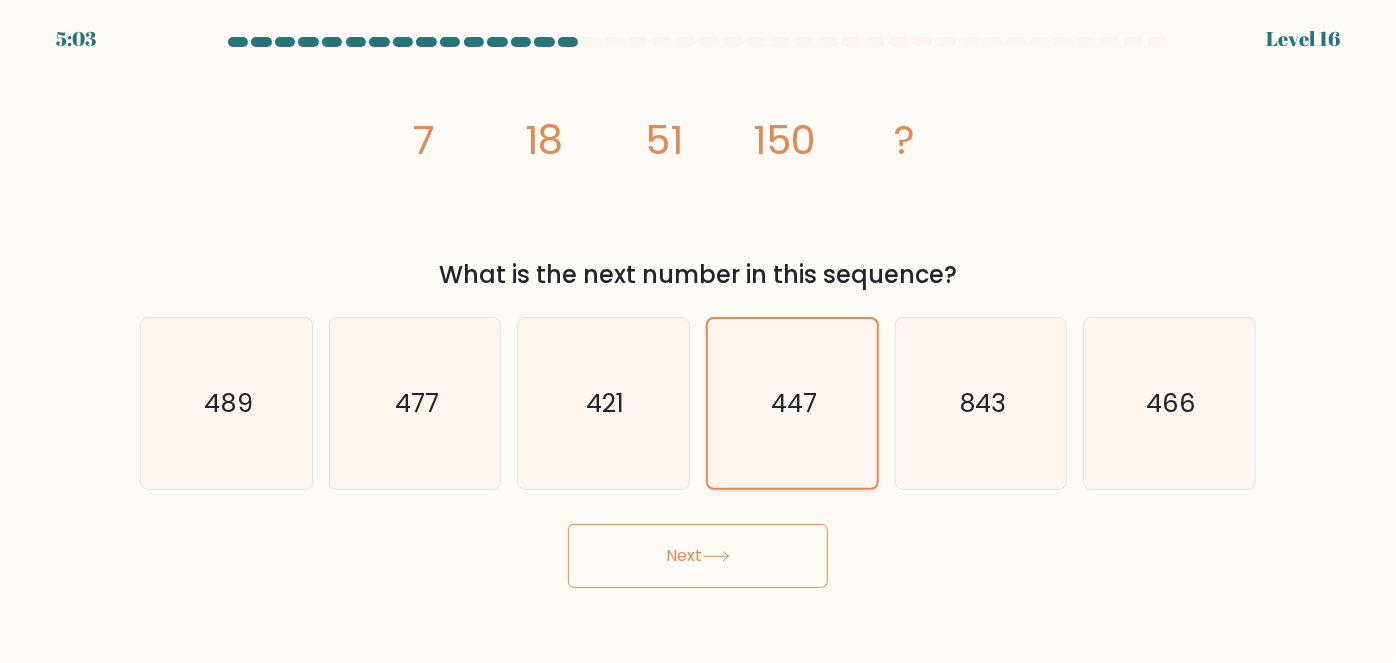 click on "447" at bounding box center [792, 403] 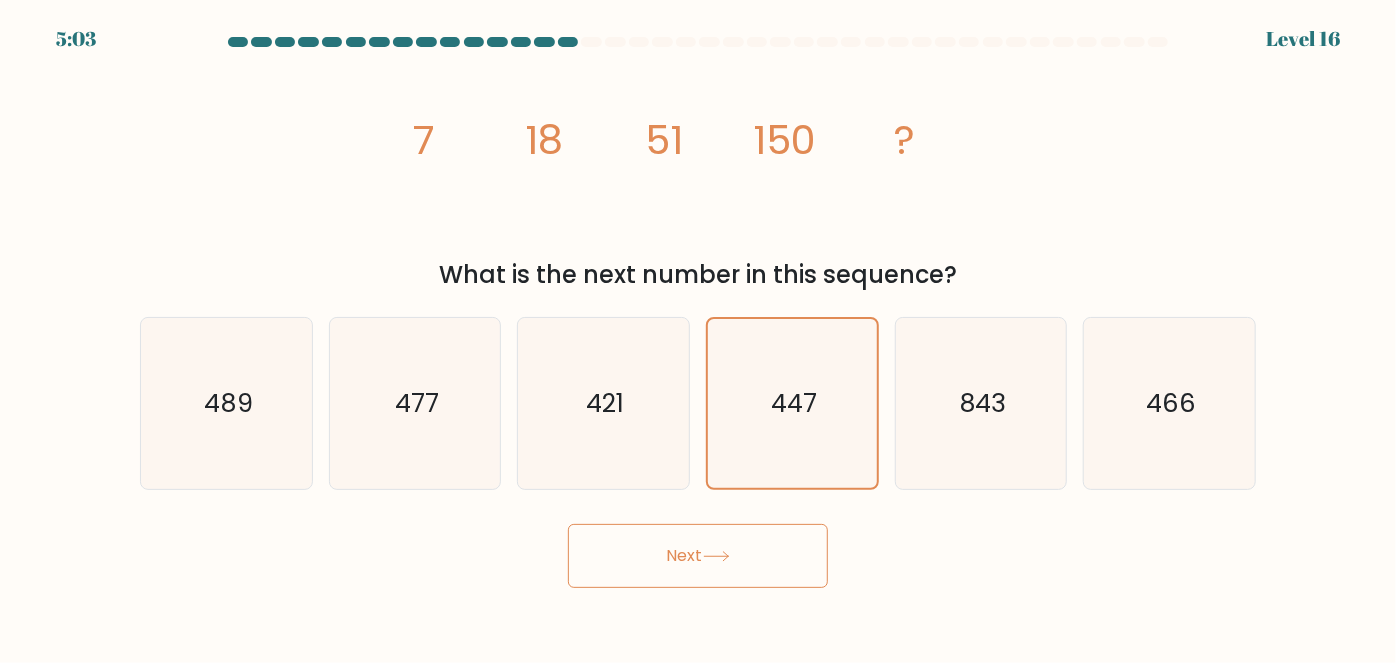 click on "Next" at bounding box center (698, 556) 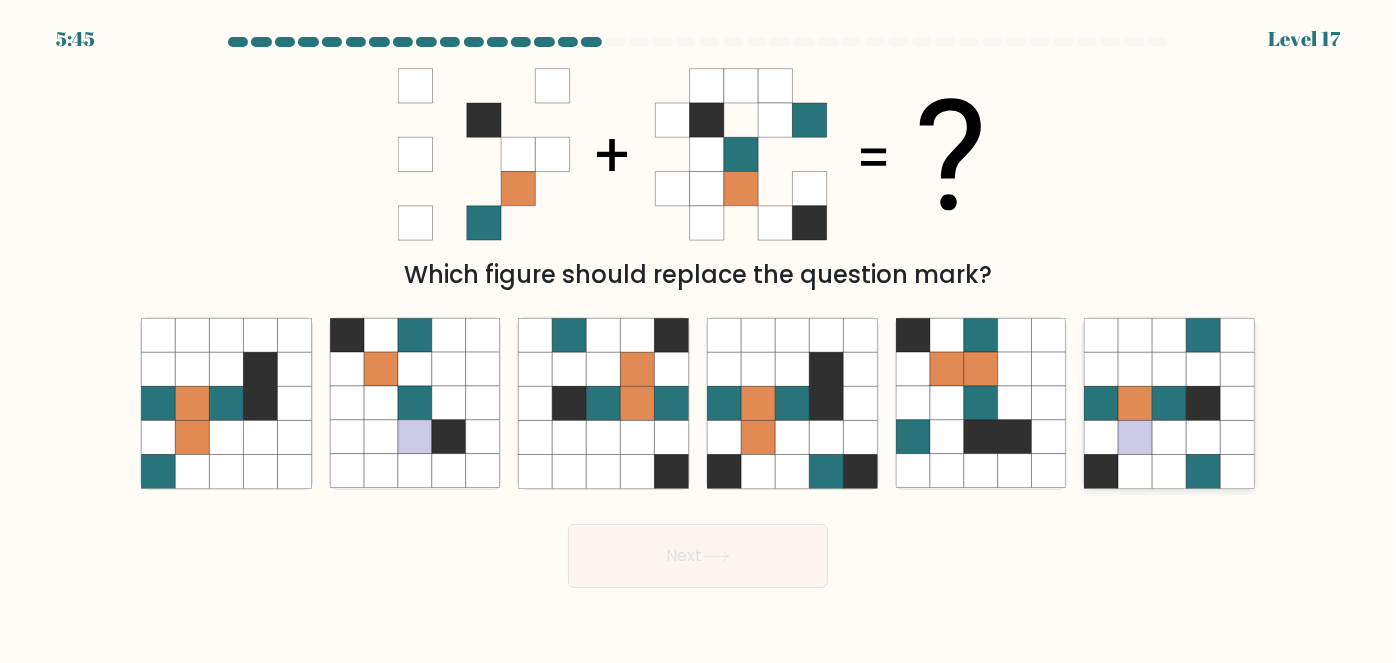 click at bounding box center (1170, 472) 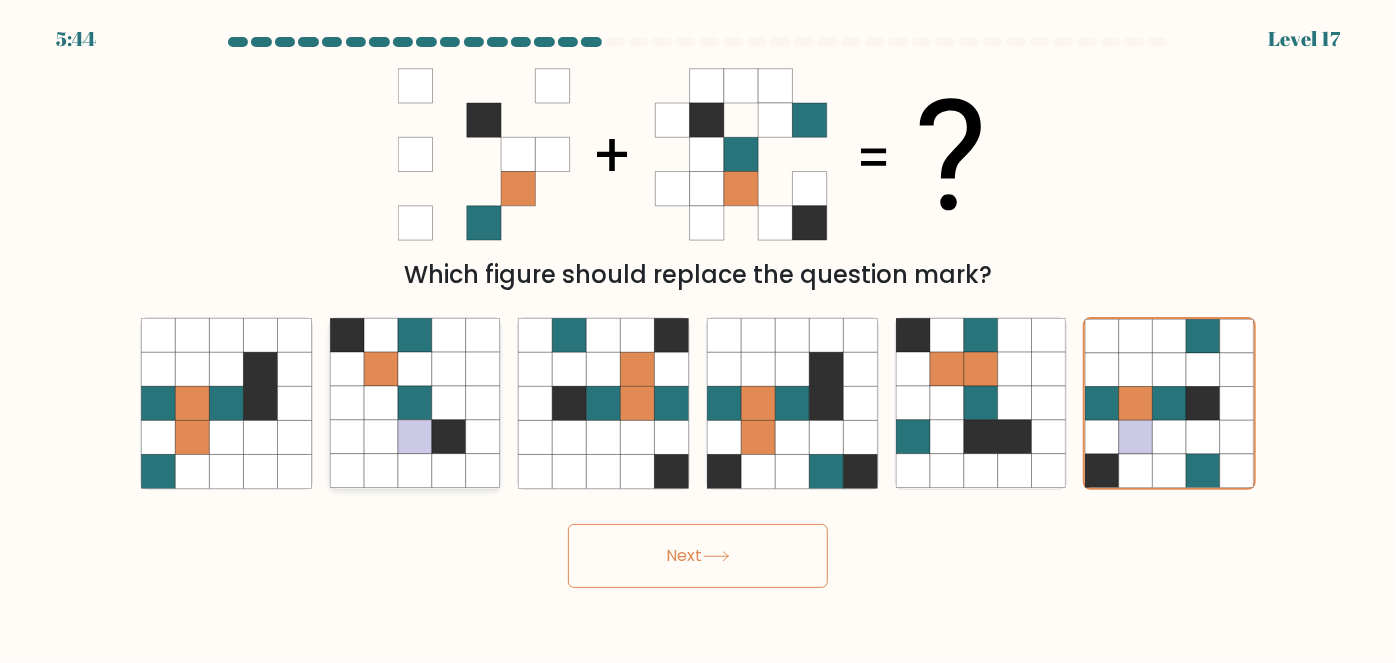 click at bounding box center (449, 404) 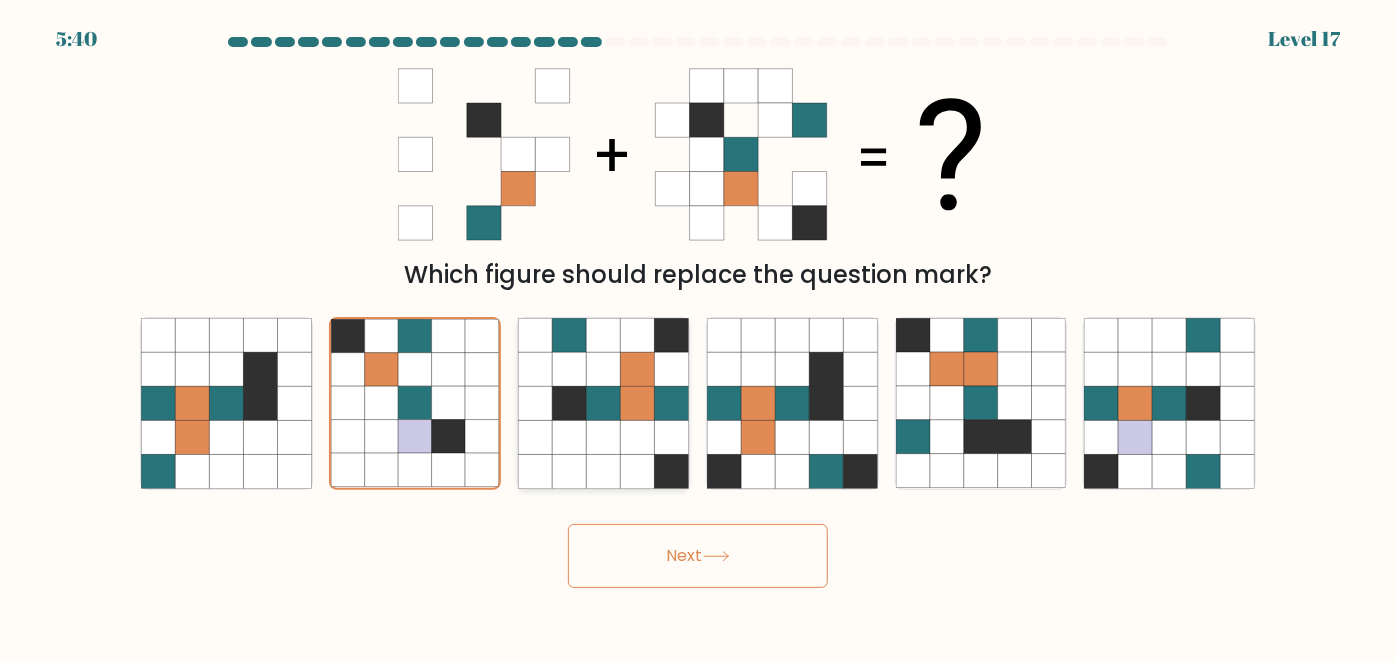 click at bounding box center (604, 404) 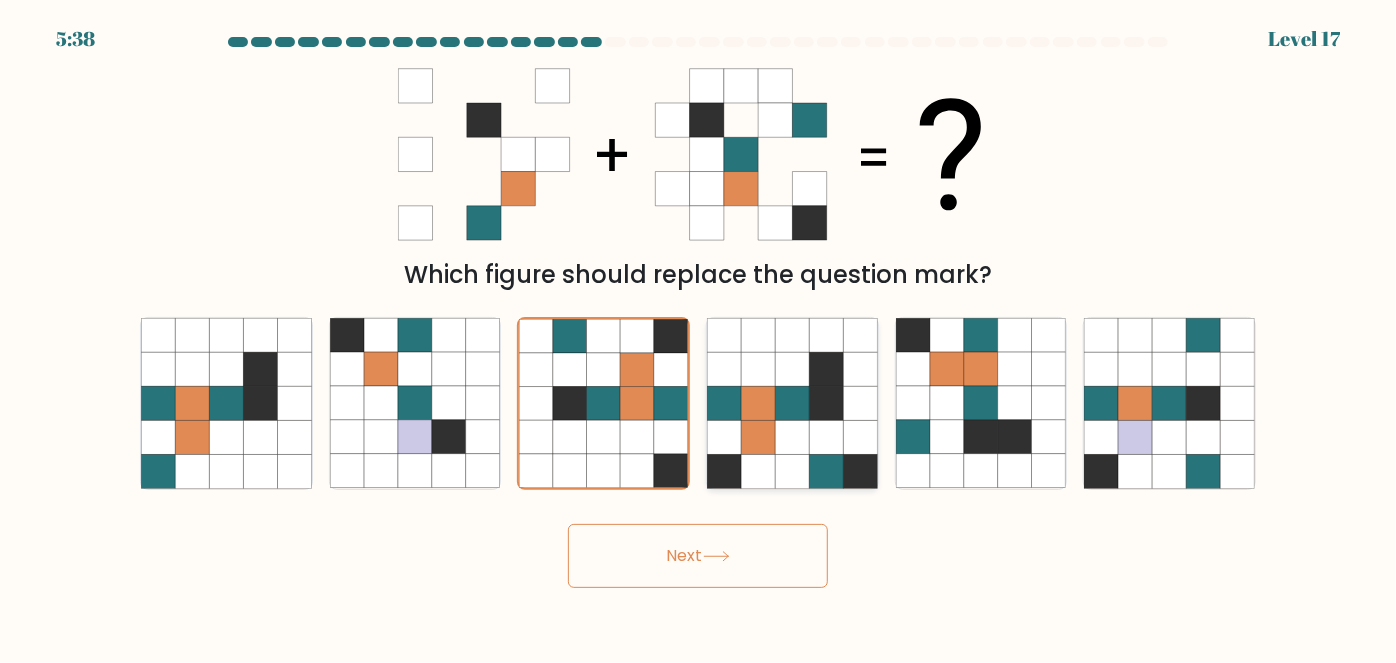 click at bounding box center [758, 438] 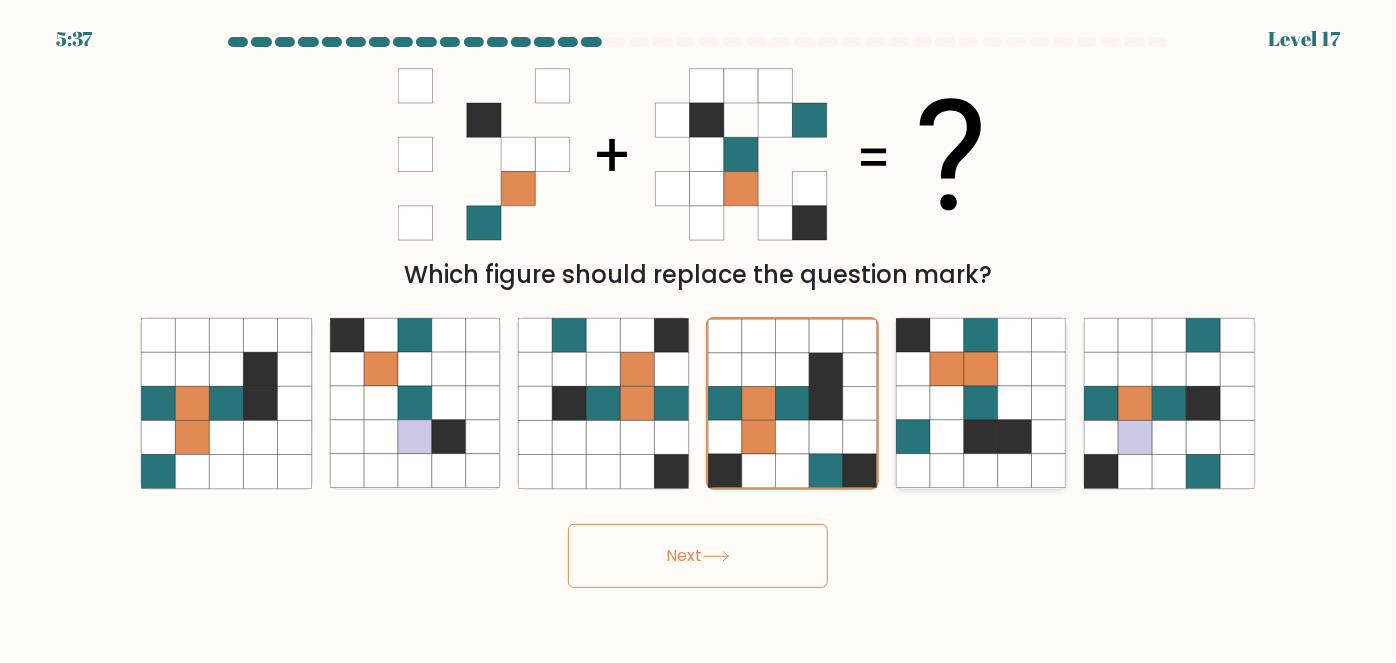 click at bounding box center (947, 438) 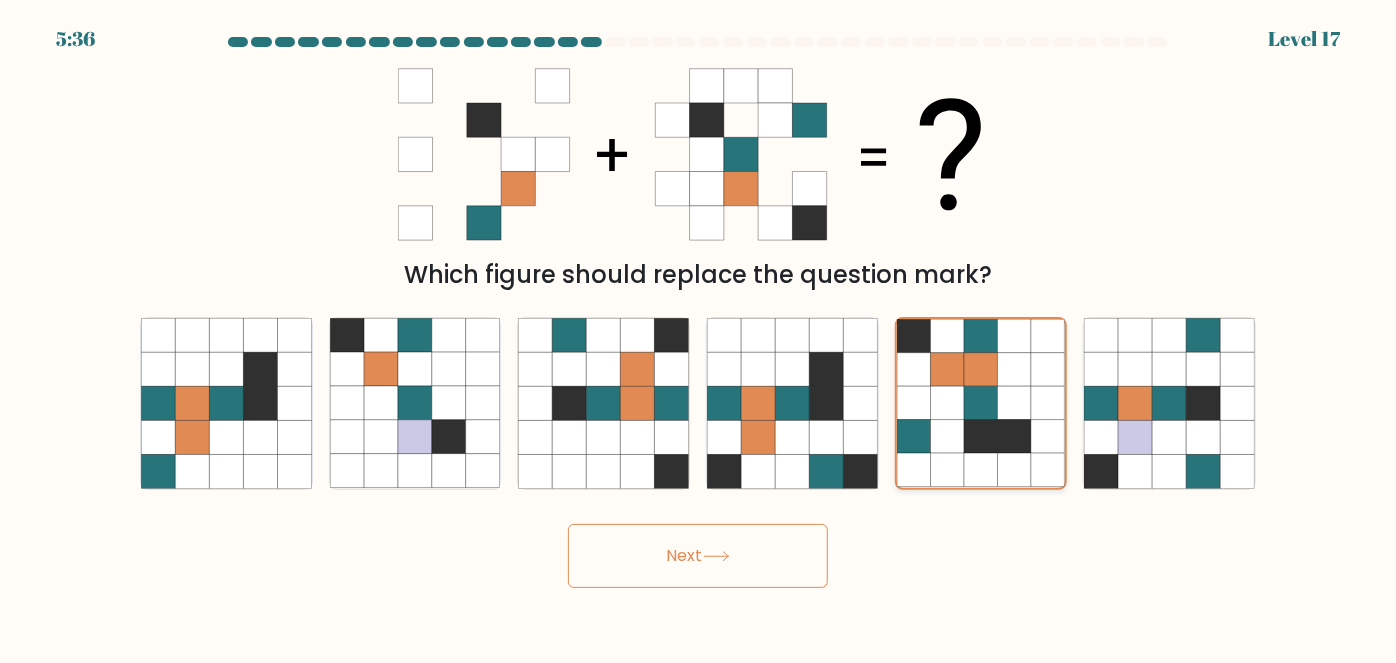 click at bounding box center (948, 437) 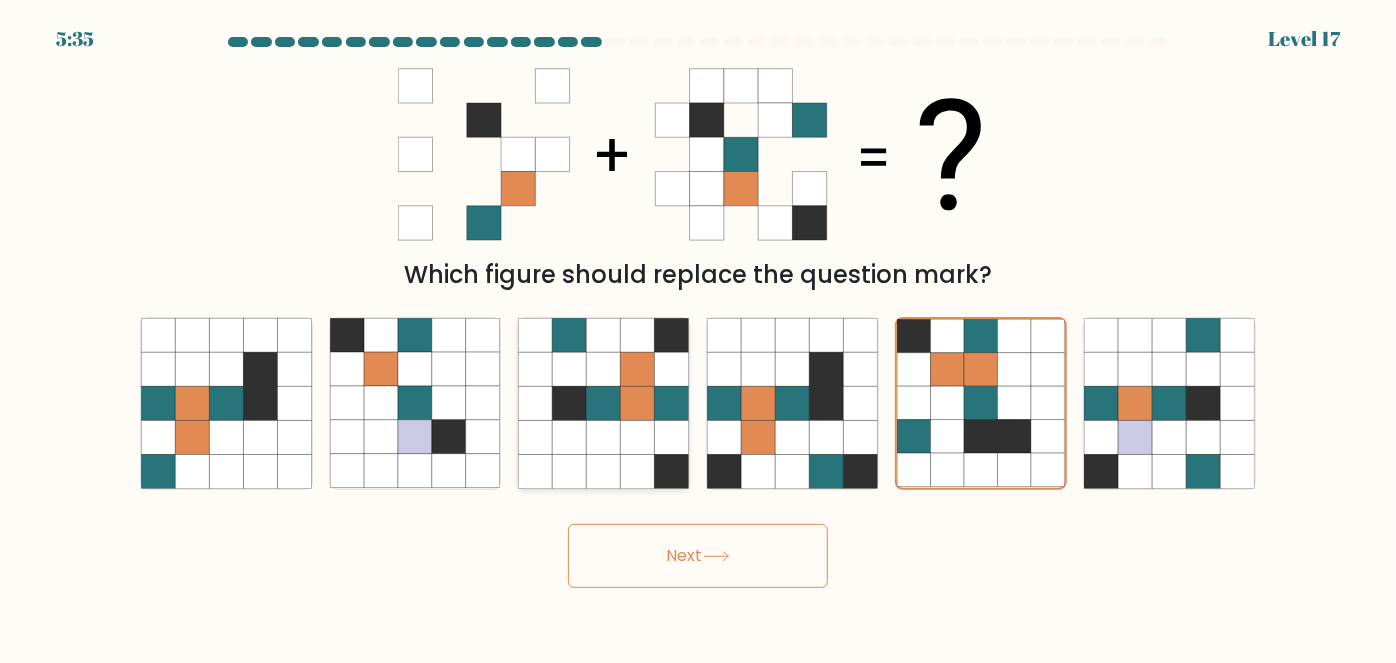 click at bounding box center (638, 472) 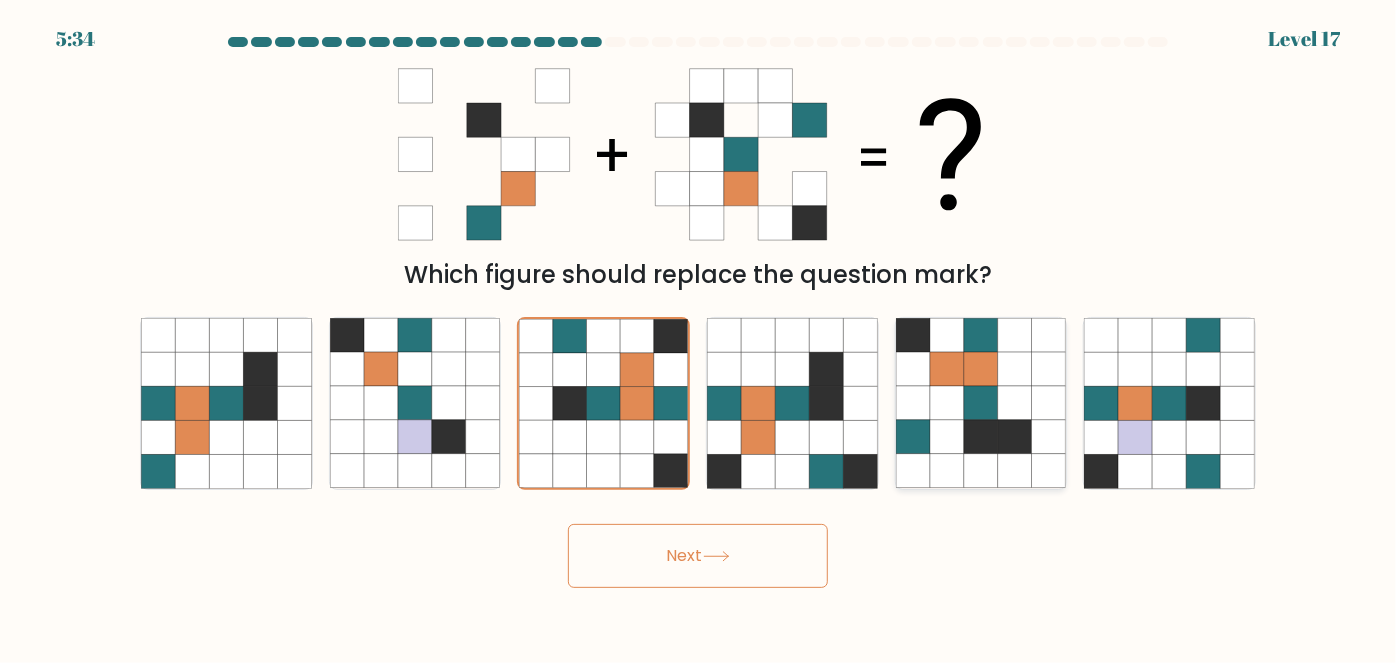 click at bounding box center [913, 438] 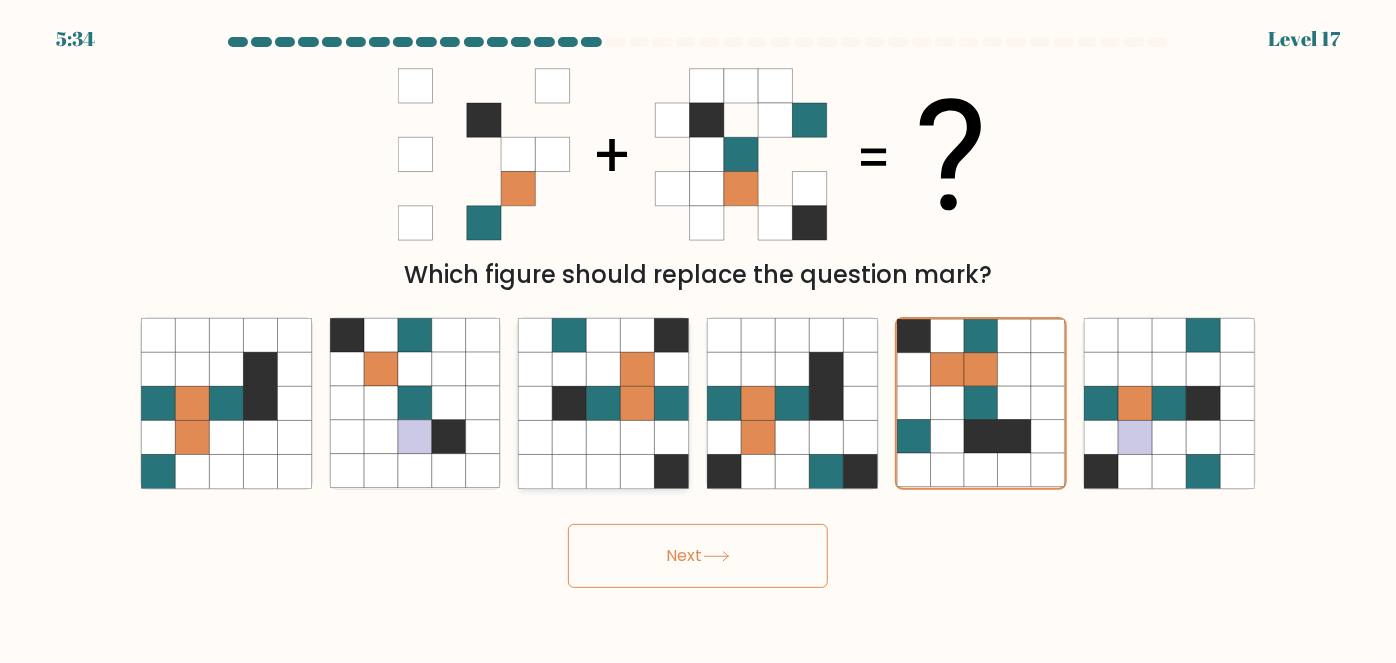 click at bounding box center [604, 438] 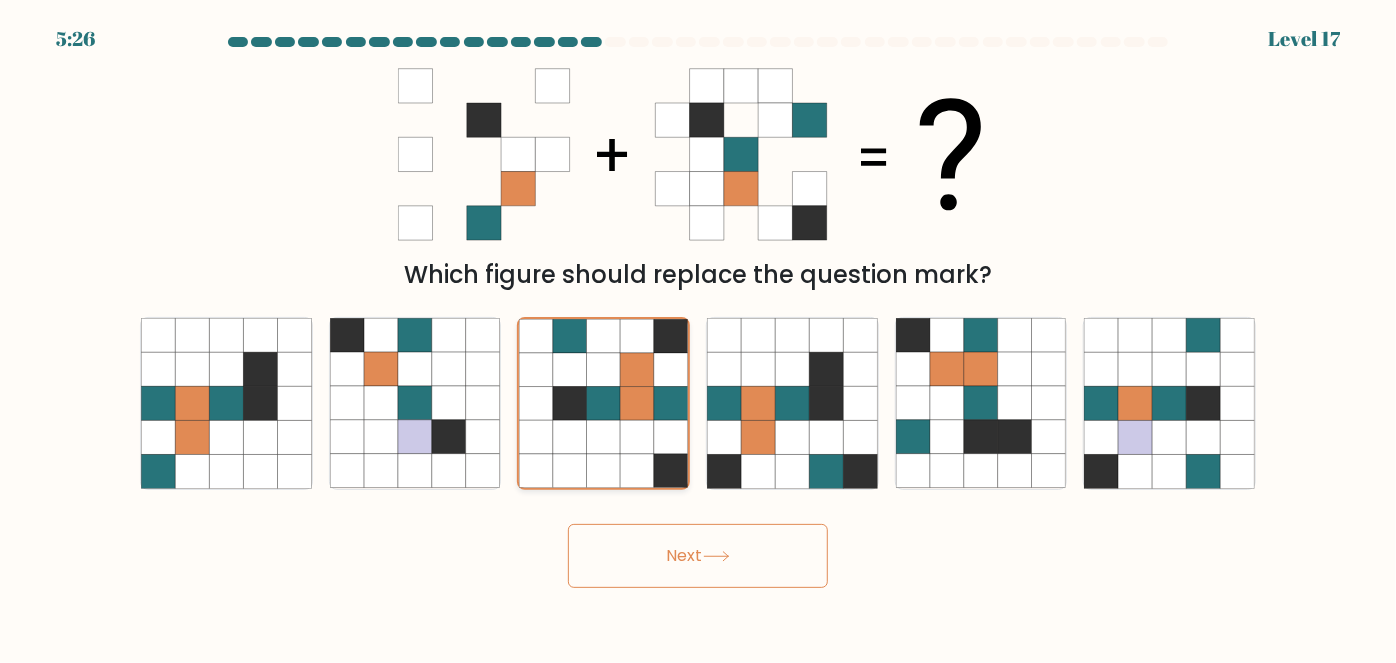 click at bounding box center [671, 437] 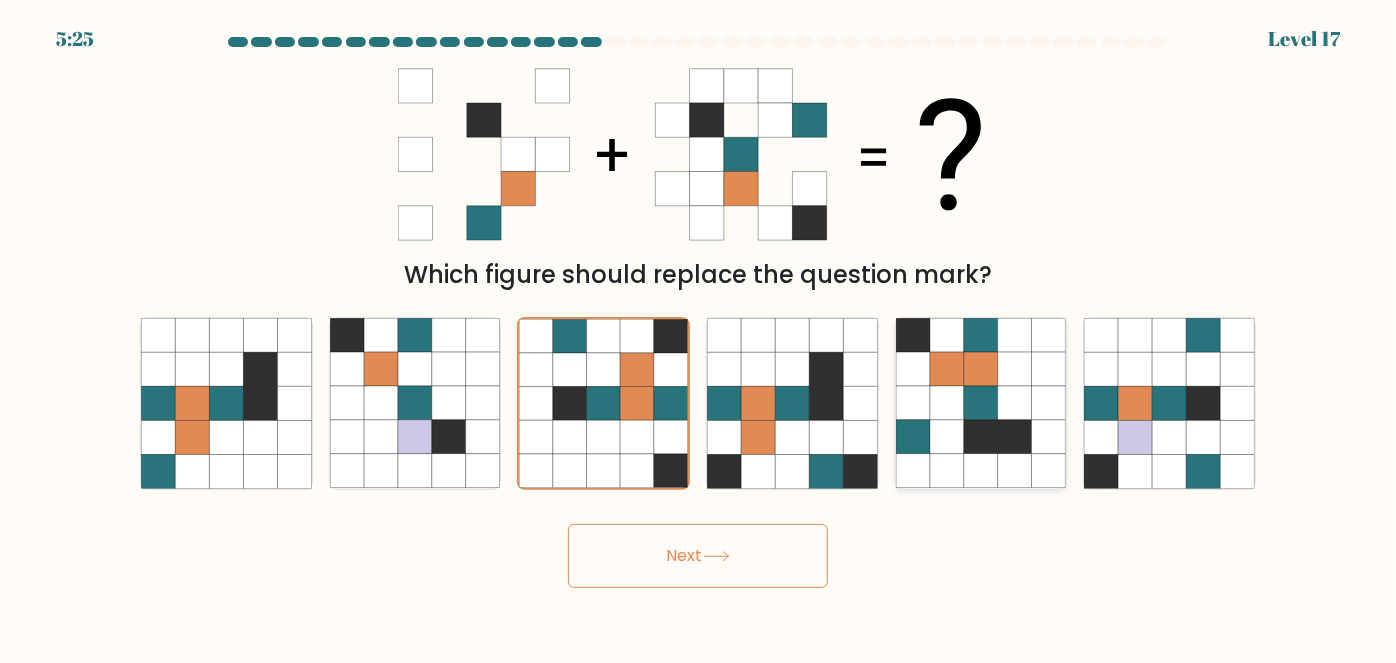 click at bounding box center [981, 438] 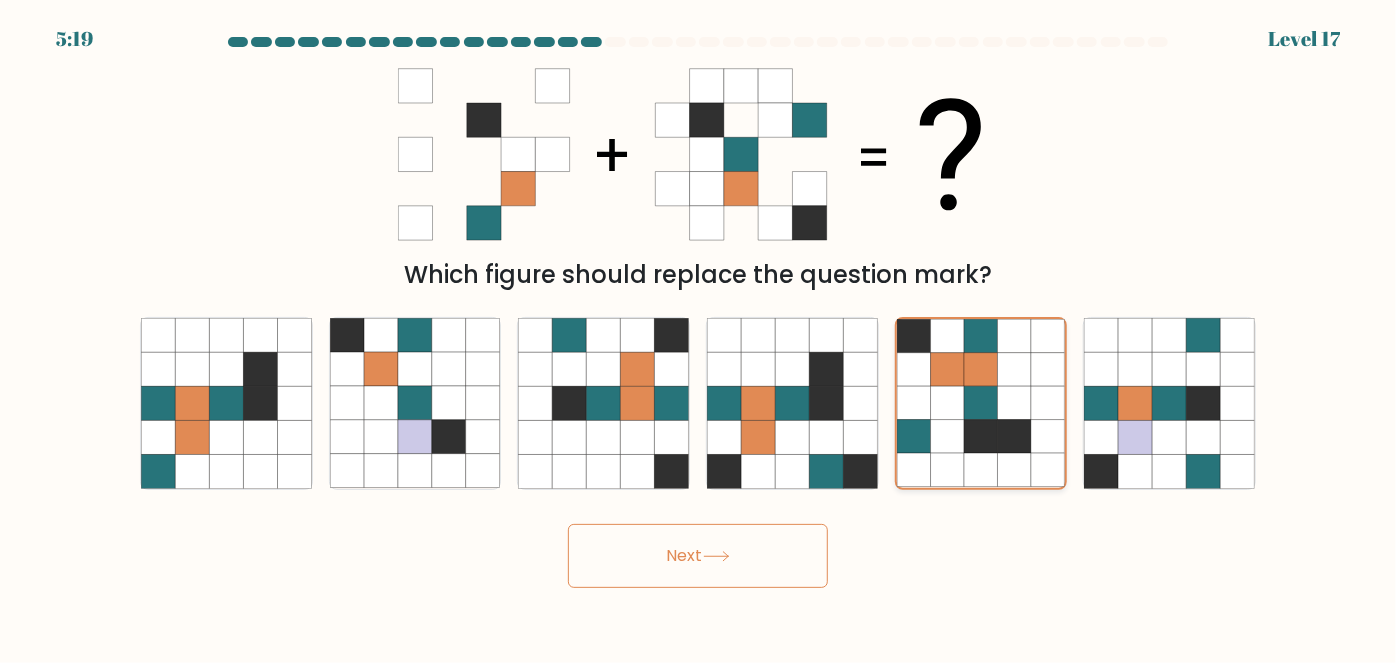 click at bounding box center (981, 471) 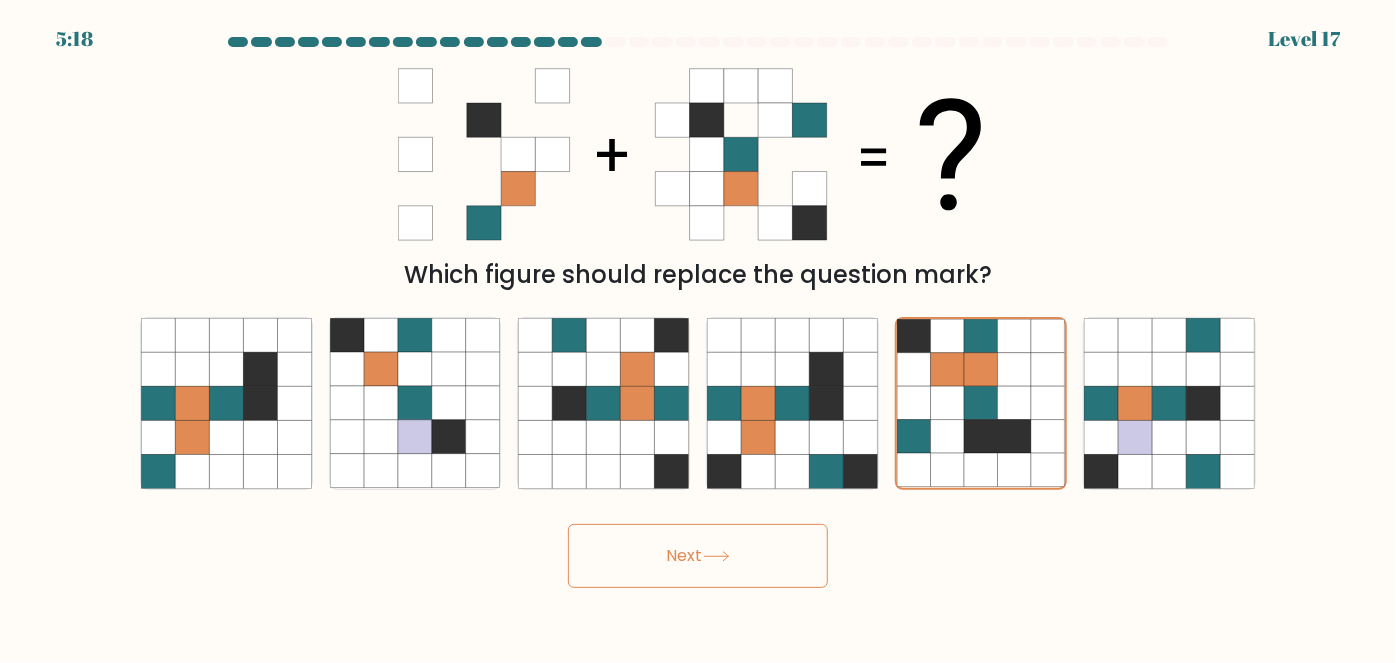 click at bounding box center (716, 556) 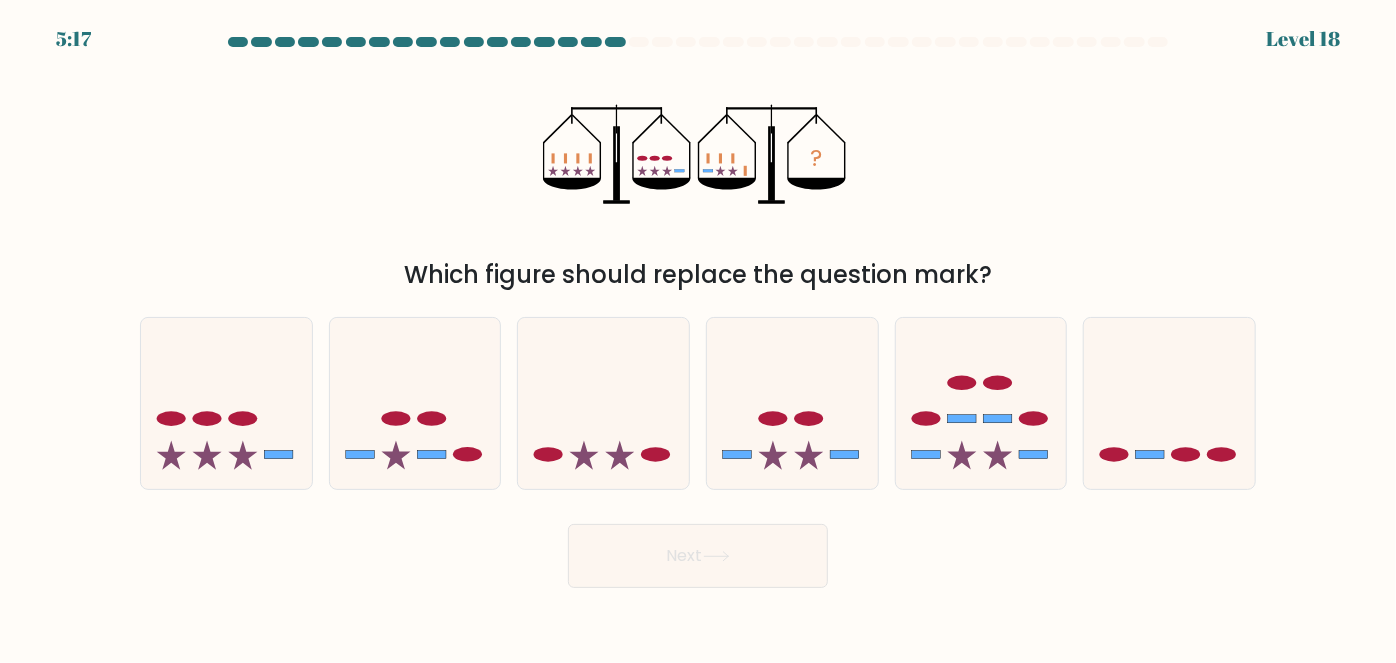 click on "?
Which figure should replace the question mark?" at bounding box center (698, 174) 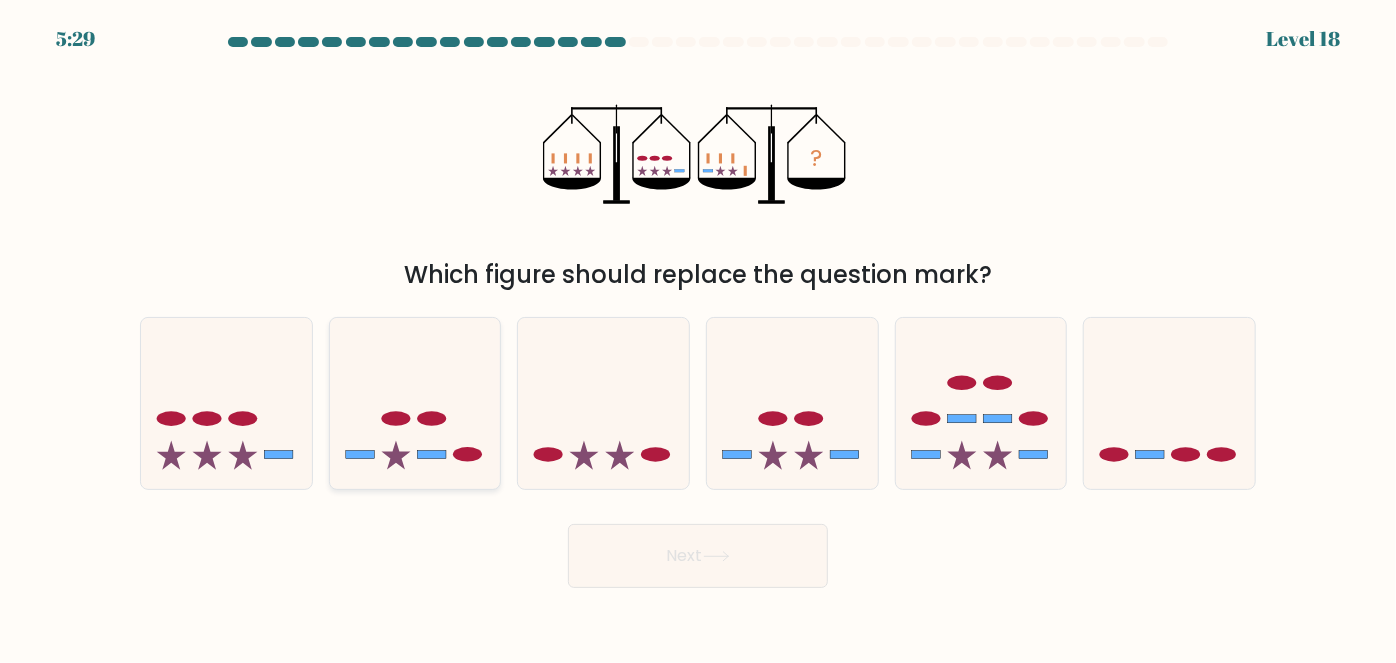 click at bounding box center (415, 403) 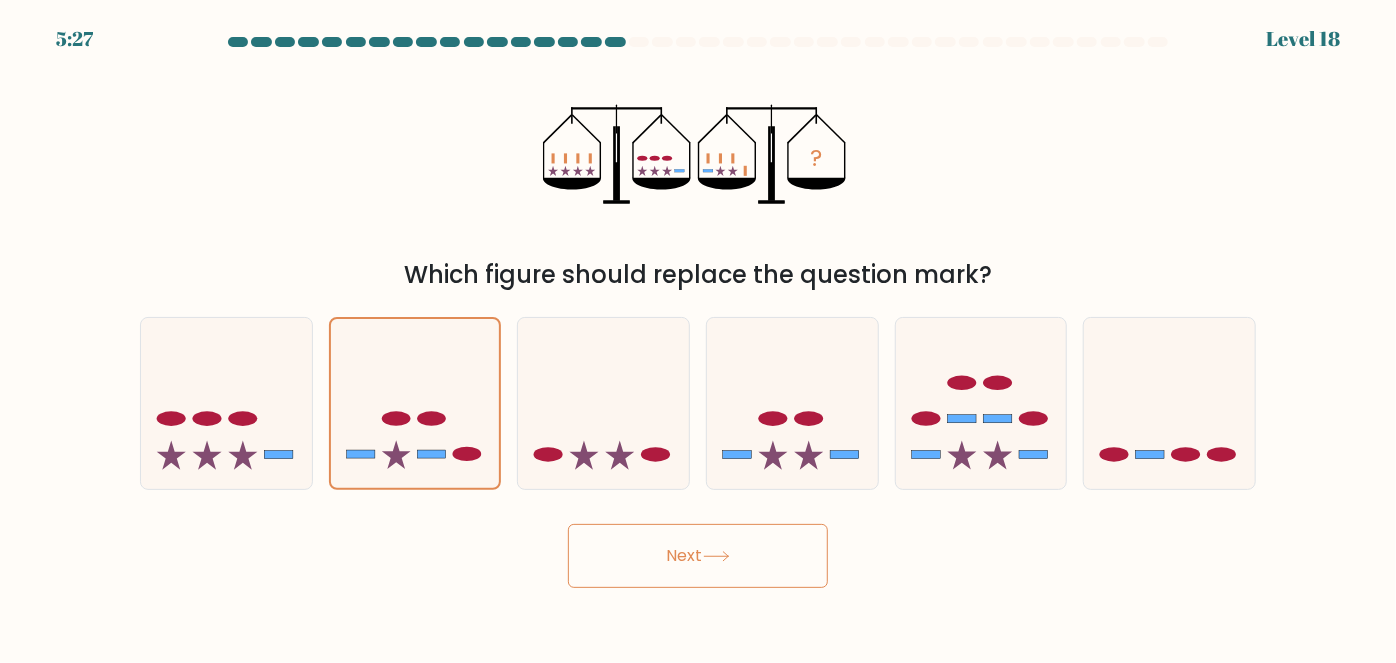 click on "Next" at bounding box center (698, 556) 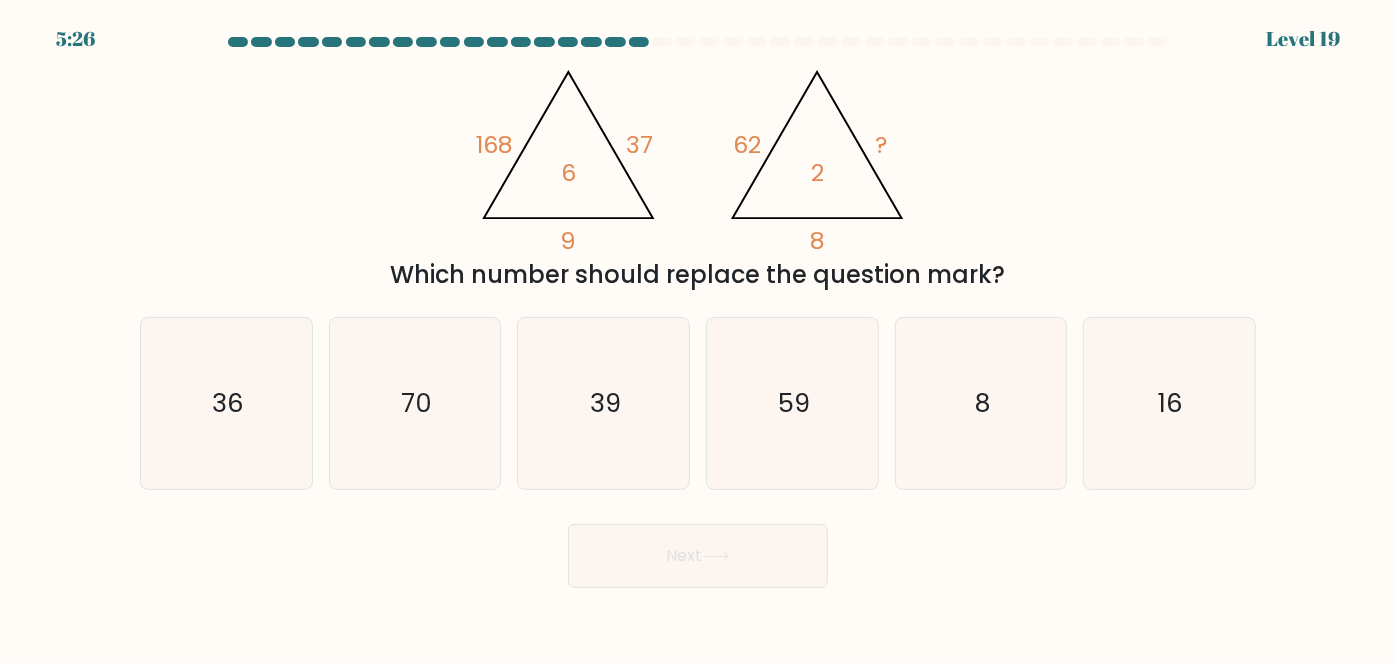 click on "@import url('https://fonts.googleapis.com/css?family=Abril+Fatface:400,100,100italic,300,300italic,400italic,500,500italic,700,700italic,900,900italic');                        168       37       9       6                                       @import url('https://fonts.googleapis.com/css?family=Abril+Fatface:400,100,100italic,300,300italic,400italic,500,500italic,700,700italic,900,900italic');                        62       ?       8       2
Which number should replace the question mark?" at bounding box center (698, 174) 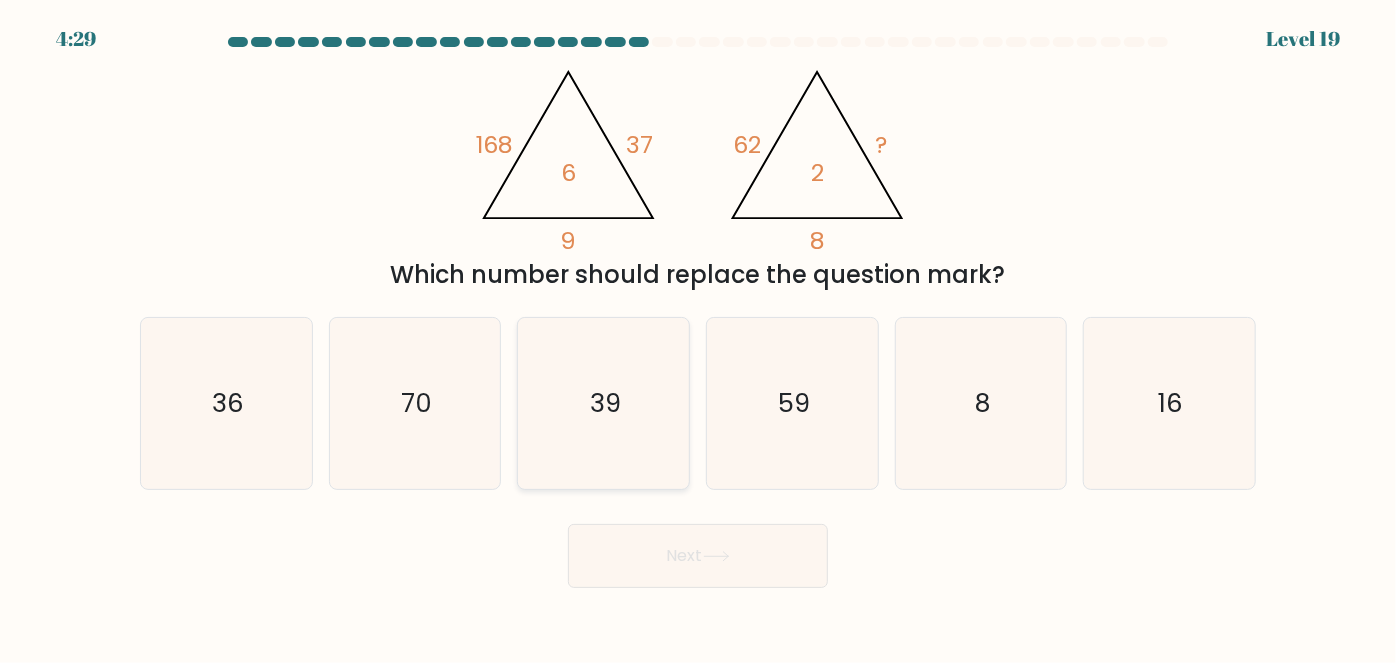 click on "39" at bounding box center (603, 403) 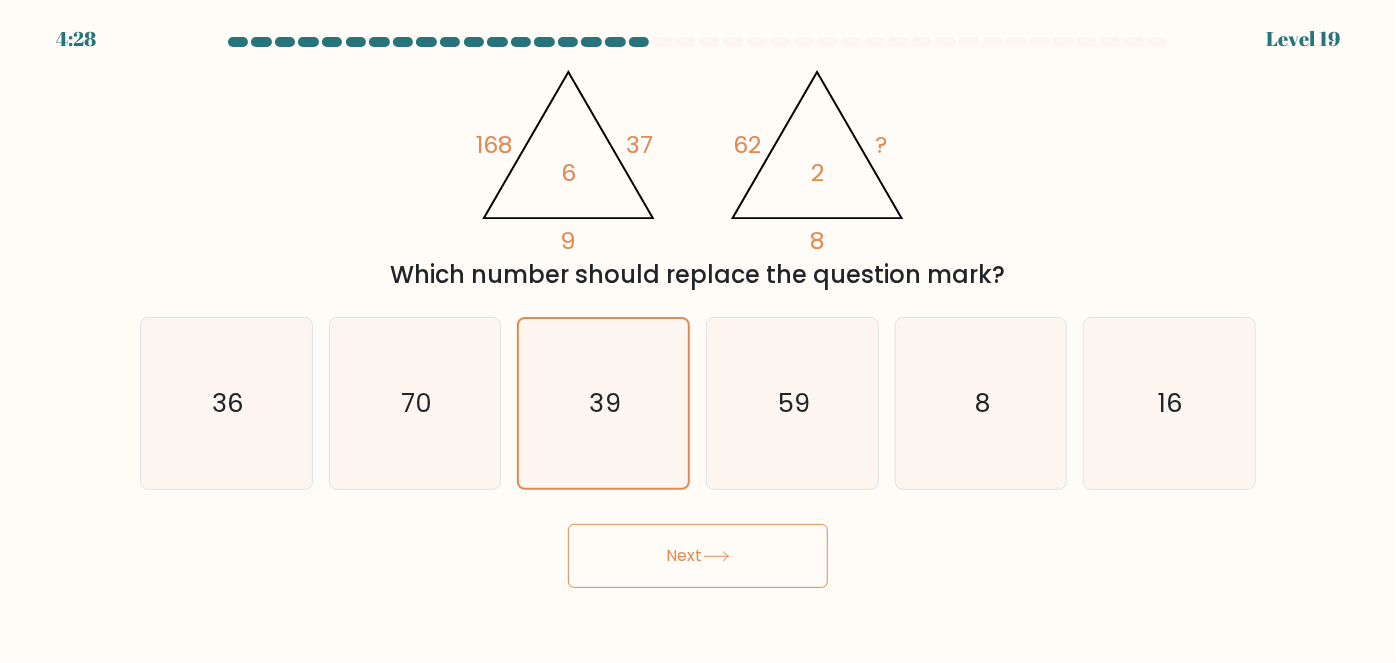 click on "Next" at bounding box center [698, 556] 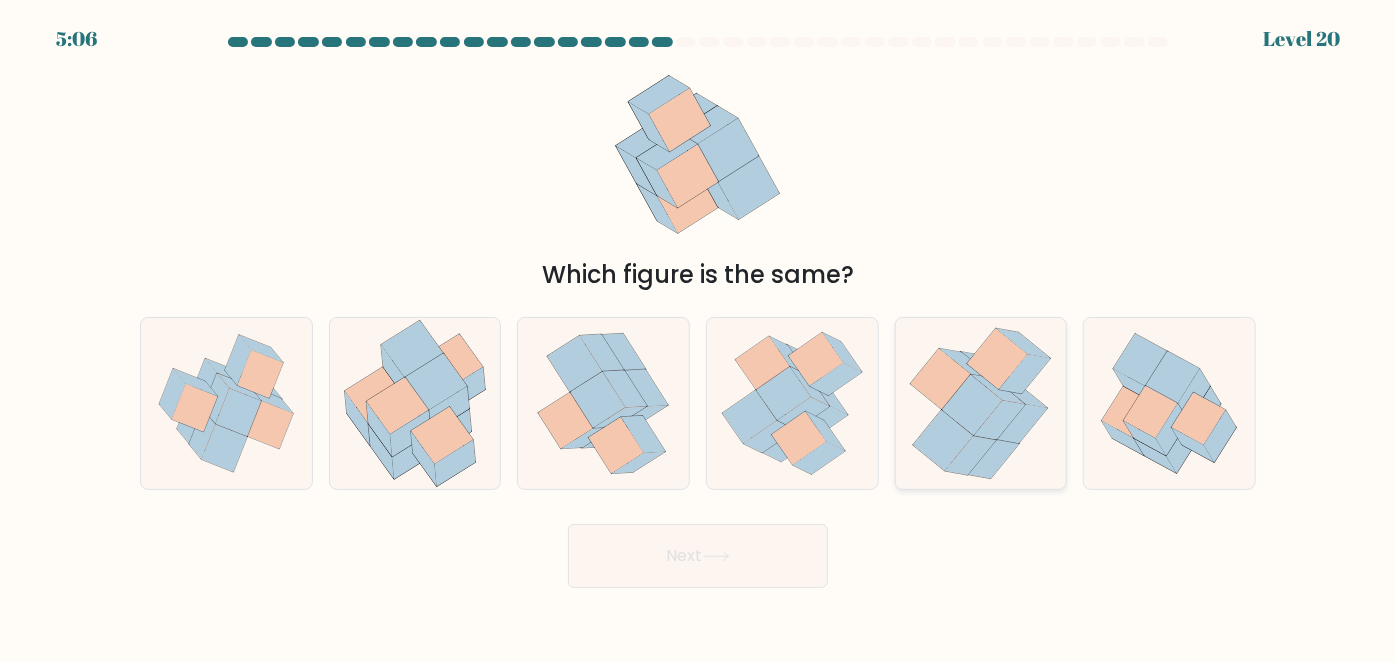 click at bounding box center (944, 440) 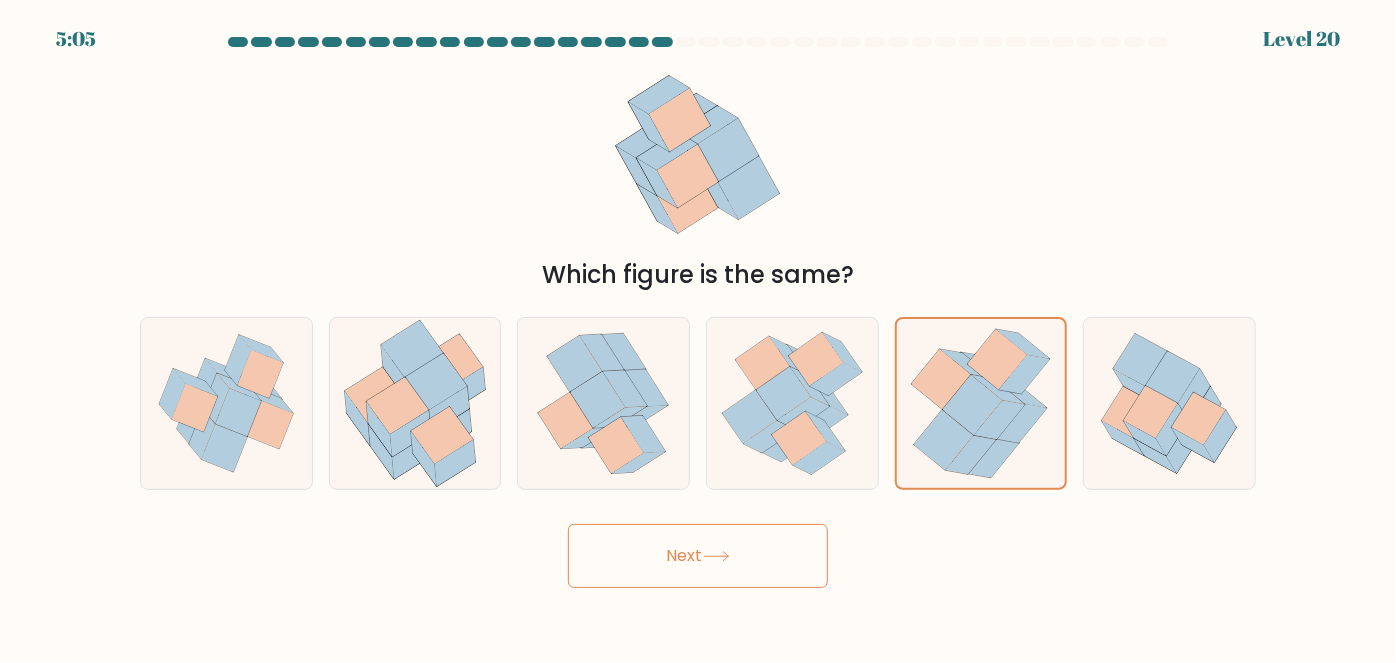 click on "Next" at bounding box center [698, 556] 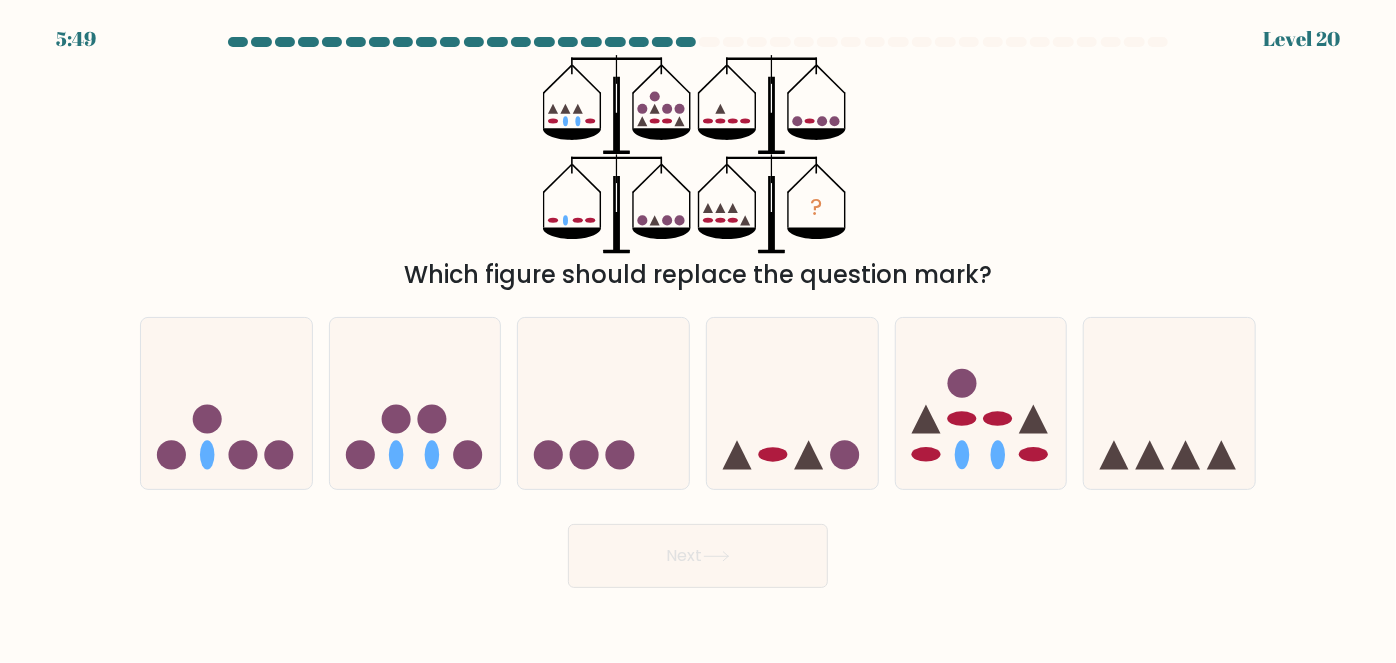 click on "?
Which figure should replace the question mark?" at bounding box center (698, 174) 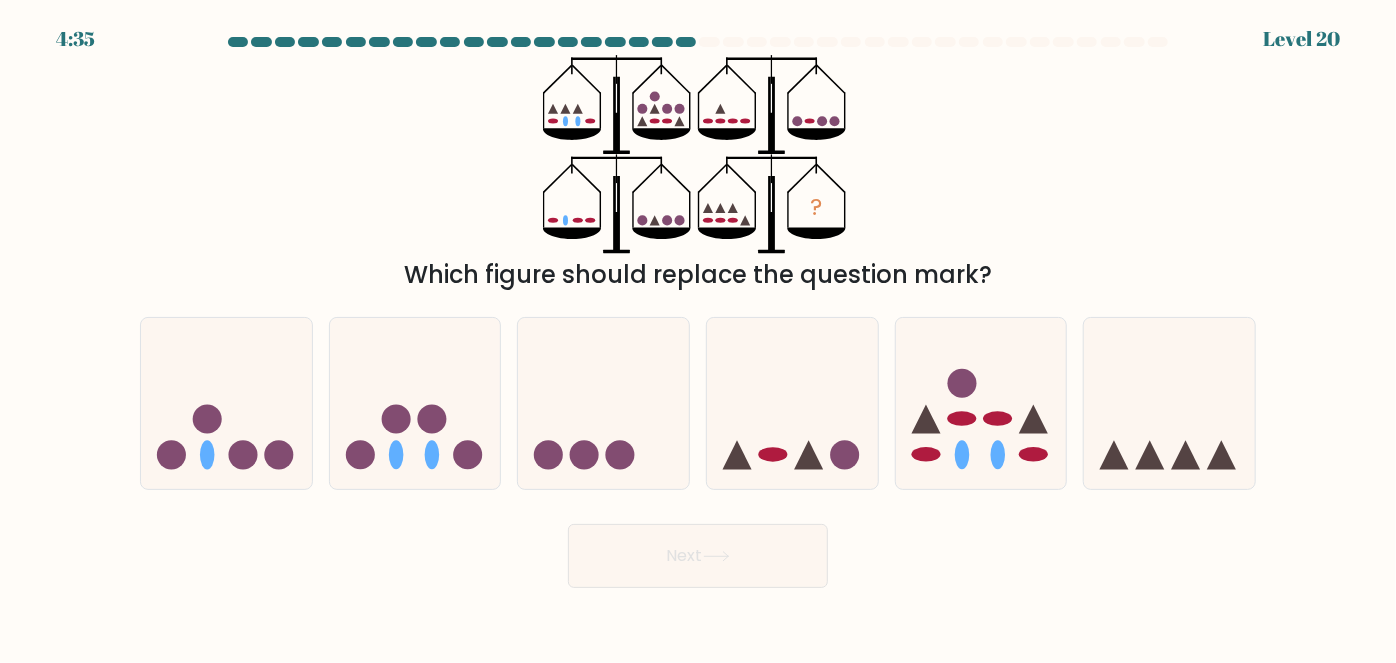 click on "Next" at bounding box center [698, 551] 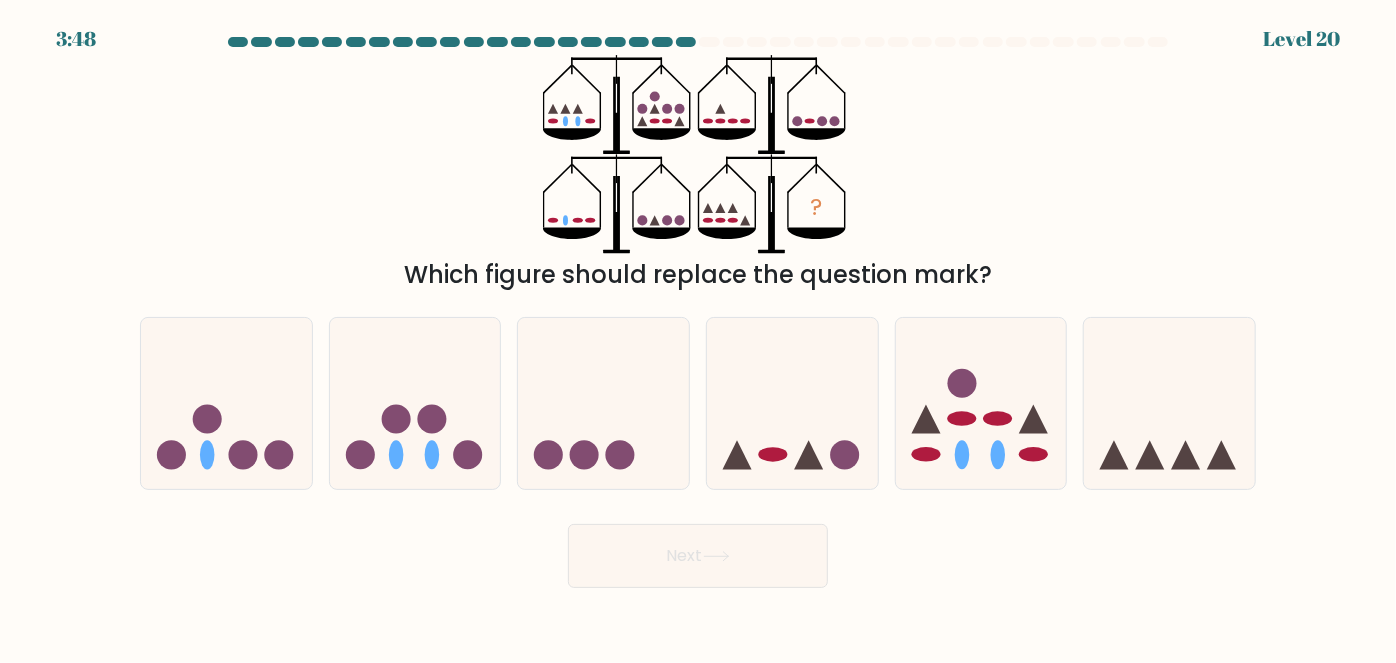 drag, startPoint x: 156, startPoint y: 435, endPoint x: 536, endPoint y: 520, distance: 389.39056 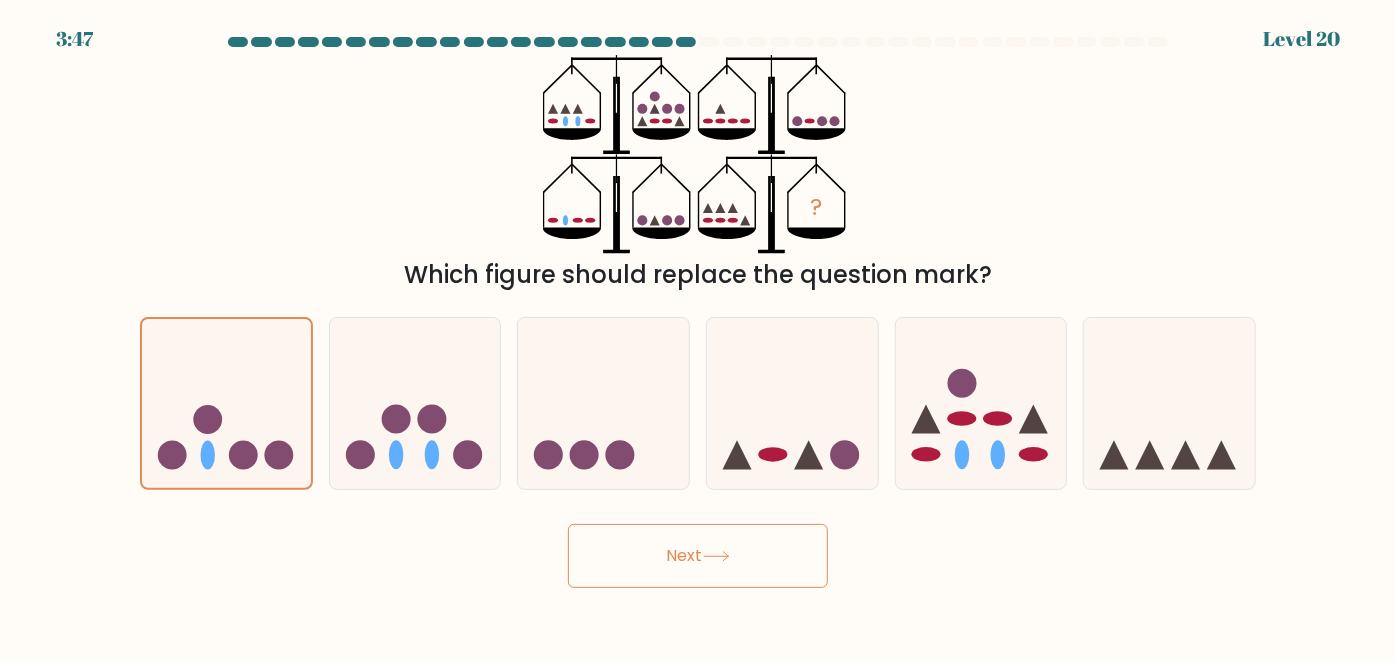 click on "Next" at bounding box center (698, 556) 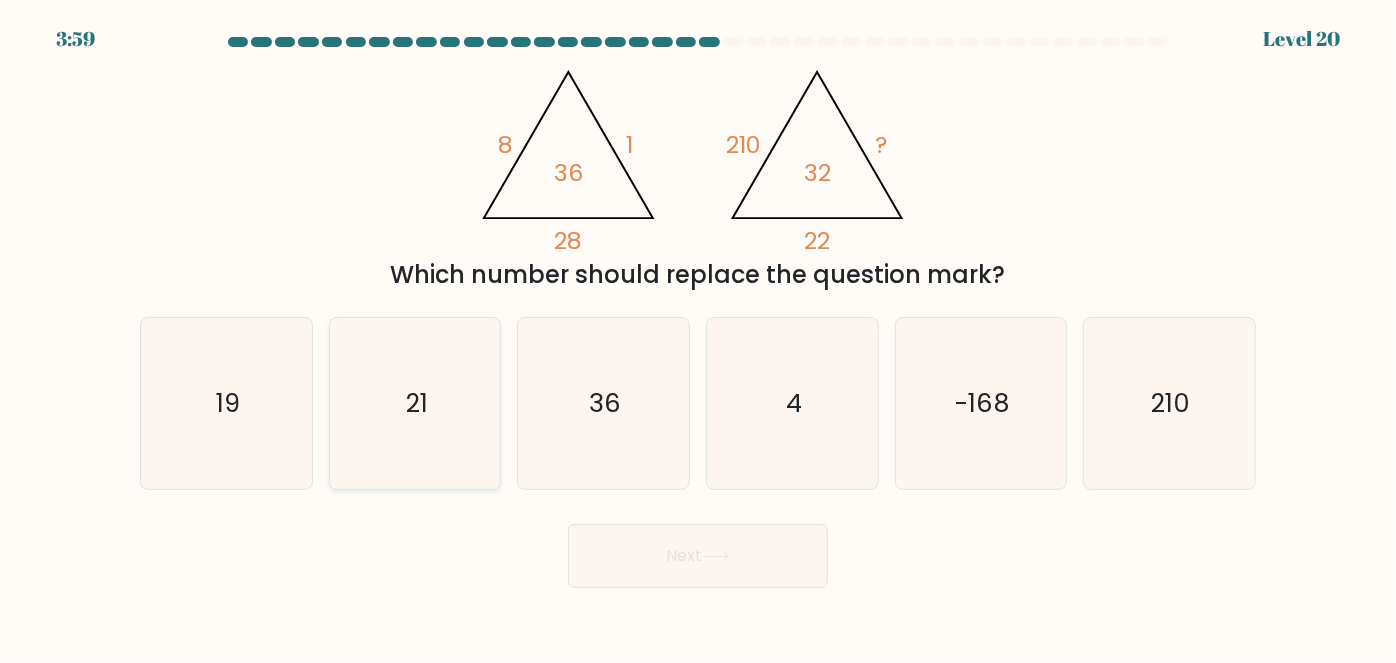 click on "21" at bounding box center (415, 403) 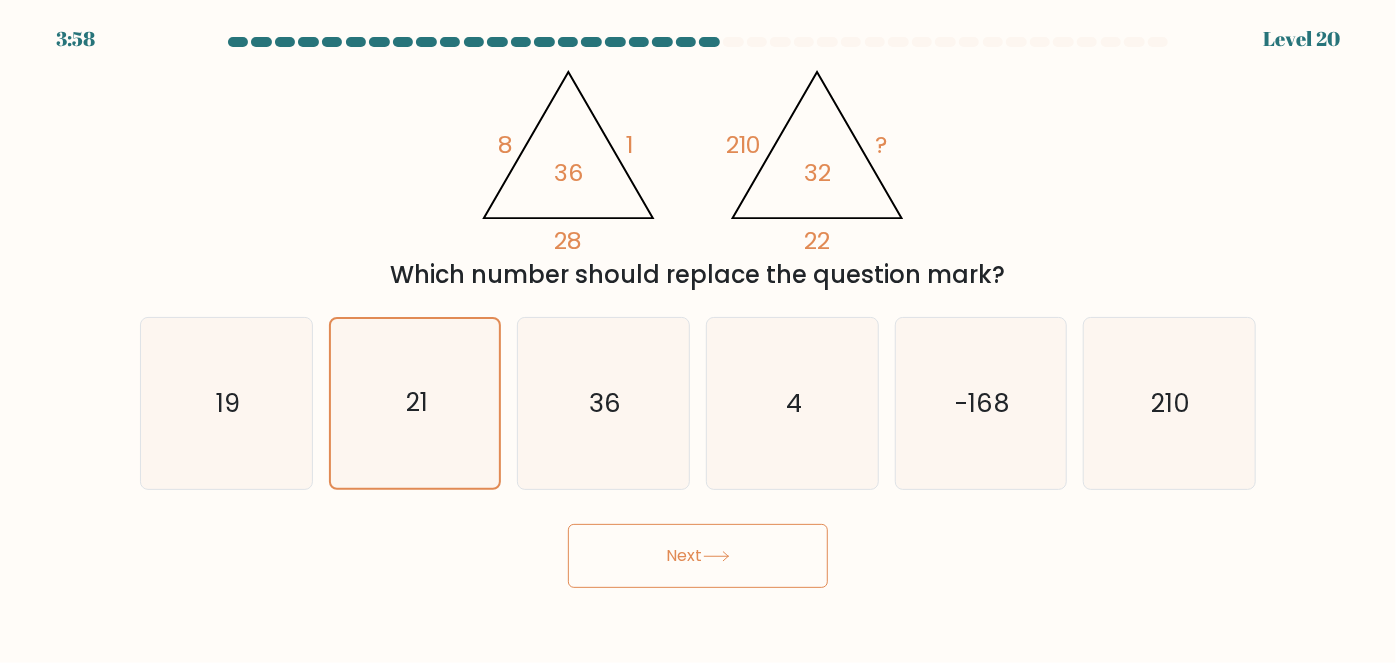 click on "Next" at bounding box center [698, 556] 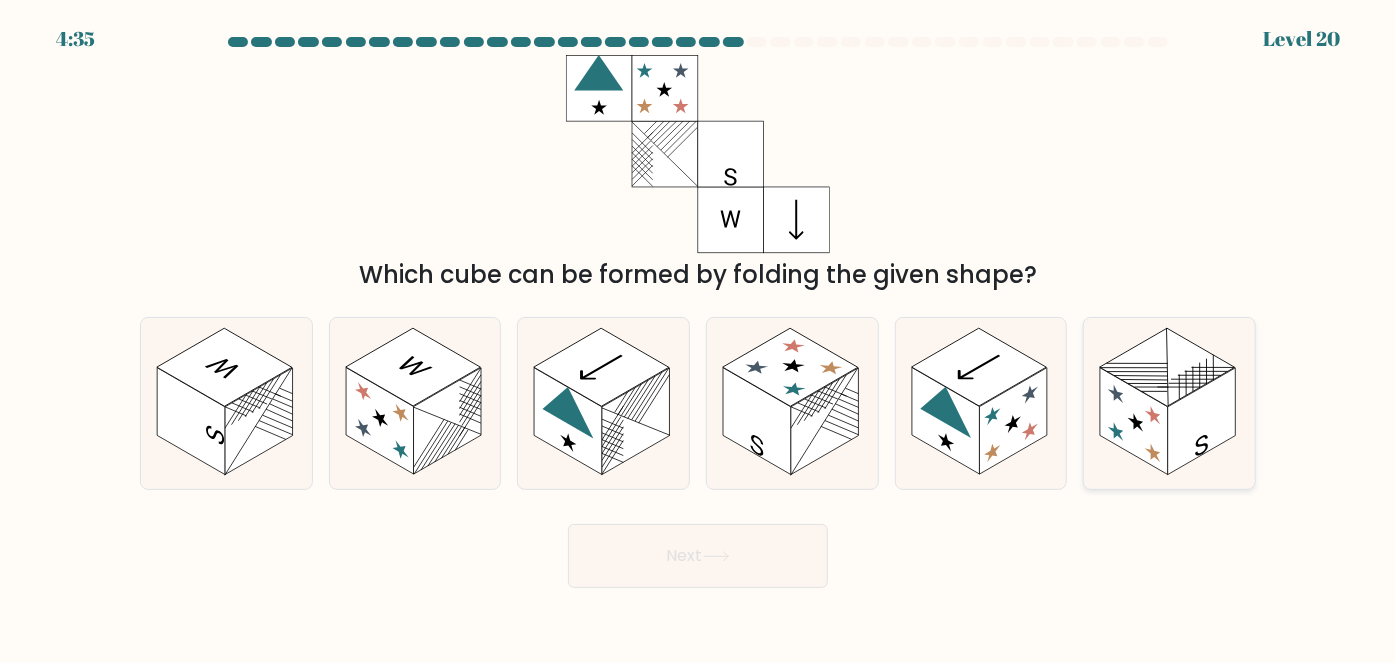 click at bounding box center [1134, 421] 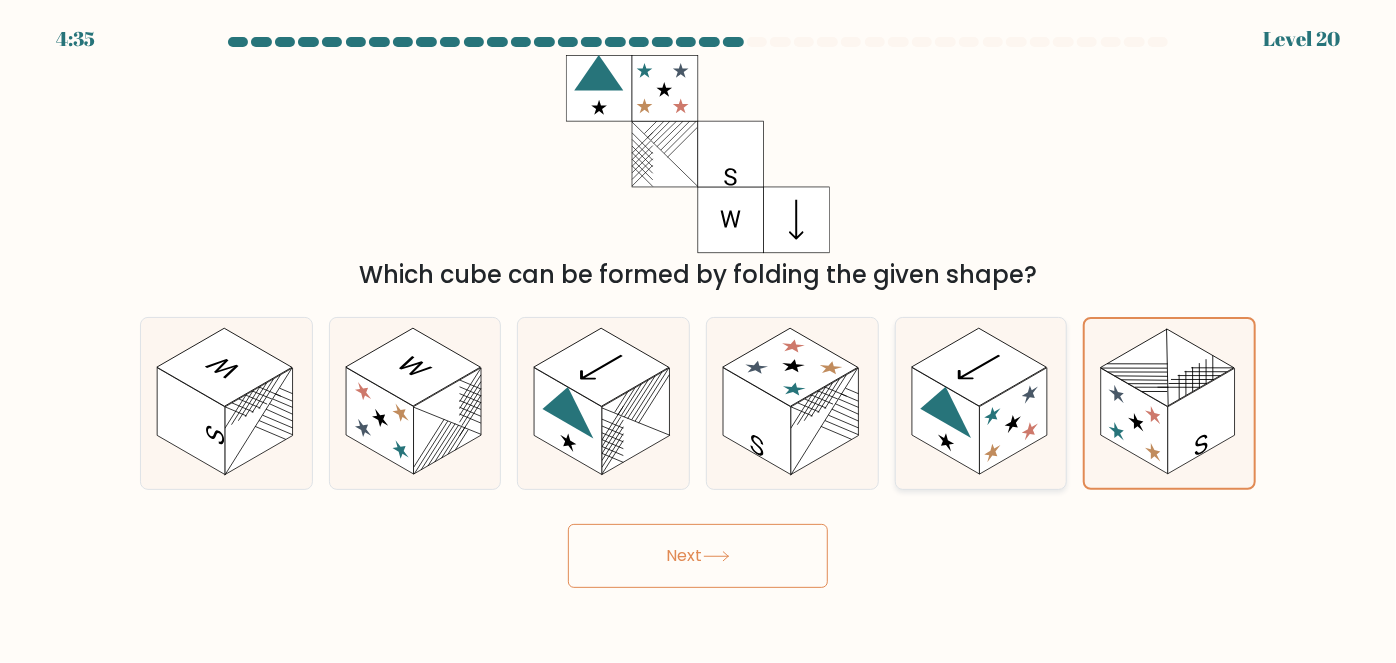 click at bounding box center (992, 415) 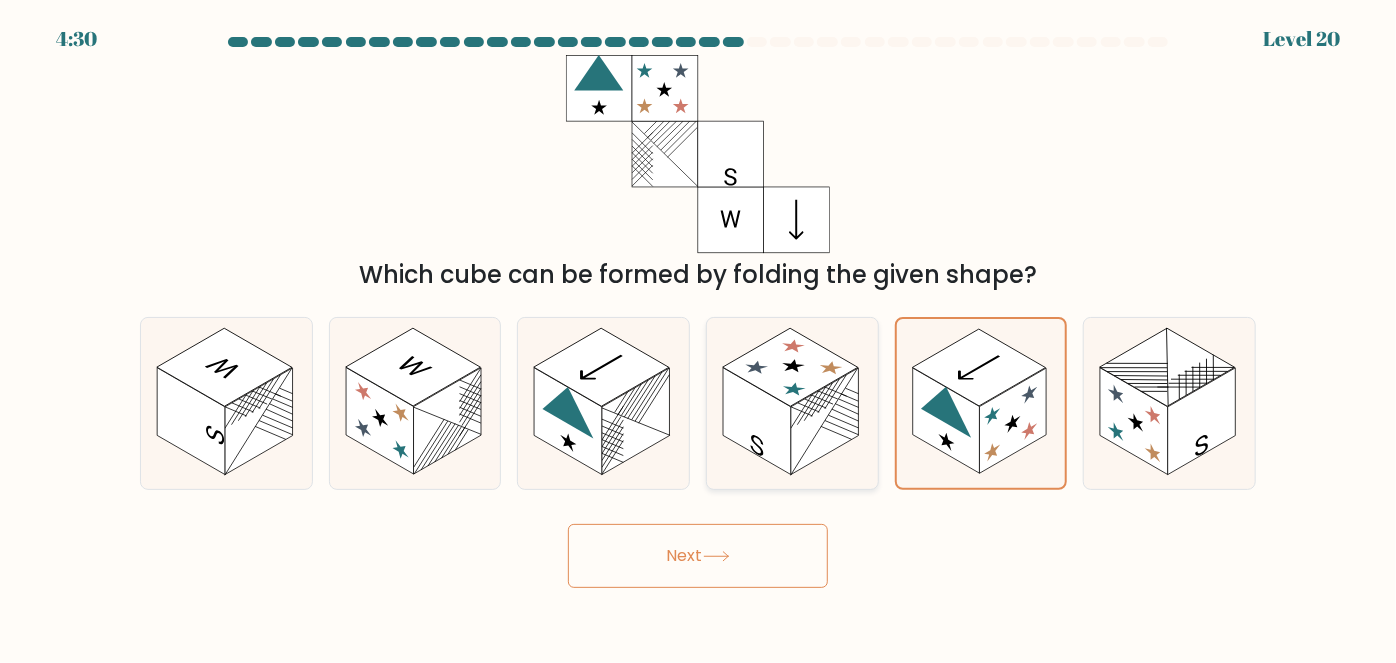 click at bounding box center [792, 403] 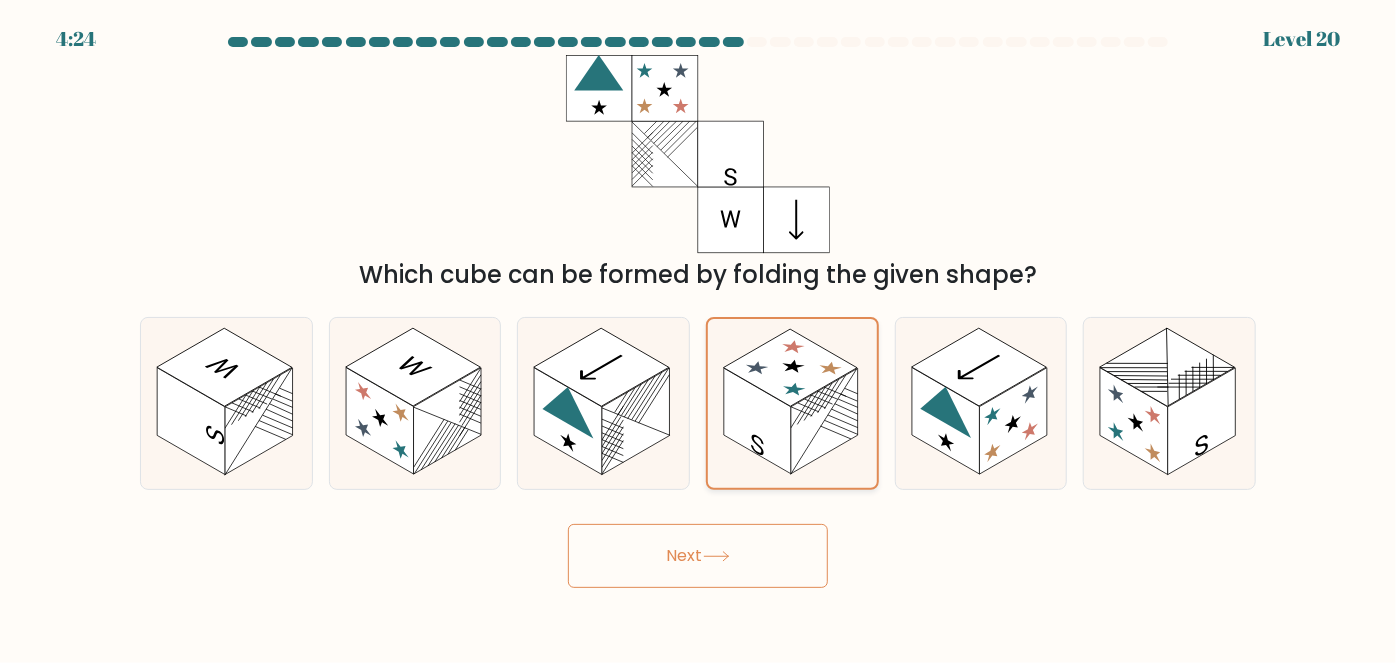 click at bounding box center (824, 421) 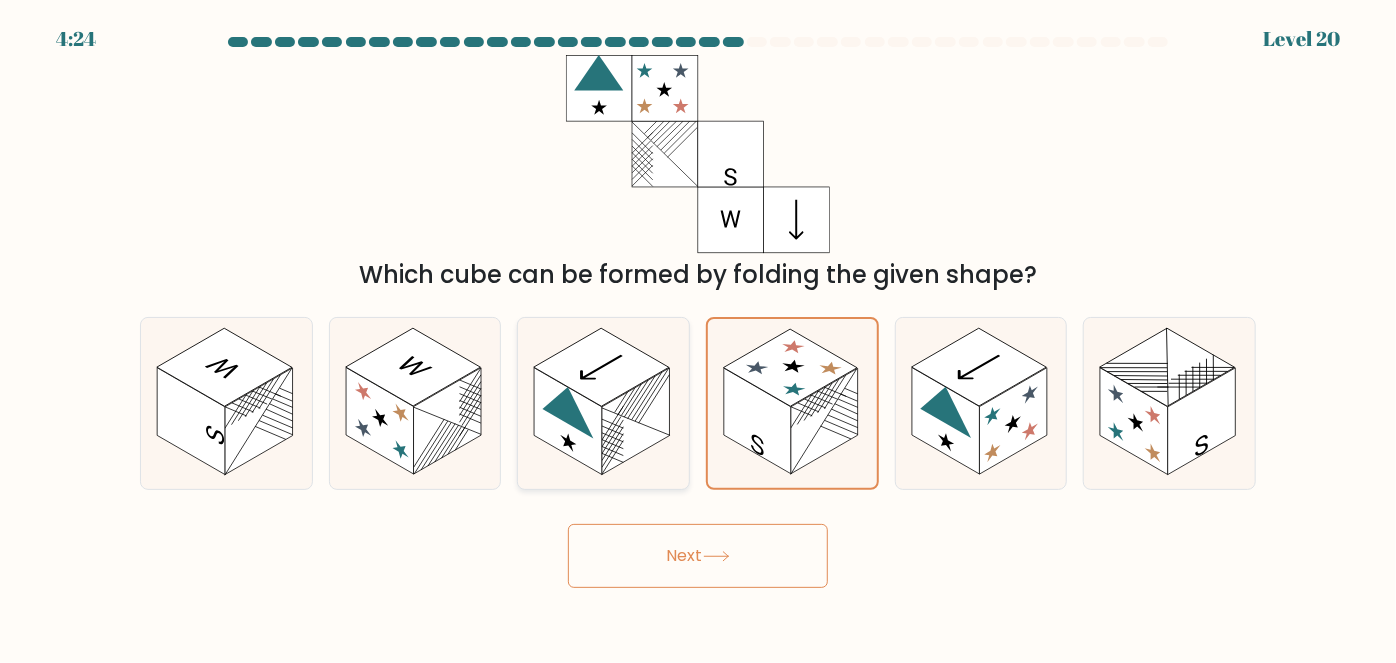 click at bounding box center [636, 421] 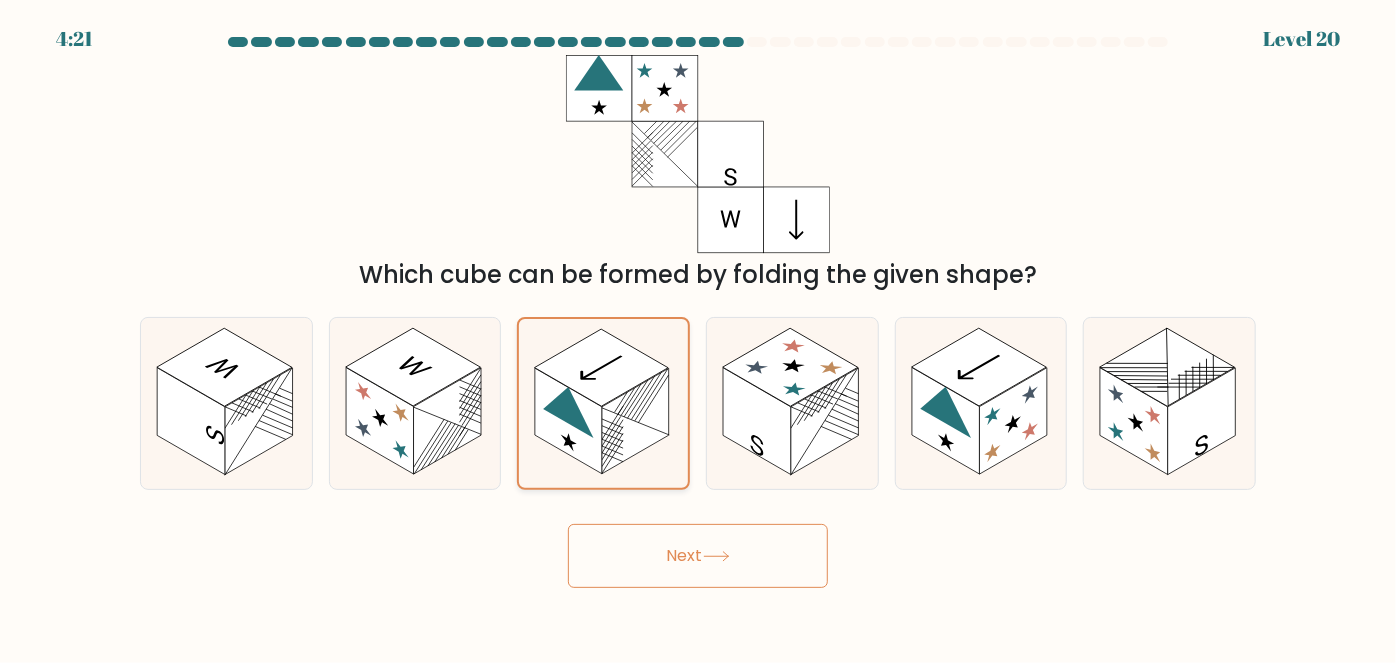 click at bounding box center (635, 421) 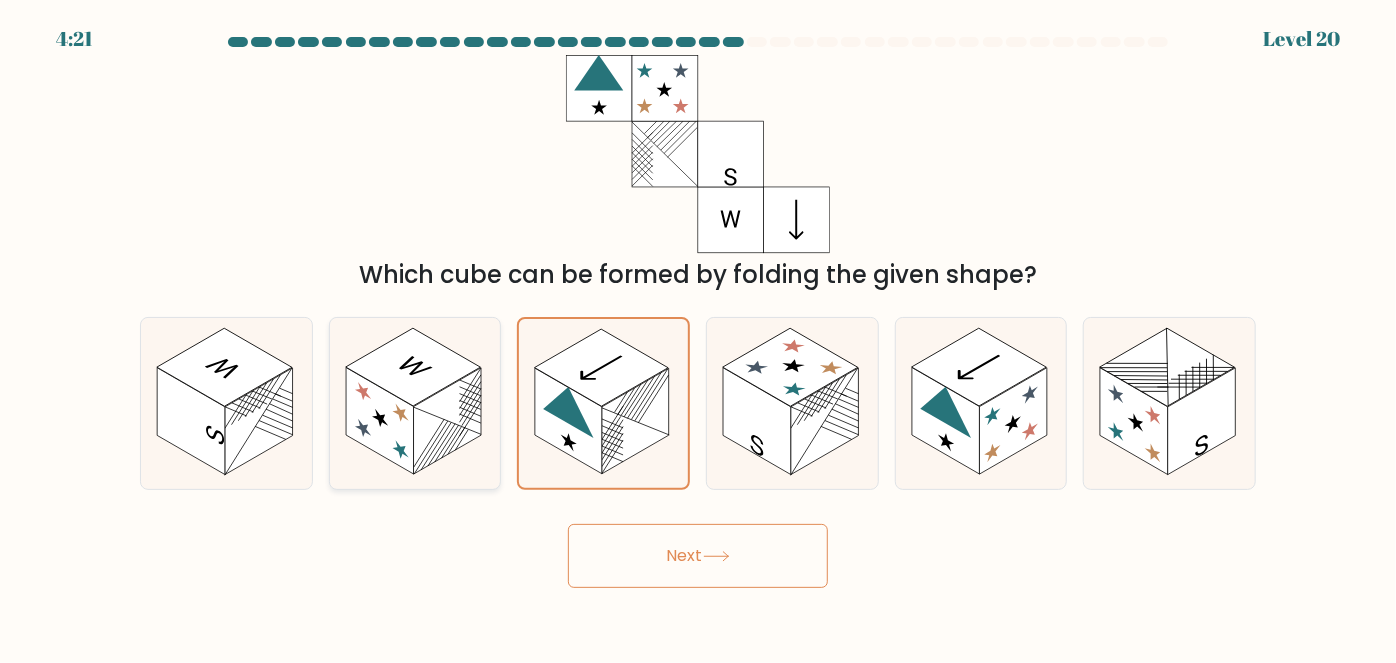 click at bounding box center (448, 421) 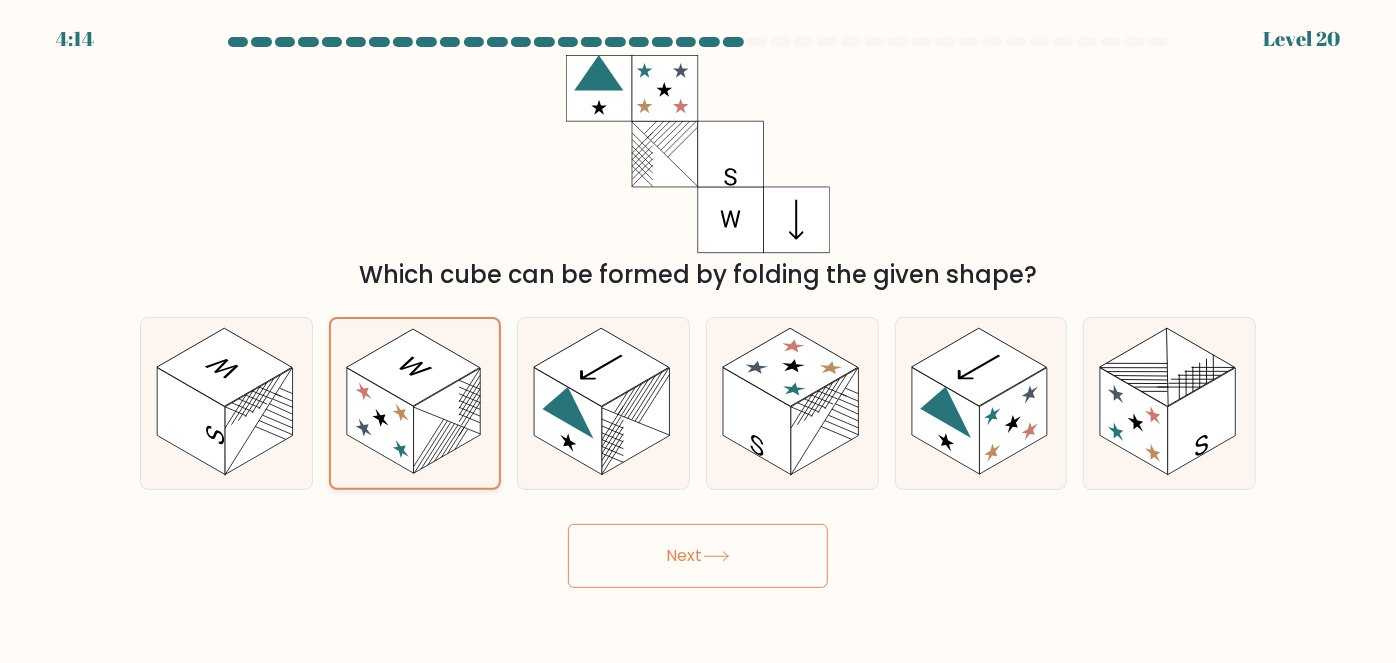 click at bounding box center [447, 421] 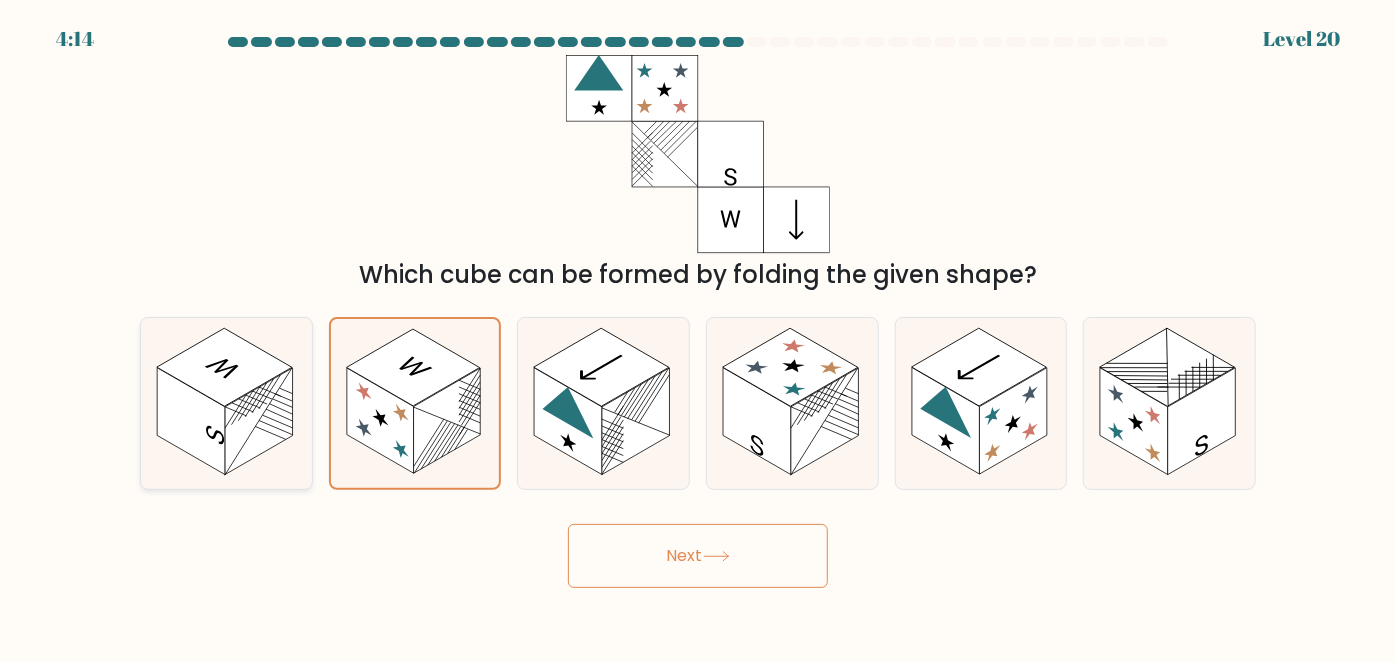 click at bounding box center [259, 421] 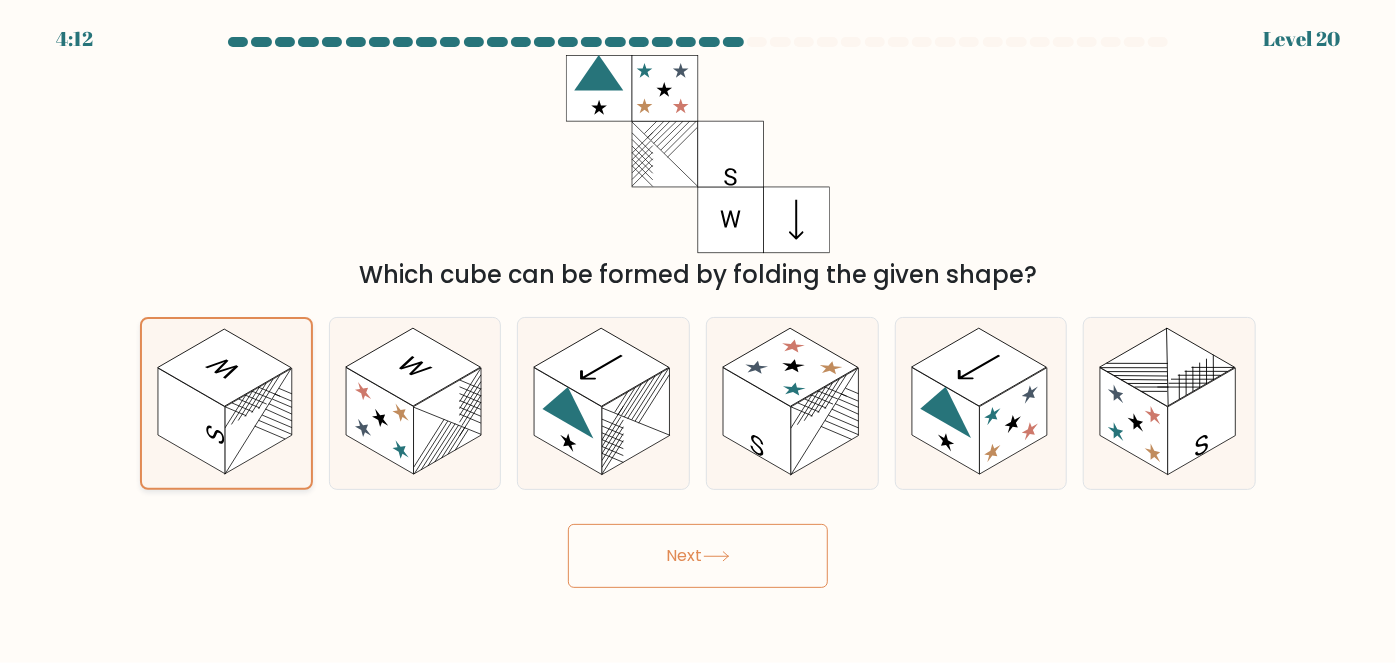 click at bounding box center [258, 421] 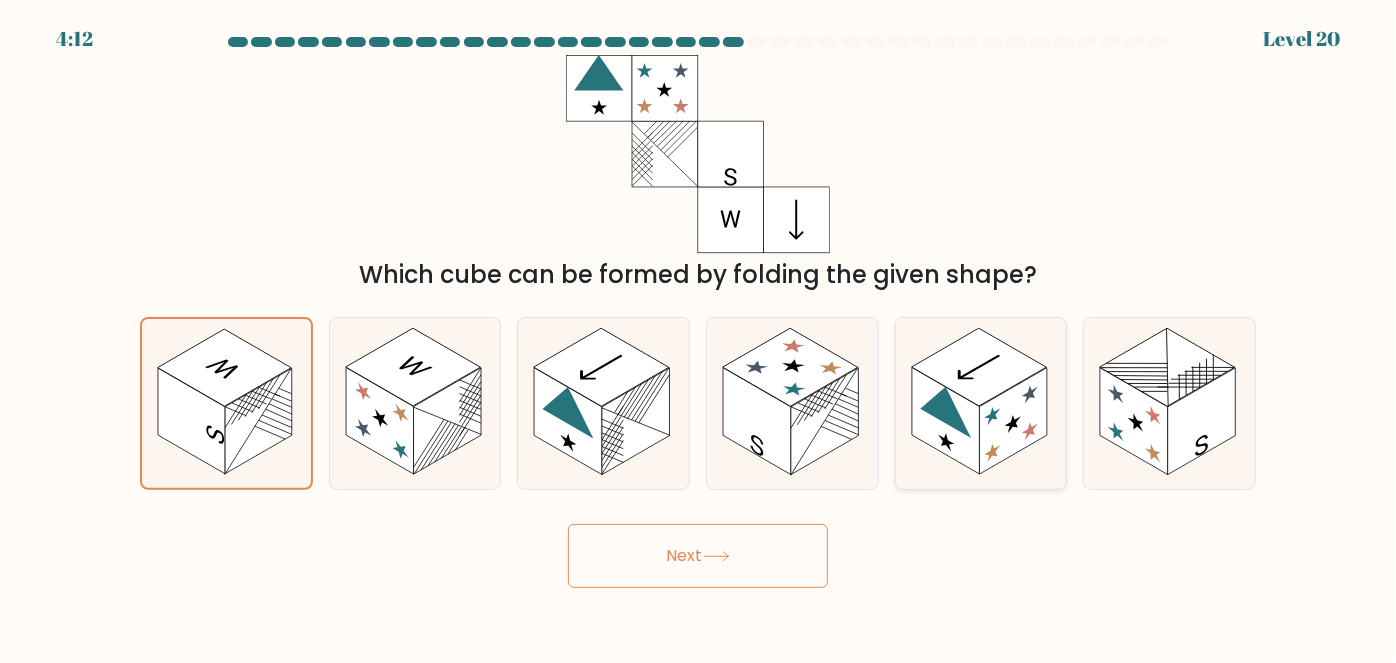 click at bounding box center [946, 421] 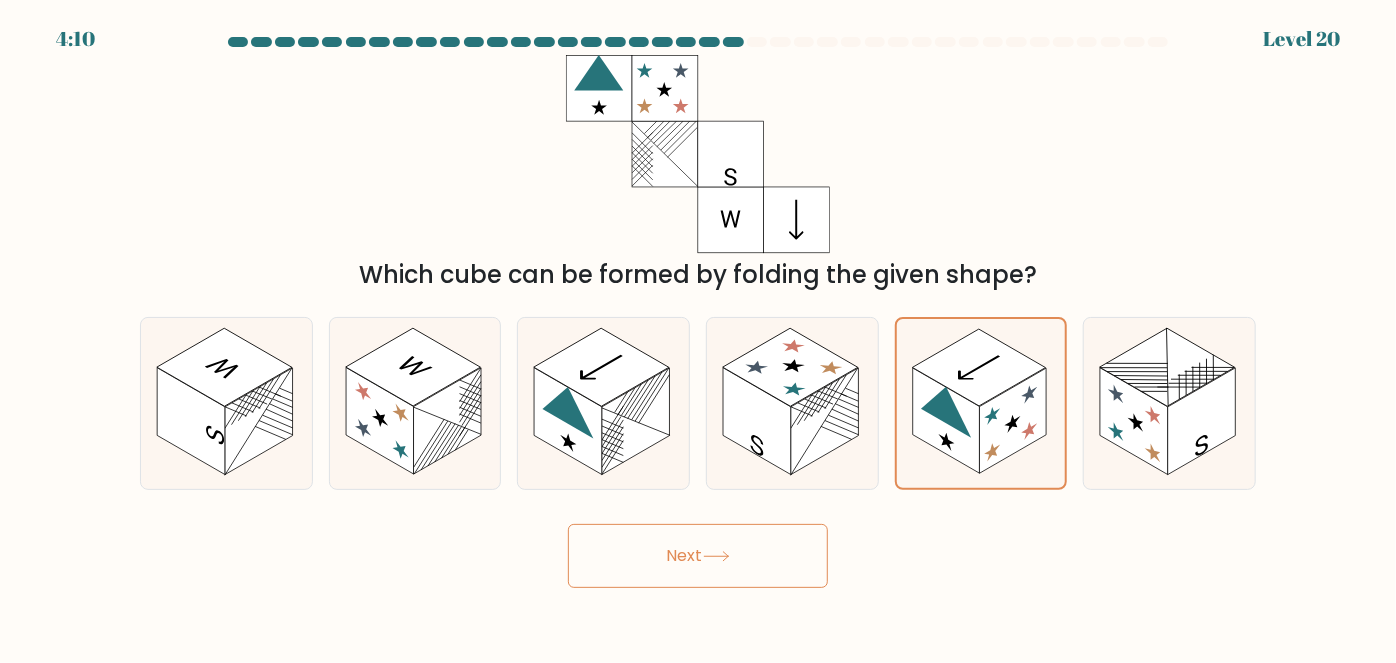 click on "Next" at bounding box center [698, 556] 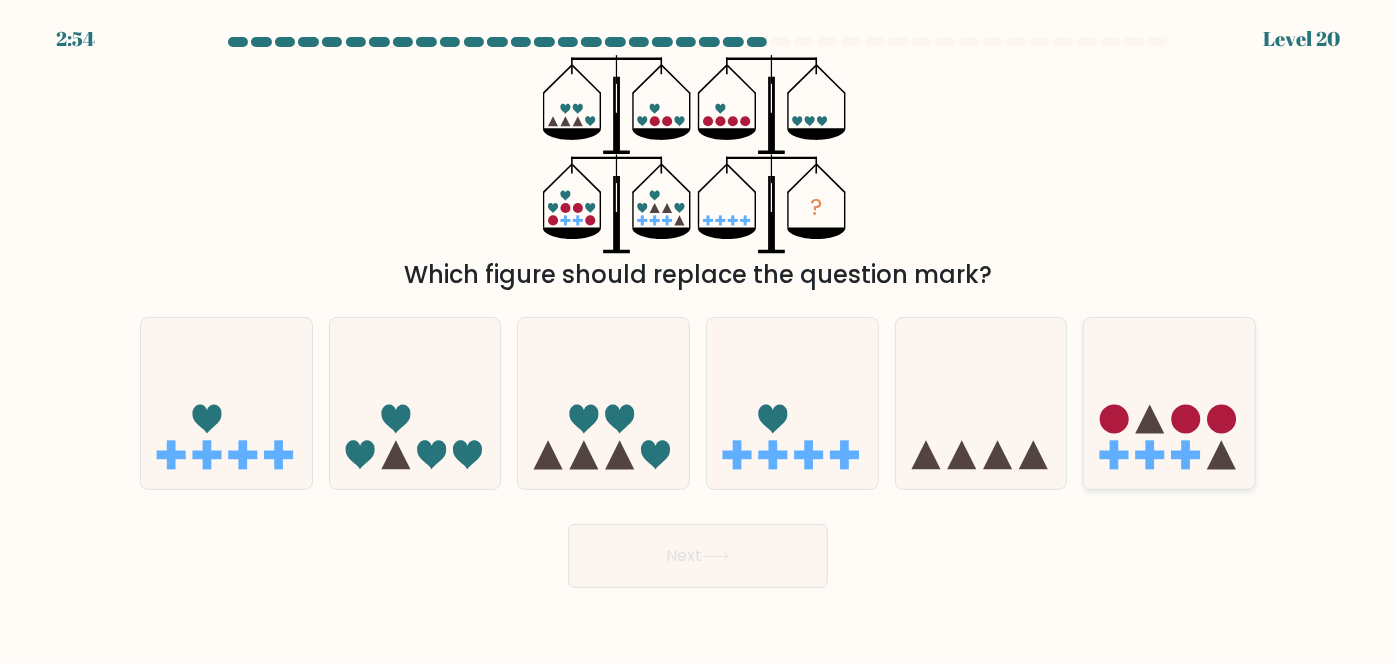 click at bounding box center [1169, 403] 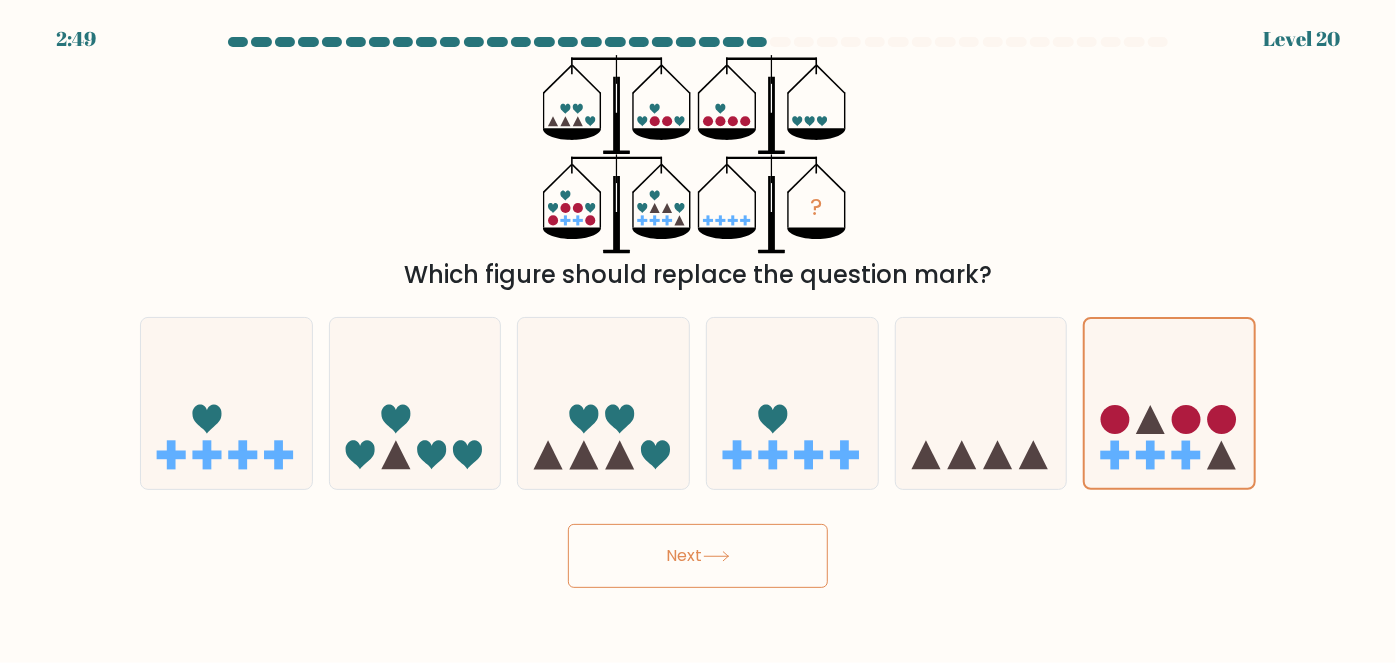 click at bounding box center [716, 556] 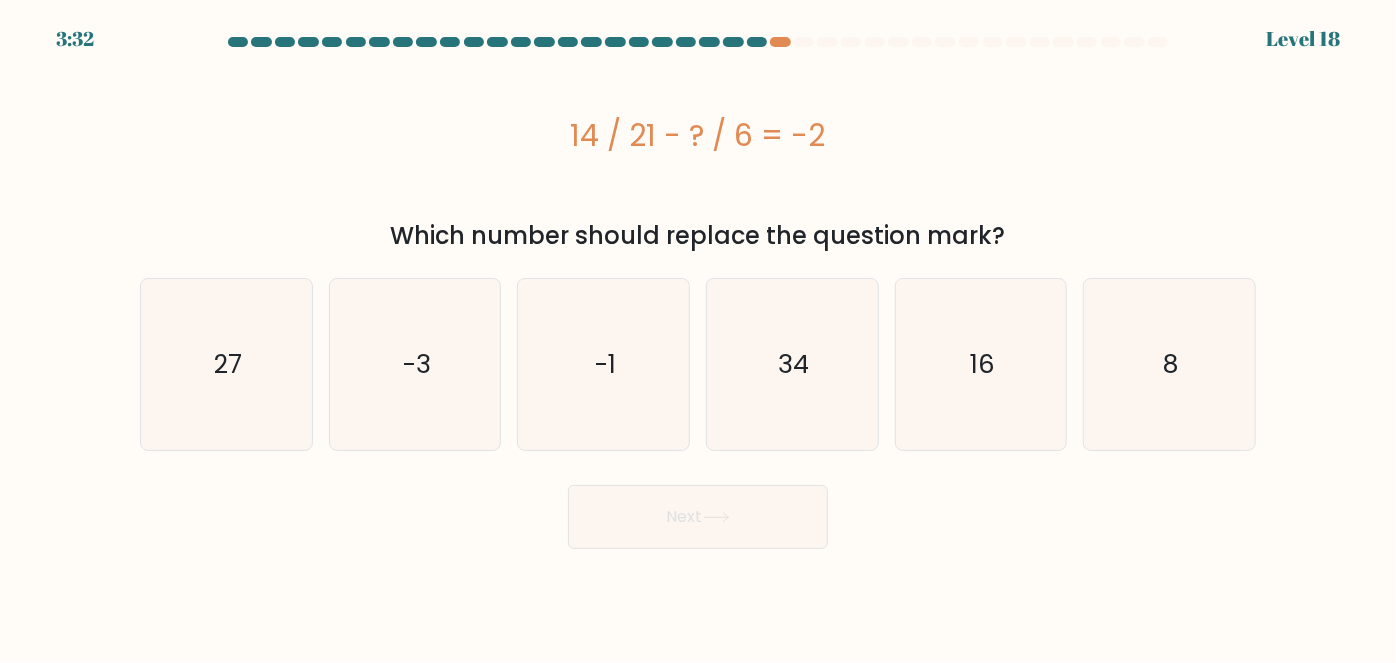 click on "Next" at bounding box center [698, 512] 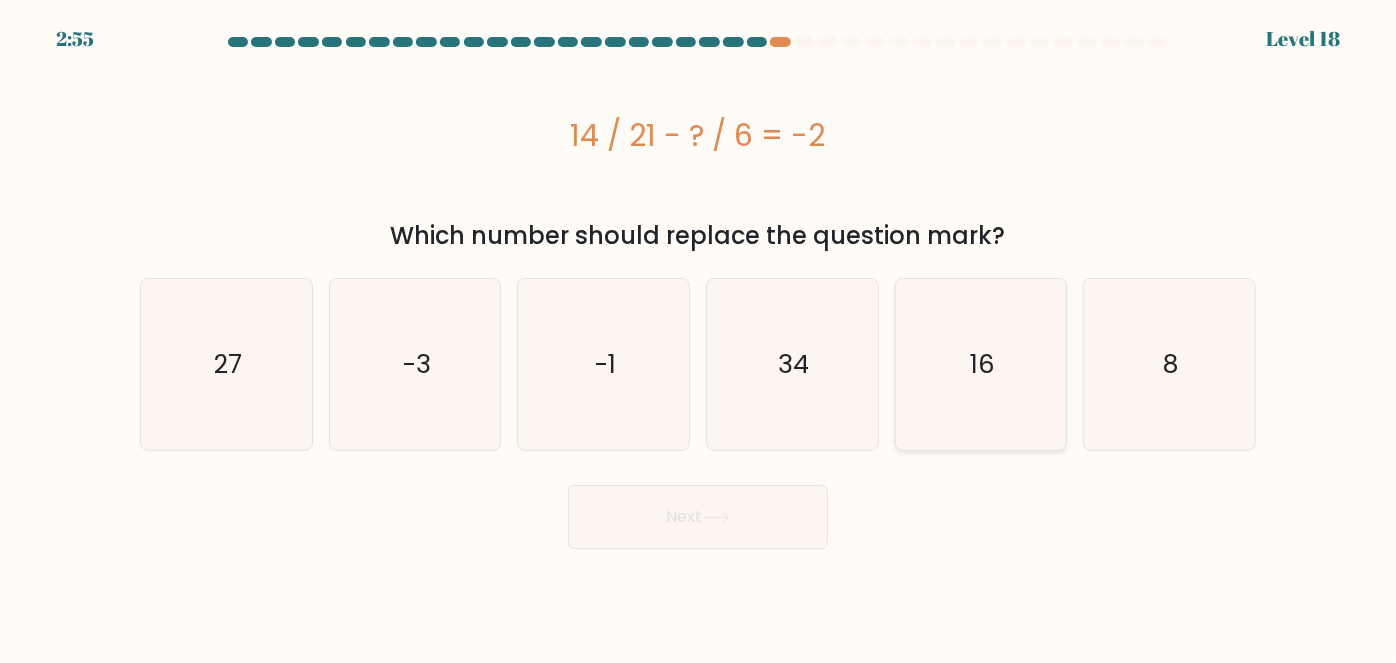 click on "16" at bounding box center [981, 364] 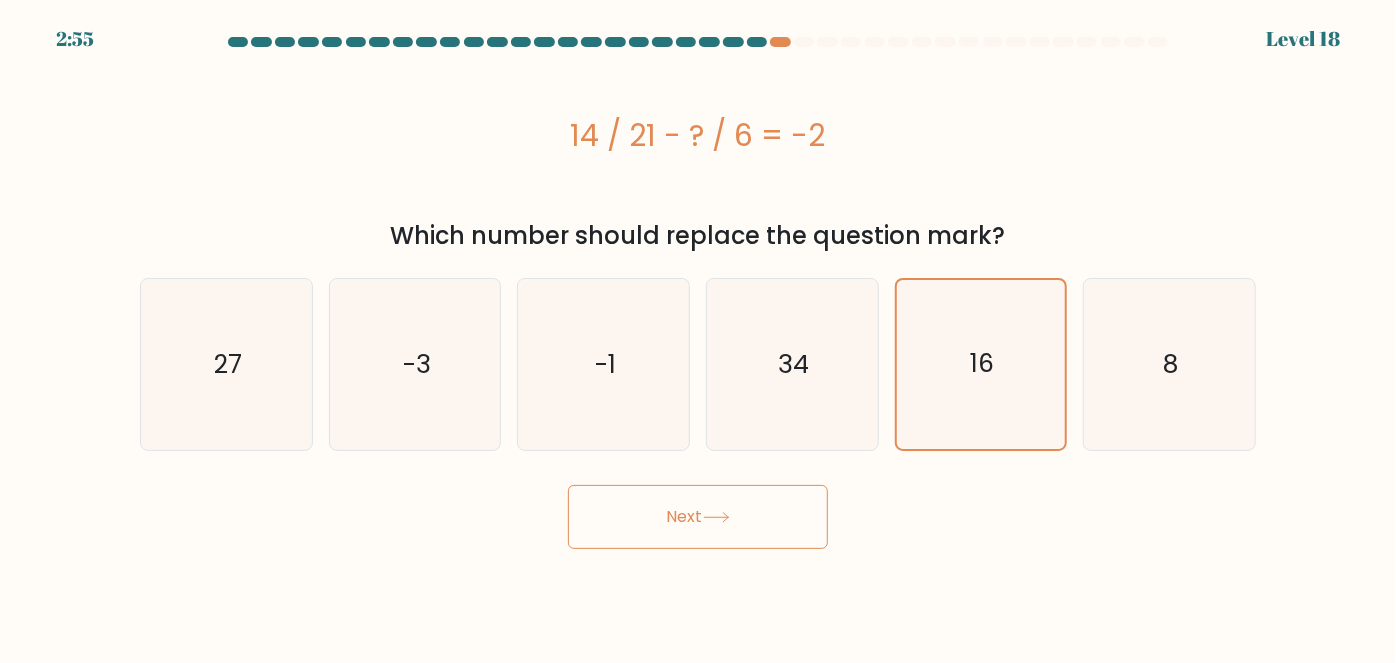 click on "Next" at bounding box center [698, 517] 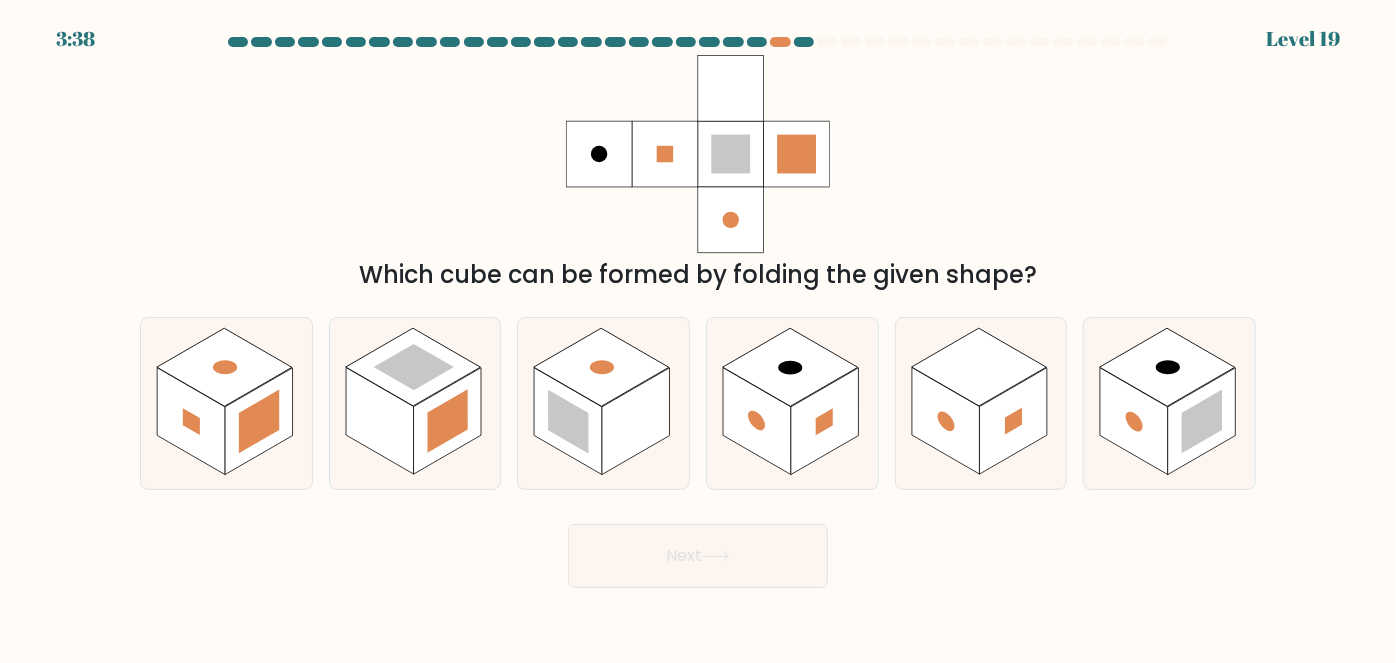 click on "Next" at bounding box center [698, 551] 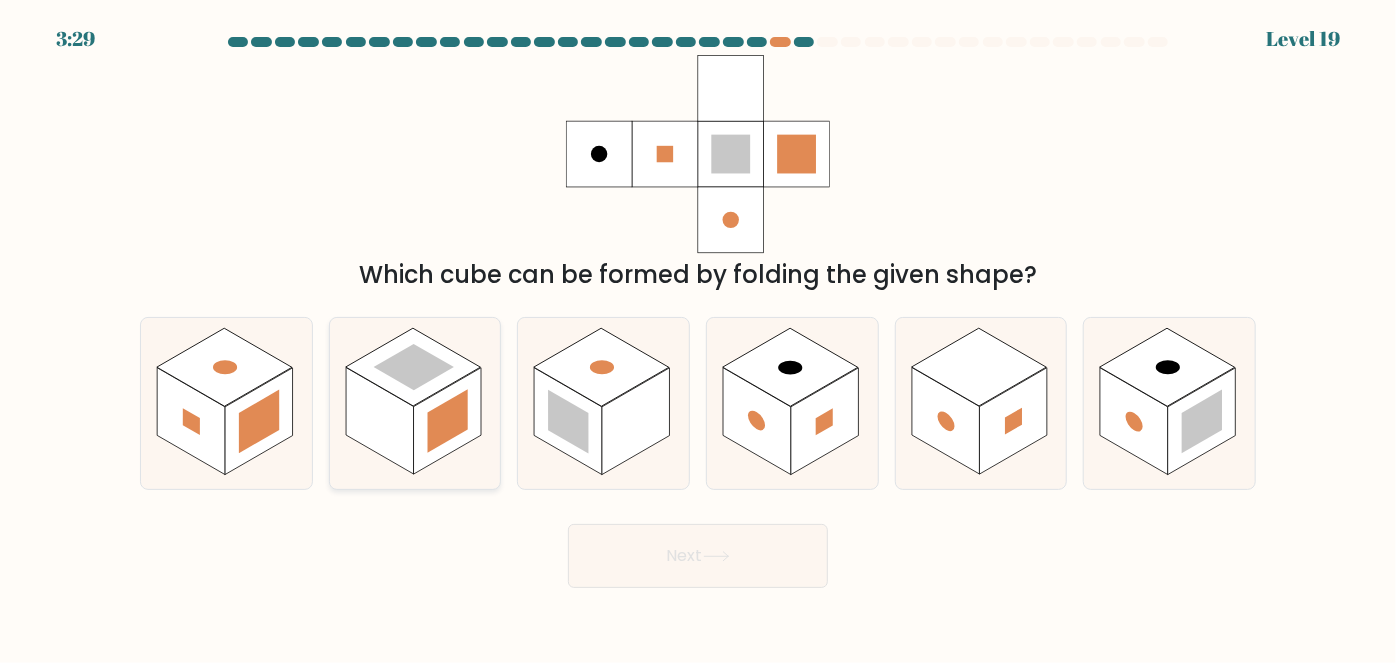 click at bounding box center [415, 403] 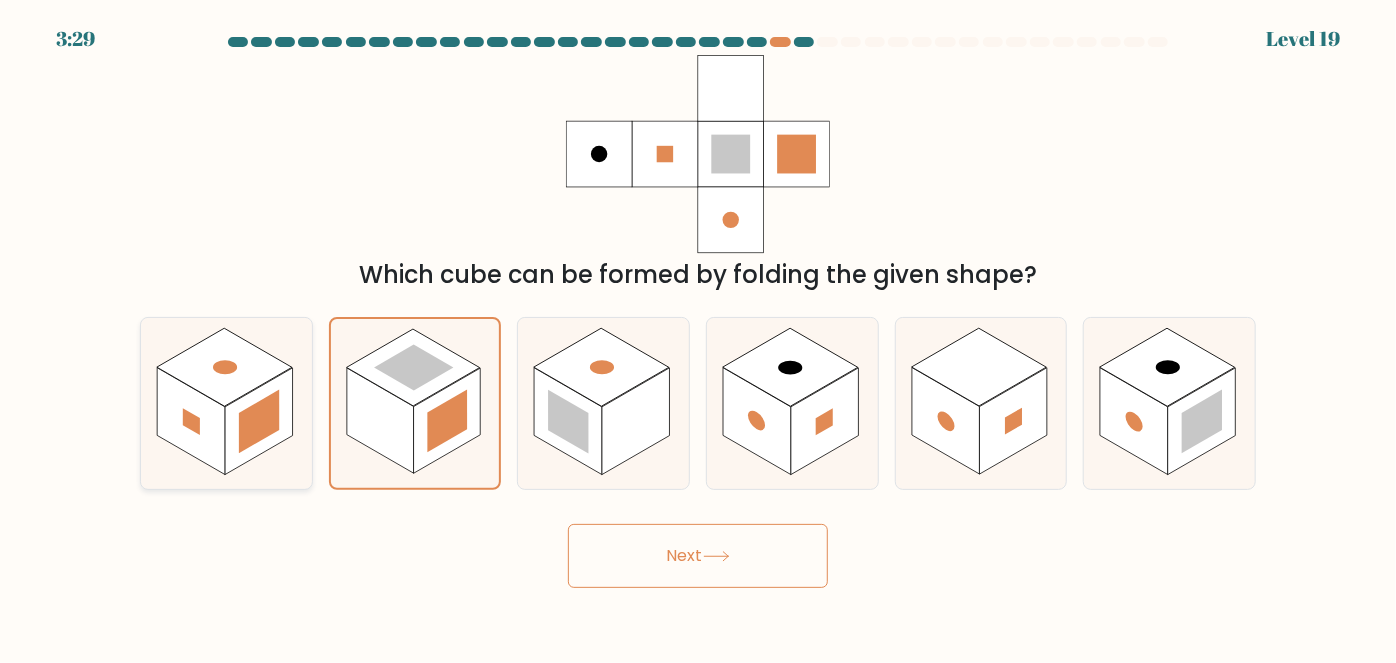 click at bounding box center (259, 422) 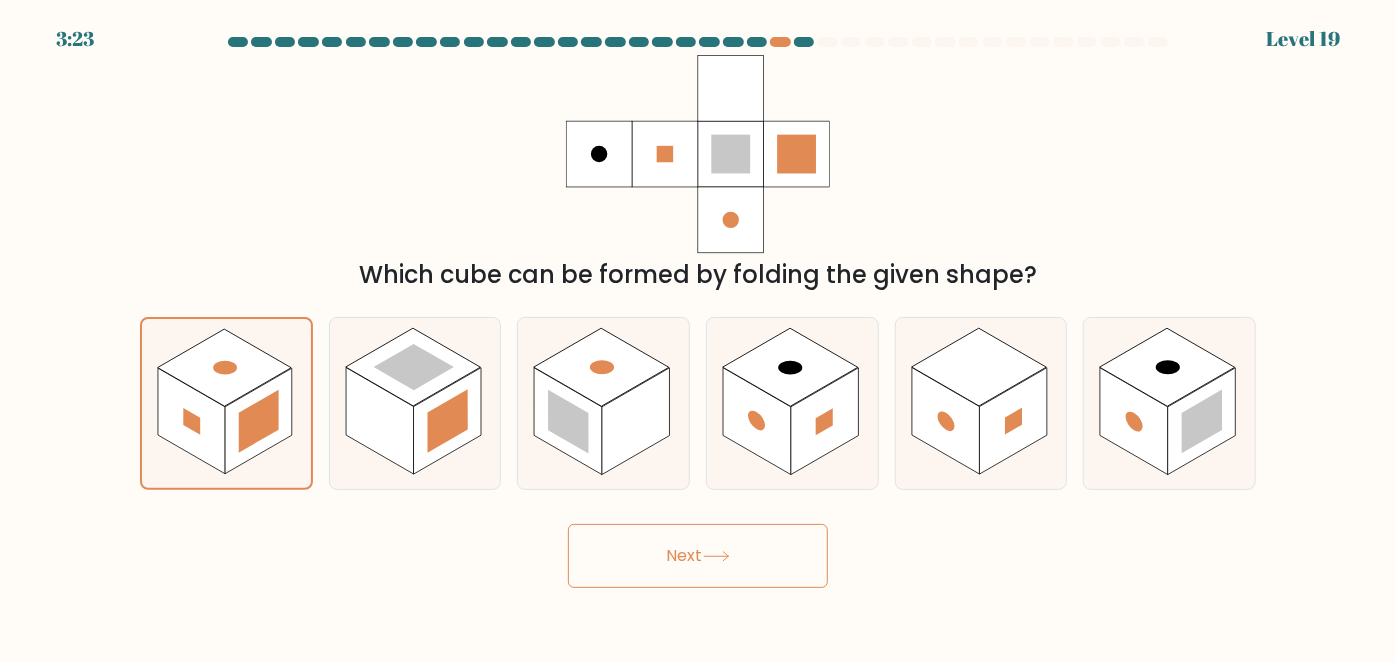 click on "Next" at bounding box center [698, 551] 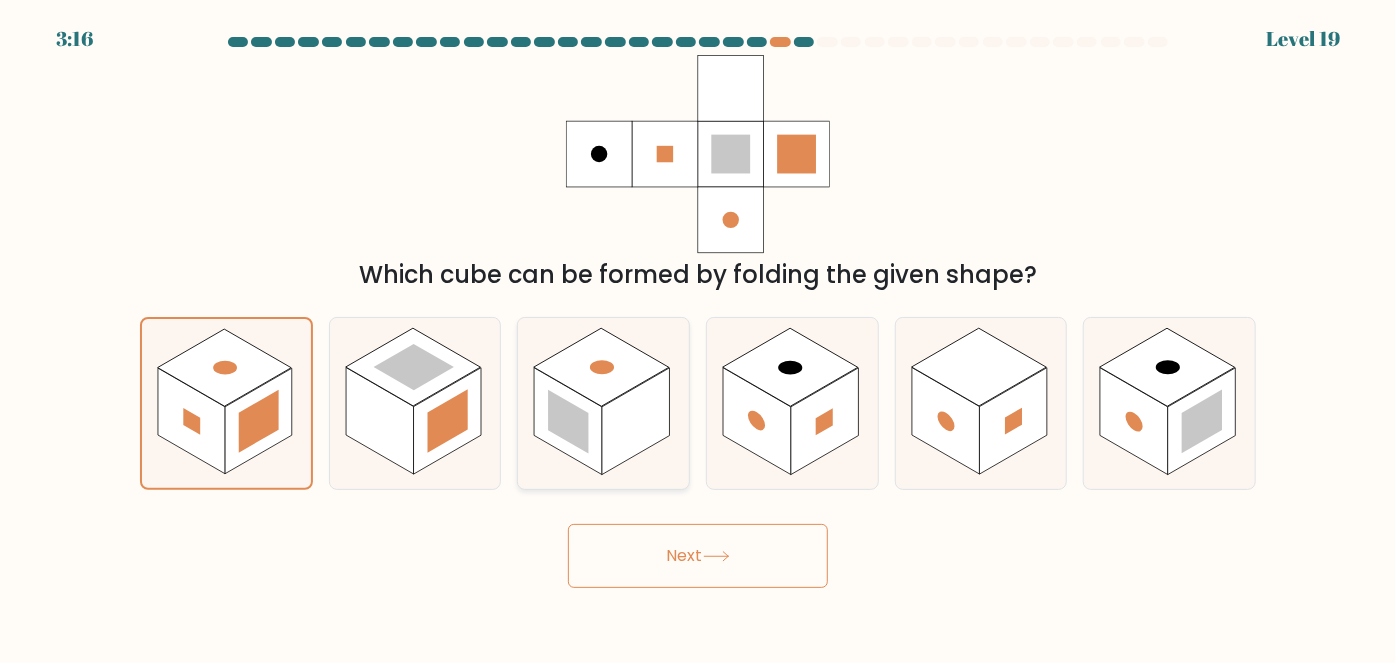 click at bounding box center [636, 421] 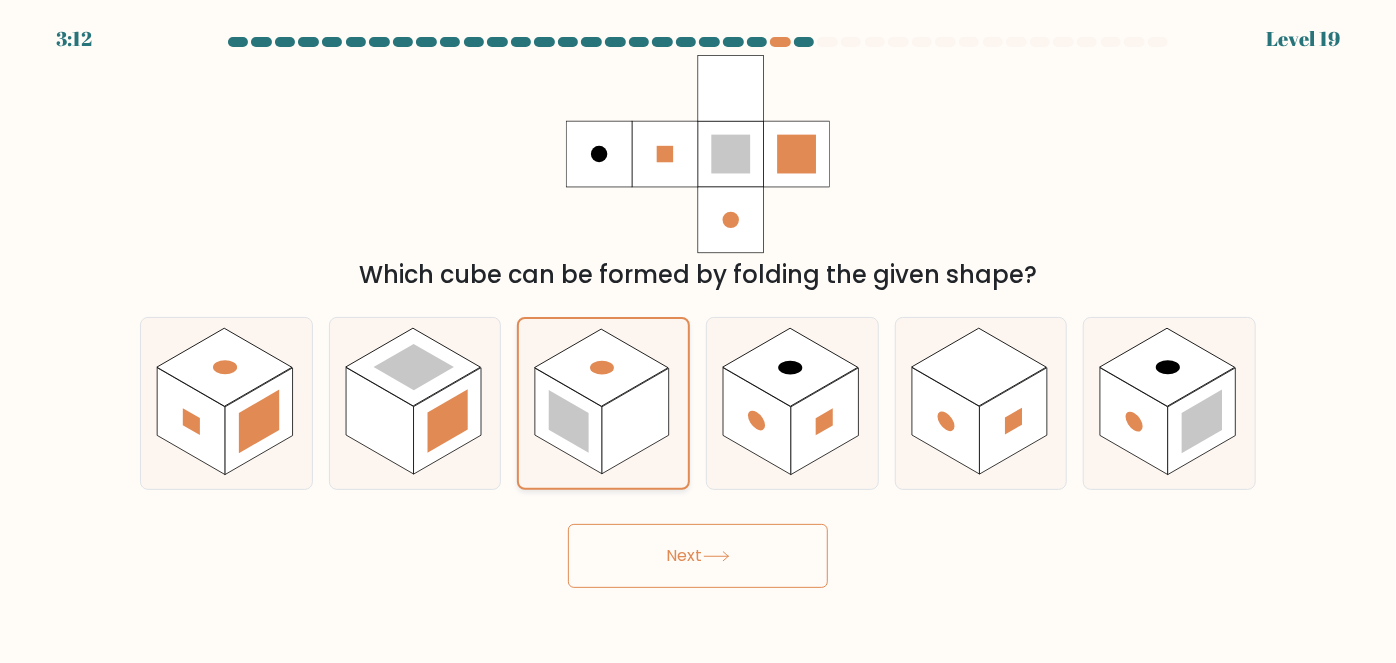 drag, startPoint x: 634, startPoint y: 422, endPoint x: 785, endPoint y: 421, distance: 151.00331 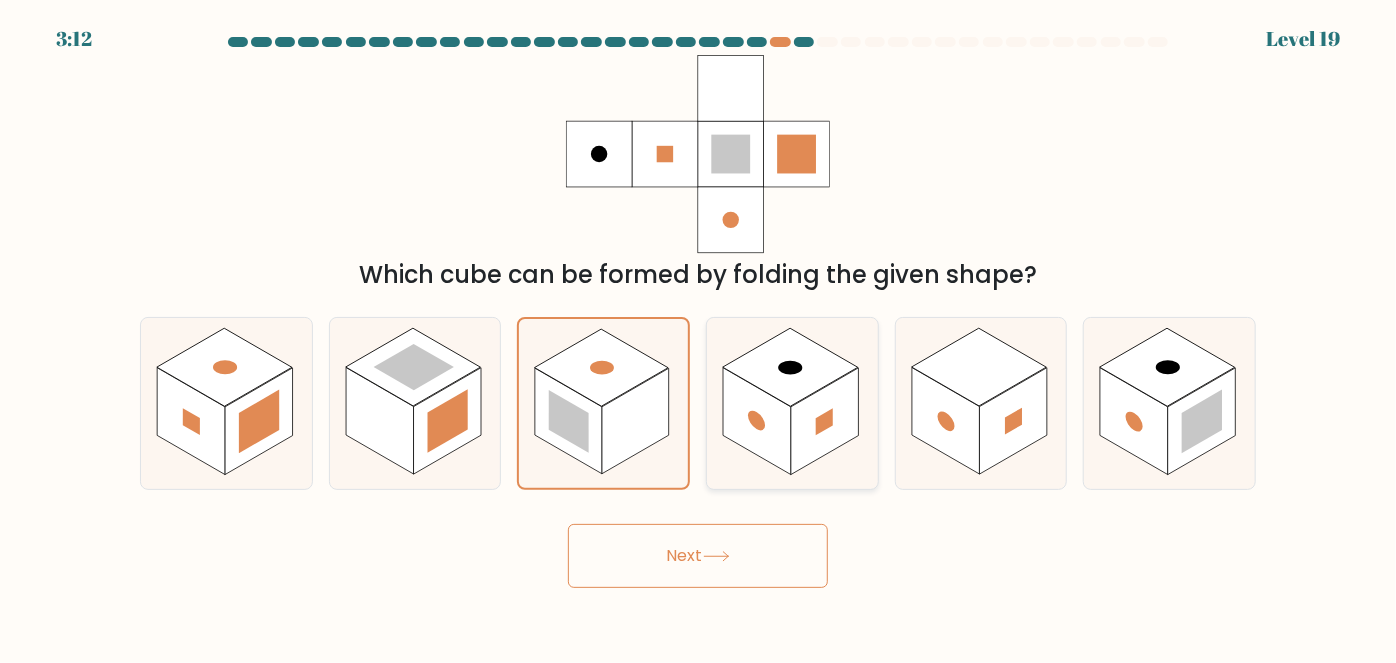 click at bounding box center (635, 421) 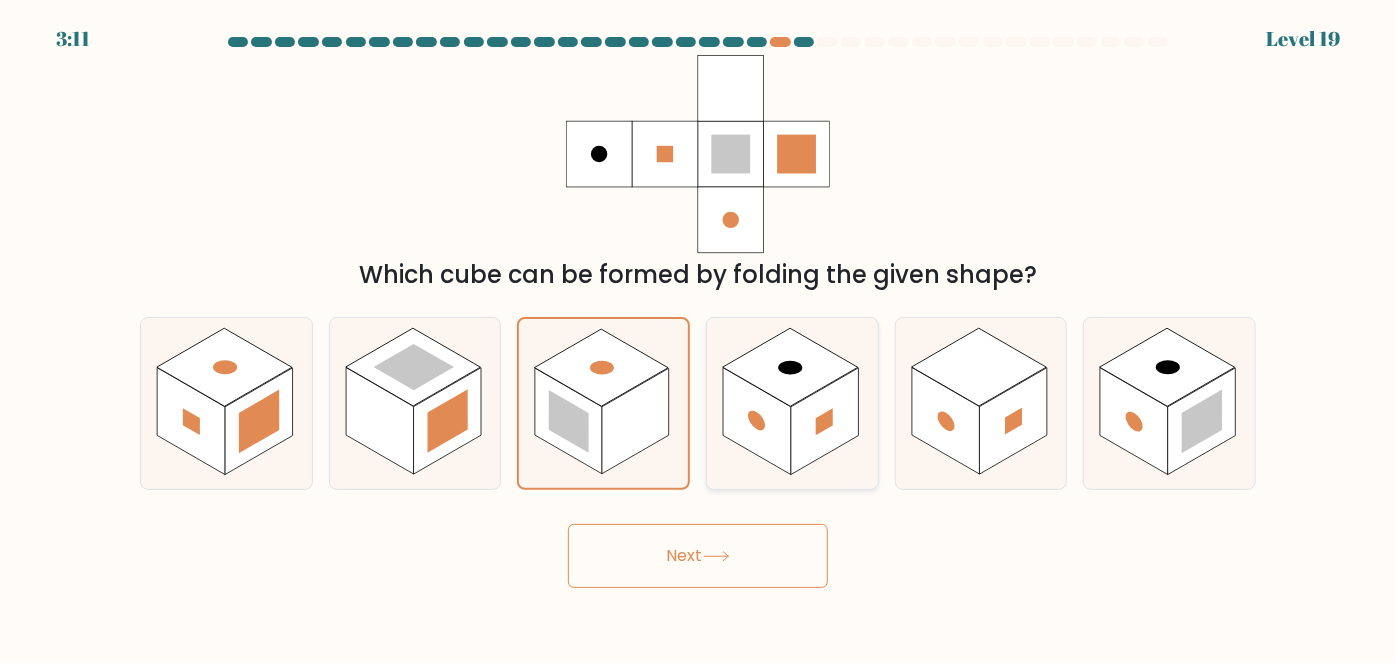 click at bounding box center [757, 421] 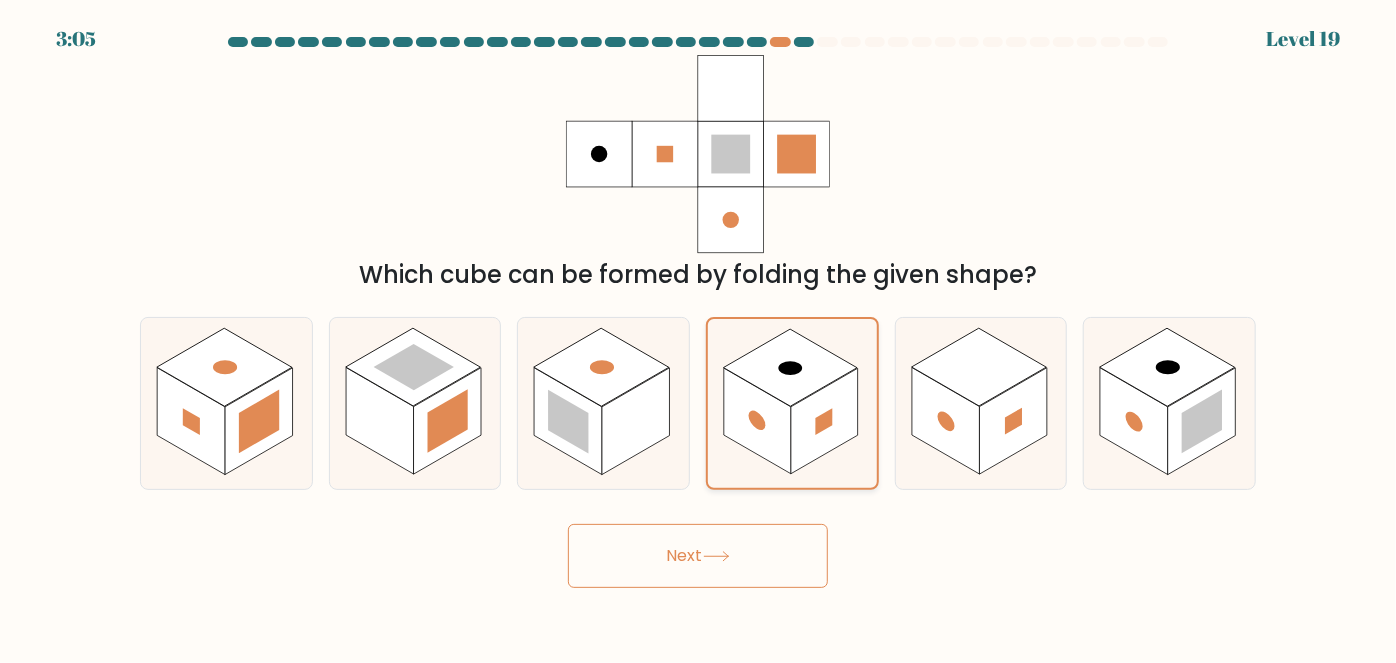 click at bounding box center [757, 421] 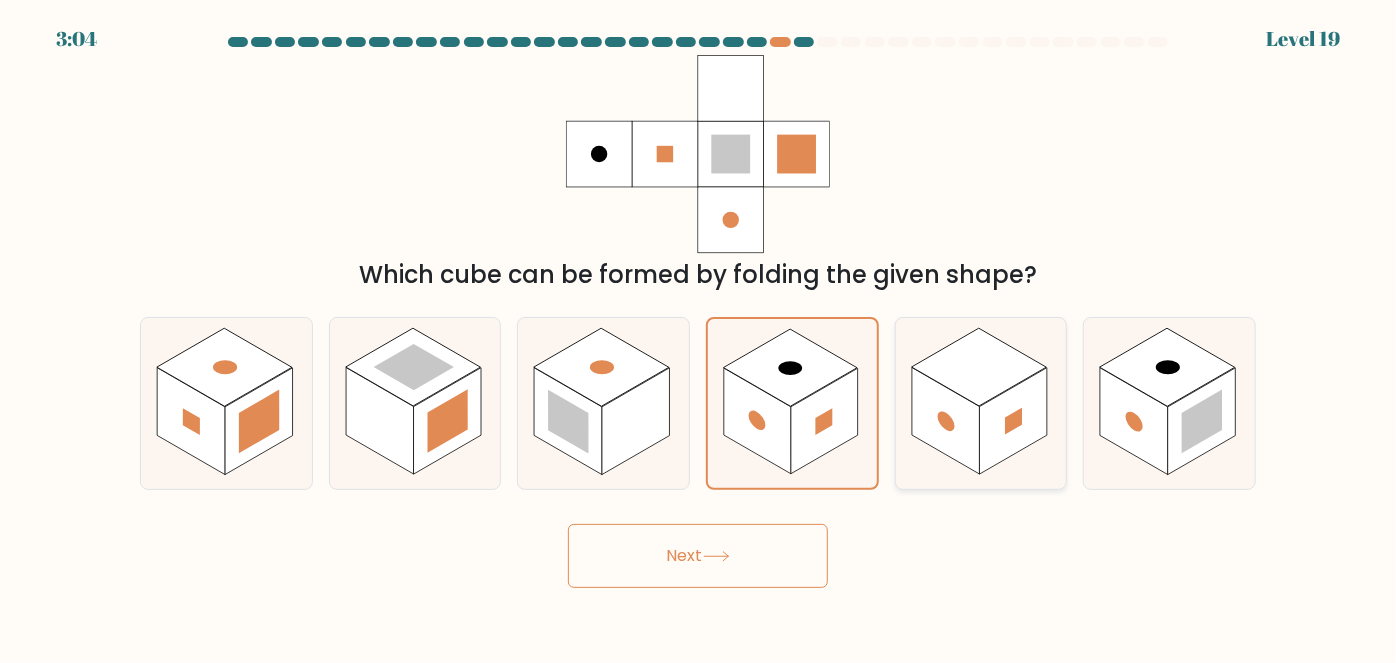 click at bounding box center (946, 421) 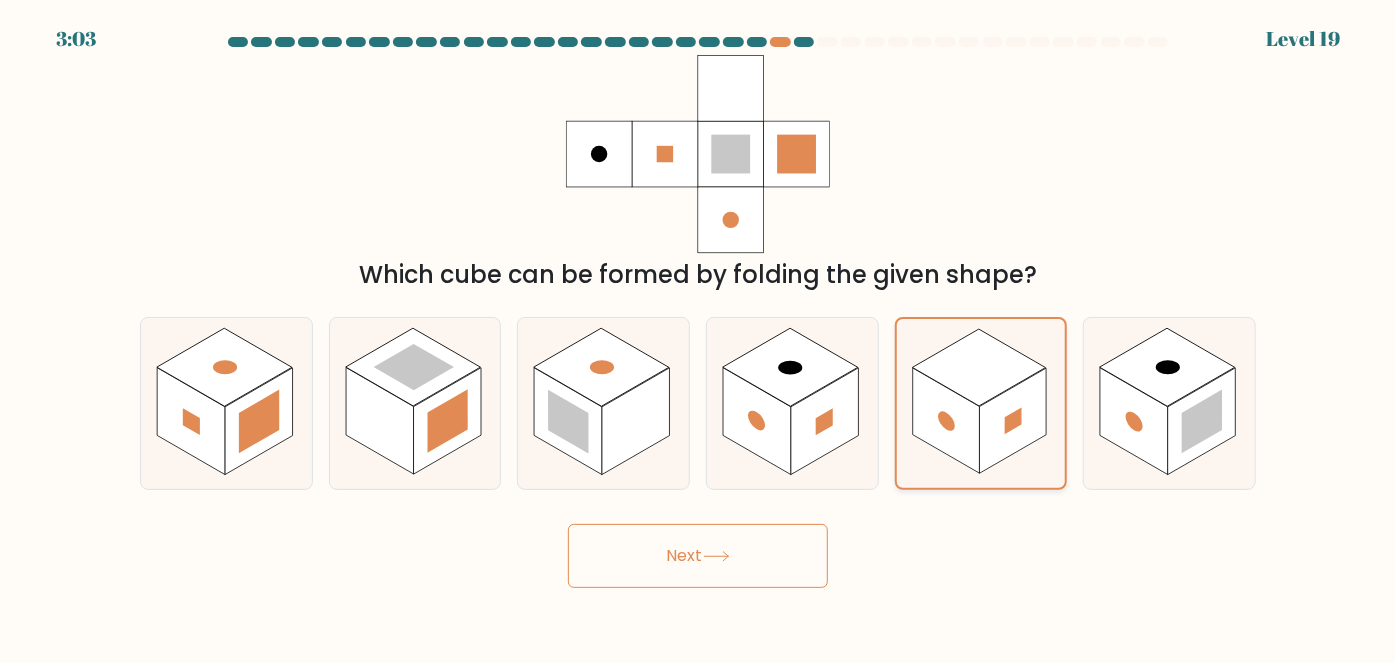 click at bounding box center [946, 421] 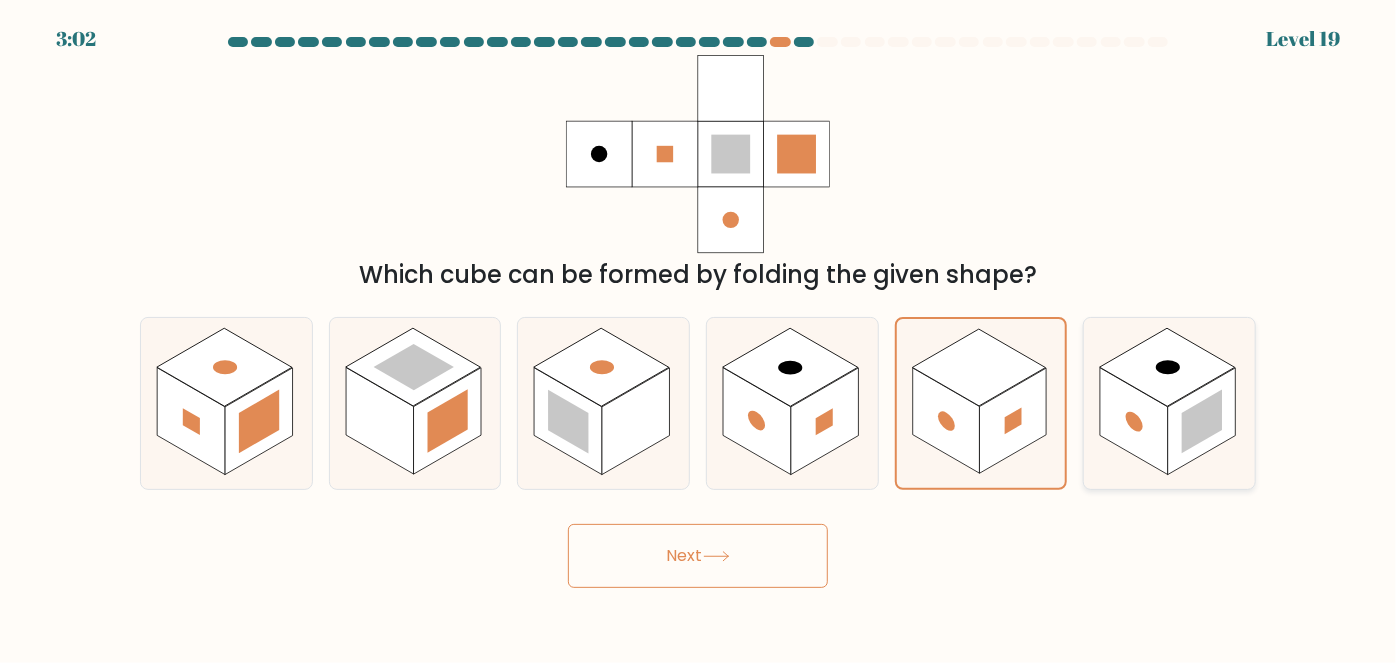 click at bounding box center [1202, 422] 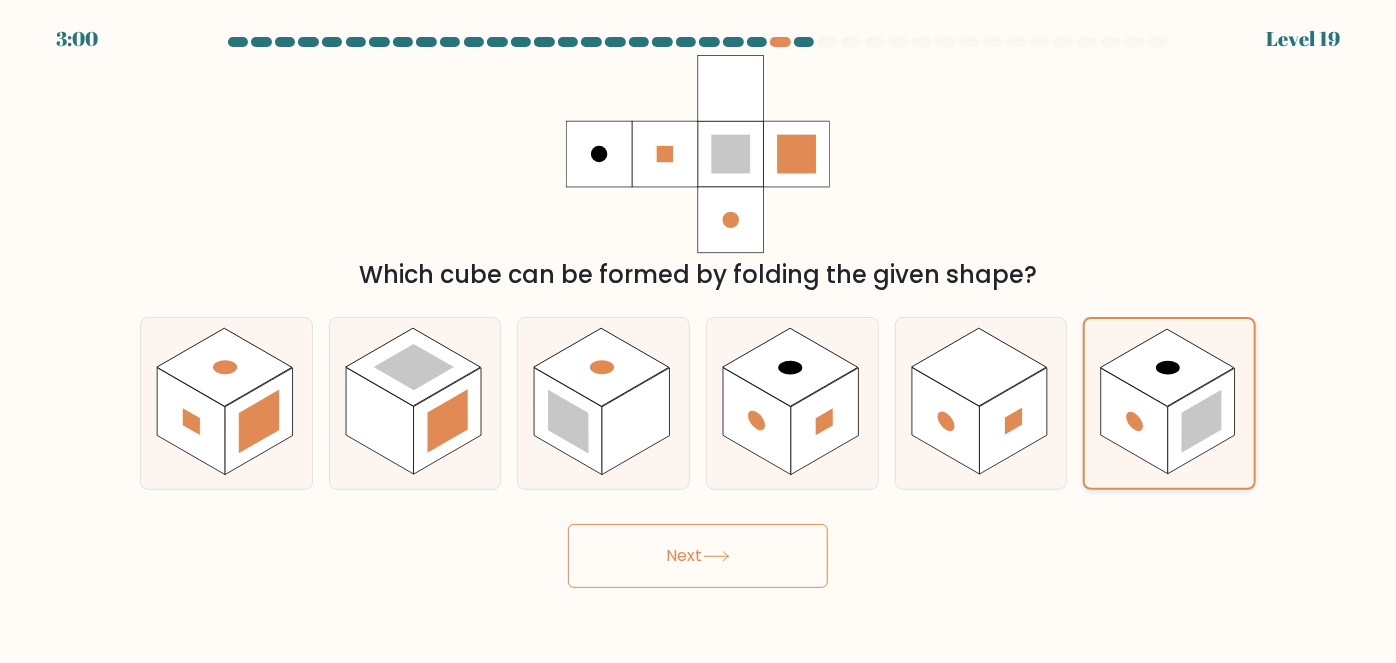 click at bounding box center [1134, 421] 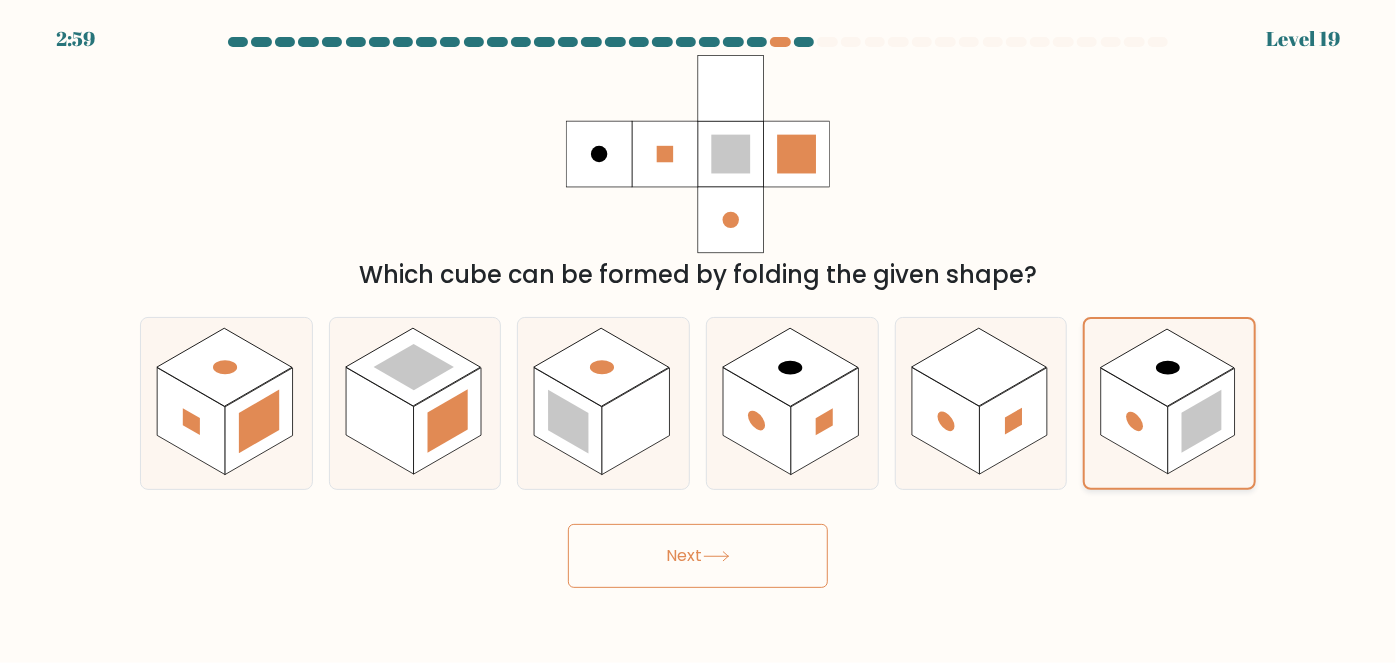 click at bounding box center (1134, 421) 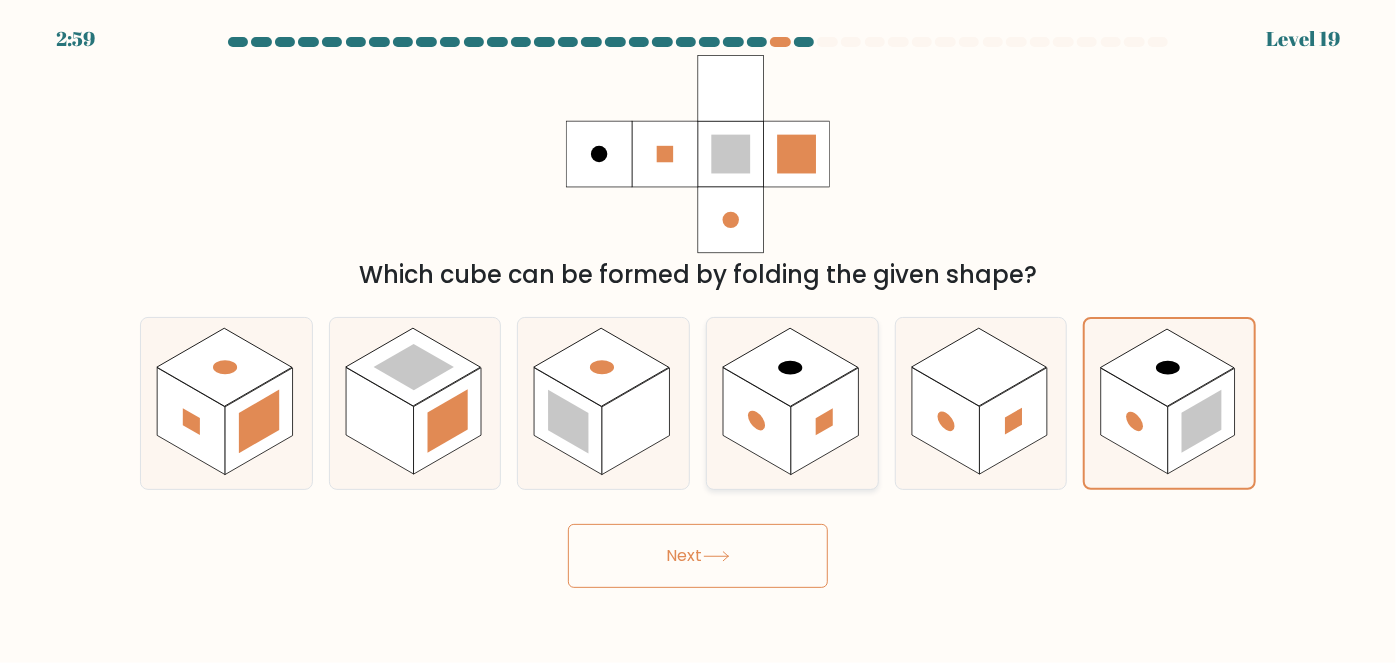 click at bounding box center [792, 403] 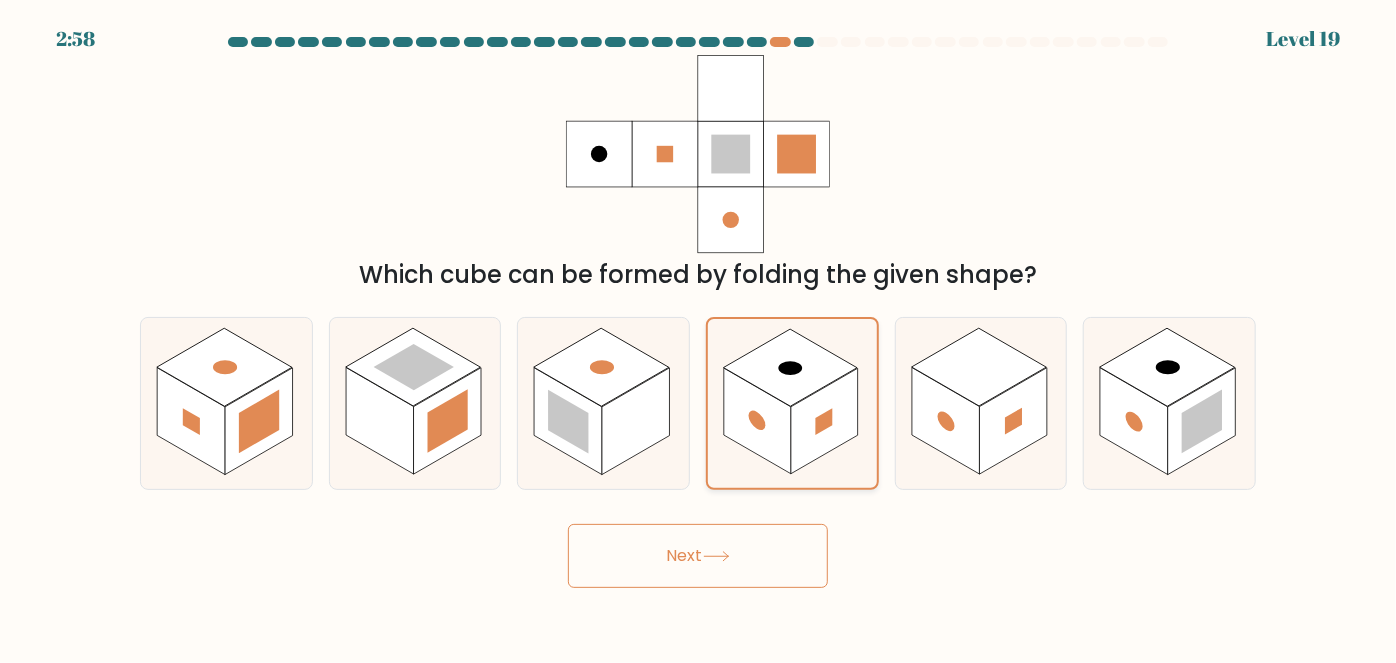 click at bounding box center (757, 420) 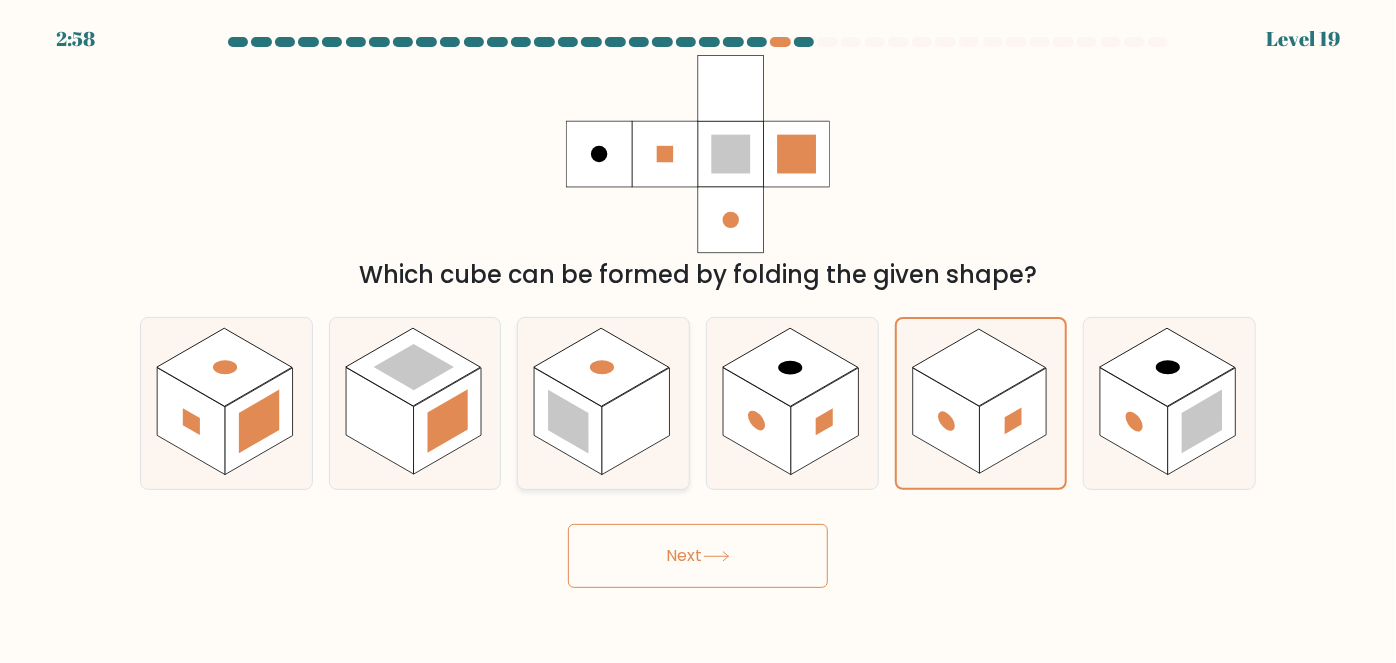 click at bounding box center (603, 403) 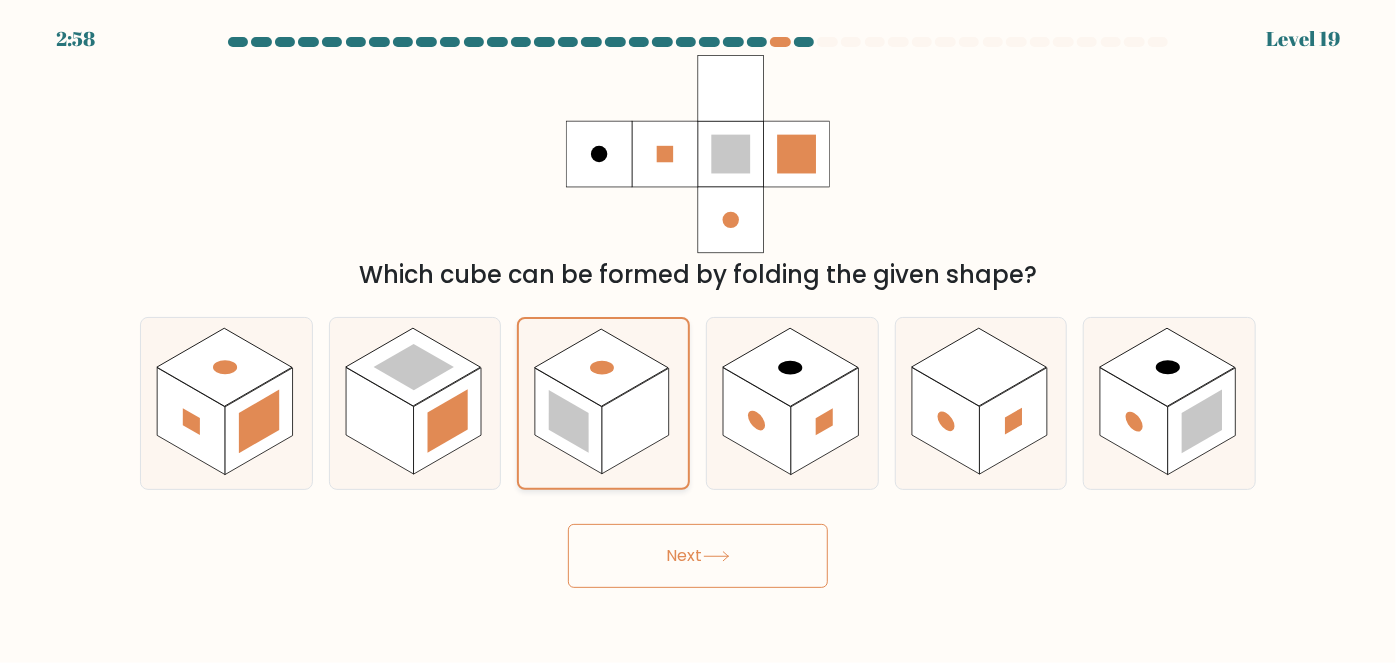 click at bounding box center (569, 421) 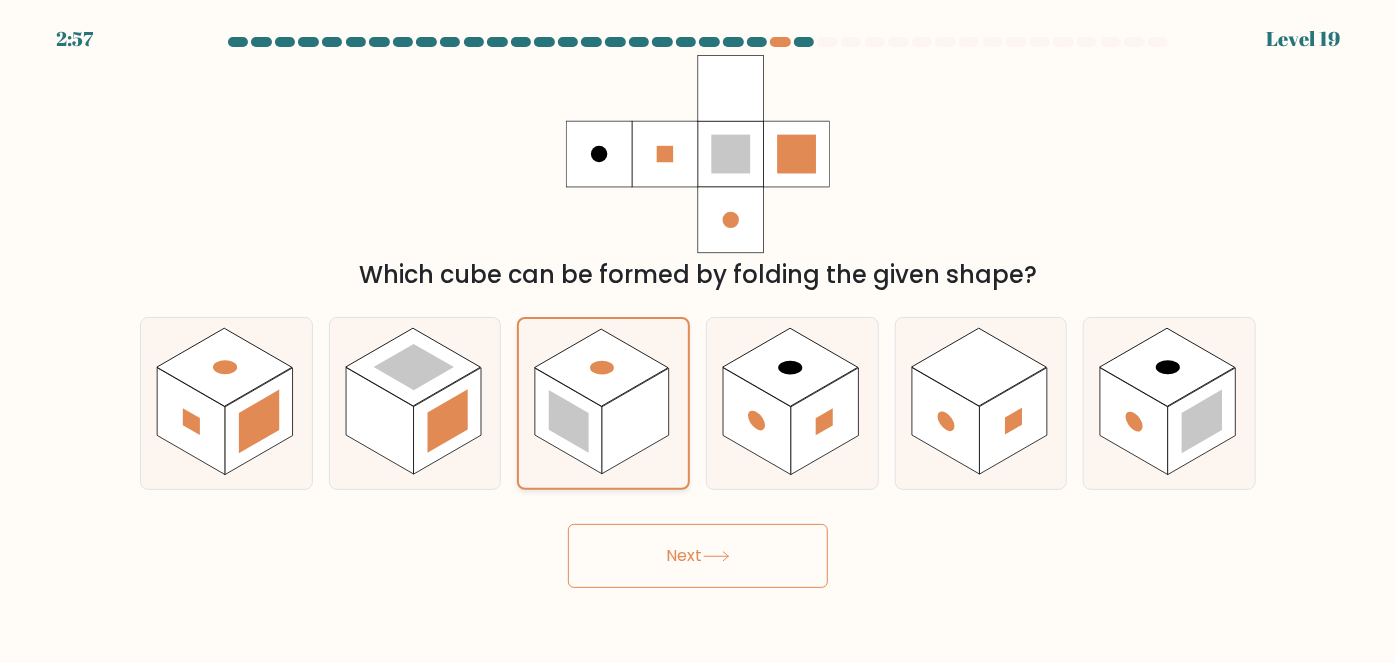 click at bounding box center (569, 421) 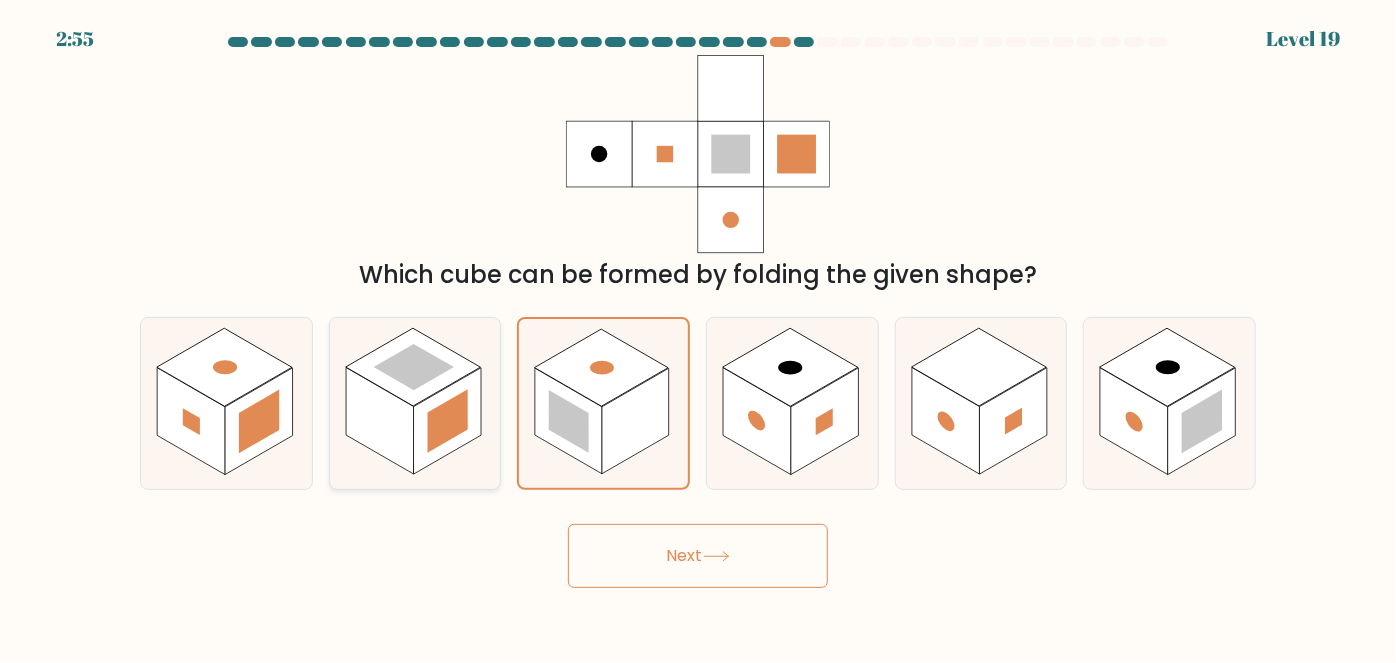 click at bounding box center (380, 421) 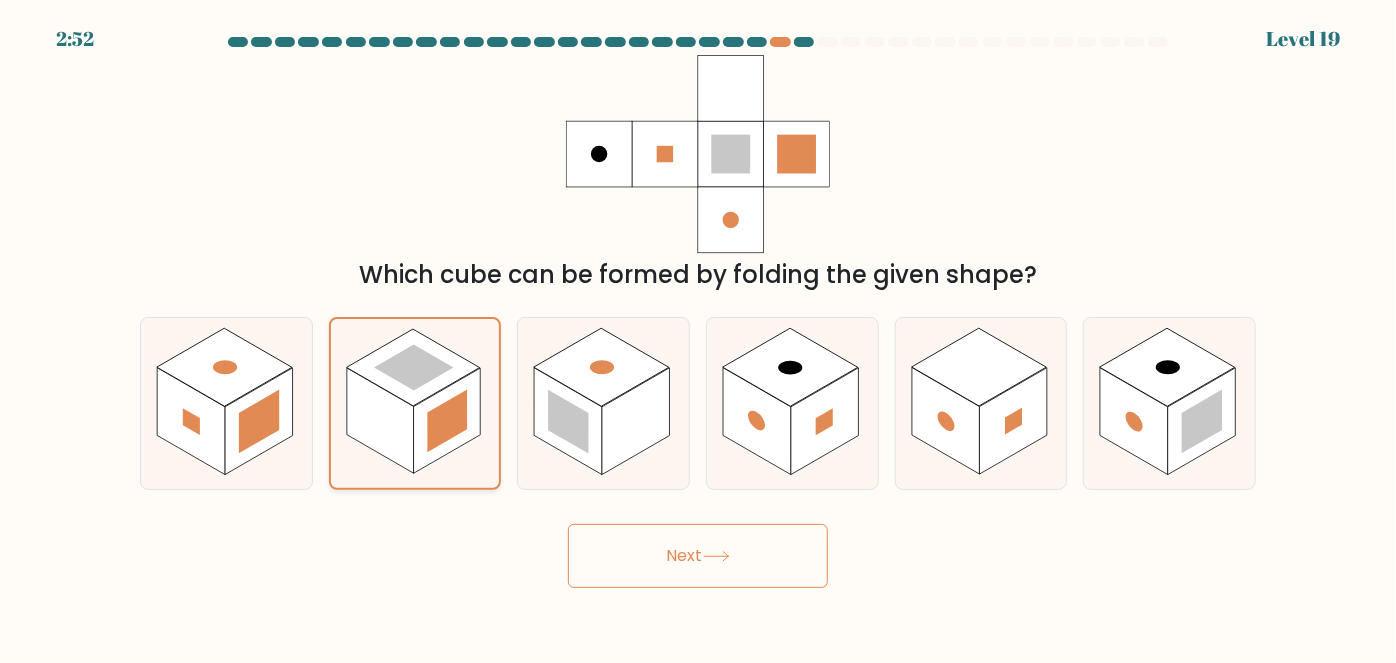 click at bounding box center [415, 403] 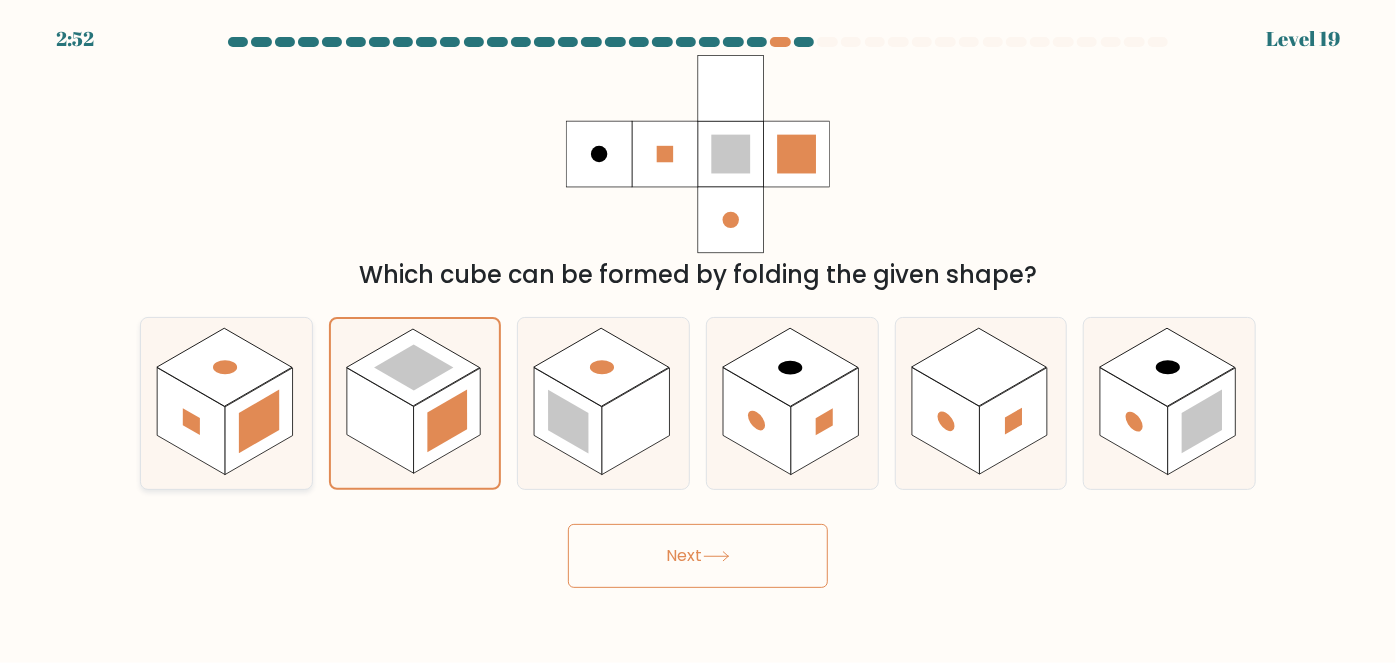 click at bounding box center [226, 403] 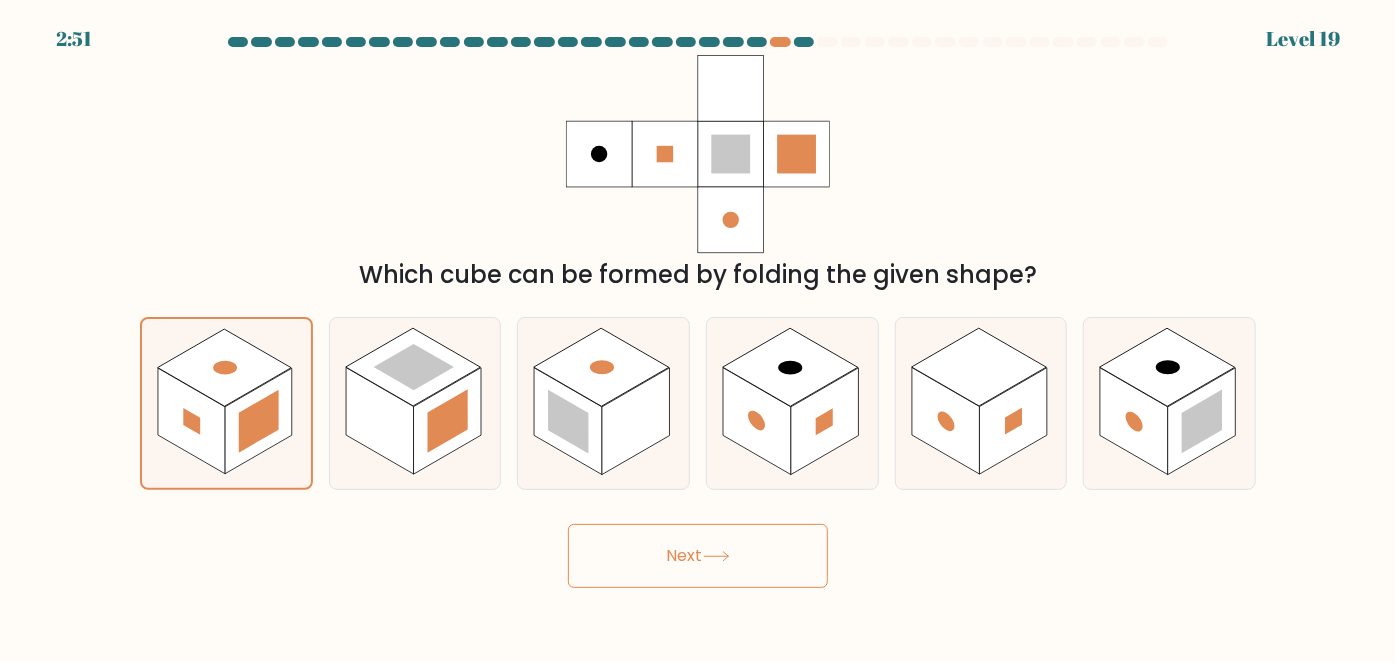 click on "Next" at bounding box center [698, 556] 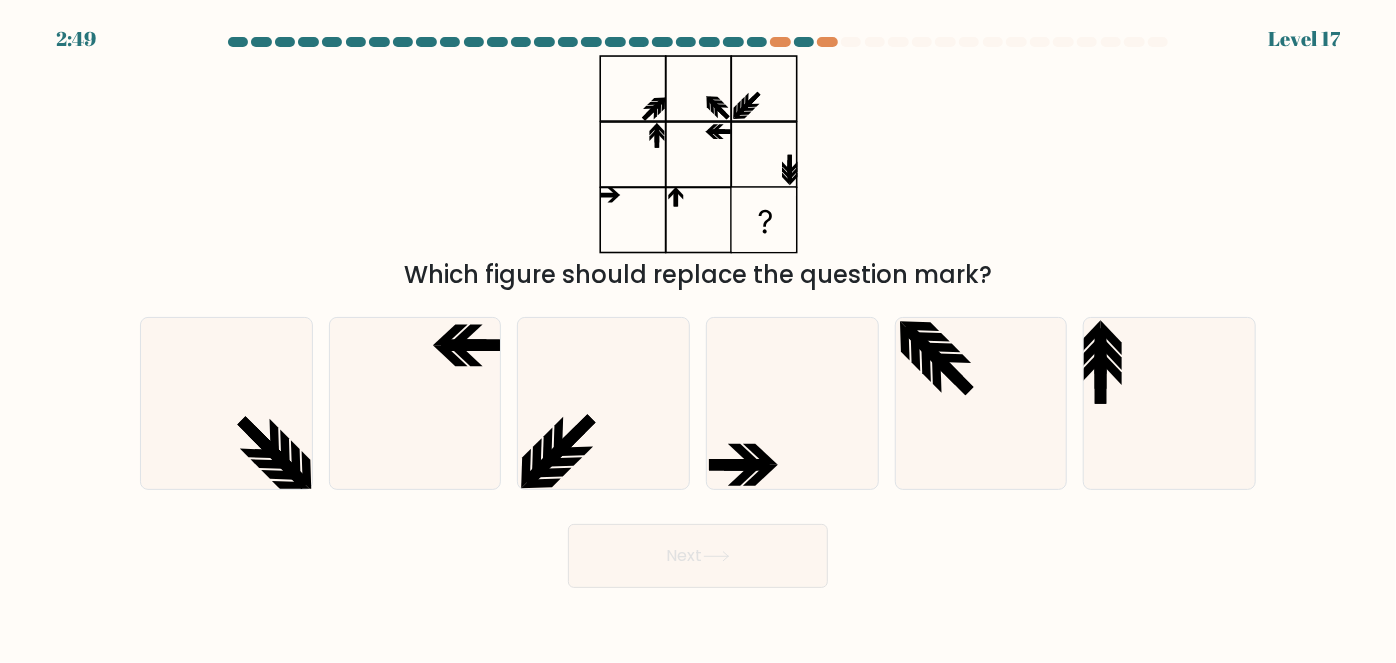 click on "Which figure should replace the question mark?" at bounding box center [698, 174] 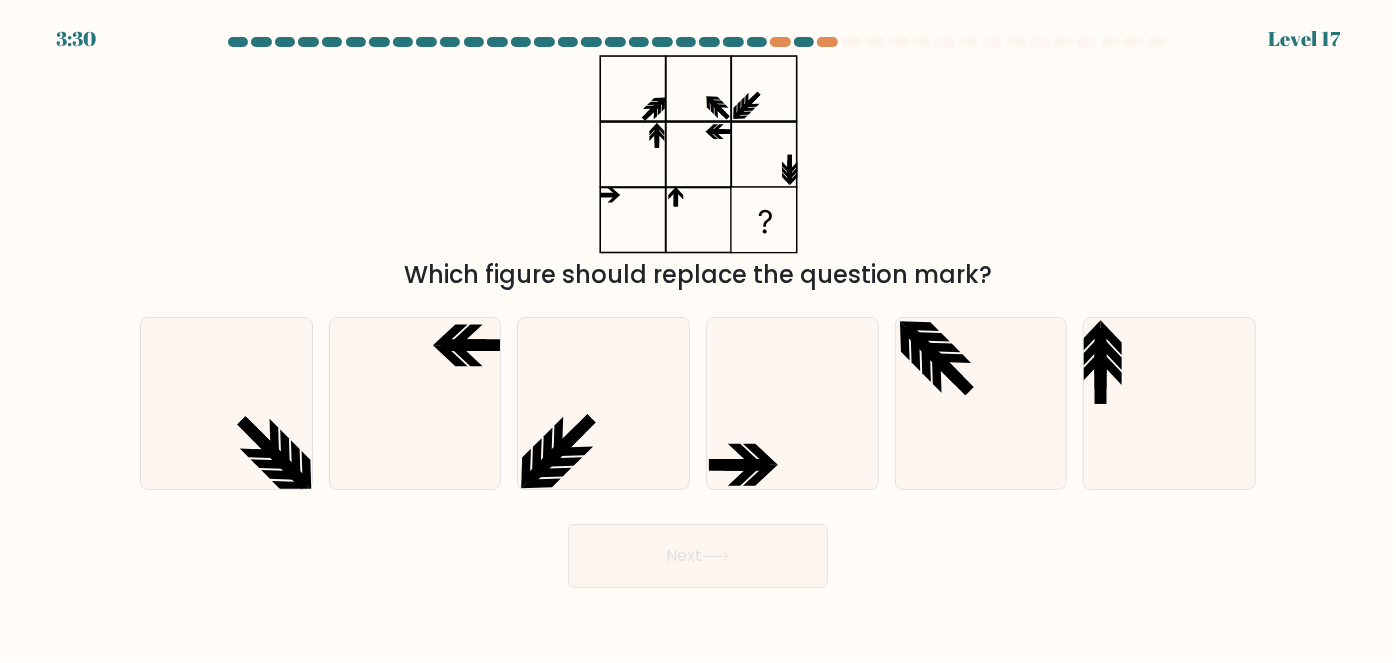 click on "Which figure should replace the question mark?" at bounding box center [698, 174] 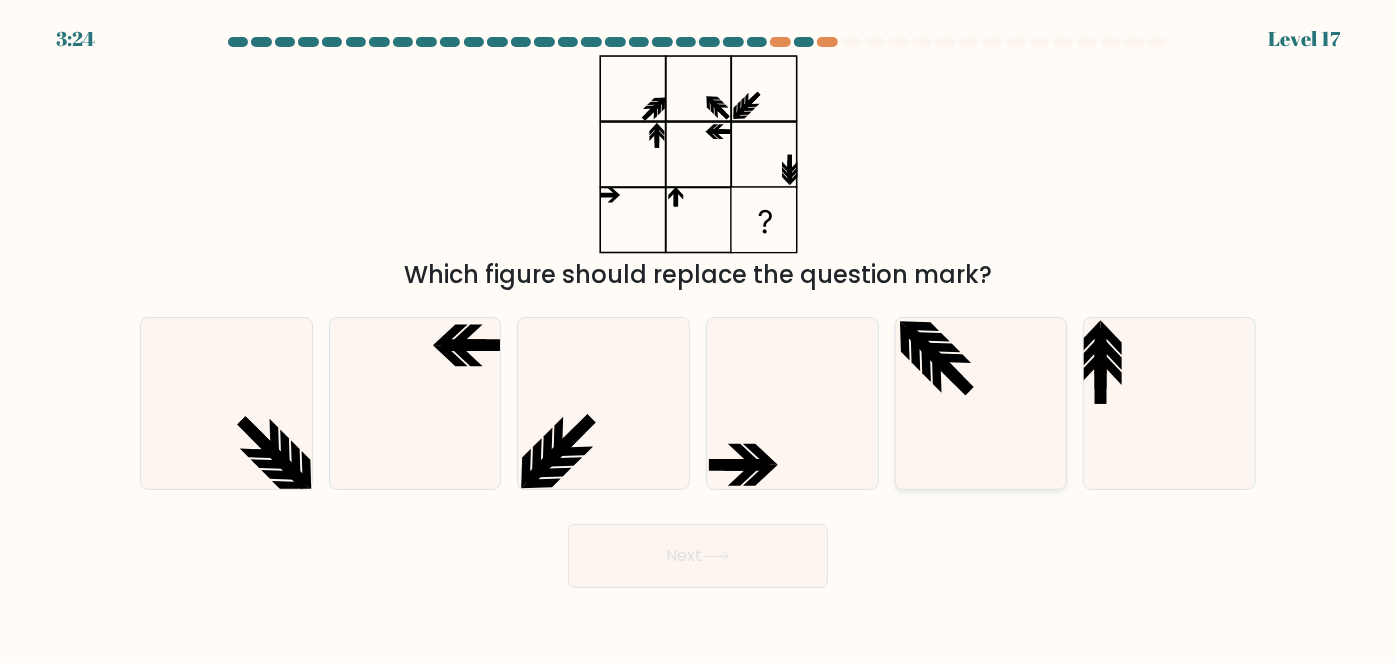drag, startPoint x: 997, startPoint y: 418, endPoint x: 984, endPoint y: 417, distance: 13.038404 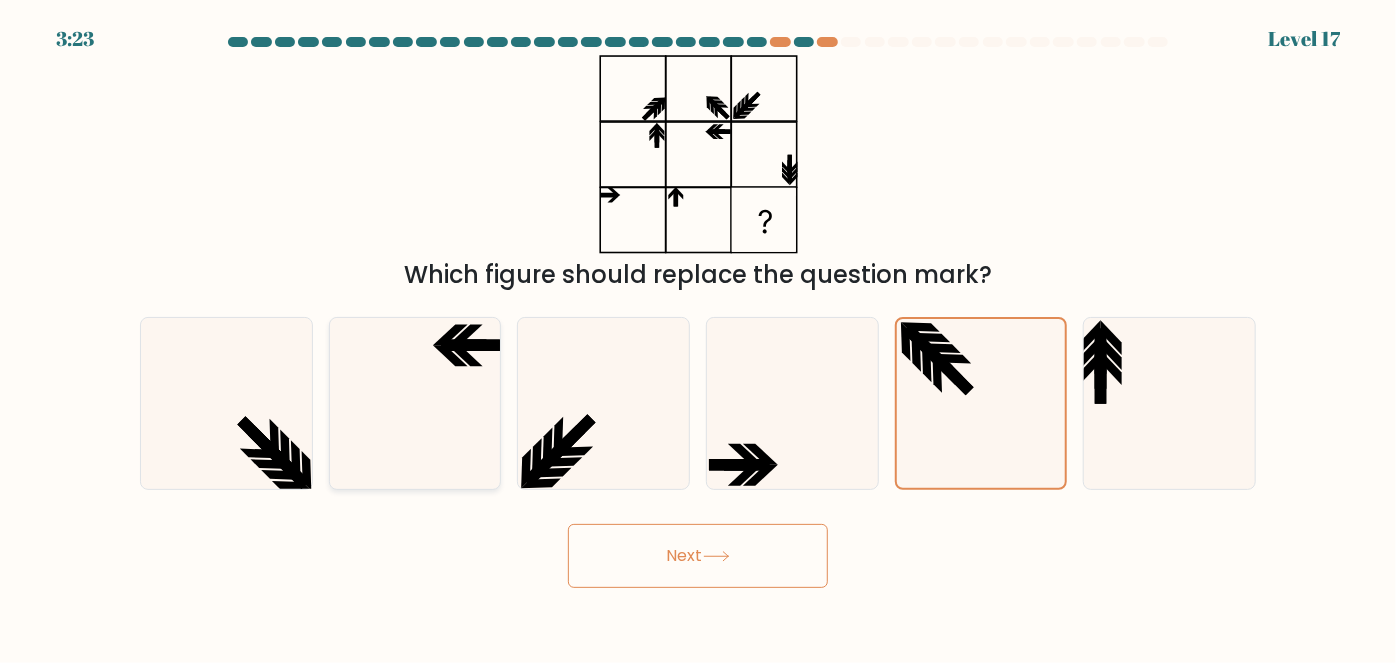 click at bounding box center (415, 403) 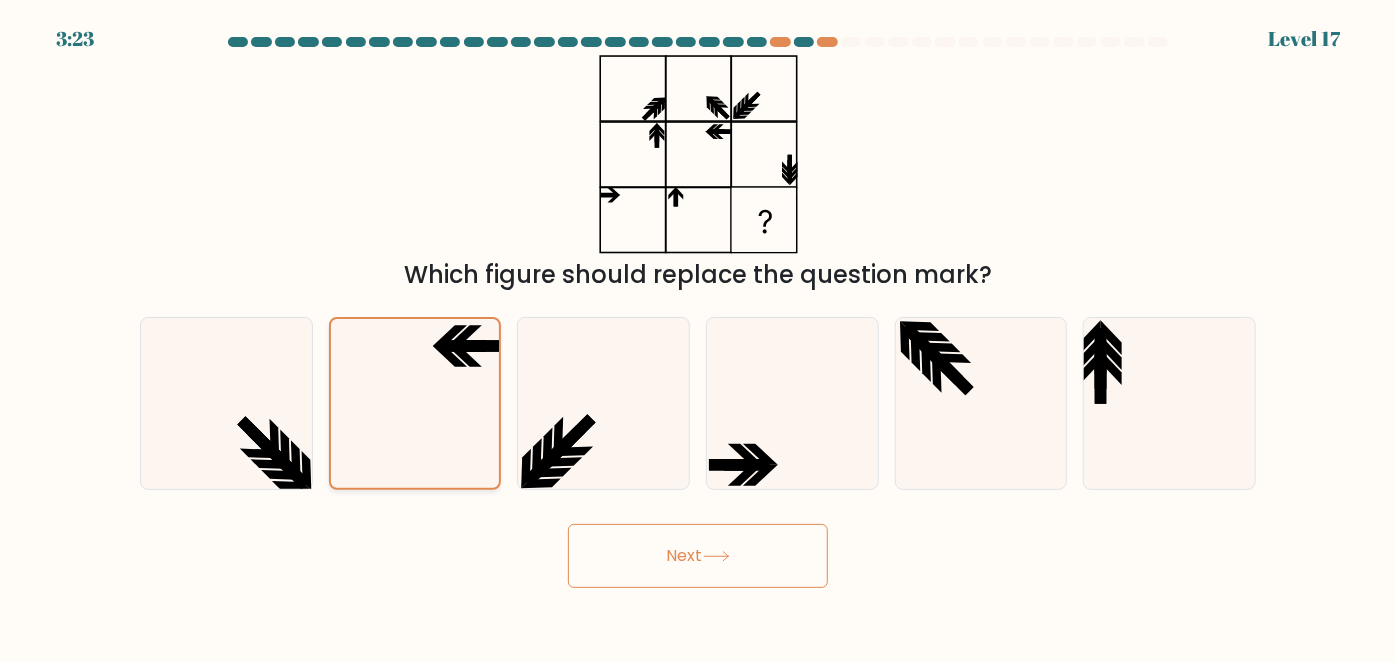 click at bounding box center [415, 403] 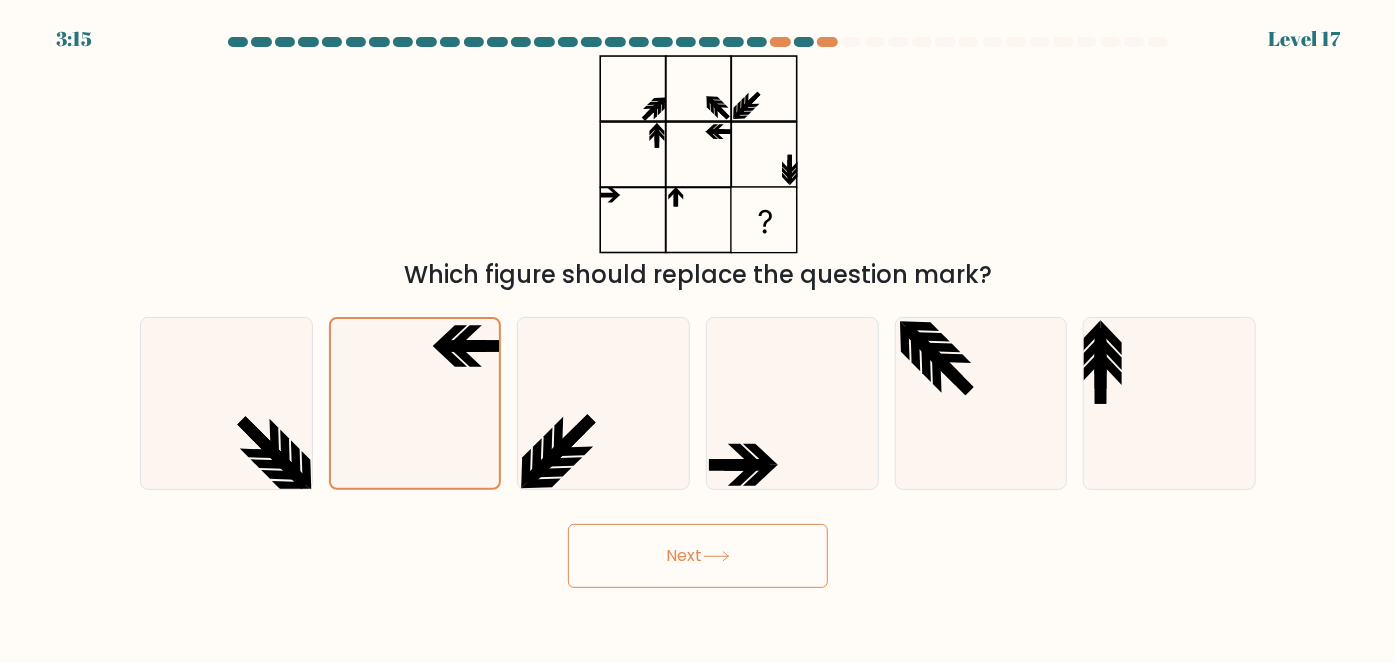 click on "Next" at bounding box center (698, 556) 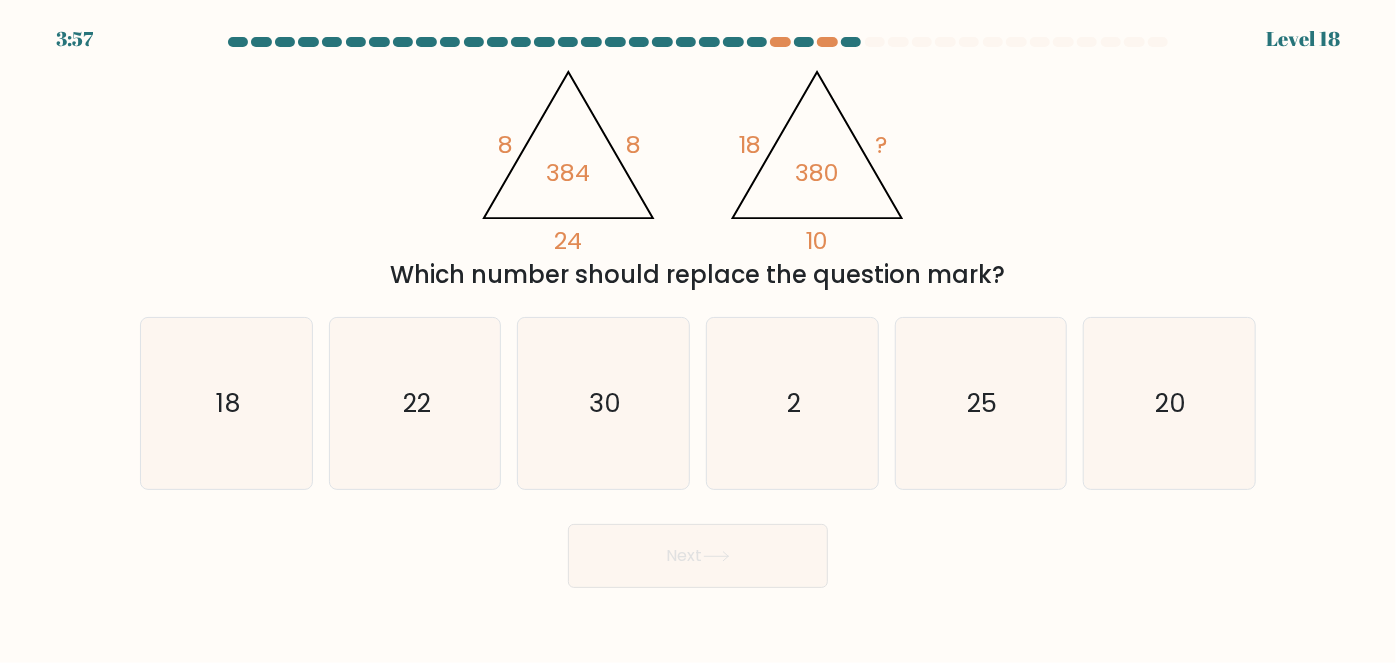 click on "@import url('https://fonts.googleapis.com/css?family=Abril+Fatface:400,100,100italic,300,300italic,400italic,500,500italic,700,700italic,900,900italic');                        8       8       24       384                                       @import url('https://fonts.googleapis.com/css?family=Abril+Fatface:400,100,100italic,300,300italic,400italic,500,500italic,700,700italic,900,900italic');                        18       ?       10       380" at bounding box center (697, 154) 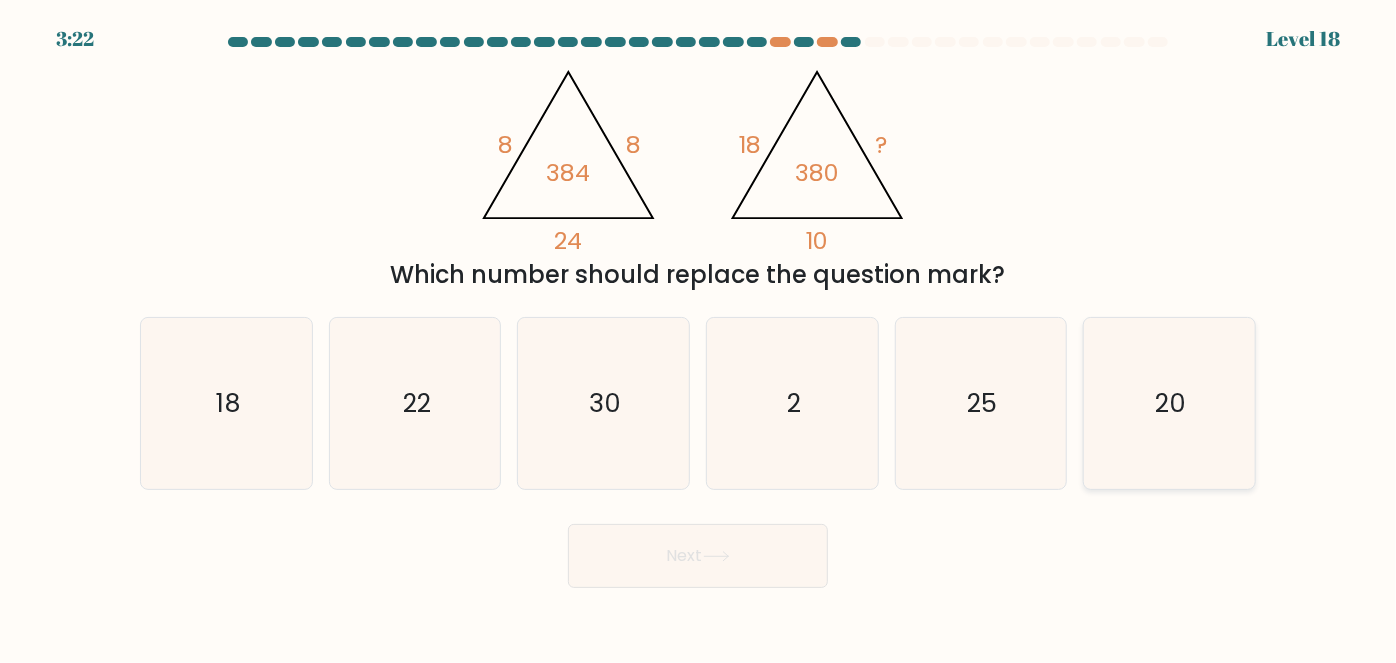 click on "20" at bounding box center (1169, 403) 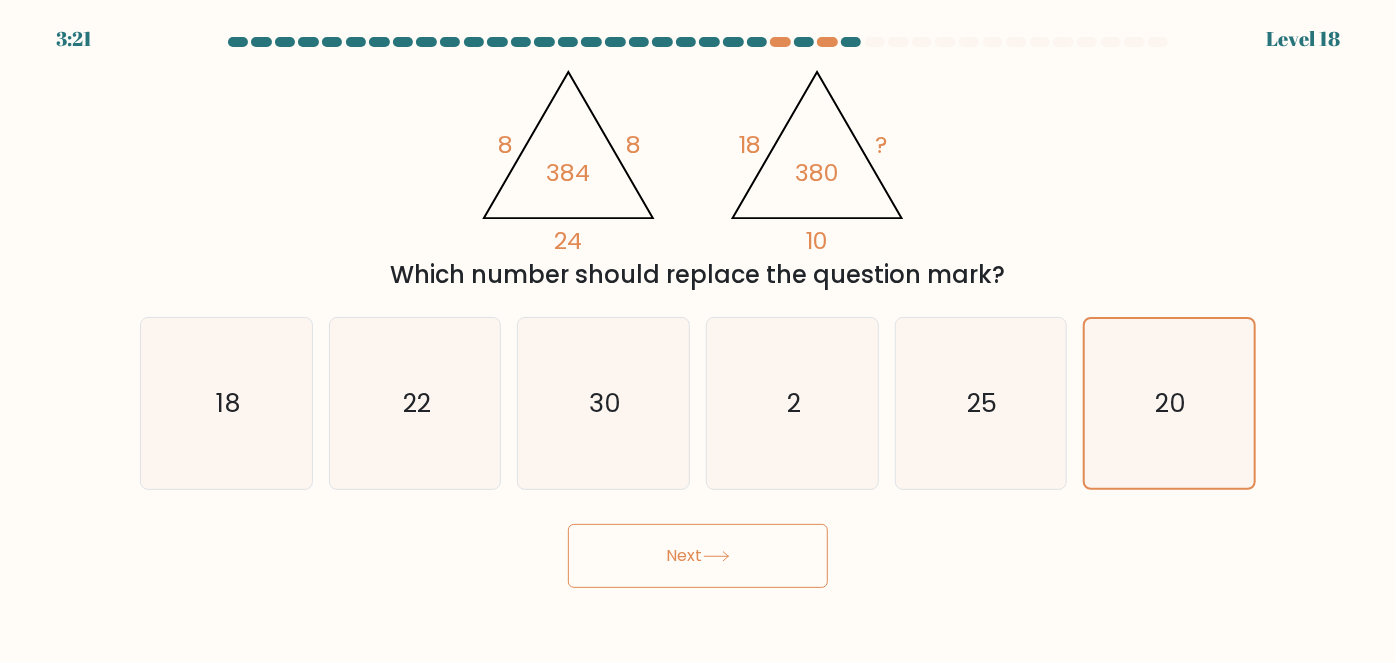 click at bounding box center [716, 556] 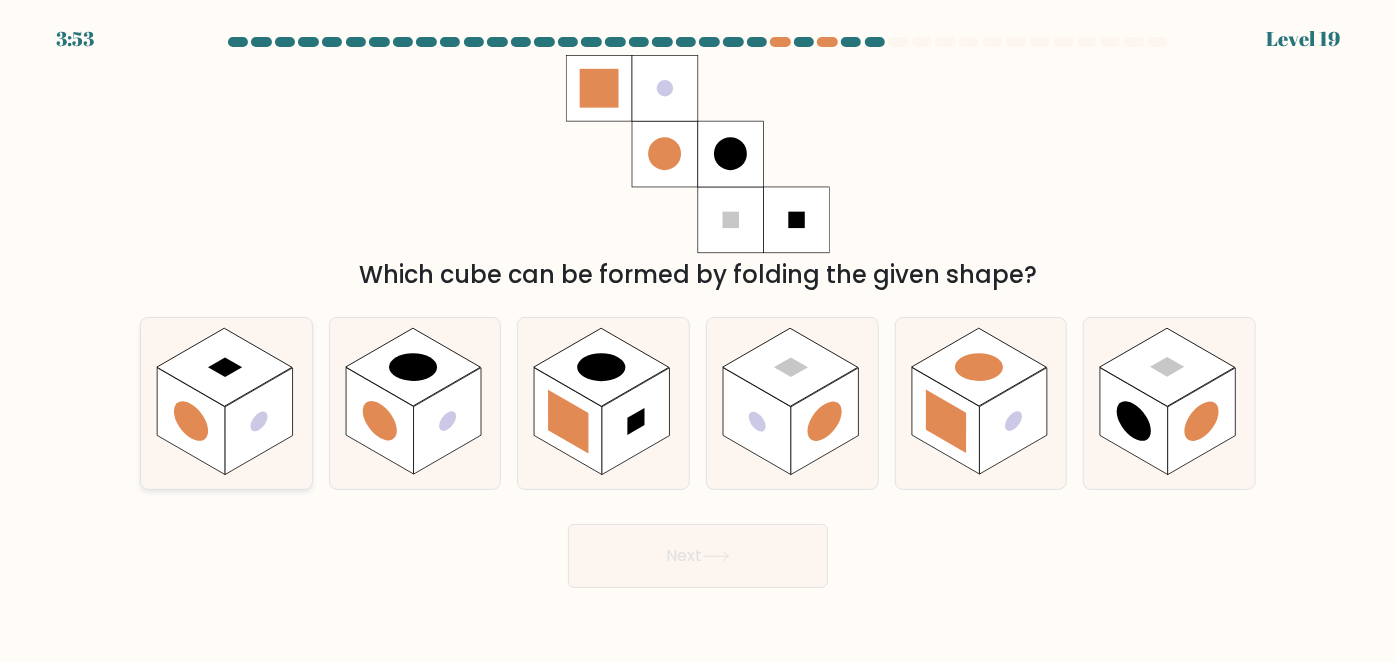 click at bounding box center (224, 367) 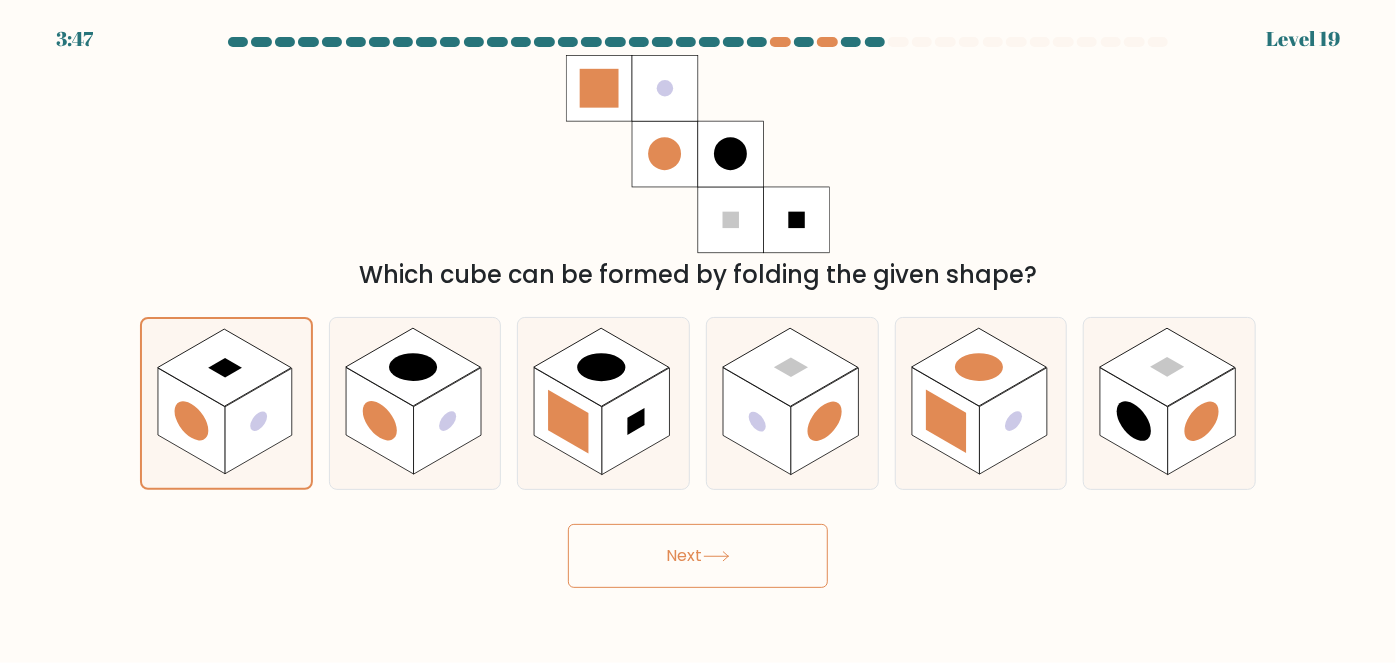 drag, startPoint x: 703, startPoint y: 412, endPoint x: 660, endPoint y: 419, distance: 43.56604 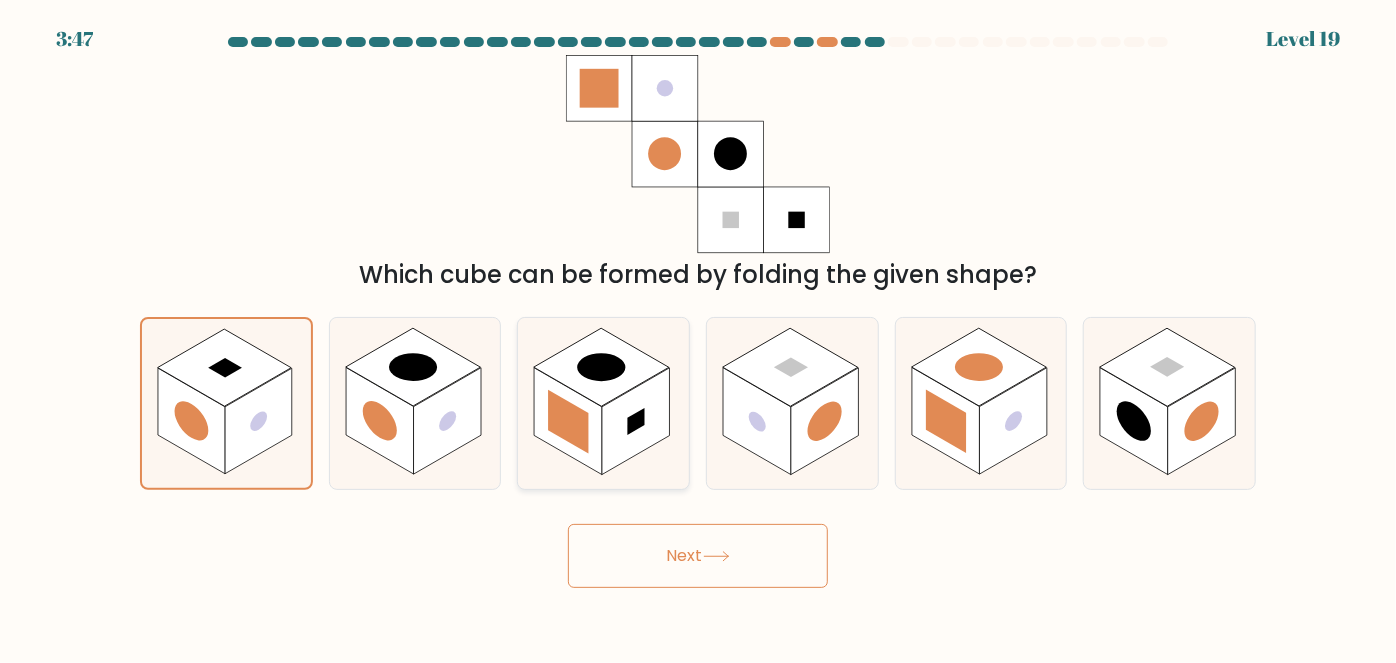 click on "d." at bounding box center [792, 403] 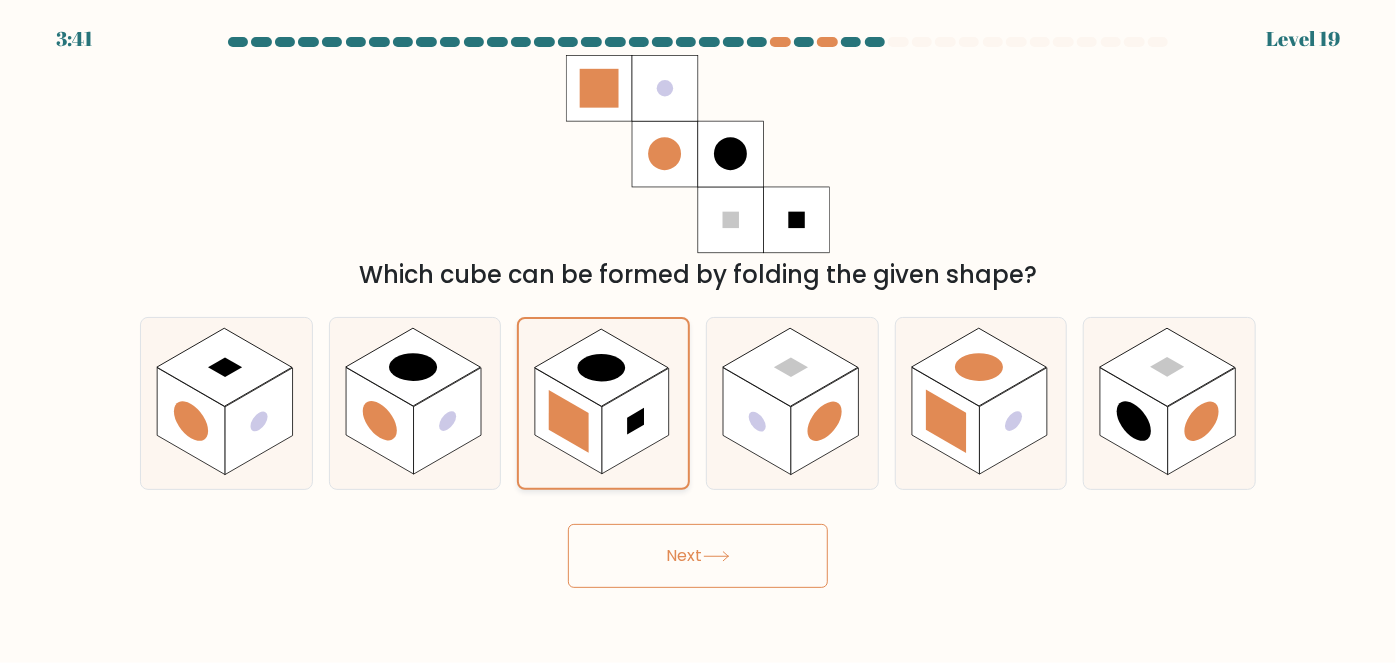 click at bounding box center [635, 421] 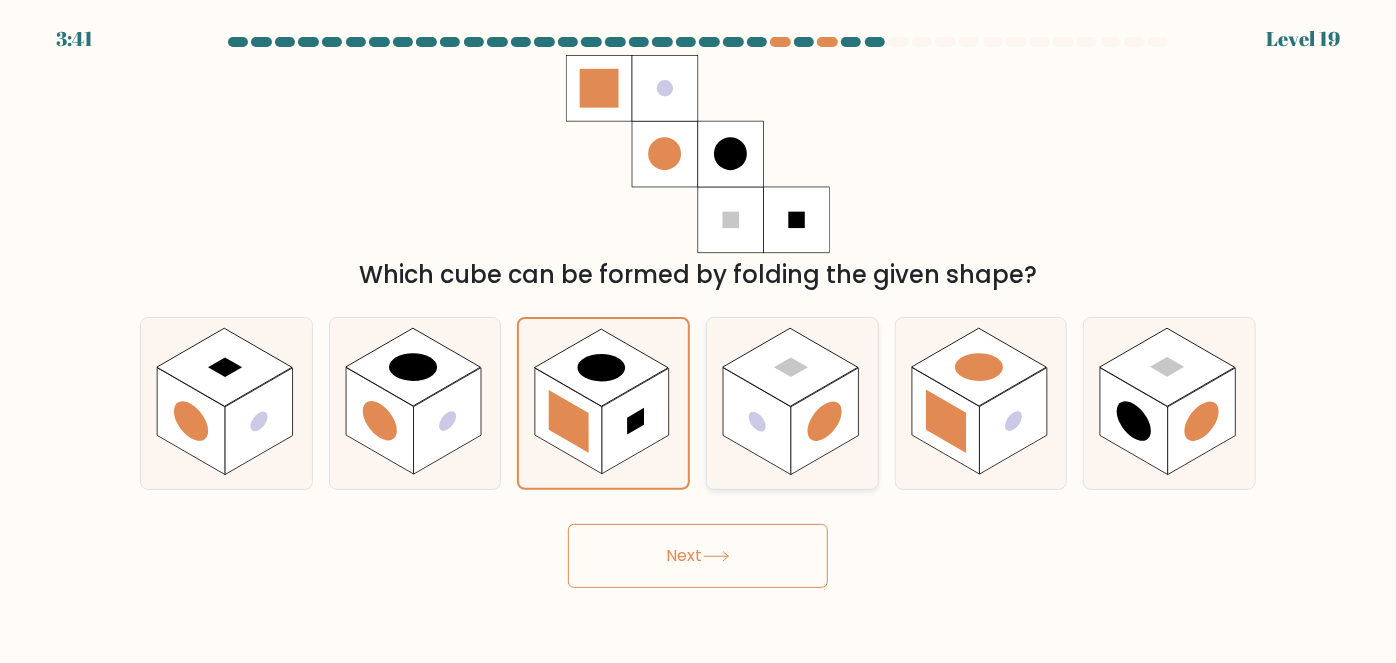 click at bounding box center (790, 367) 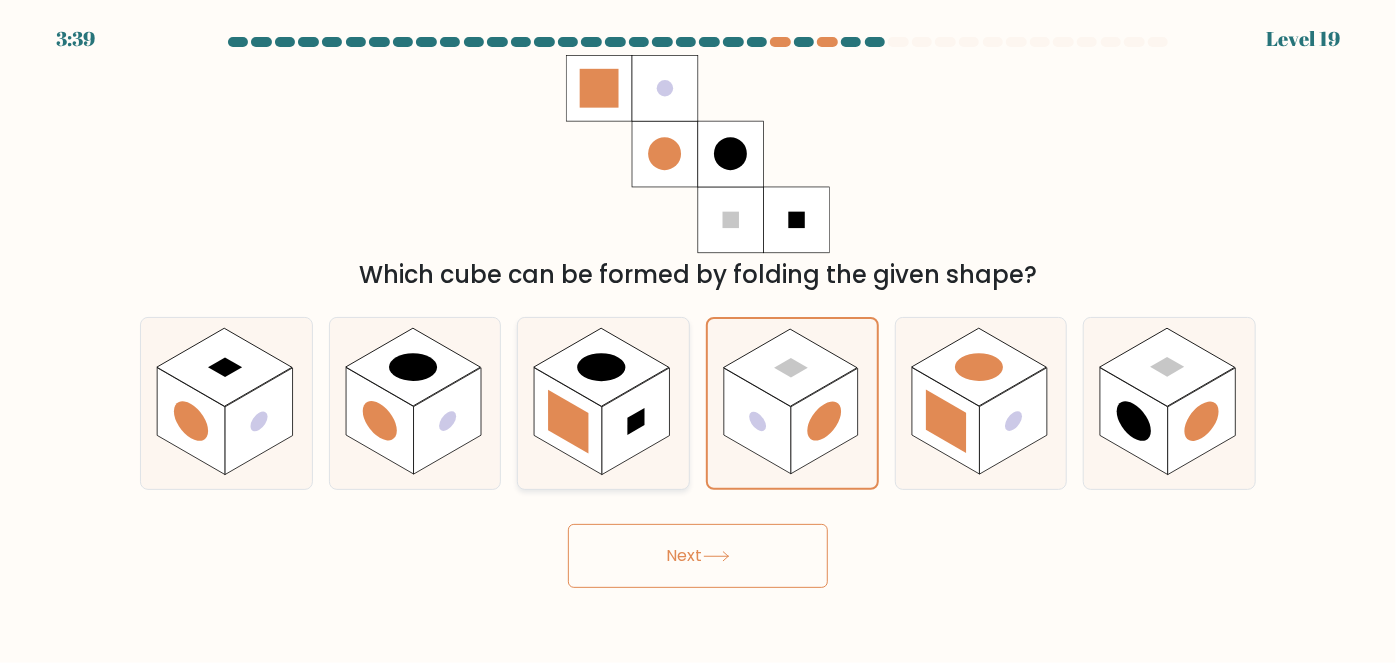 click at bounding box center (569, 421) 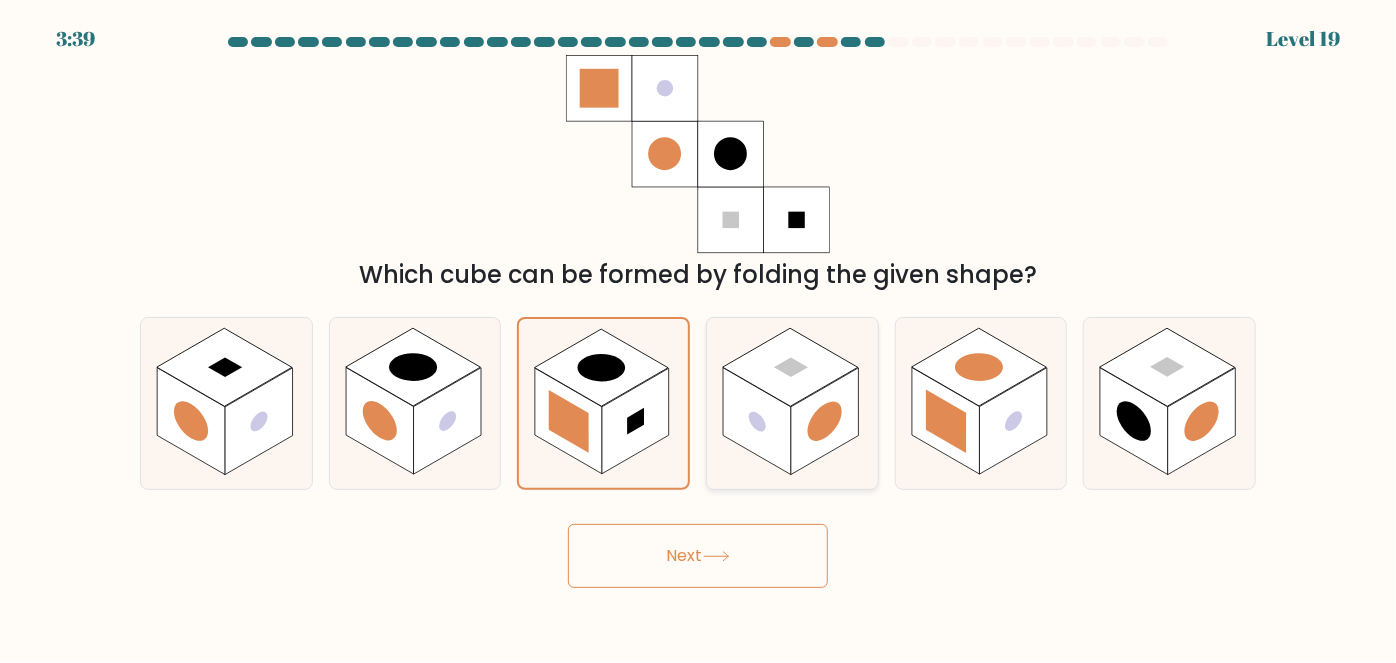 click at bounding box center [757, 421] 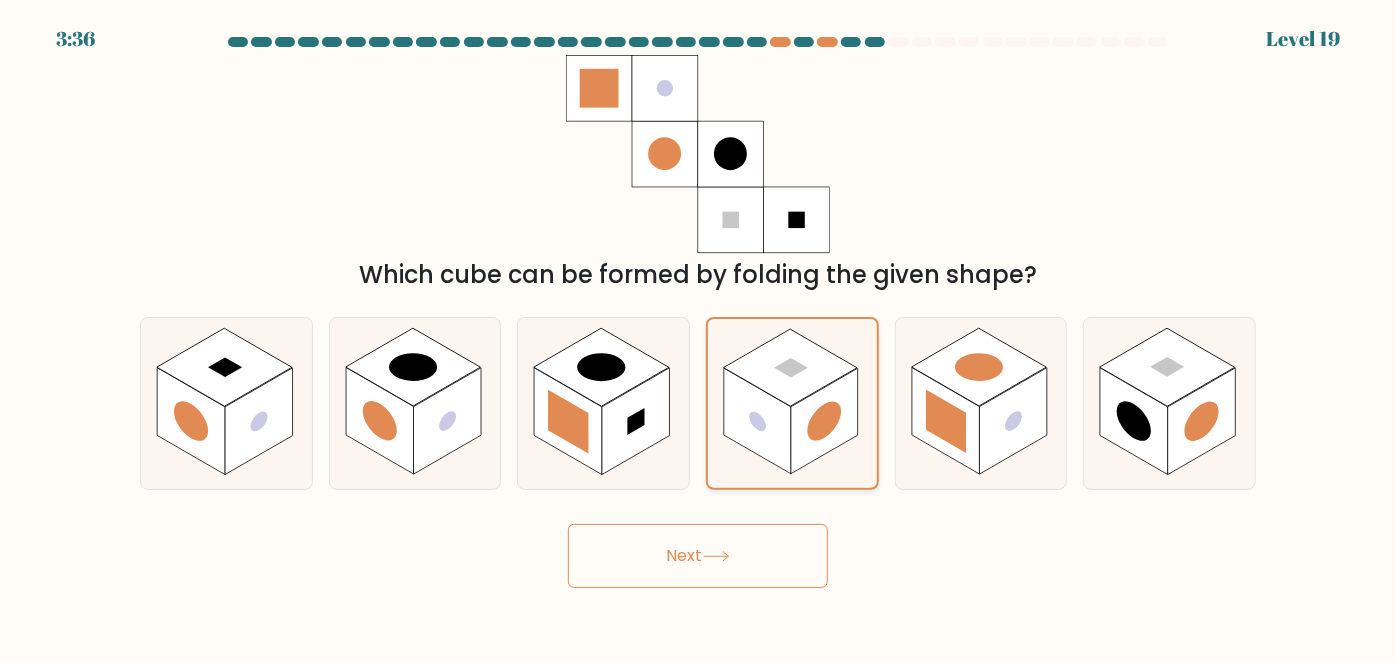 click at bounding box center [757, 421] 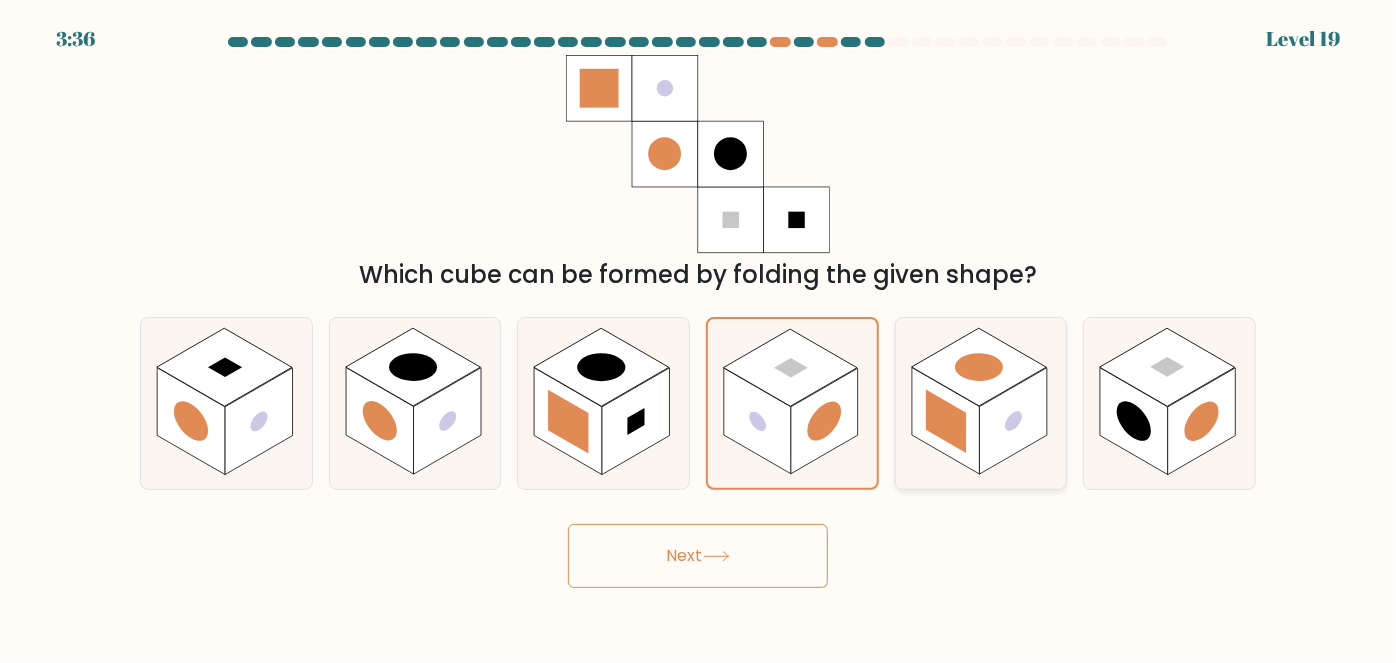 click at bounding box center [946, 422] 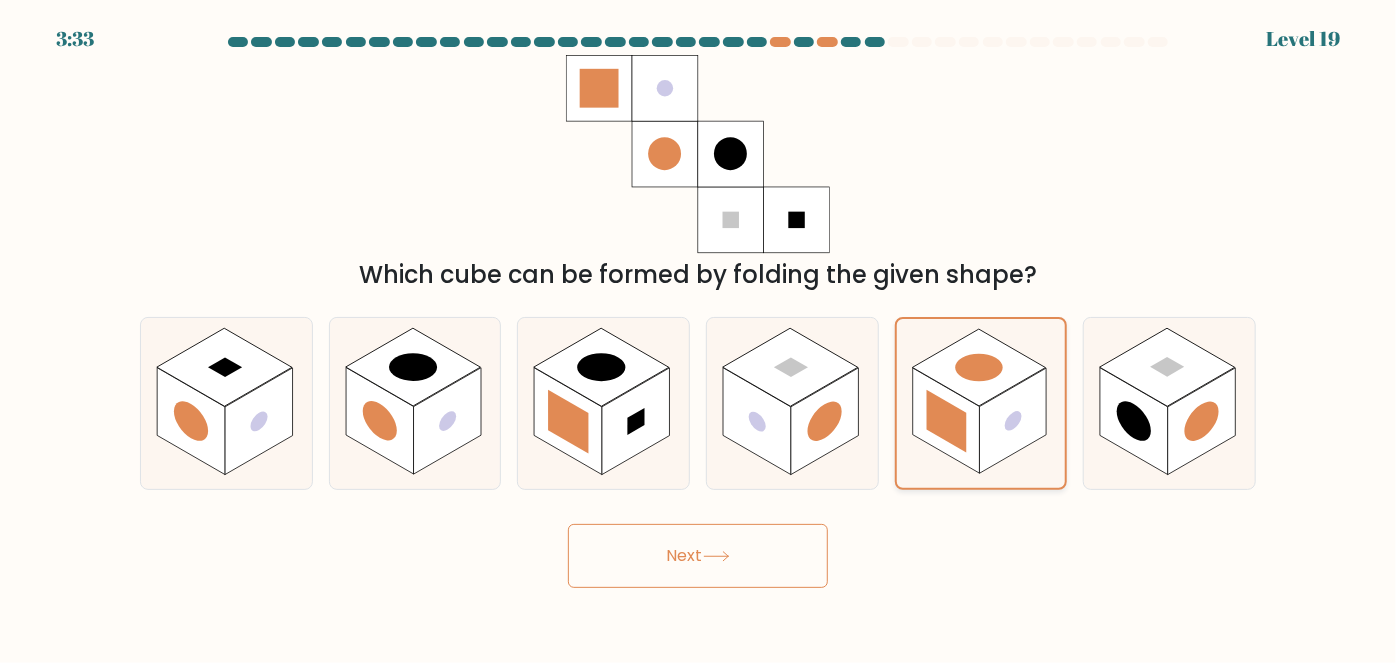 click at bounding box center [947, 421] 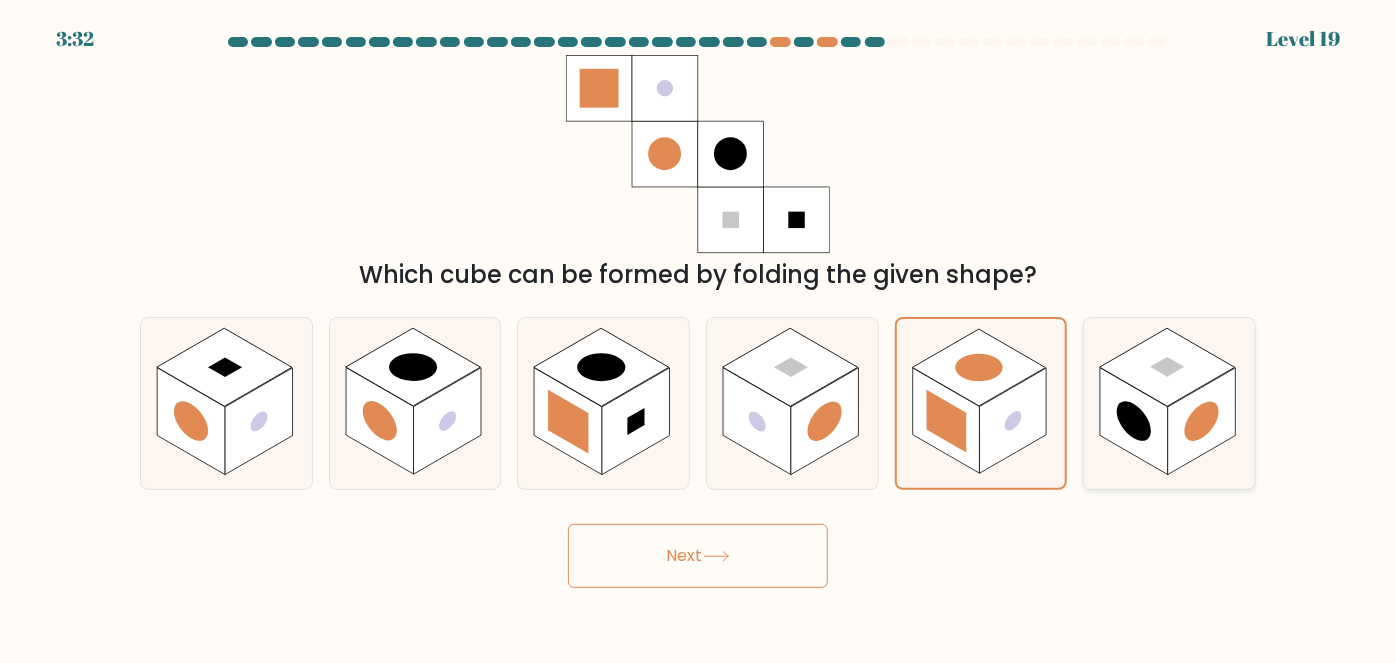 click at bounding box center [1169, 403] 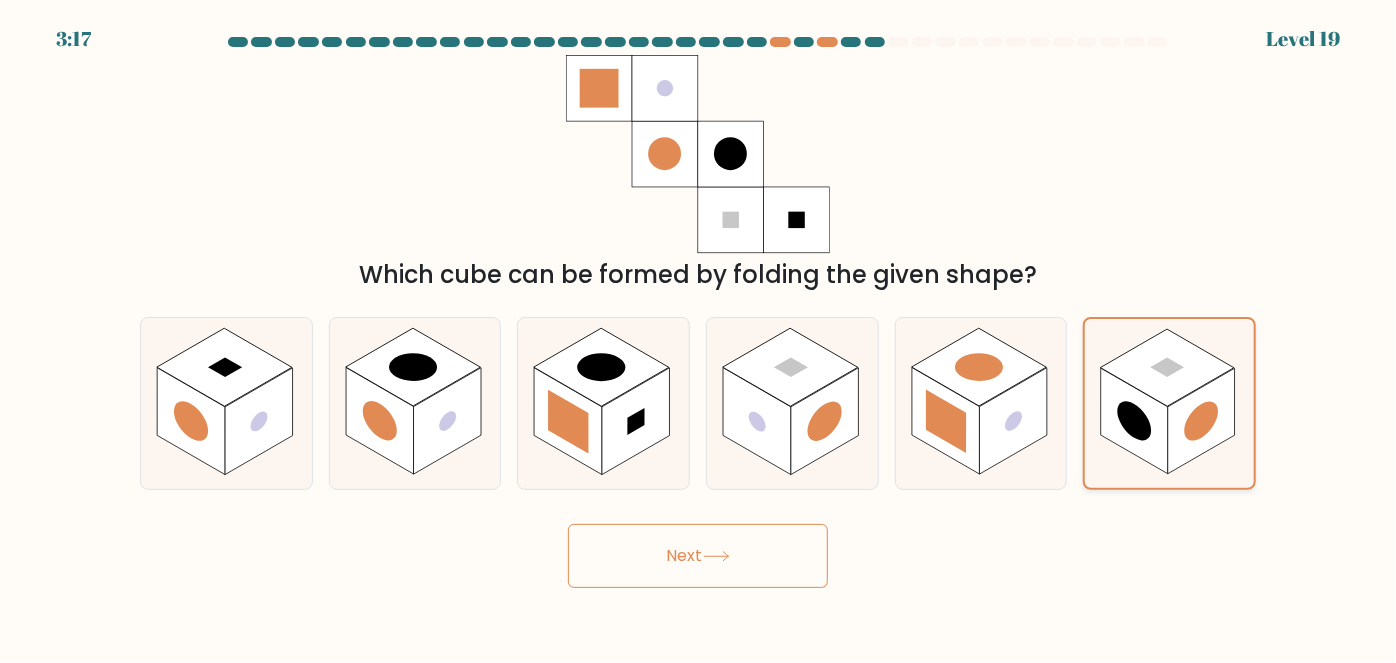 click at bounding box center (1169, 403) 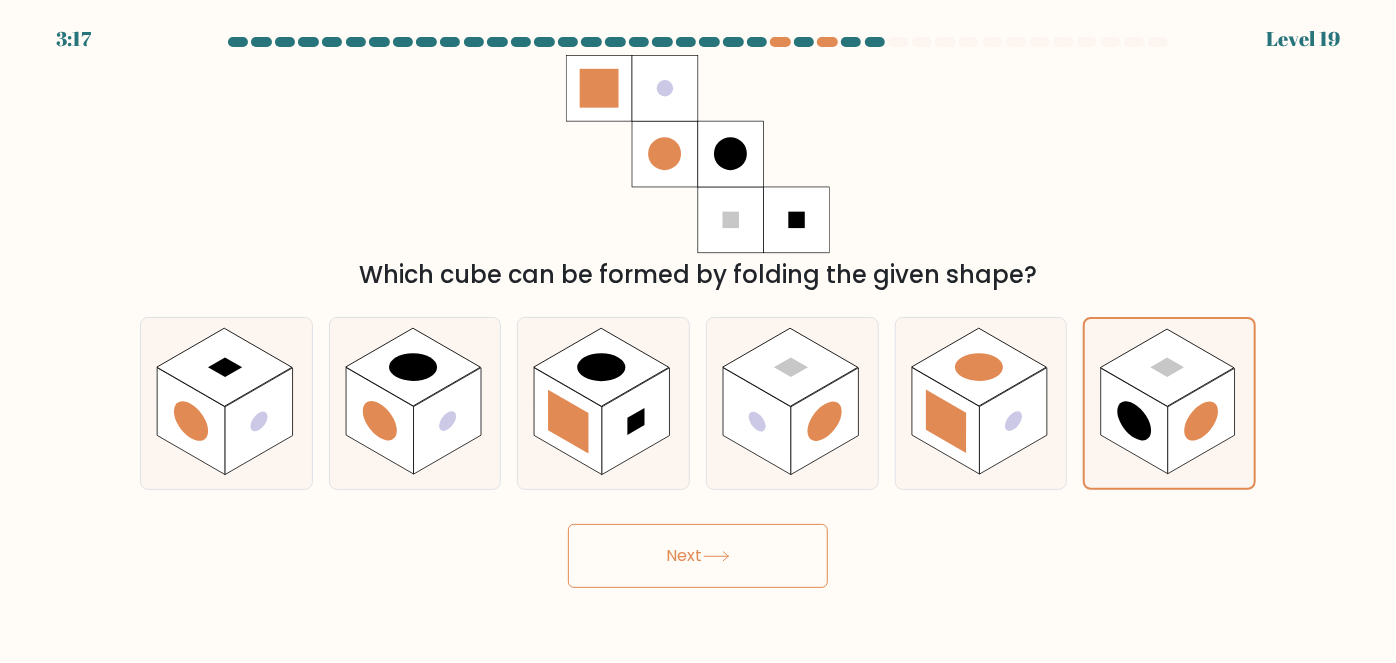 click on "Next" at bounding box center (698, 556) 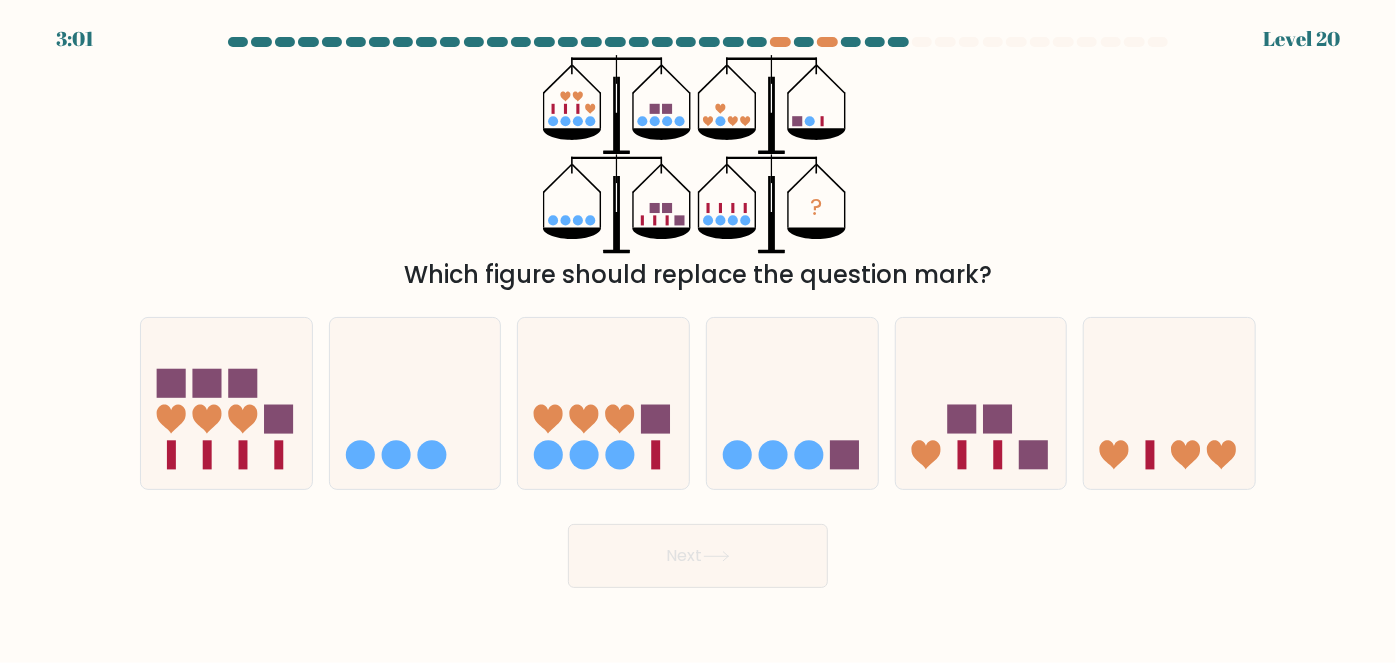 click on "Next" at bounding box center (698, 551) 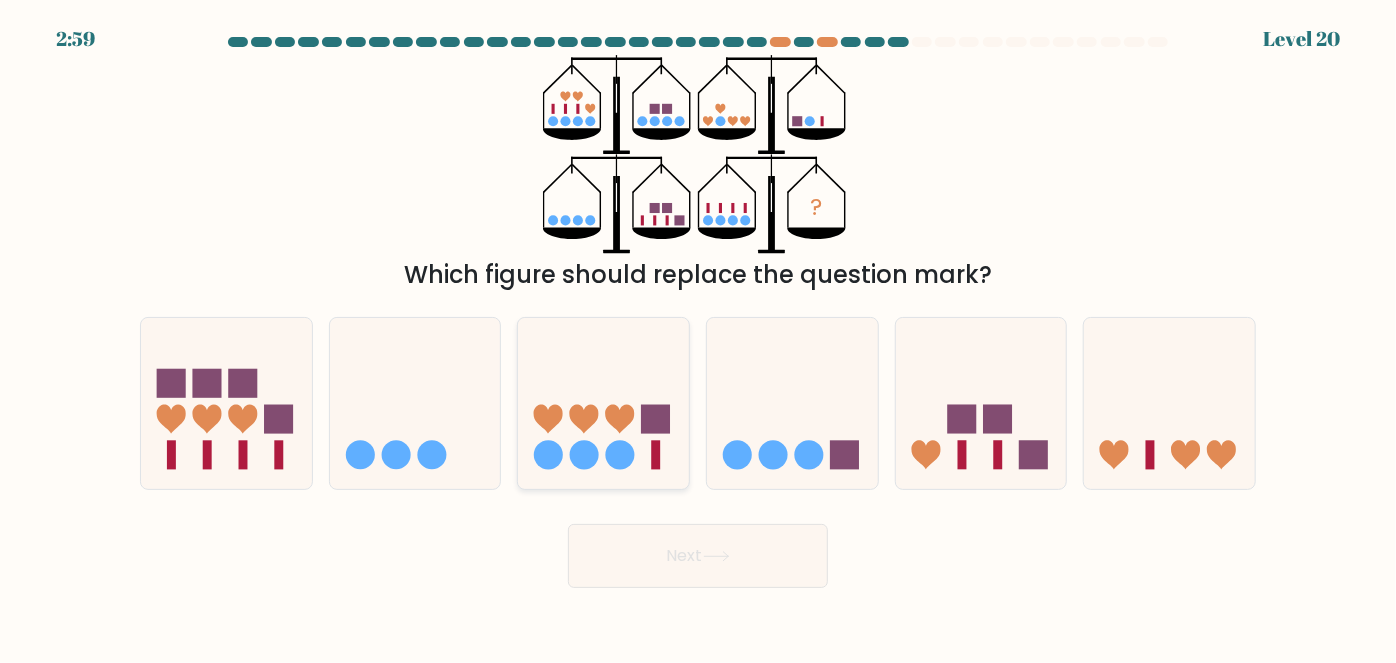 click at bounding box center (584, 455) 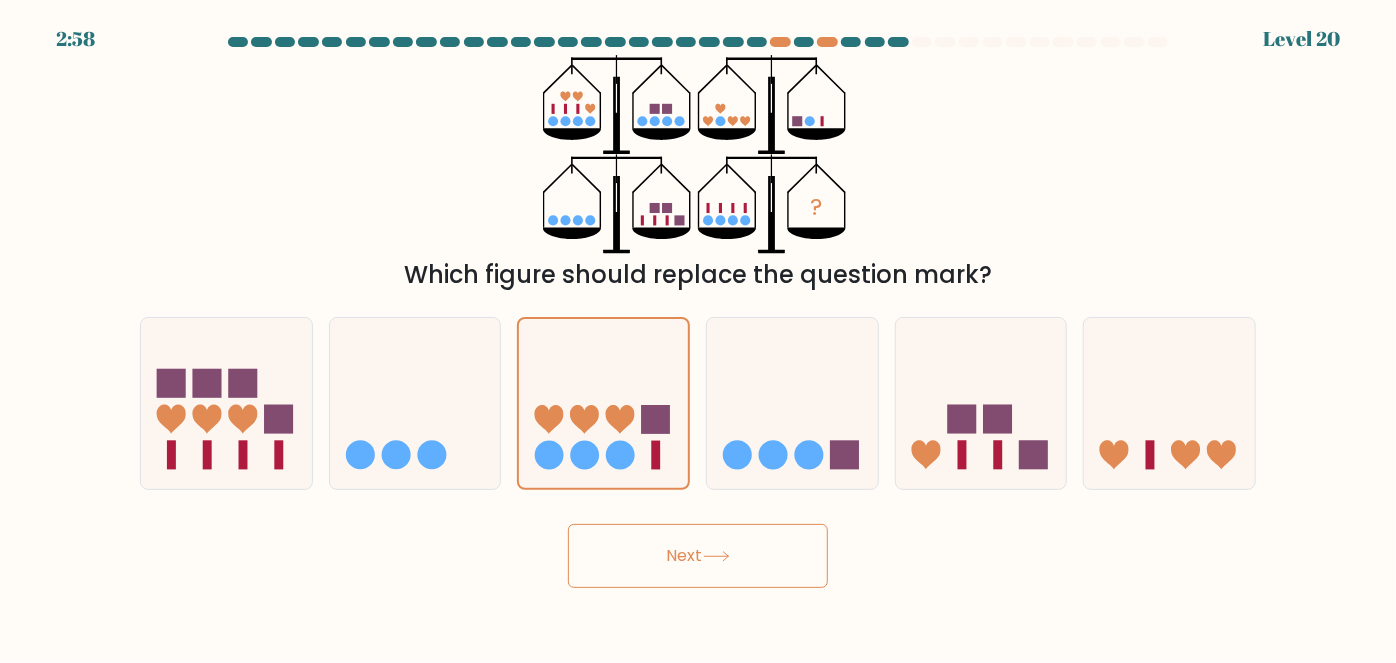 click on "Next" at bounding box center [698, 556] 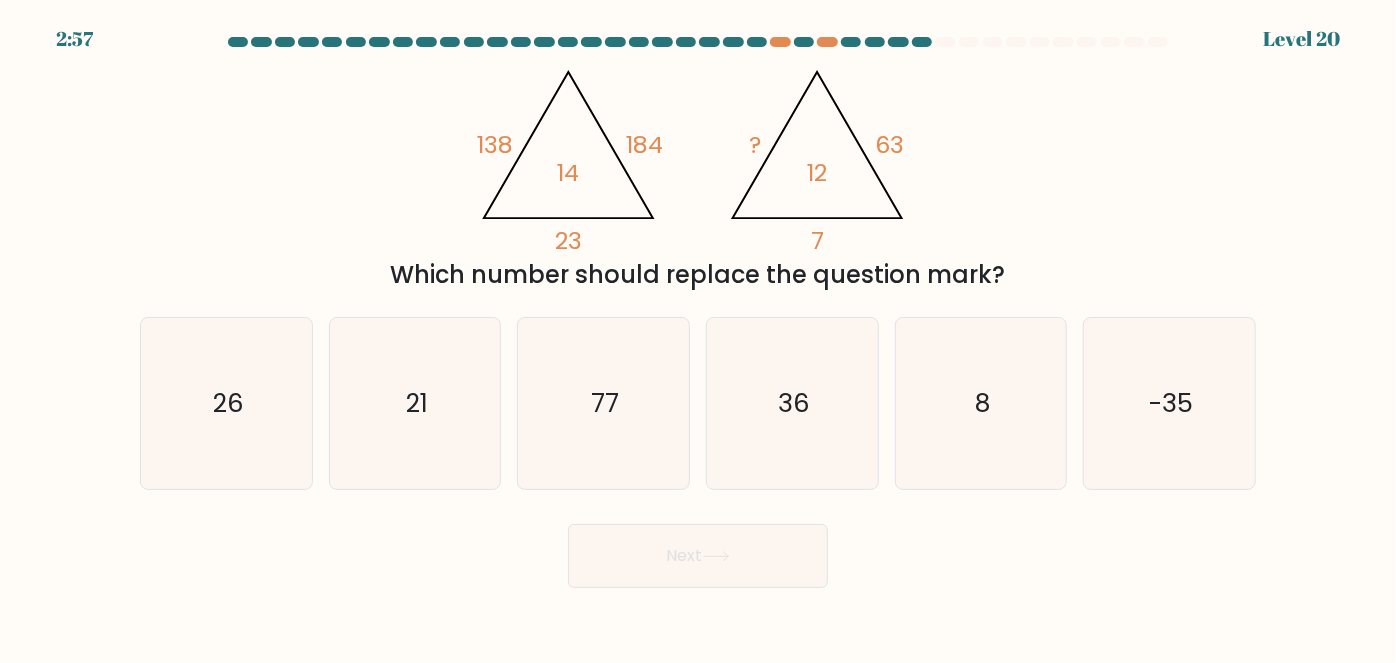 click on "@import url('https://fonts.googleapis.com/css?family=Abril+Fatface:400,100,100italic,300,300italic,400italic,500,500italic,700,700italic,900,900italic');                        138       184       23       14                                       @import url('https://fonts.googleapis.com/css?family=Abril+Fatface:400,100,100italic,300,300italic,400italic,500,500italic,700,700italic,900,900italic');                        ?       63       7       12
Which number should replace the question mark?" at bounding box center [698, 174] 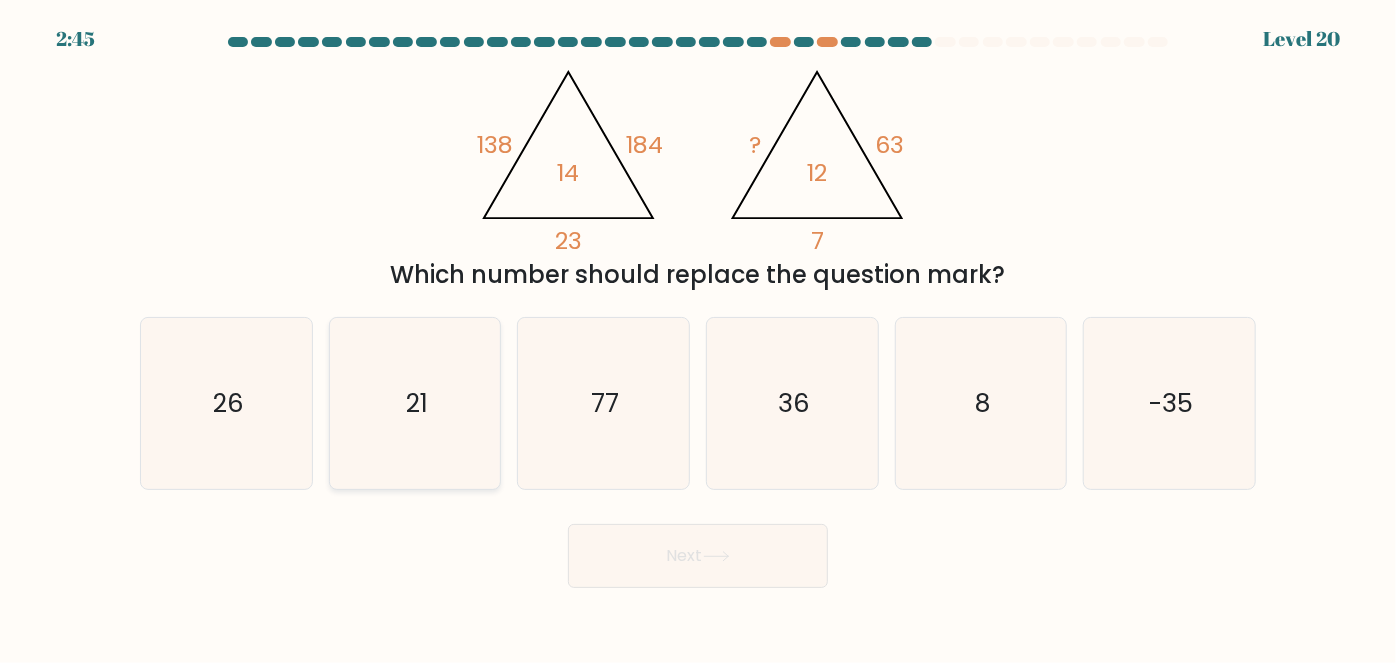 click on "21" at bounding box center [415, 403] 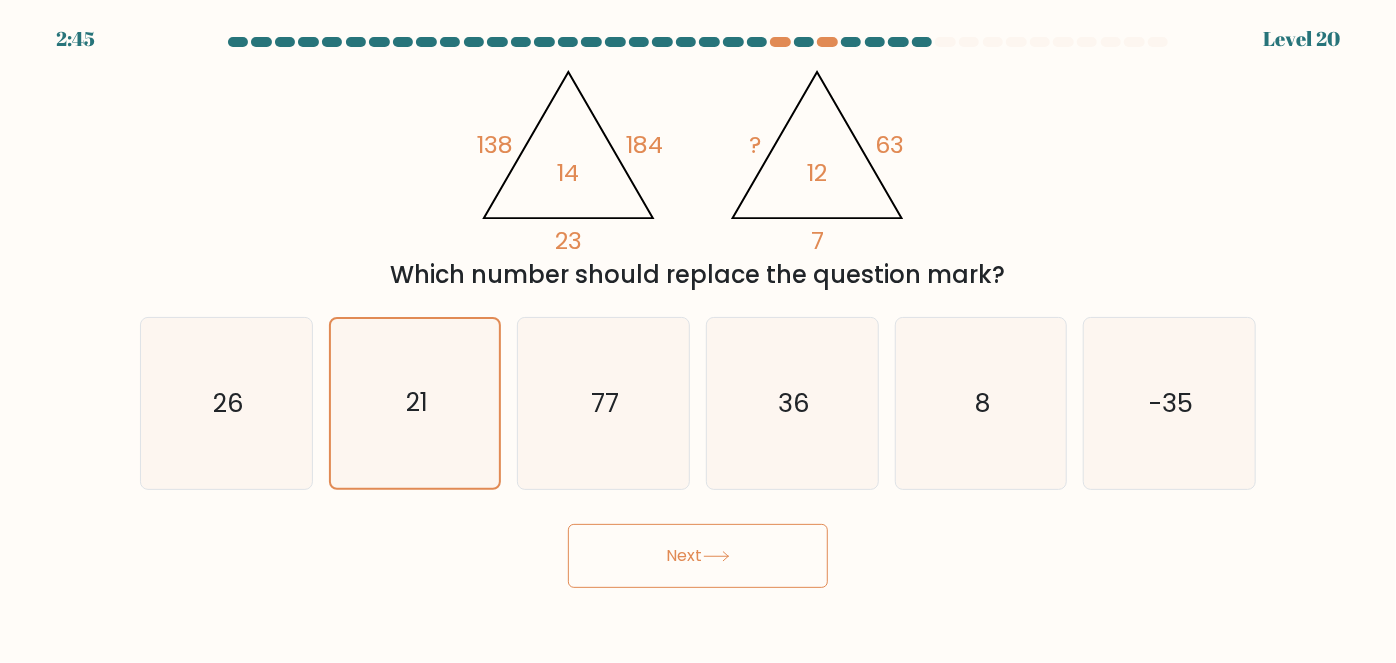 click on "Next" at bounding box center [698, 556] 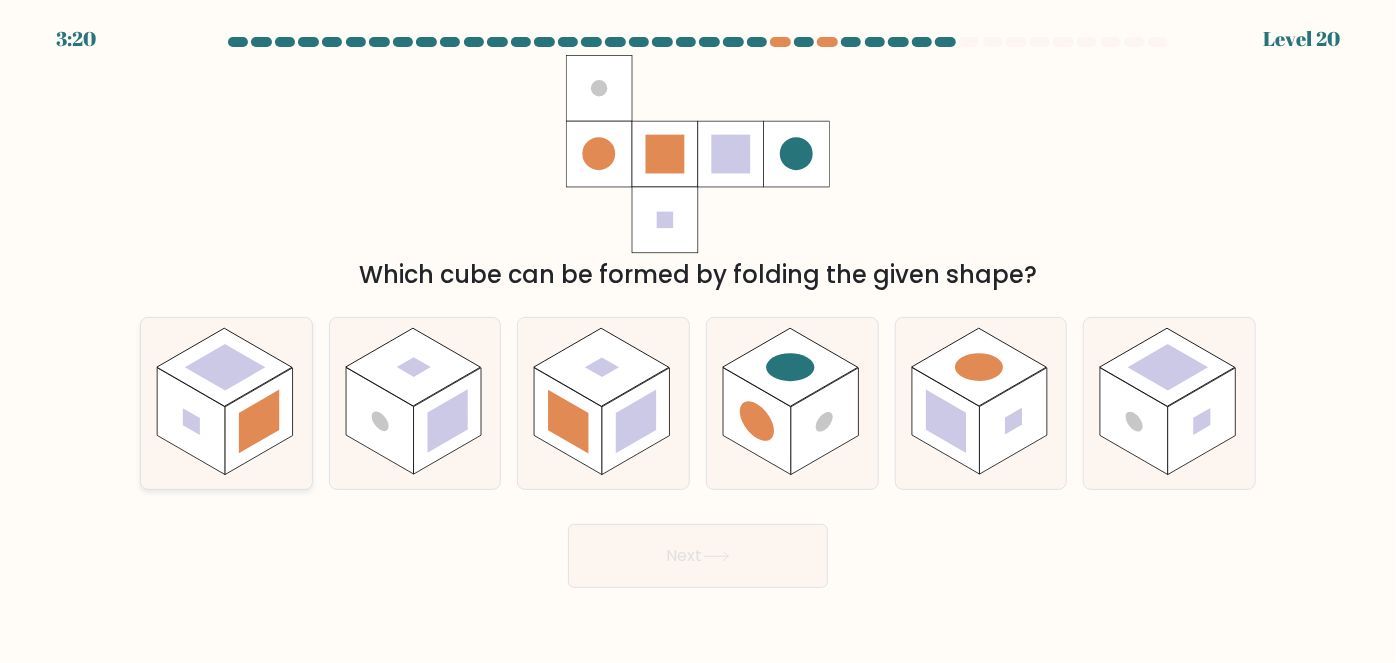 click at bounding box center (191, 421) 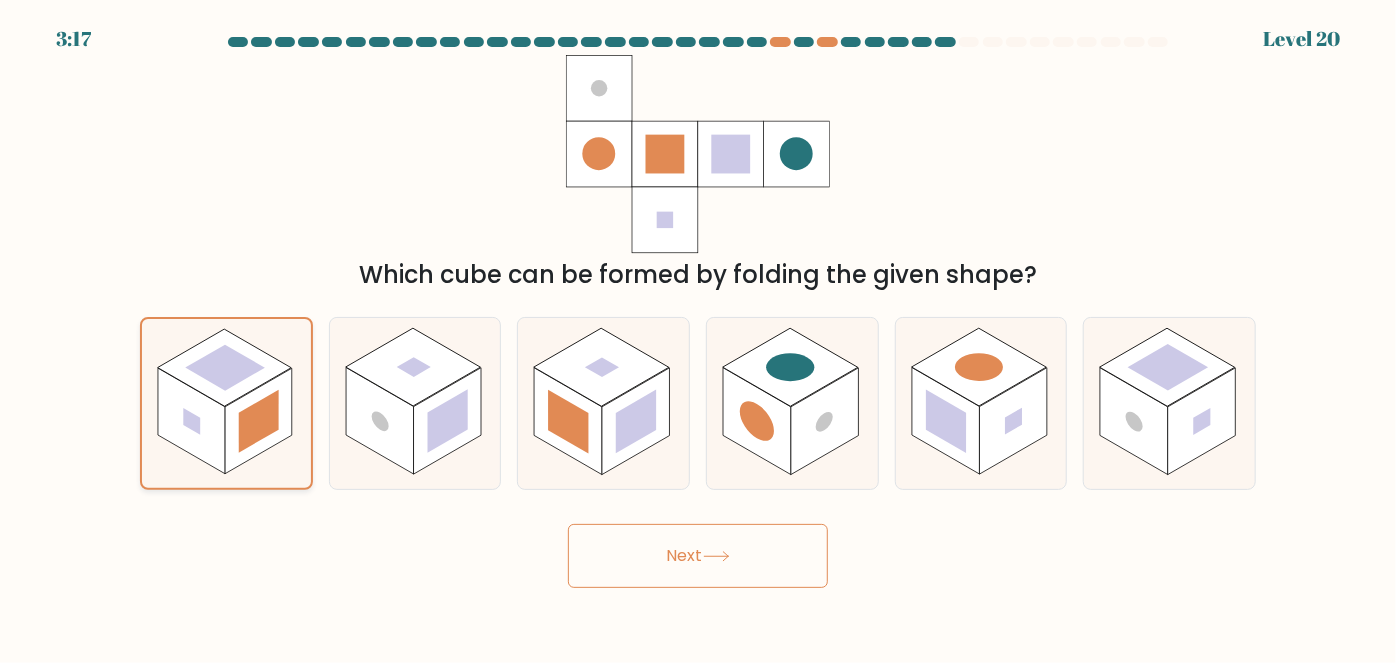 click at bounding box center (191, 421) 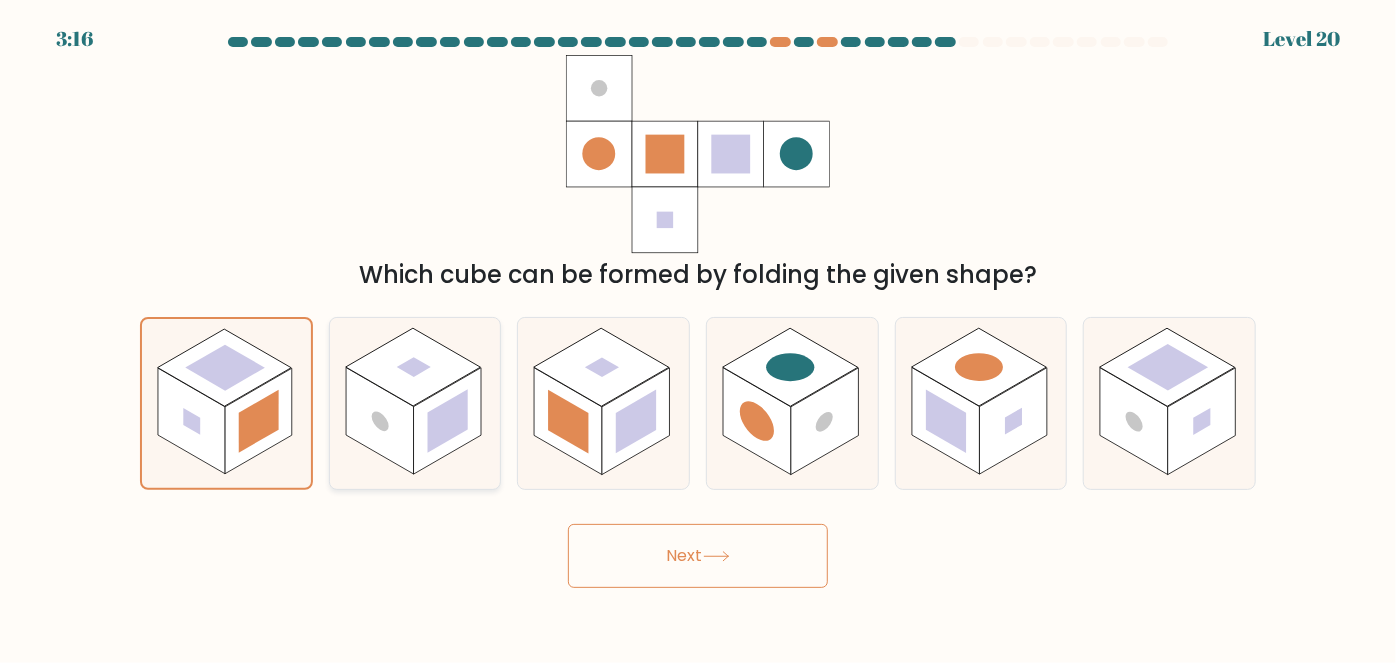 click at bounding box center [415, 403] 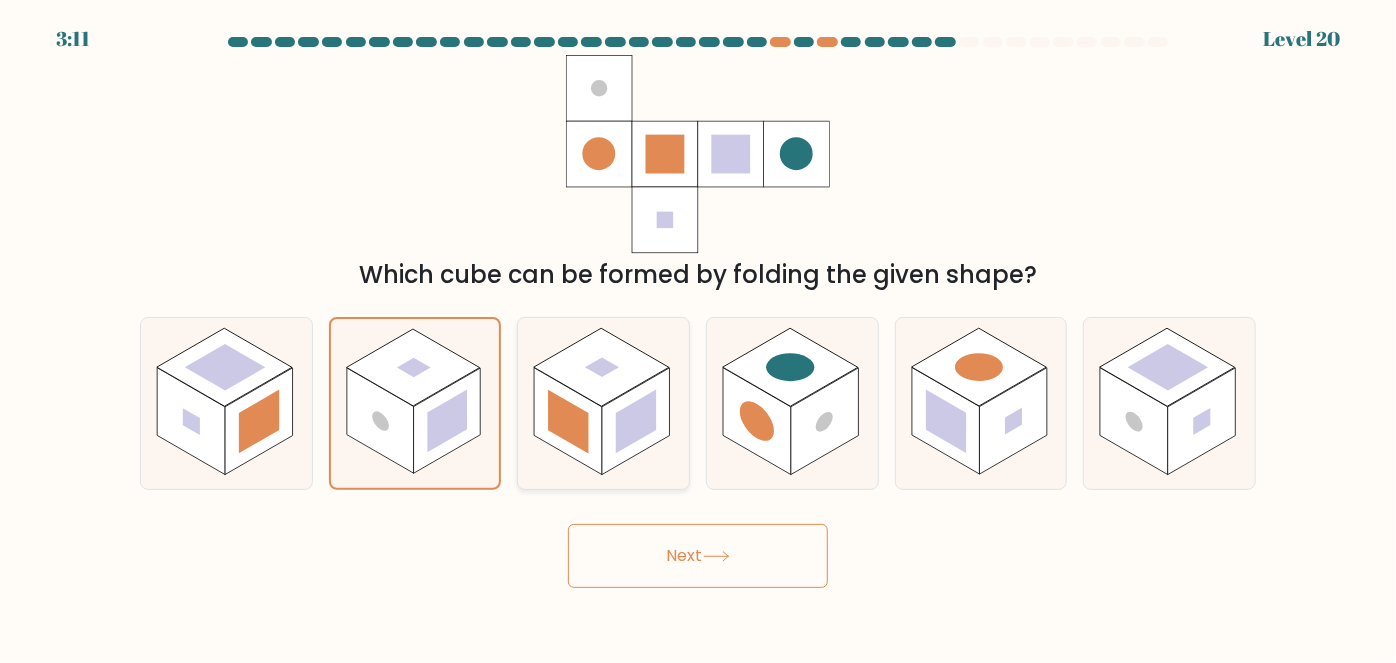 drag, startPoint x: 520, startPoint y: 428, endPoint x: 537, endPoint y: 427, distance: 17.029387 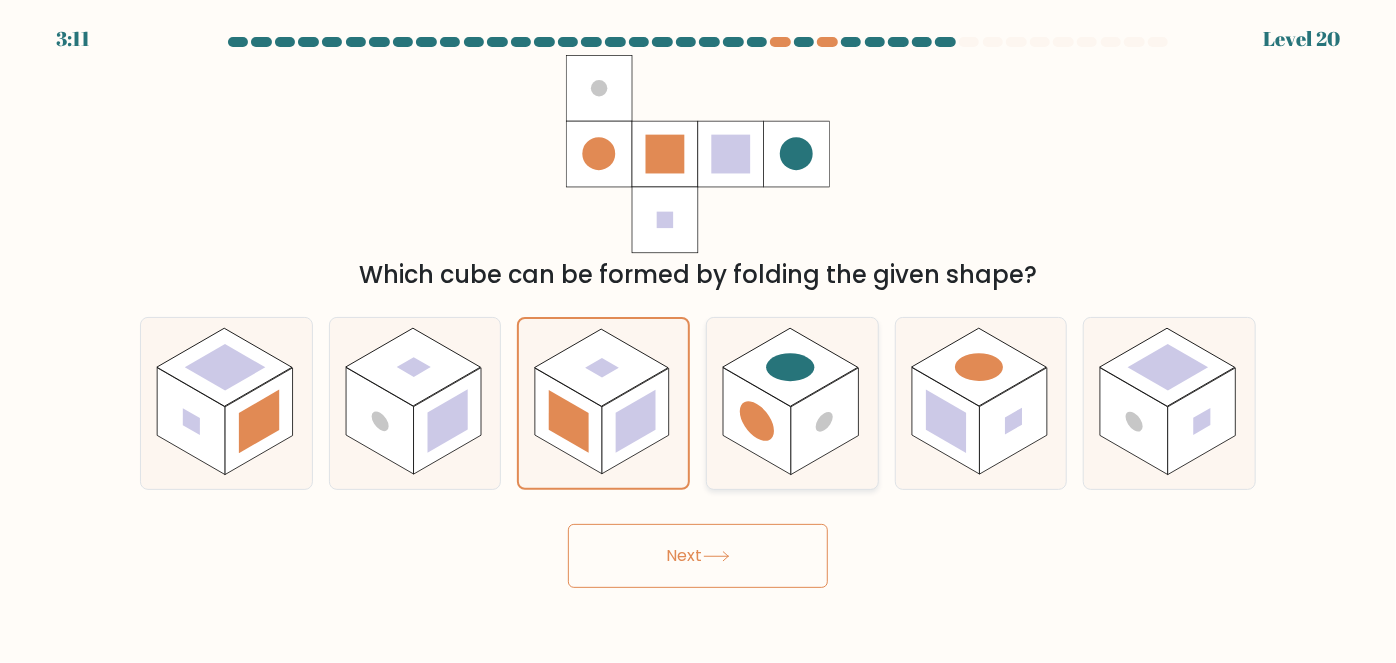 click at bounding box center [792, 403] 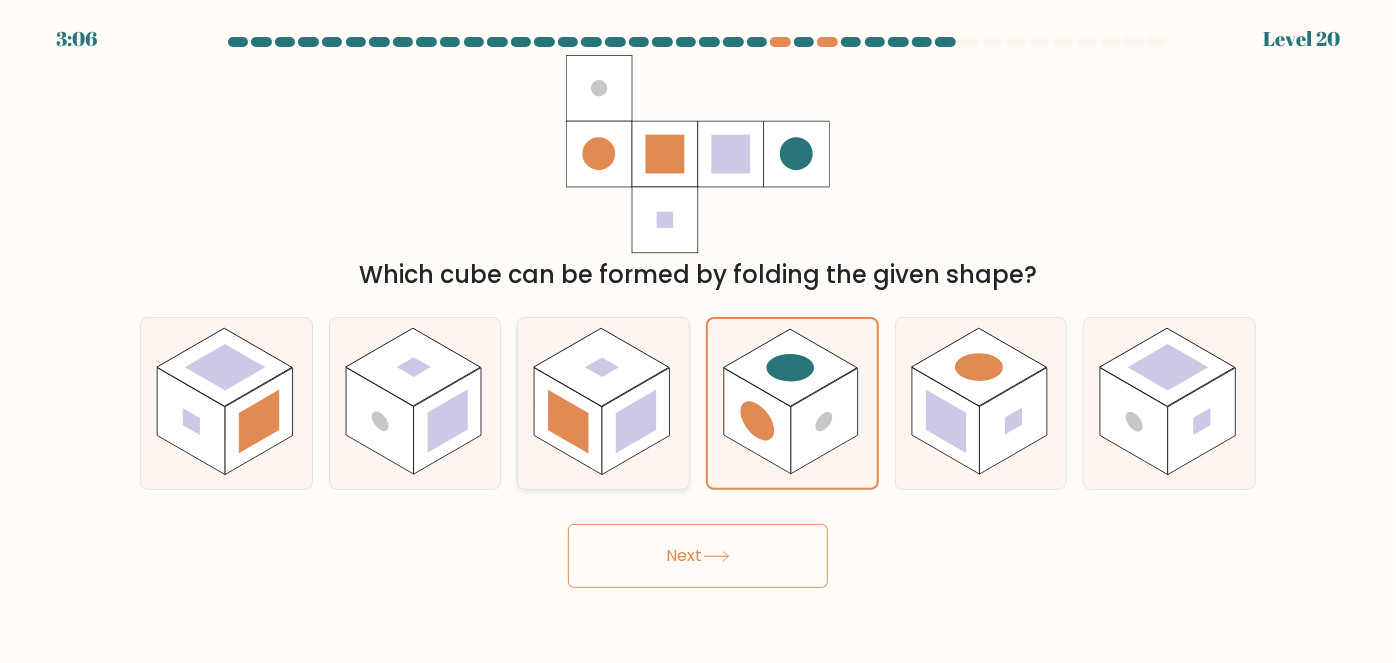 click at bounding box center [636, 422] 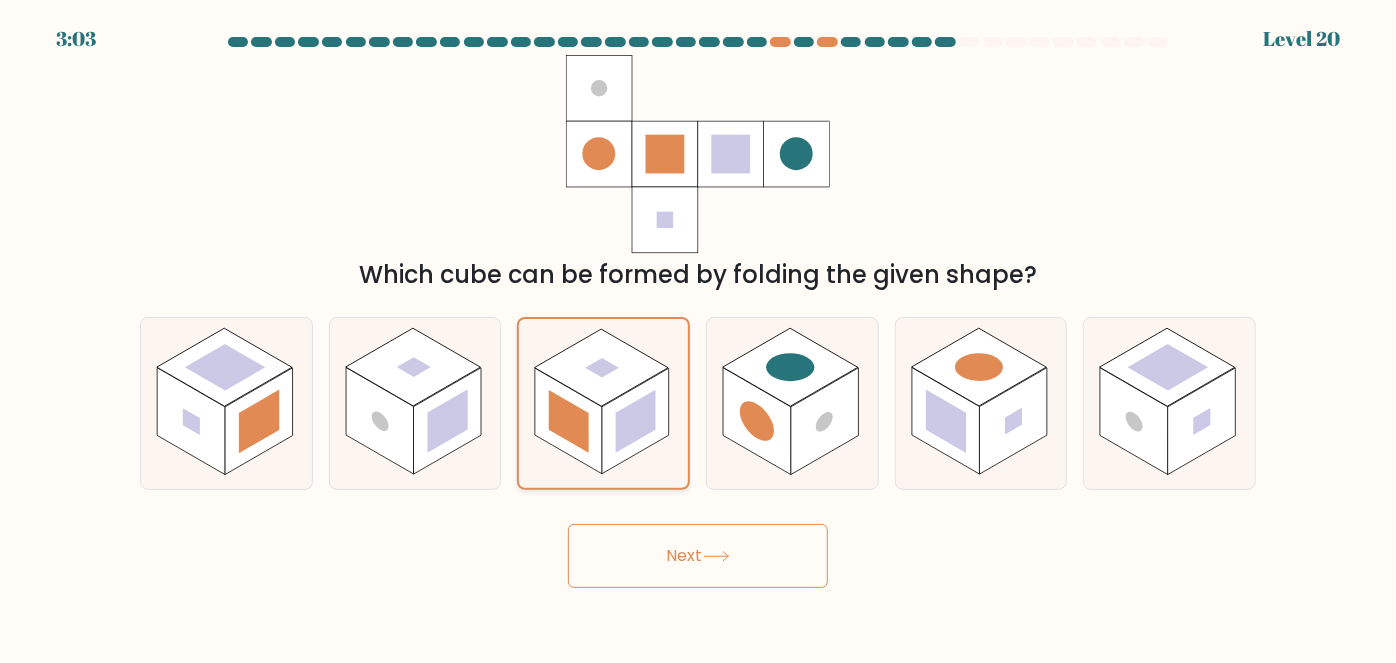click at bounding box center (636, 421) 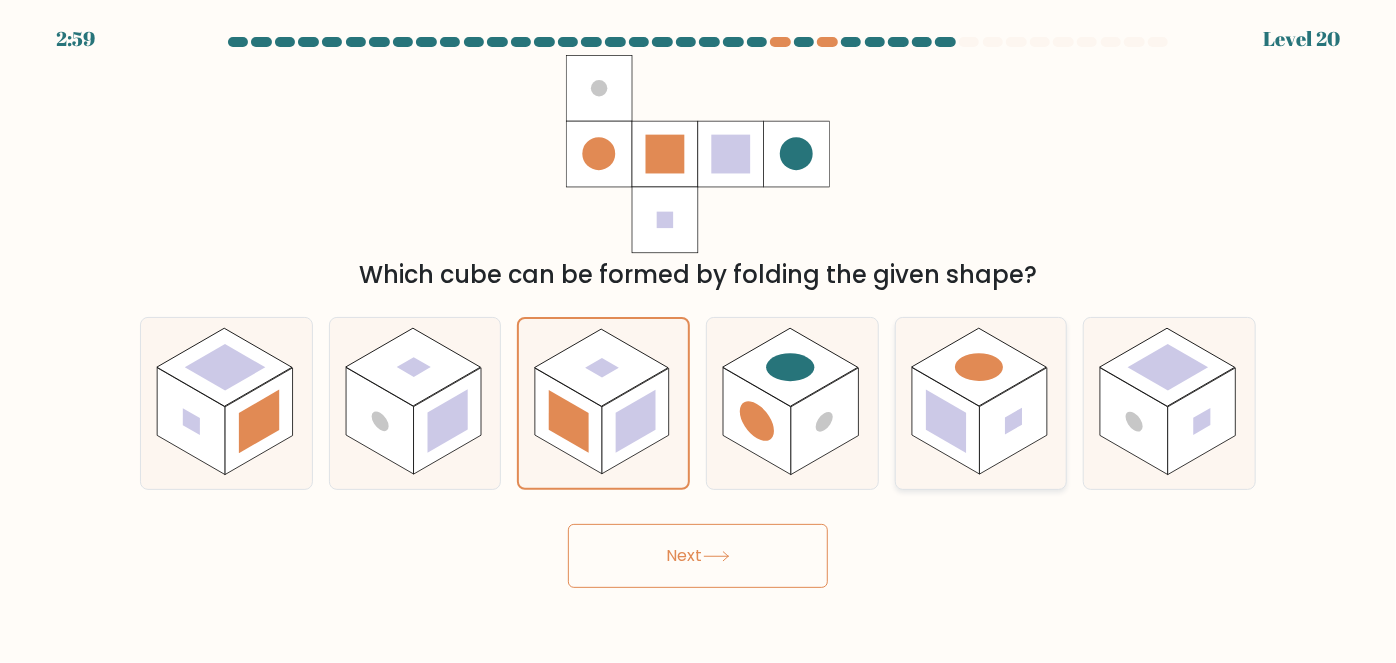 drag, startPoint x: 988, startPoint y: 446, endPoint x: 978, endPoint y: 448, distance: 10.198039 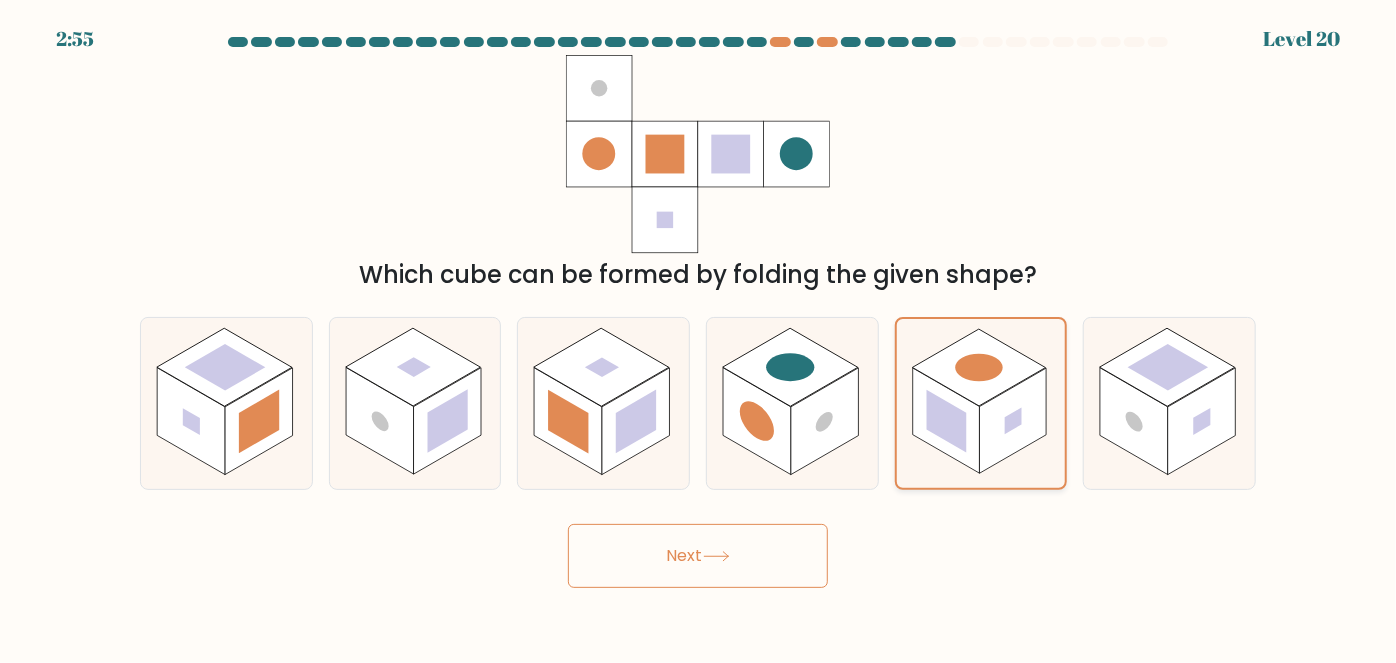 click at bounding box center [946, 421] 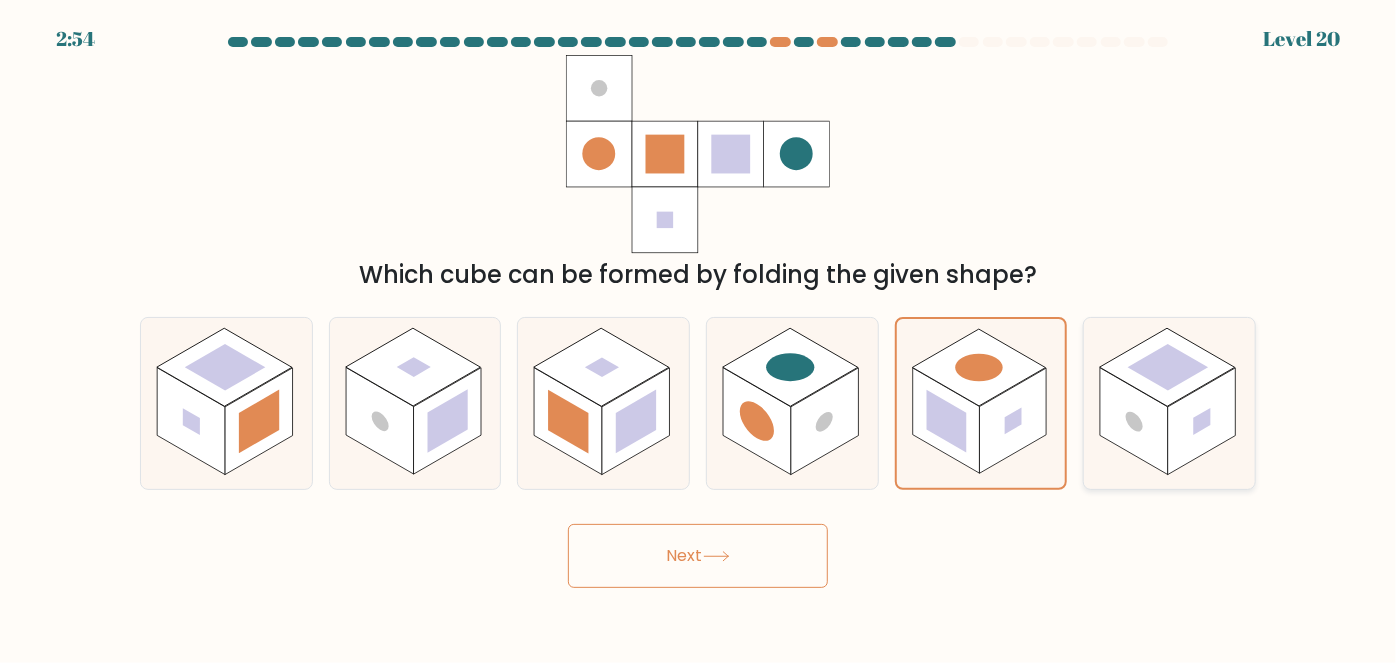 click at bounding box center [1134, 421] 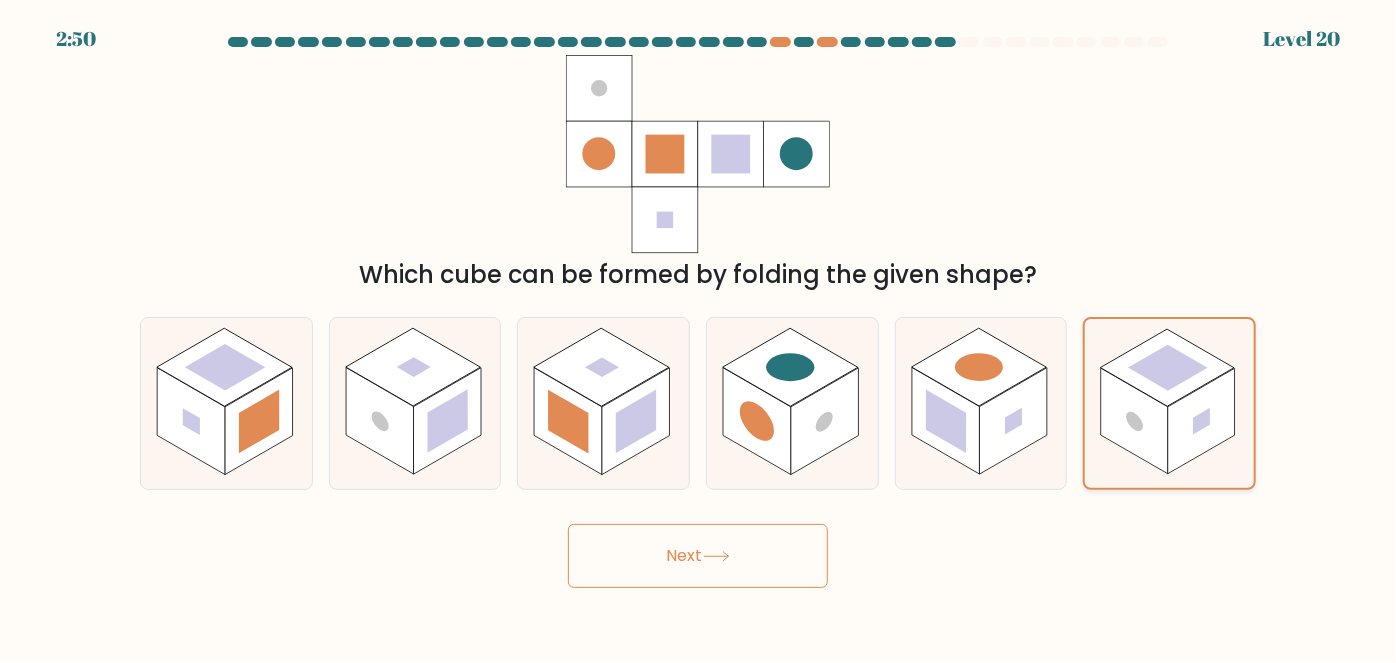 click at bounding box center (1169, 403) 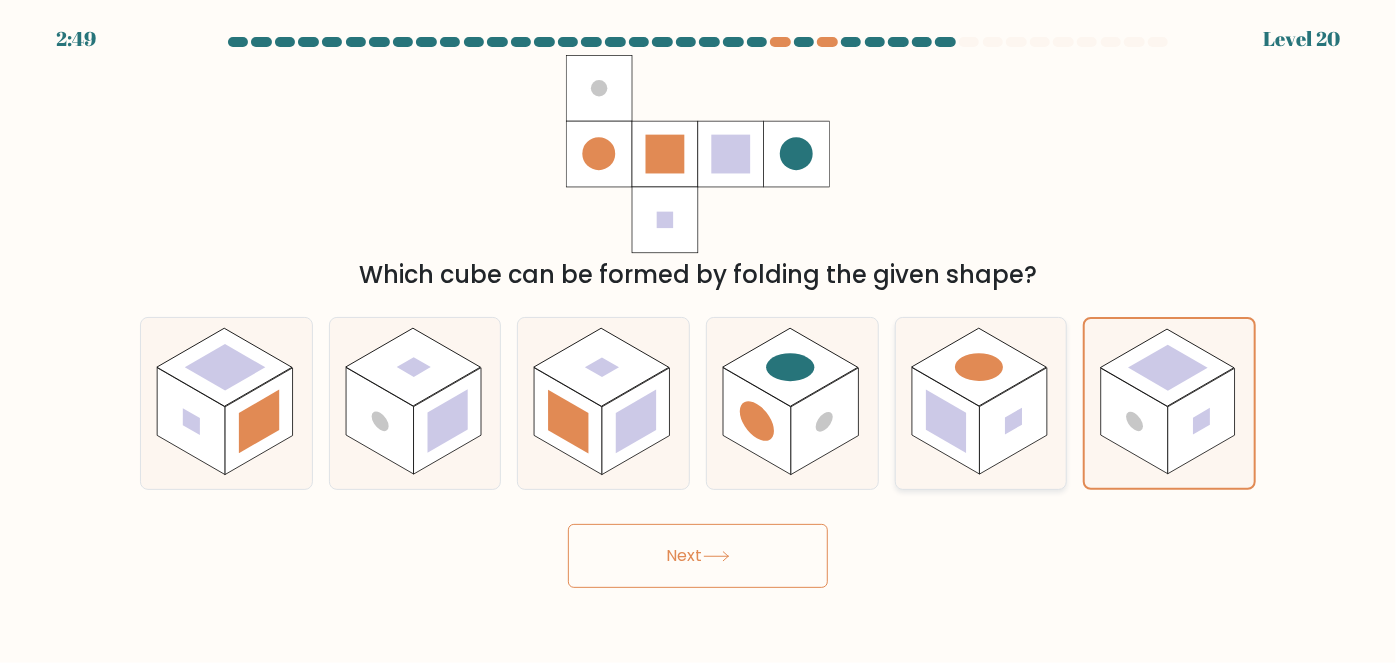 click at bounding box center [981, 403] 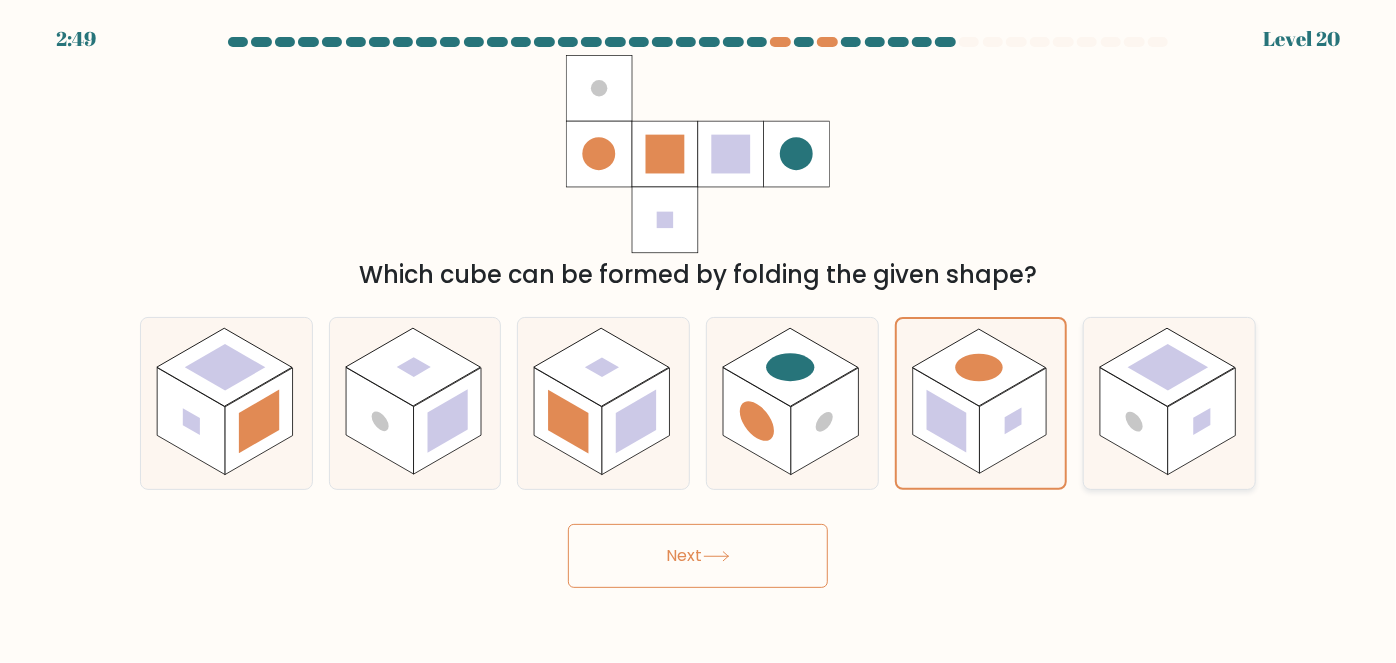 click at bounding box center (1134, 421) 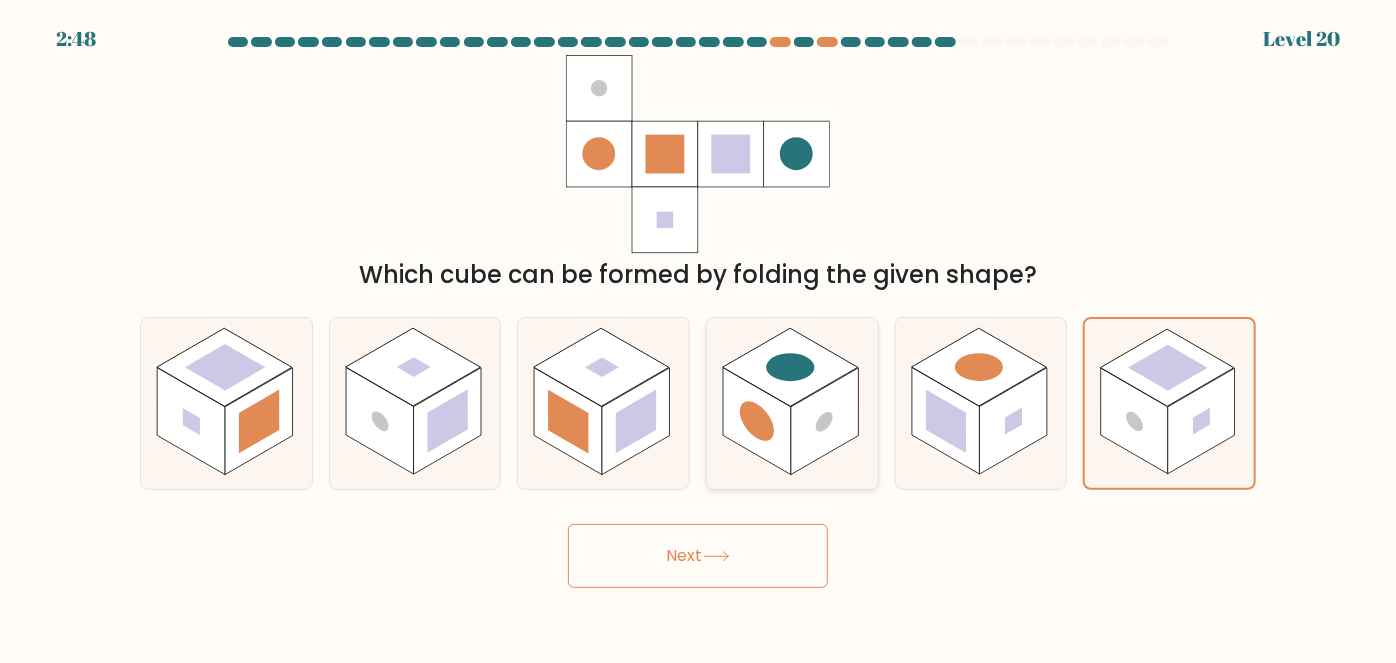 click at bounding box center (825, 421) 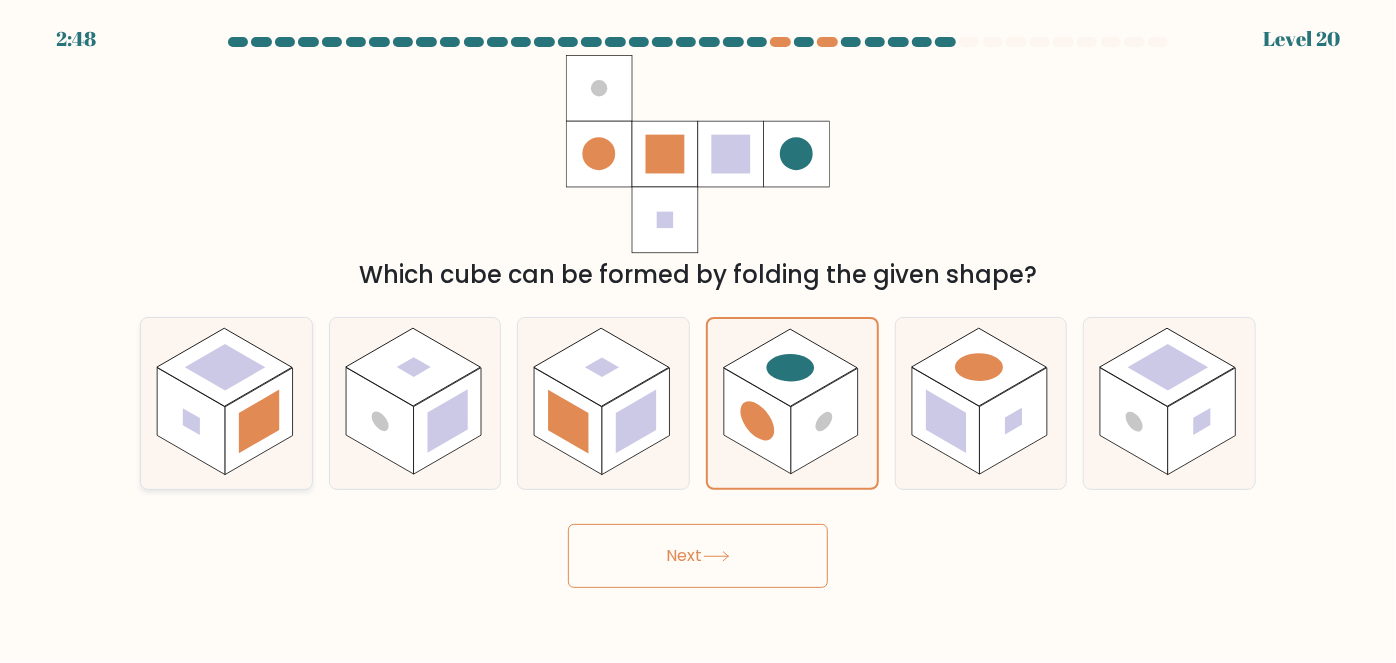 click at bounding box center [191, 421] 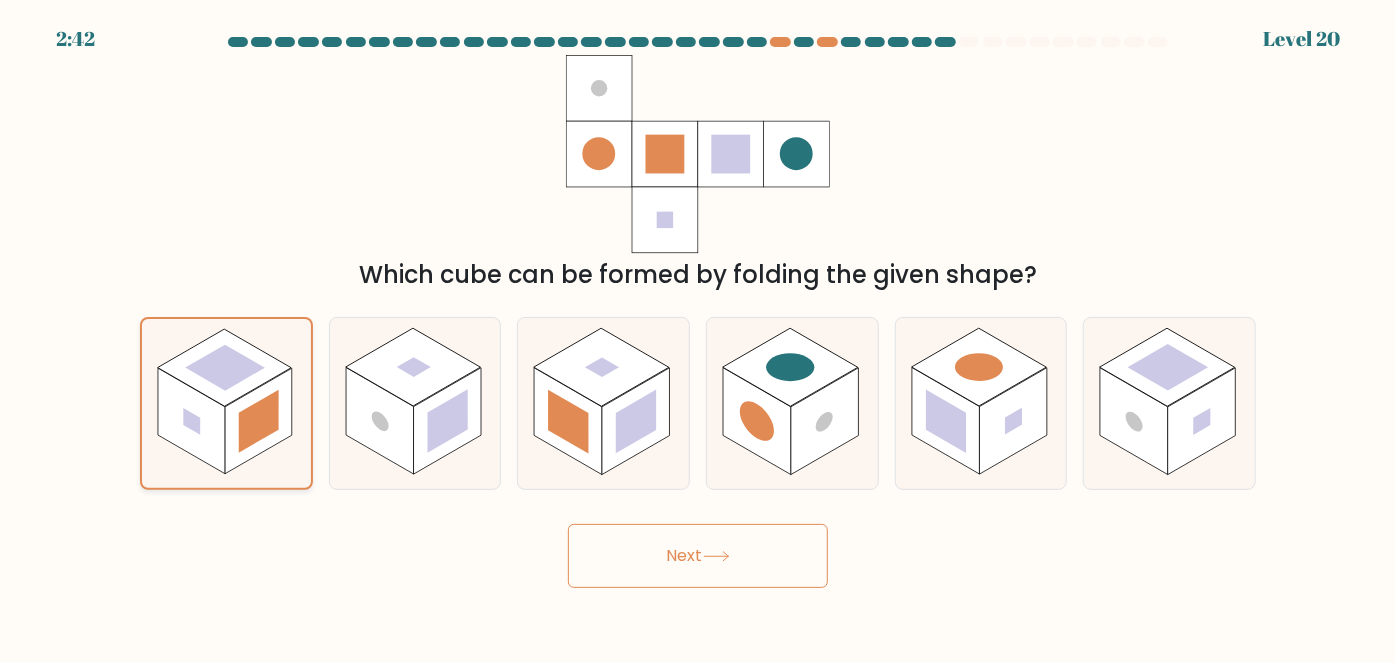 click at bounding box center (191, 421) 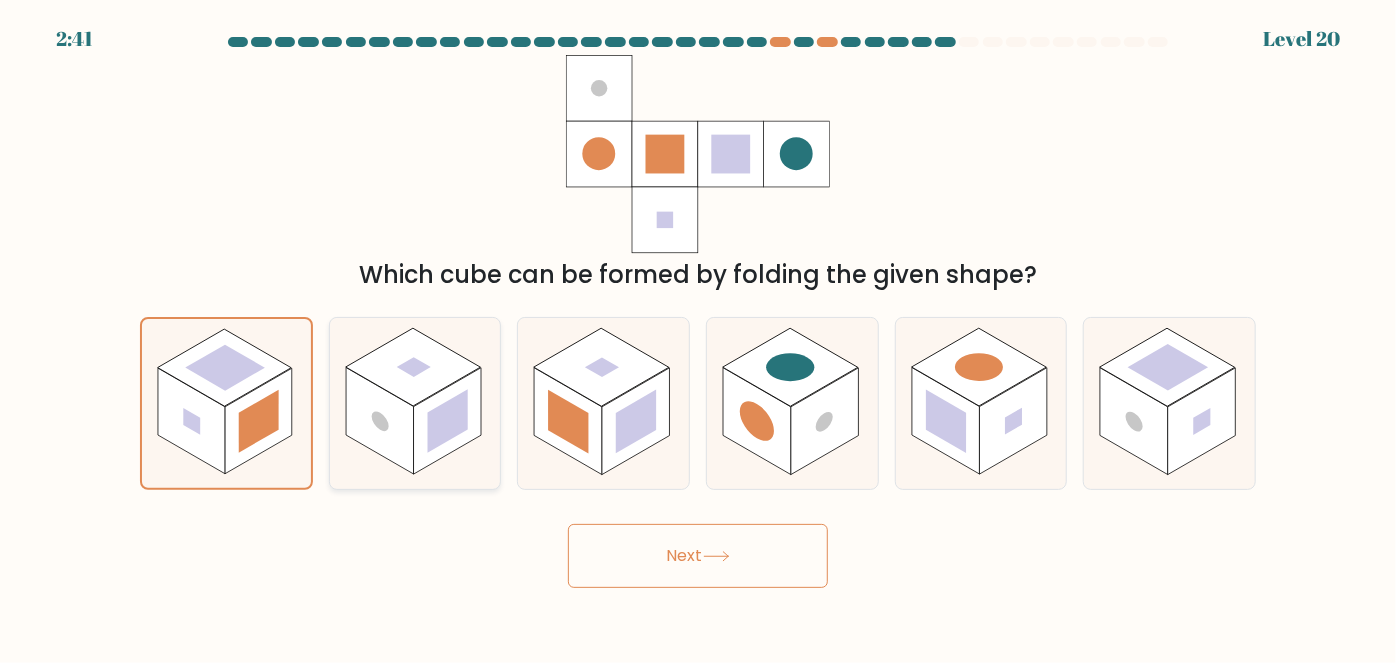 click at bounding box center [380, 421] 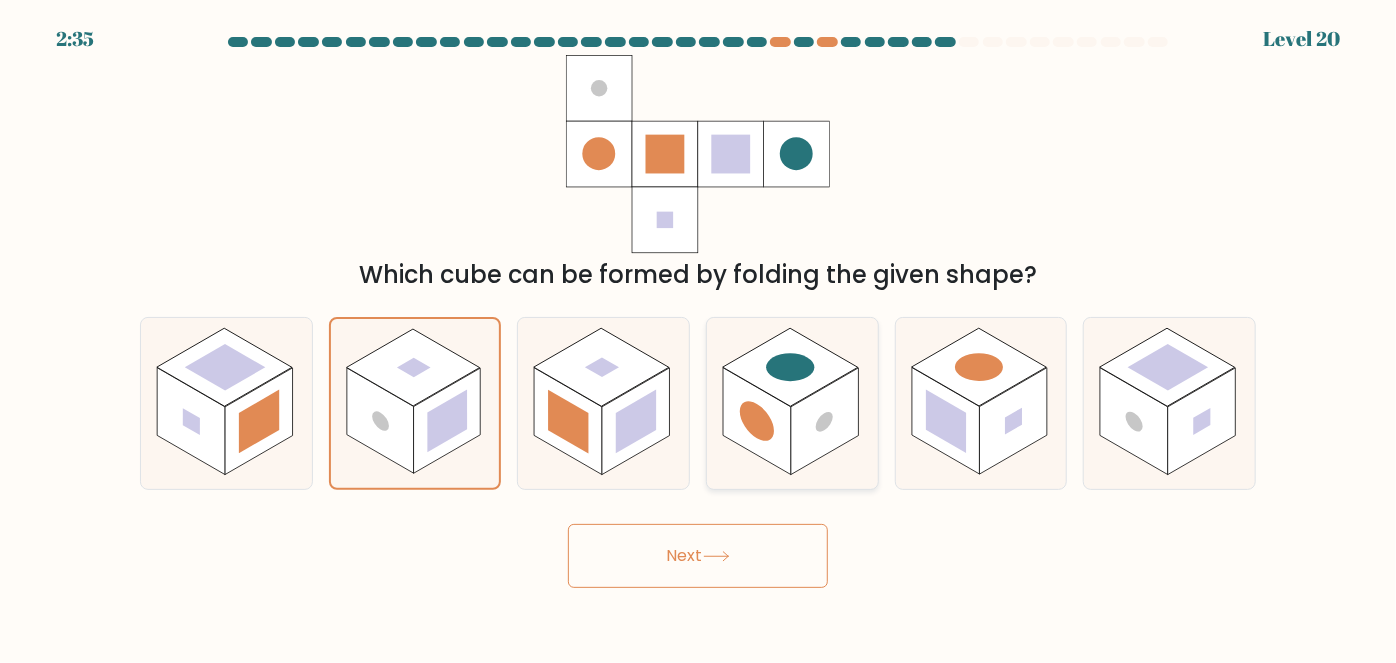 click at bounding box center [757, 421] 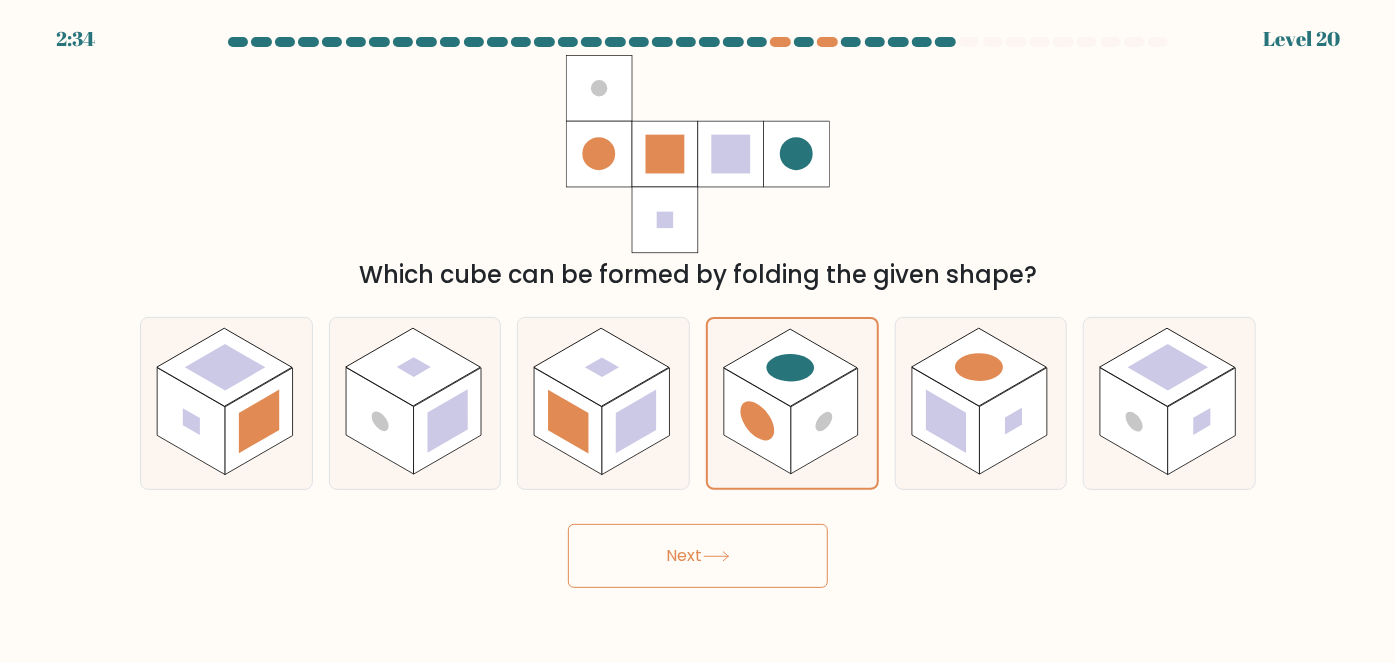 click on "Next" at bounding box center [698, 556] 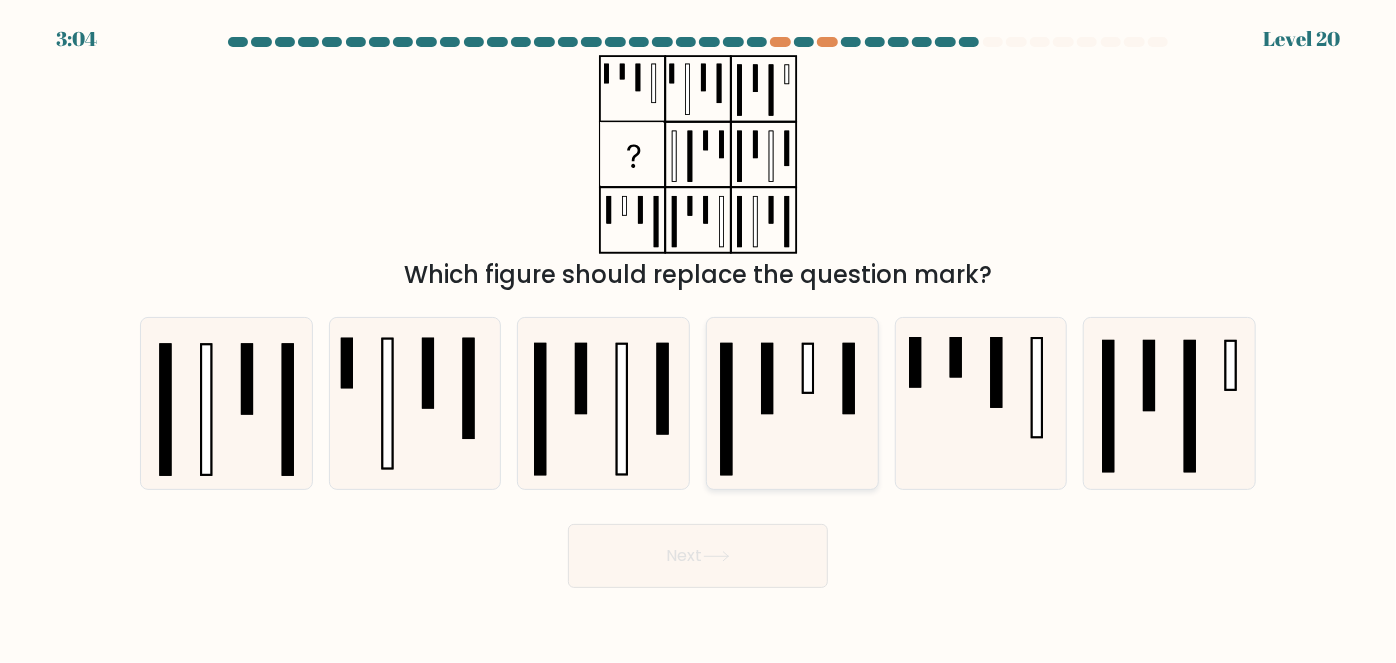 click at bounding box center (792, 403) 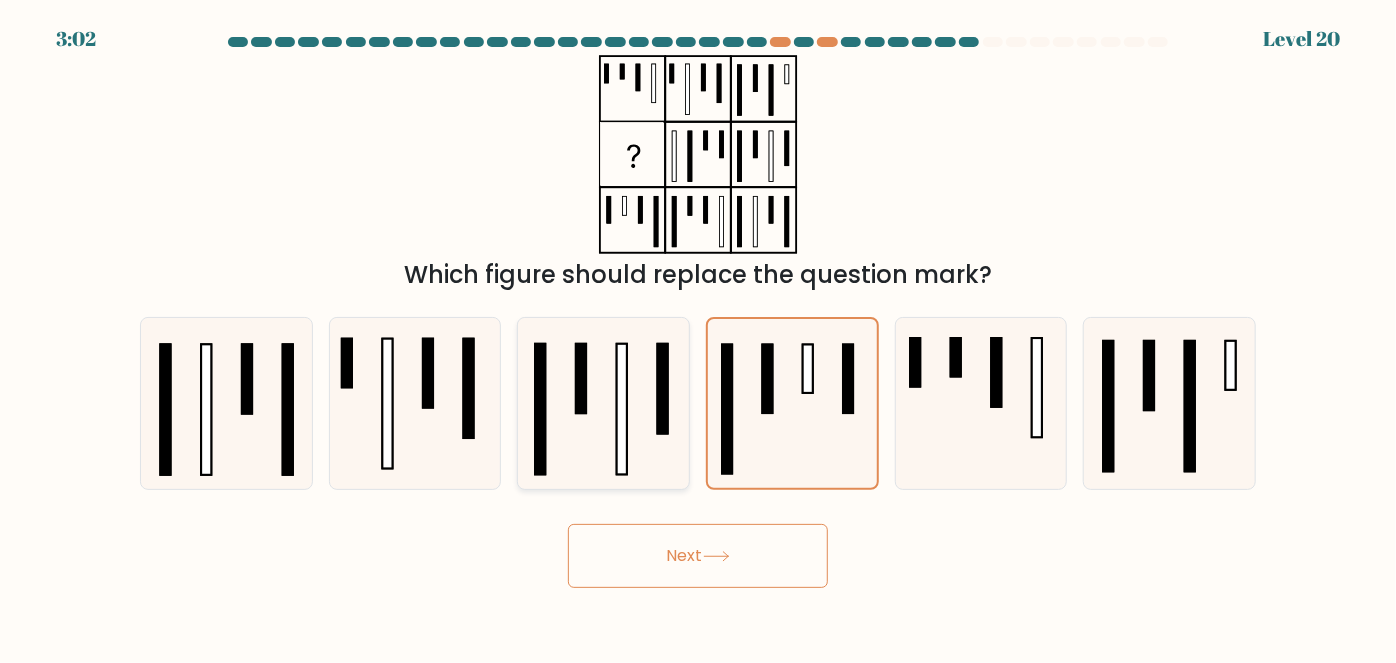 click at bounding box center [603, 403] 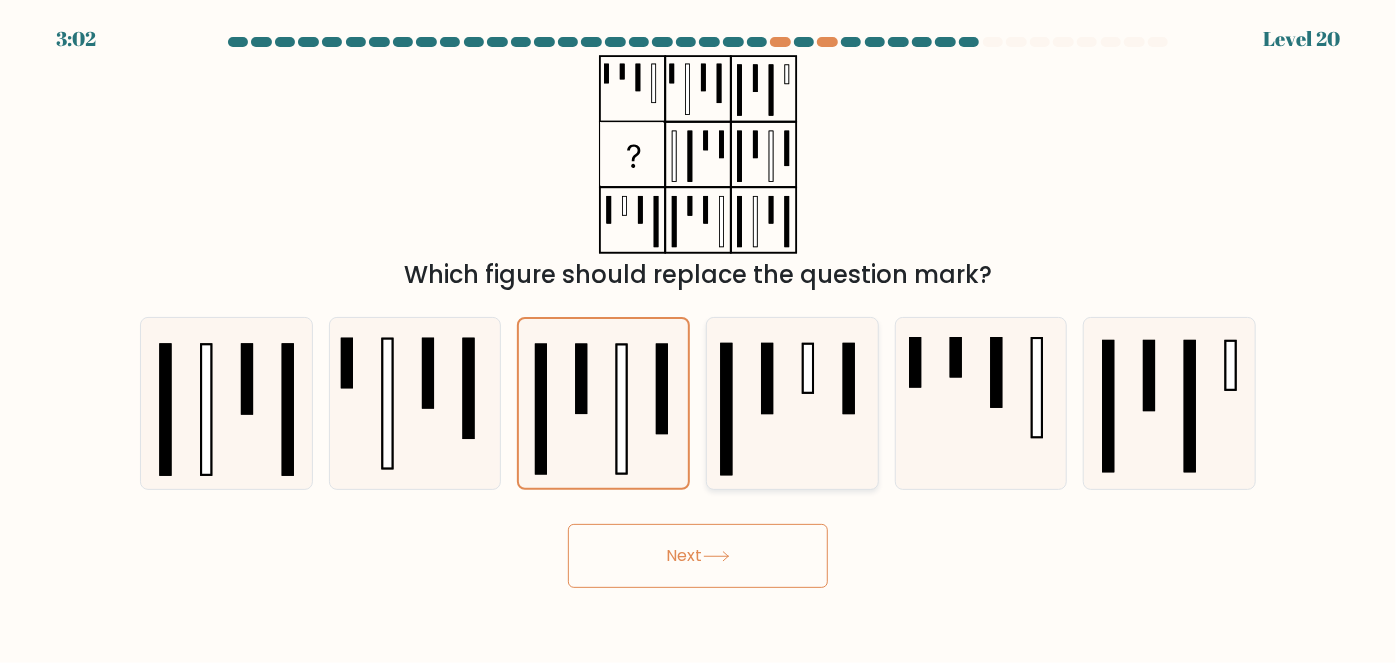 click at bounding box center [808, 368] 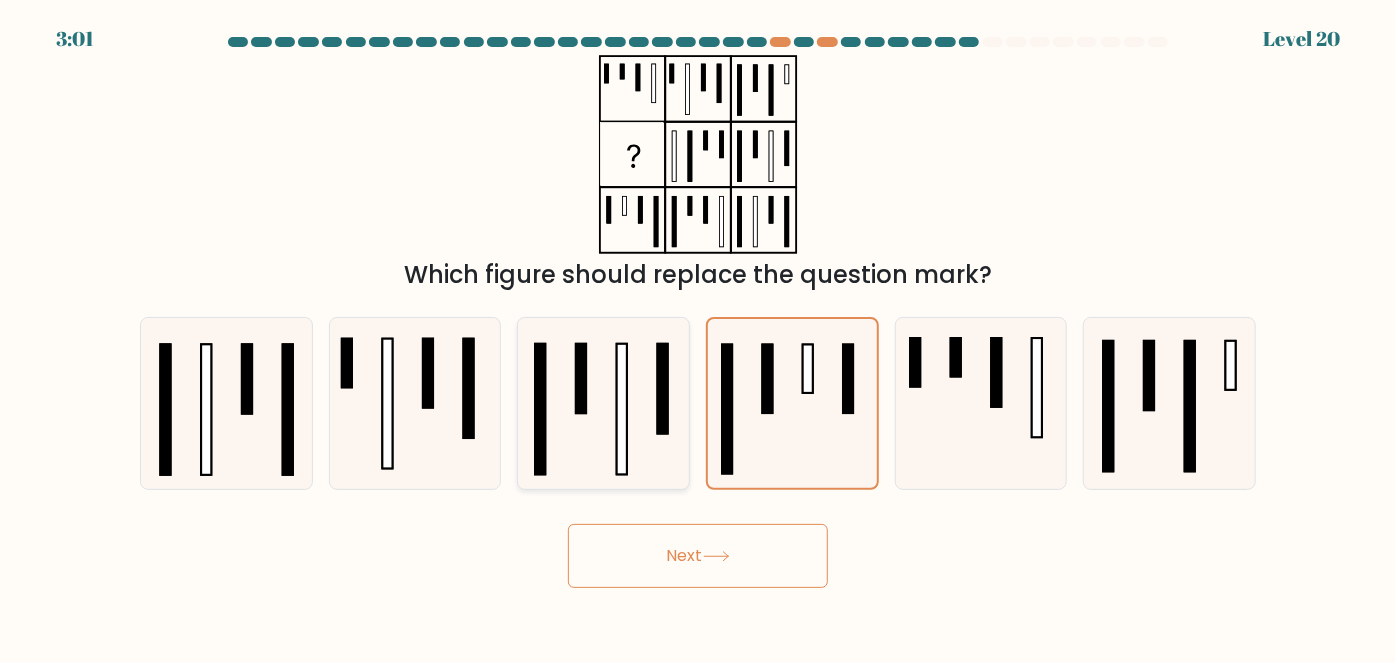 click at bounding box center (663, 389) 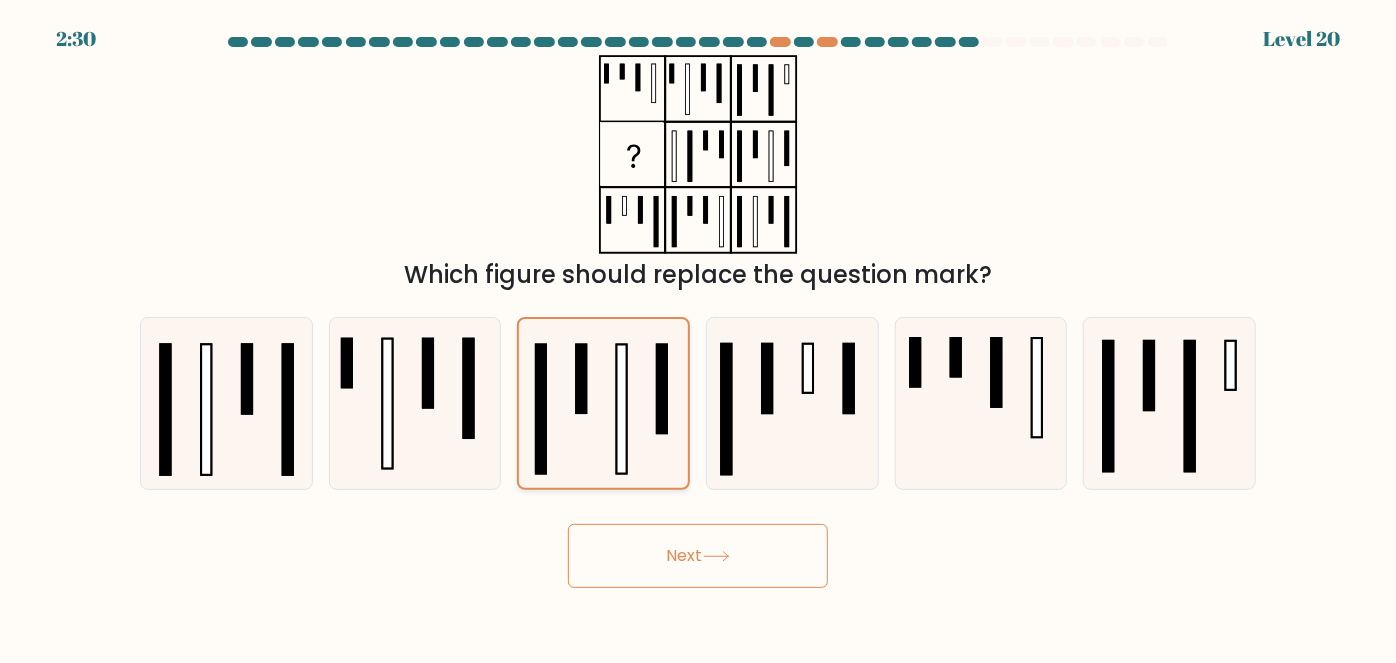 click at bounding box center (662, 389) 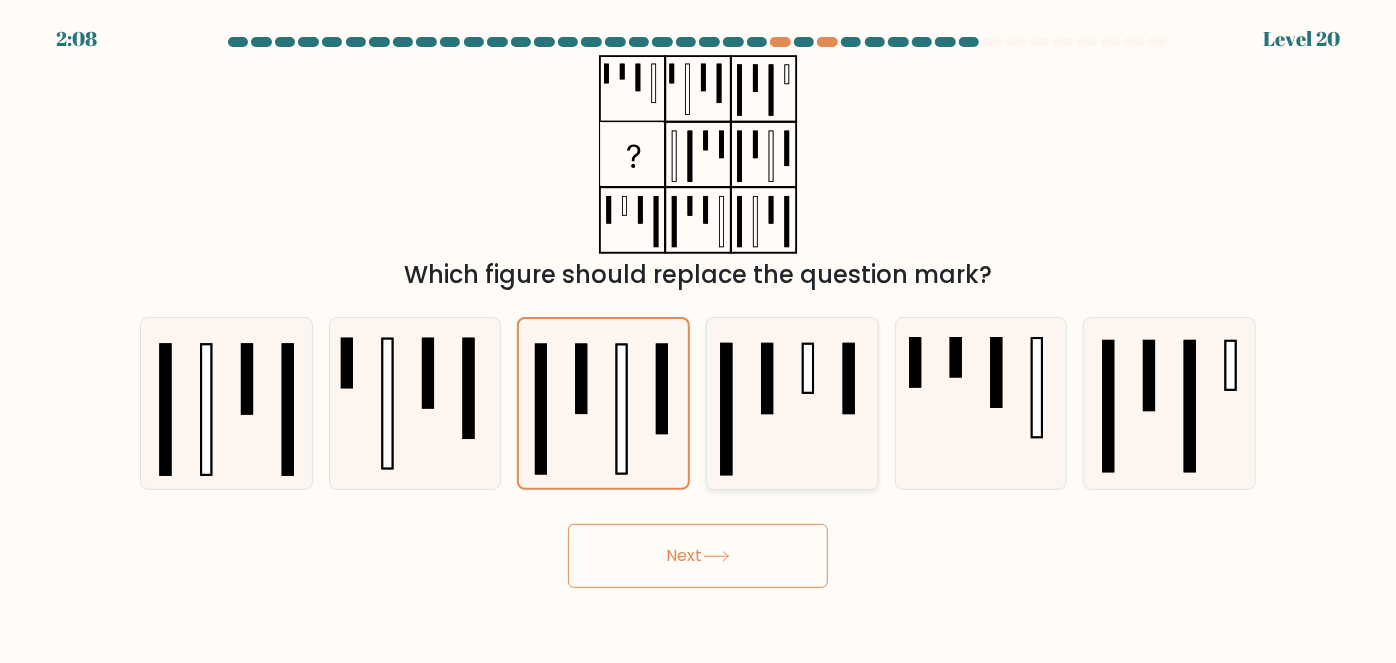 click at bounding box center [808, 368] 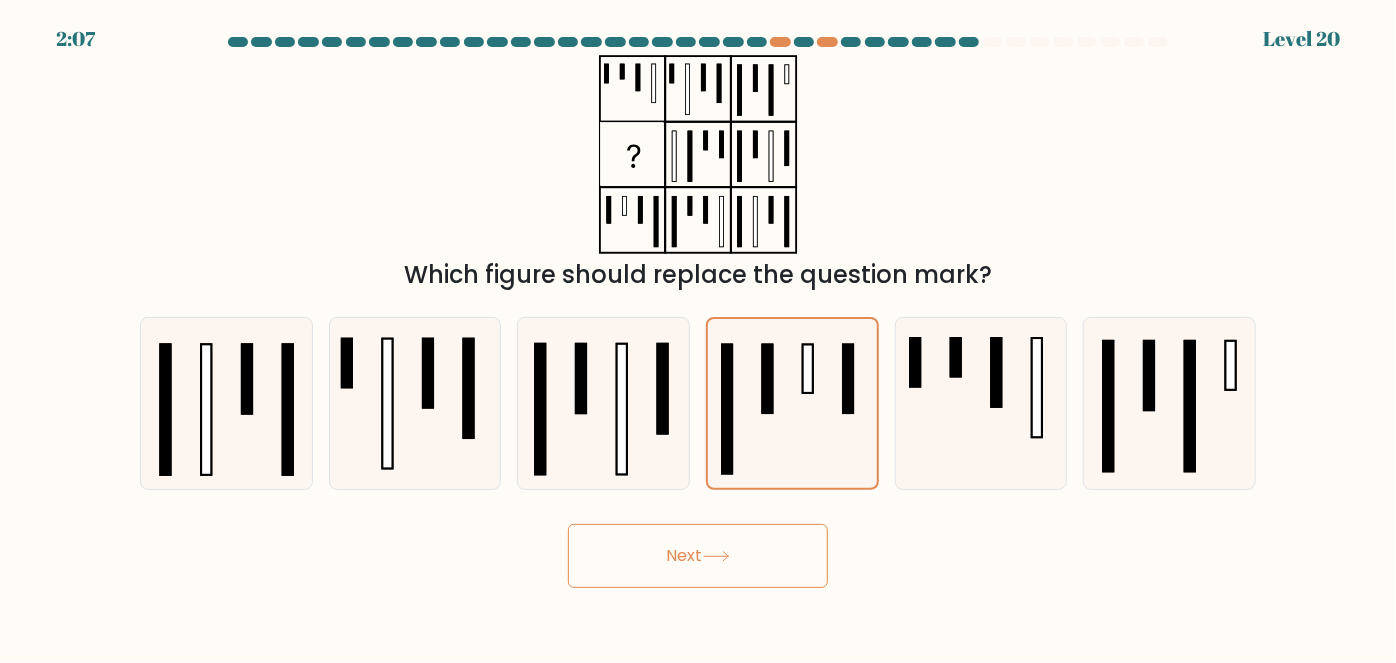 click on "Next" at bounding box center (698, 556) 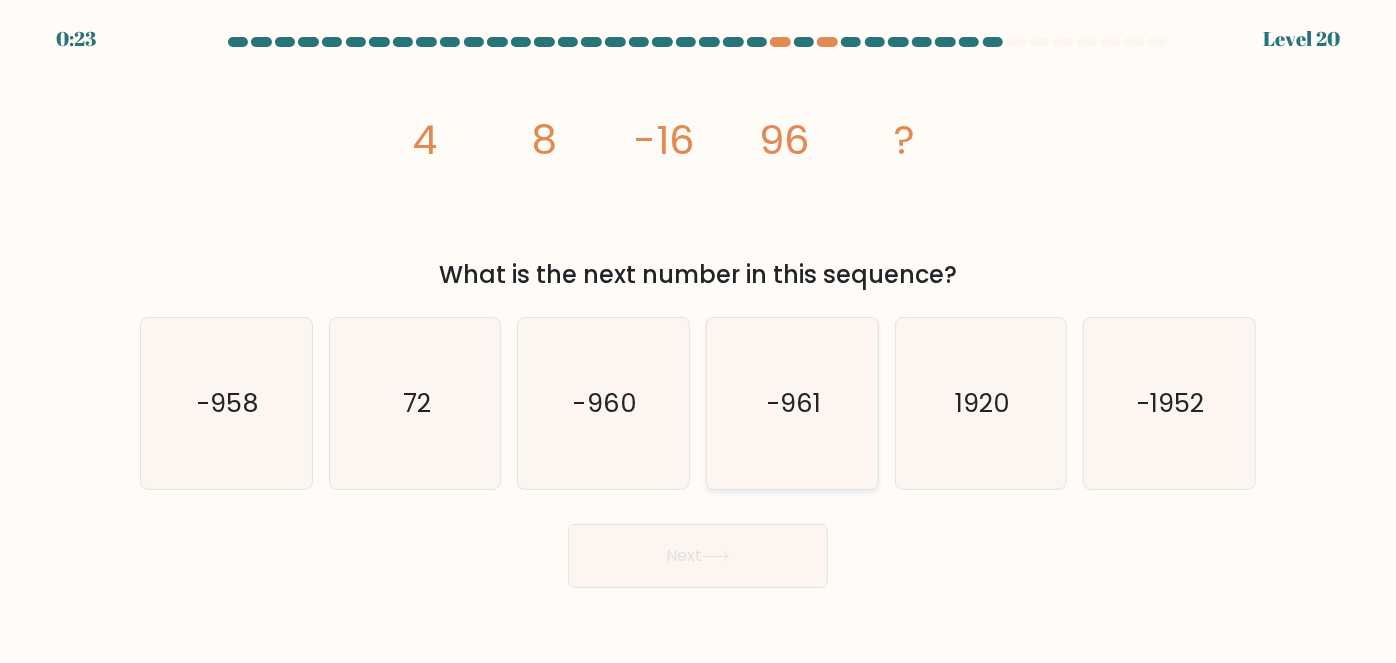click on "-961" at bounding box center [792, 403] 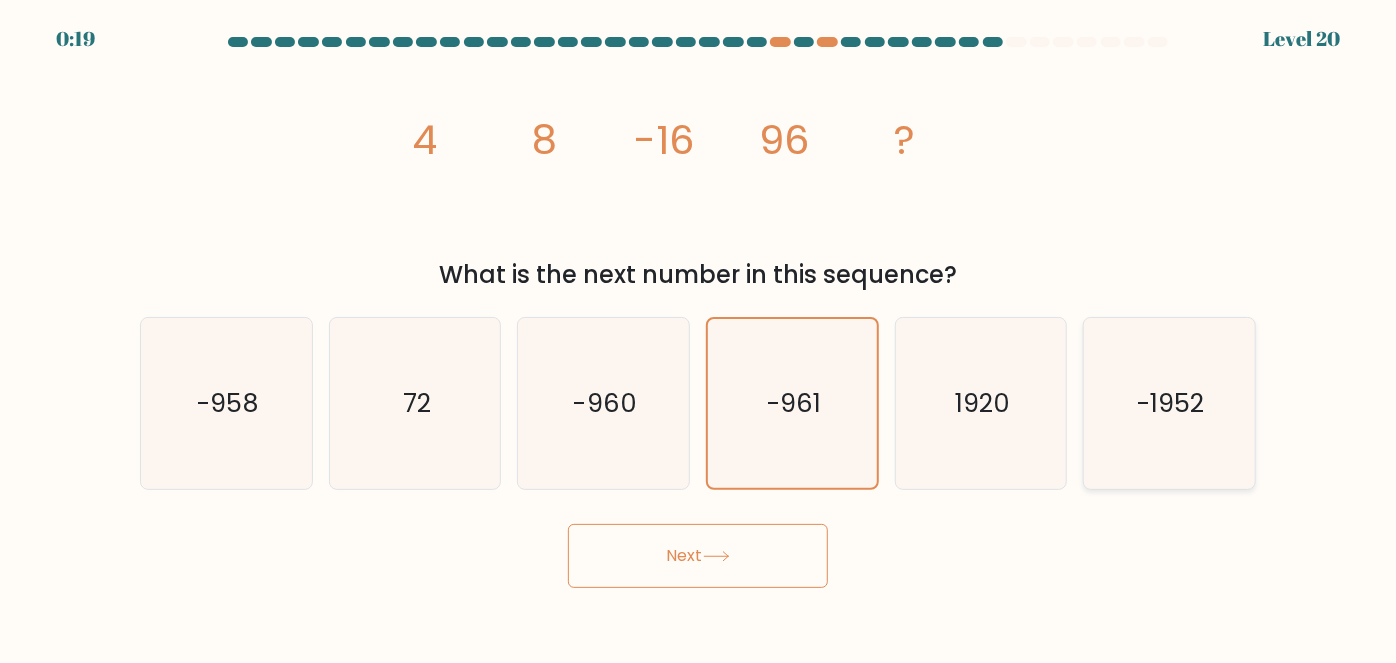 drag, startPoint x: 1182, startPoint y: 452, endPoint x: 1105, endPoint y: 487, distance: 84.58132 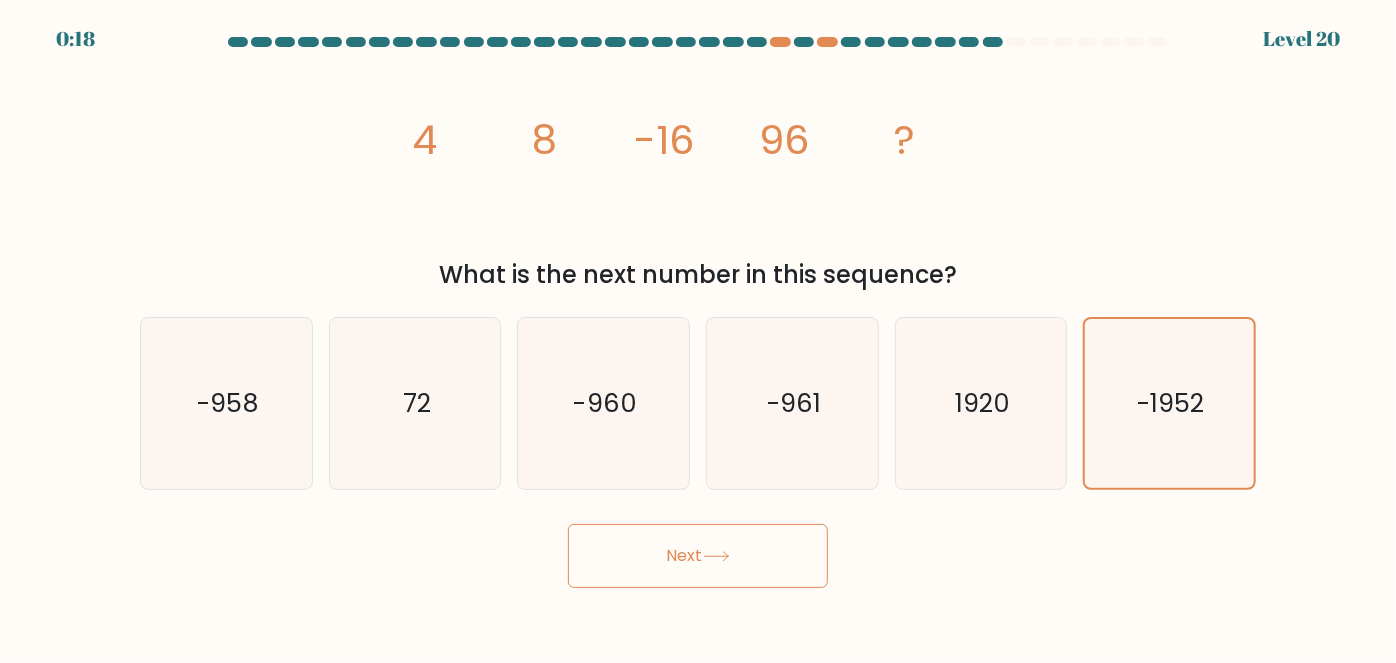 click on "Next" at bounding box center [698, 556] 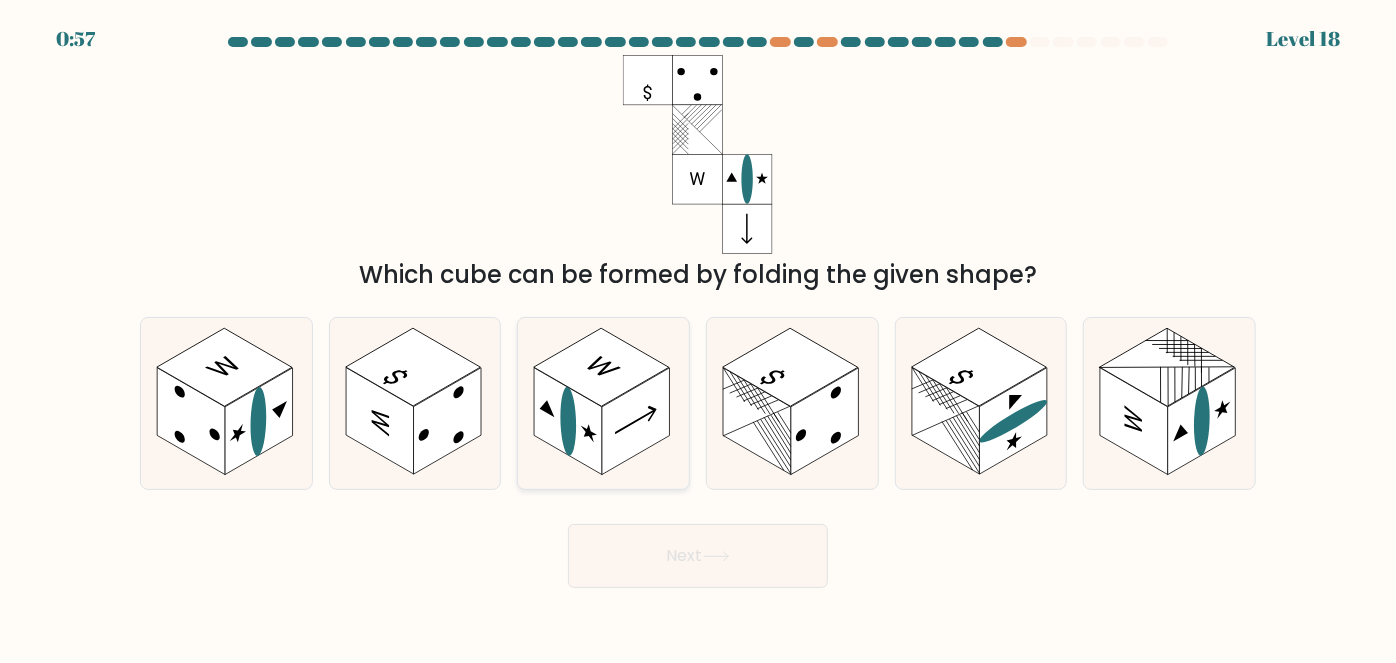 click at bounding box center (603, 403) 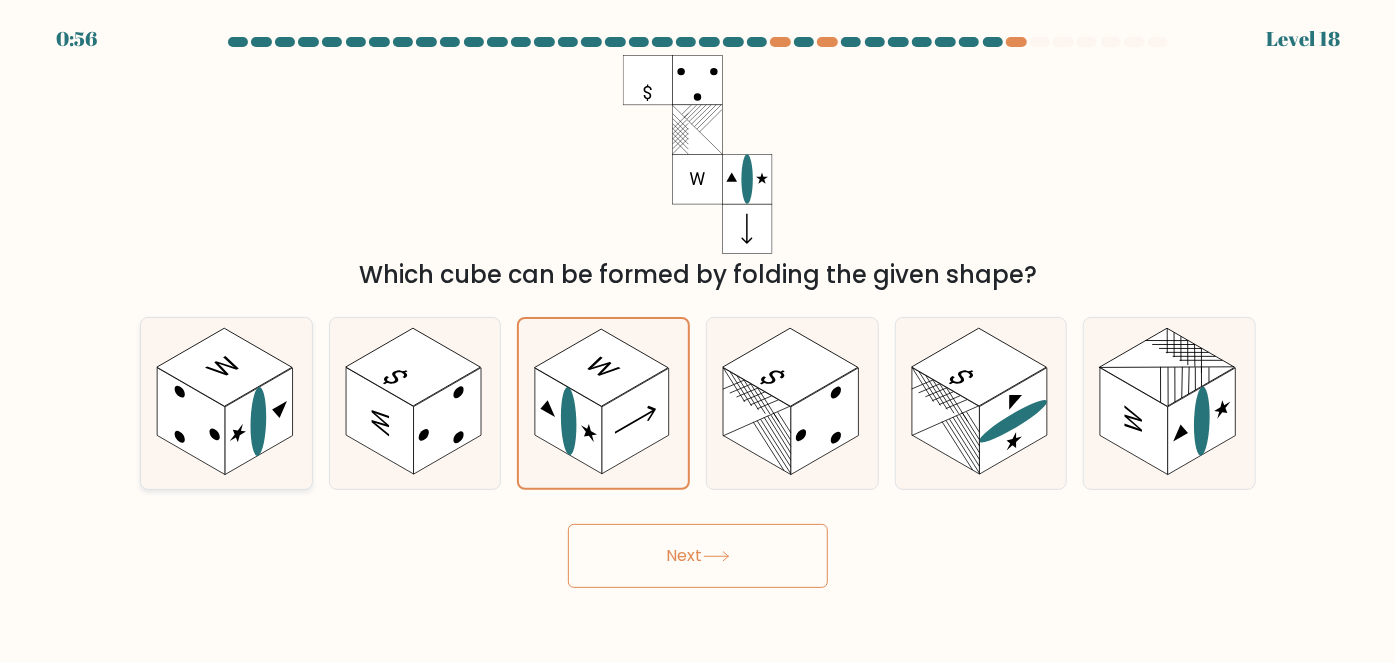click at bounding box center (191, 421) 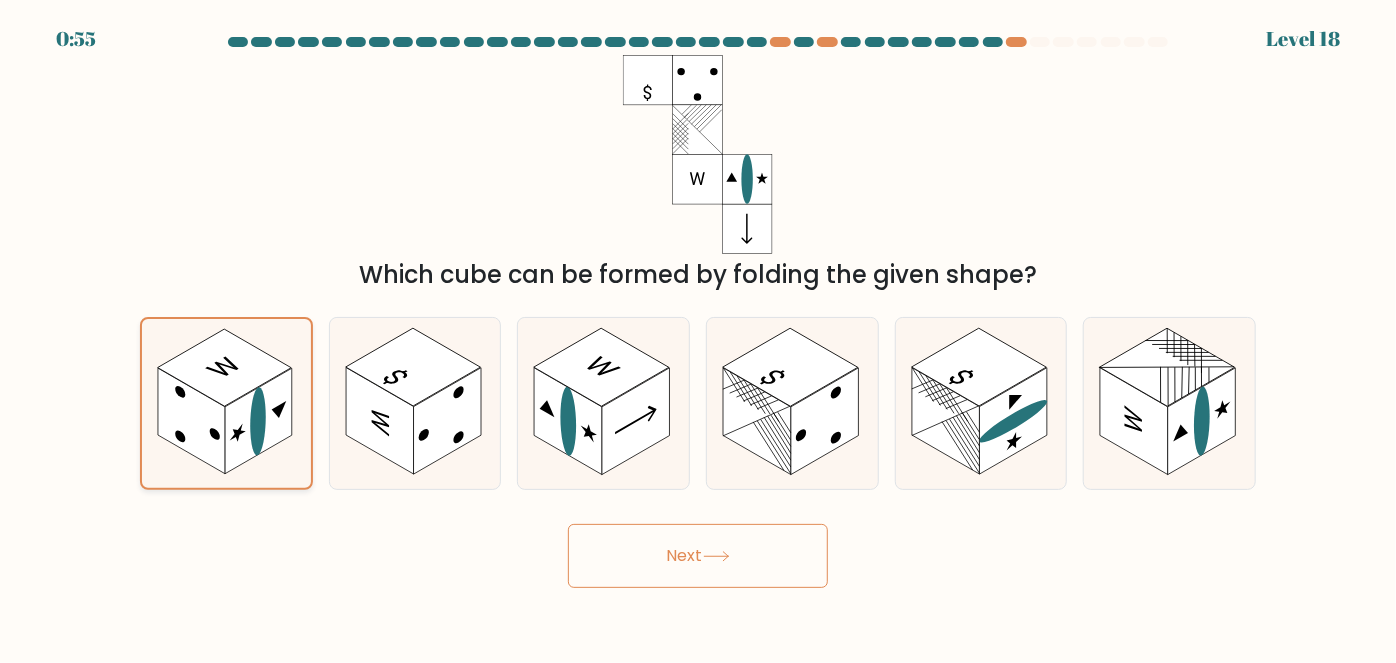 click at bounding box center [258, 421] 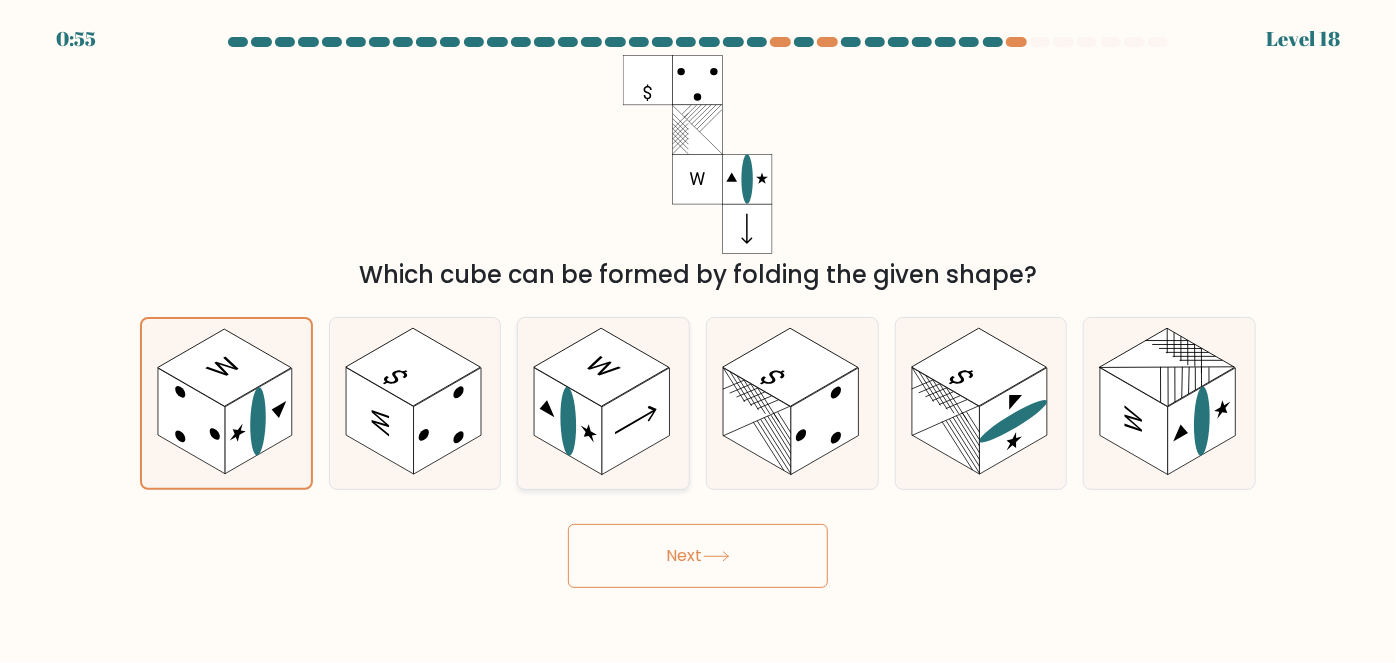 click at bounding box center [603, 403] 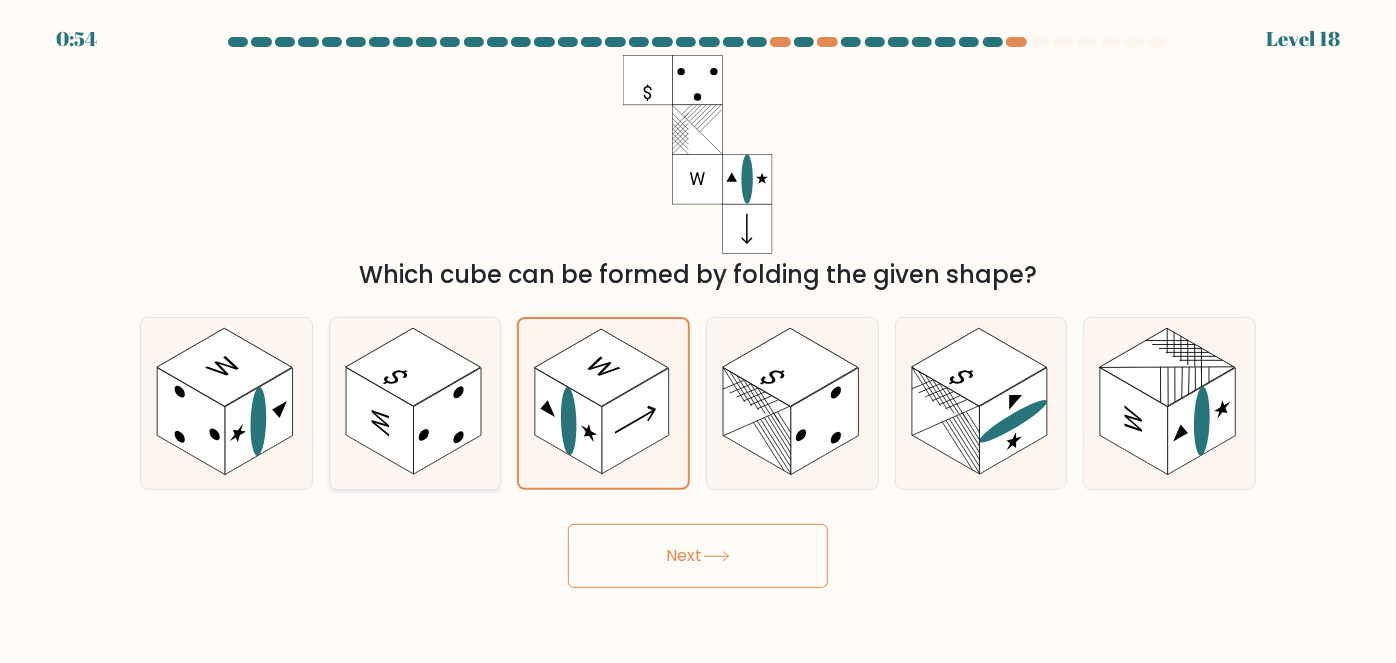 click at bounding box center (448, 421) 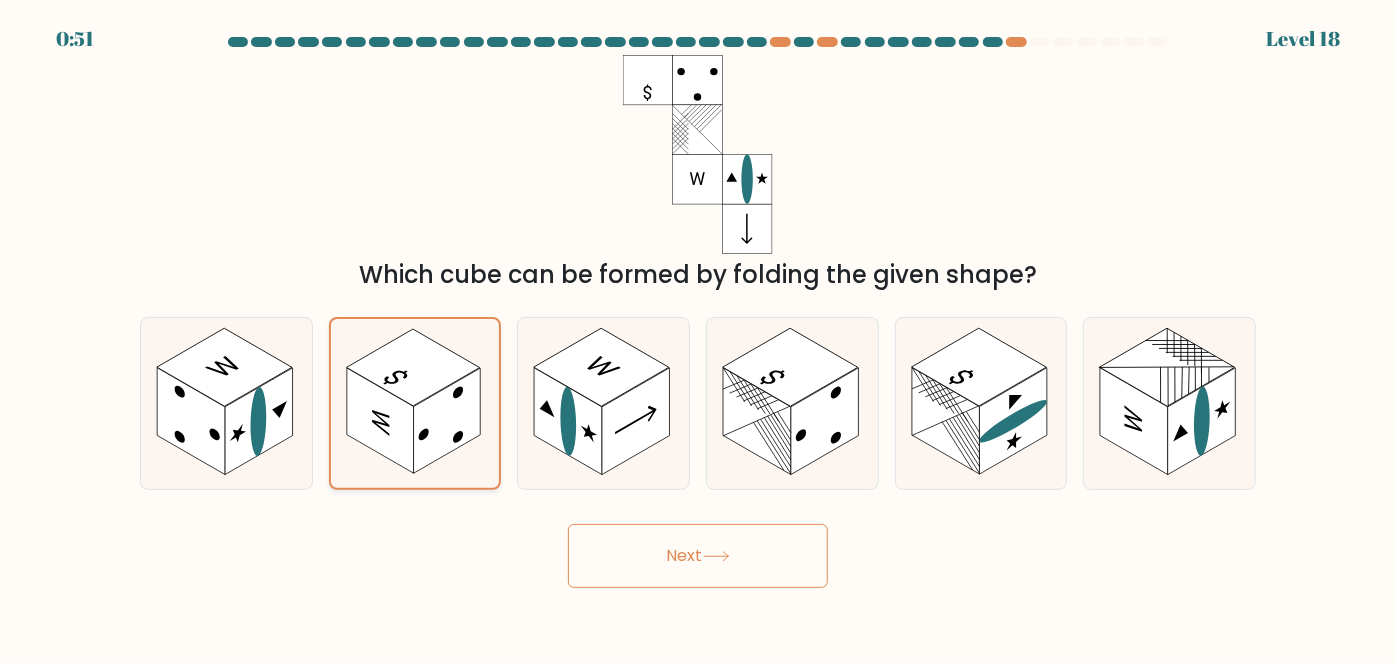 click at bounding box center [447, 421] 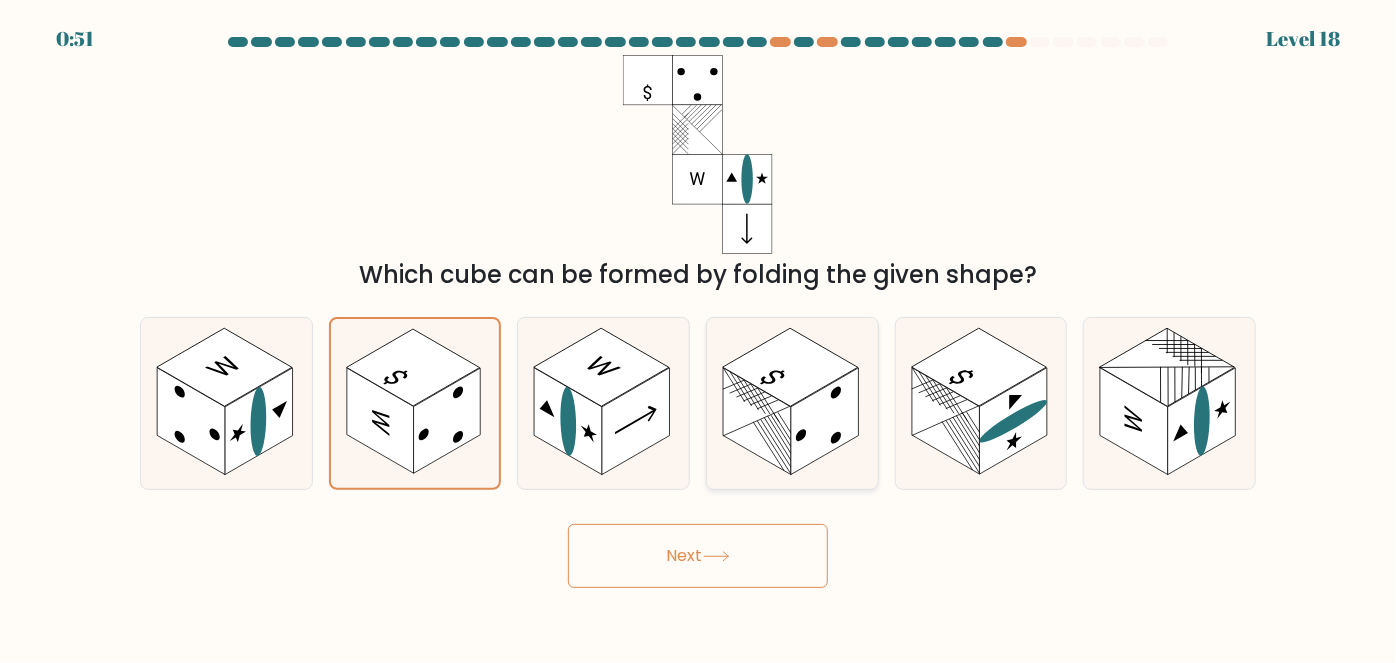click at bounding box center (825, 421) 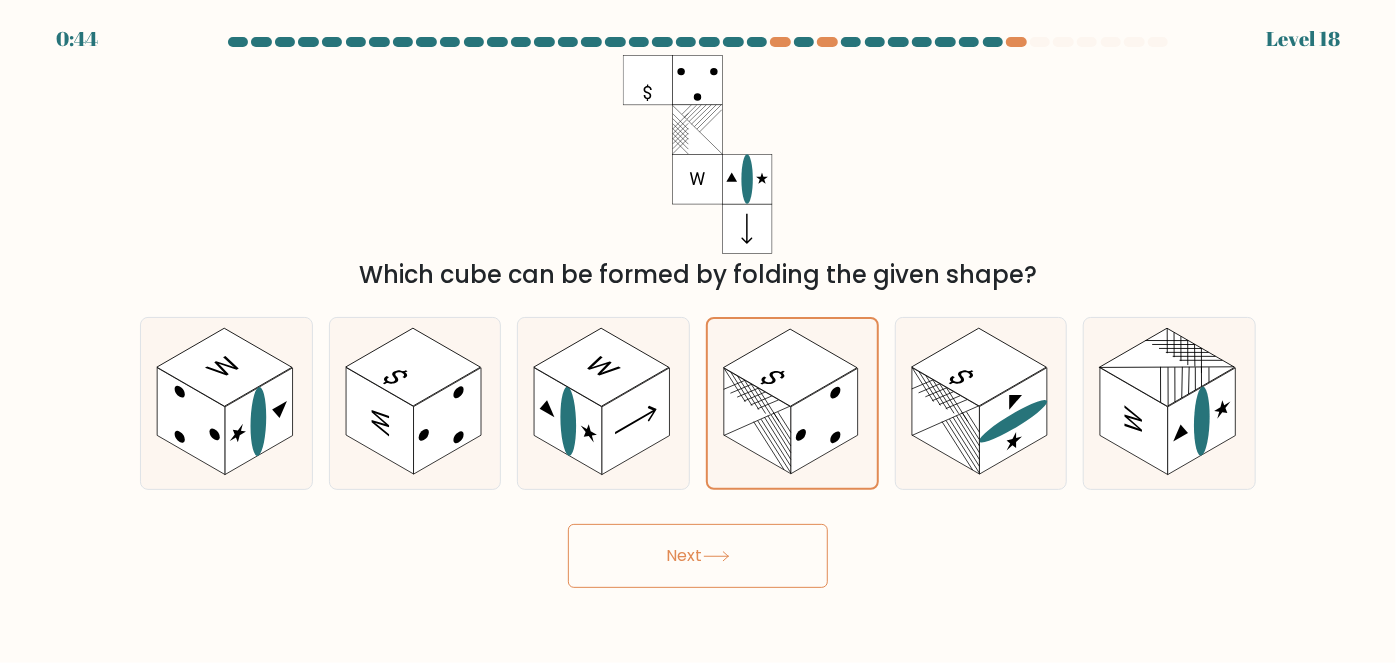 click at bounding box center (716, 556) 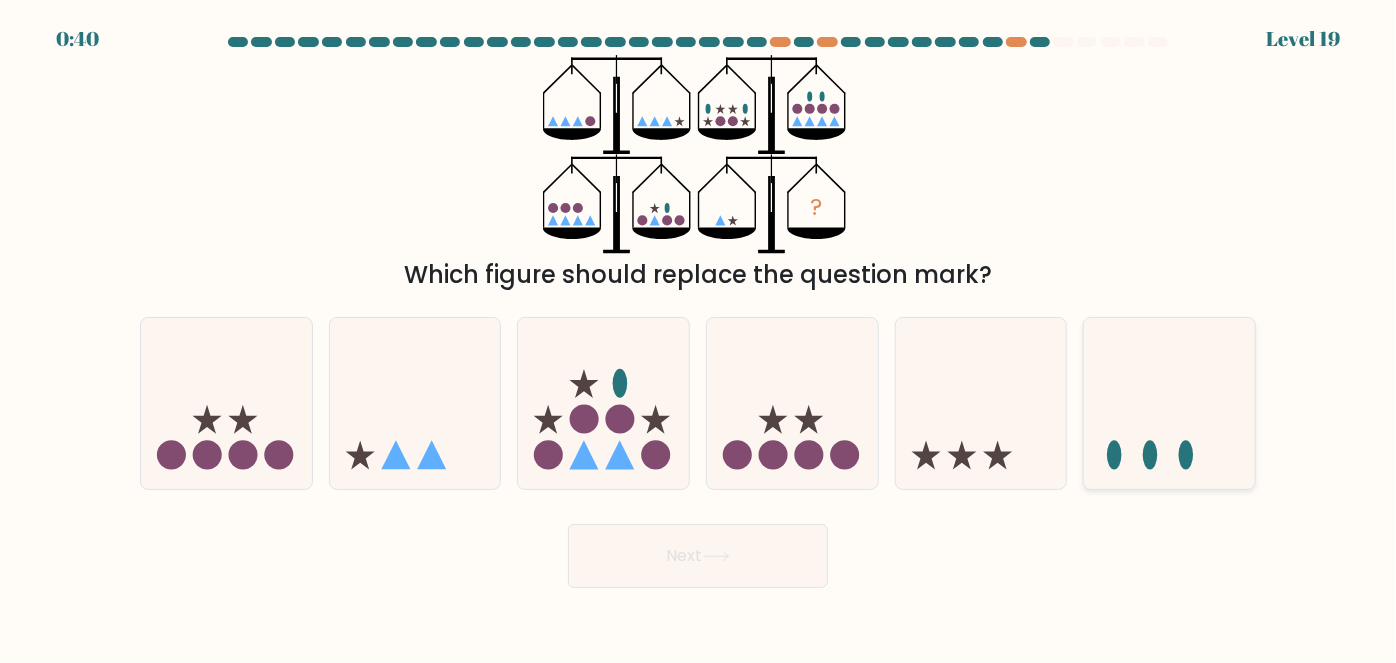 click at bounding box center [1169, 403] 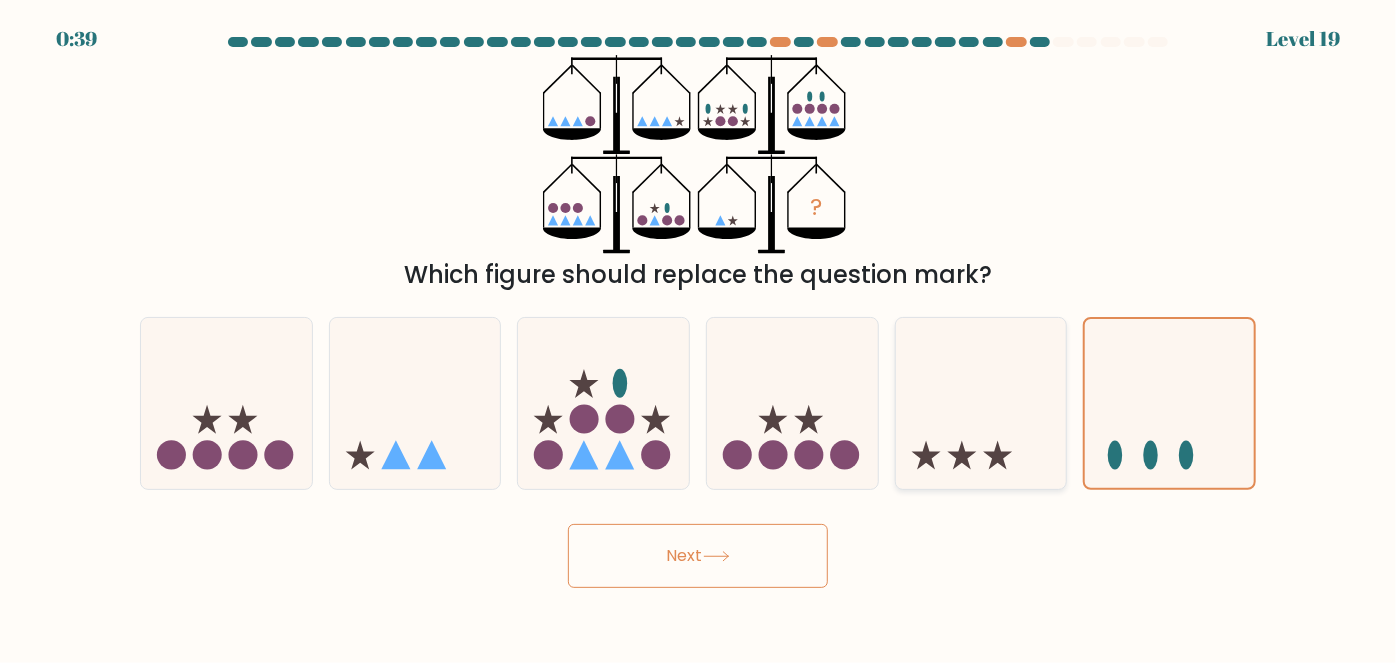 drag, startPoint x: 672, startPoint y: 558, endPoint x: 939, endPoint y: 377, distance: 322.5678 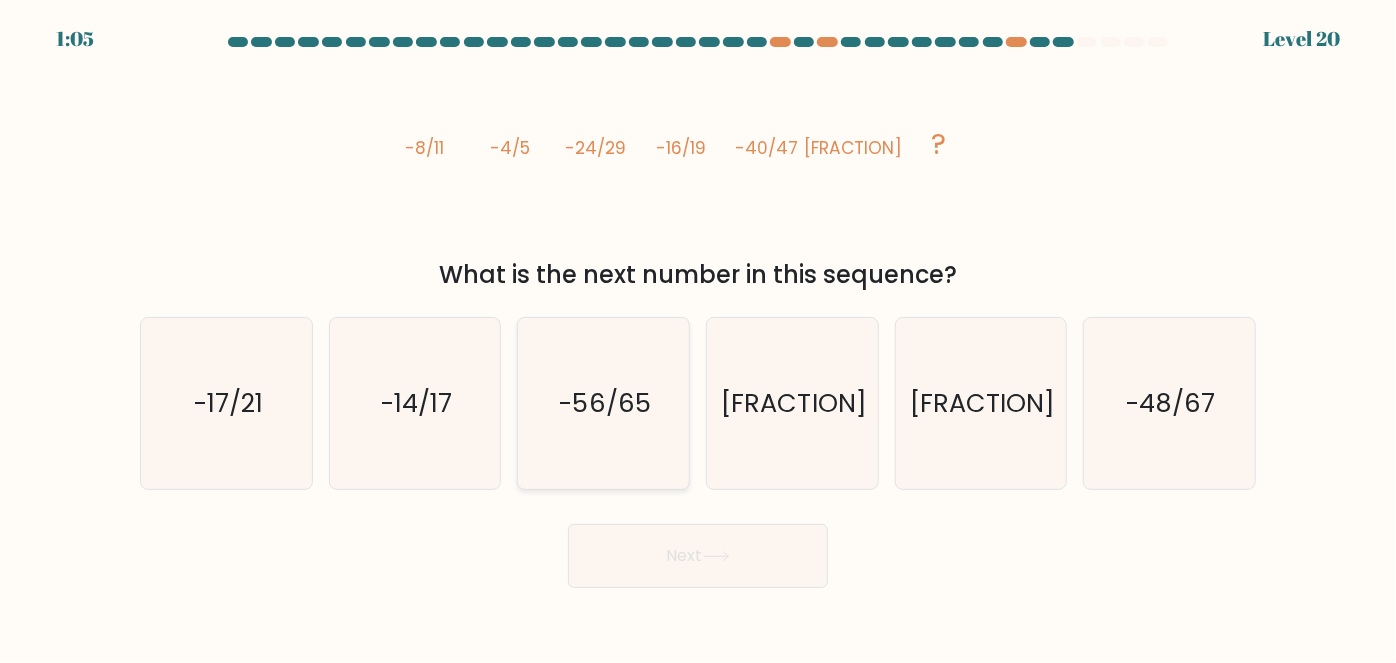 click on "-56/65" at bounding box center [603, 403] 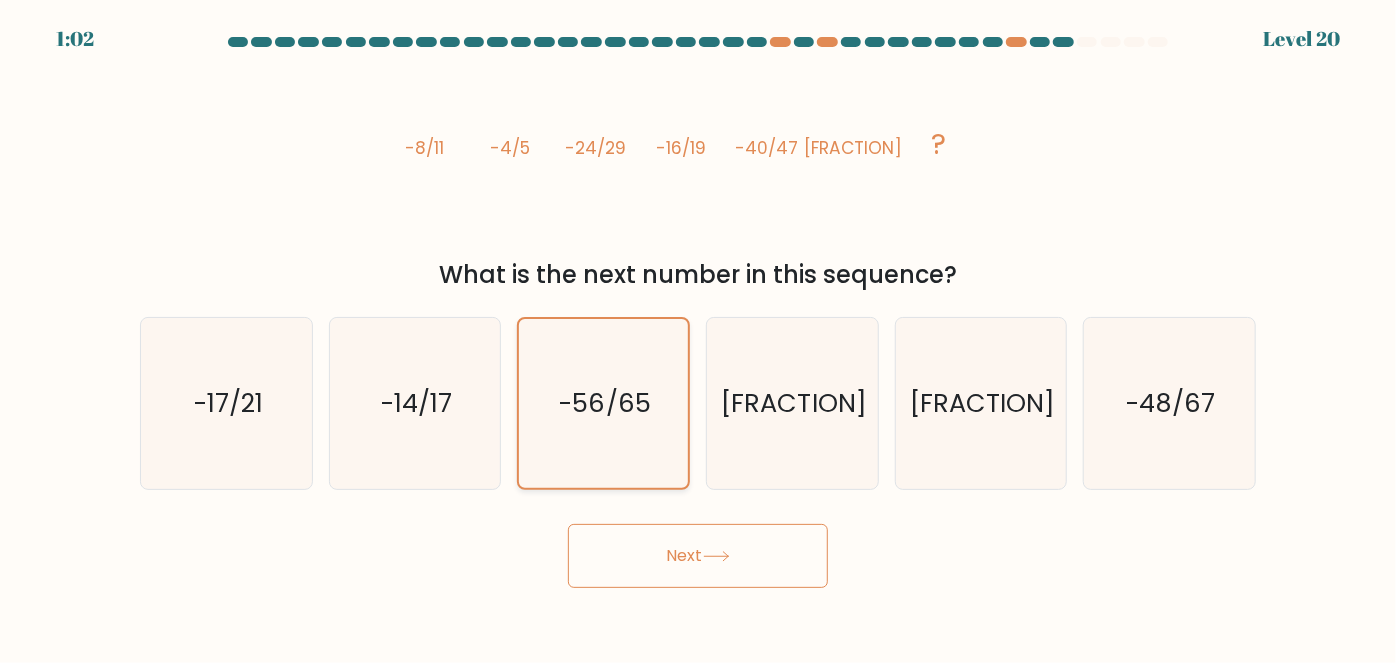 click on "-56/65" at bounding box center (603, 403) 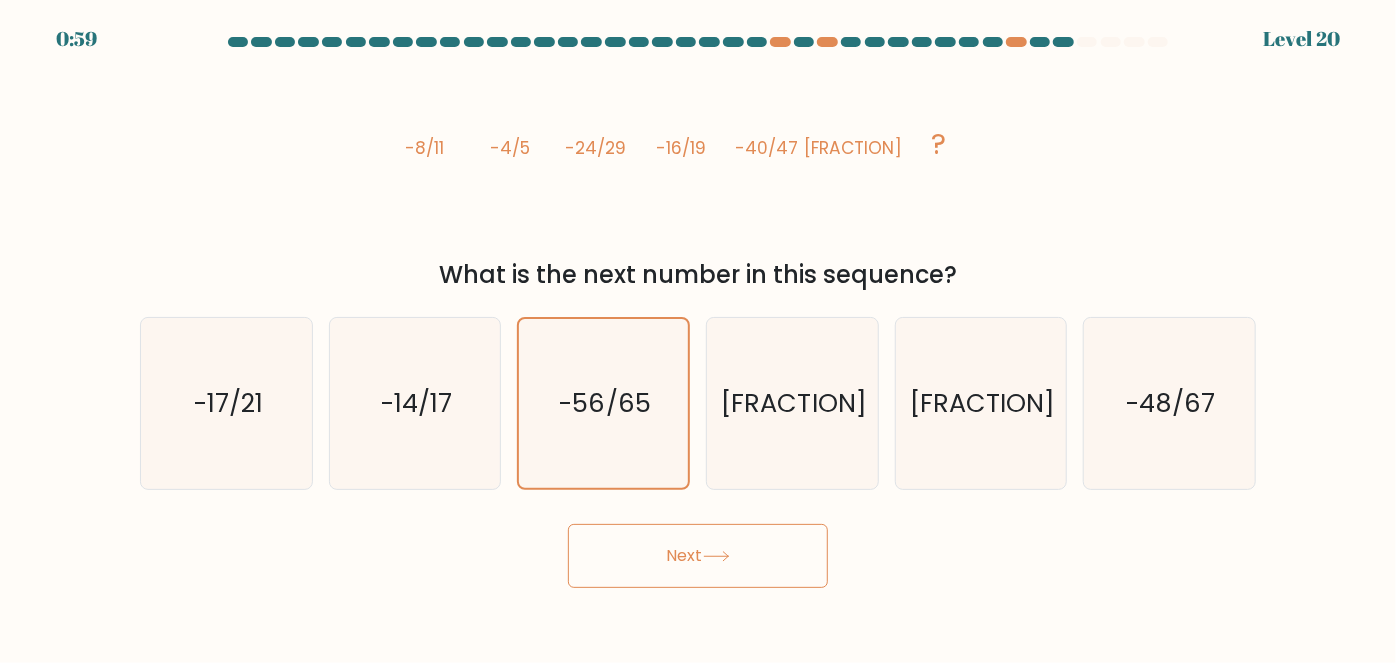 click on "Next" at bounding box center (698, 556) 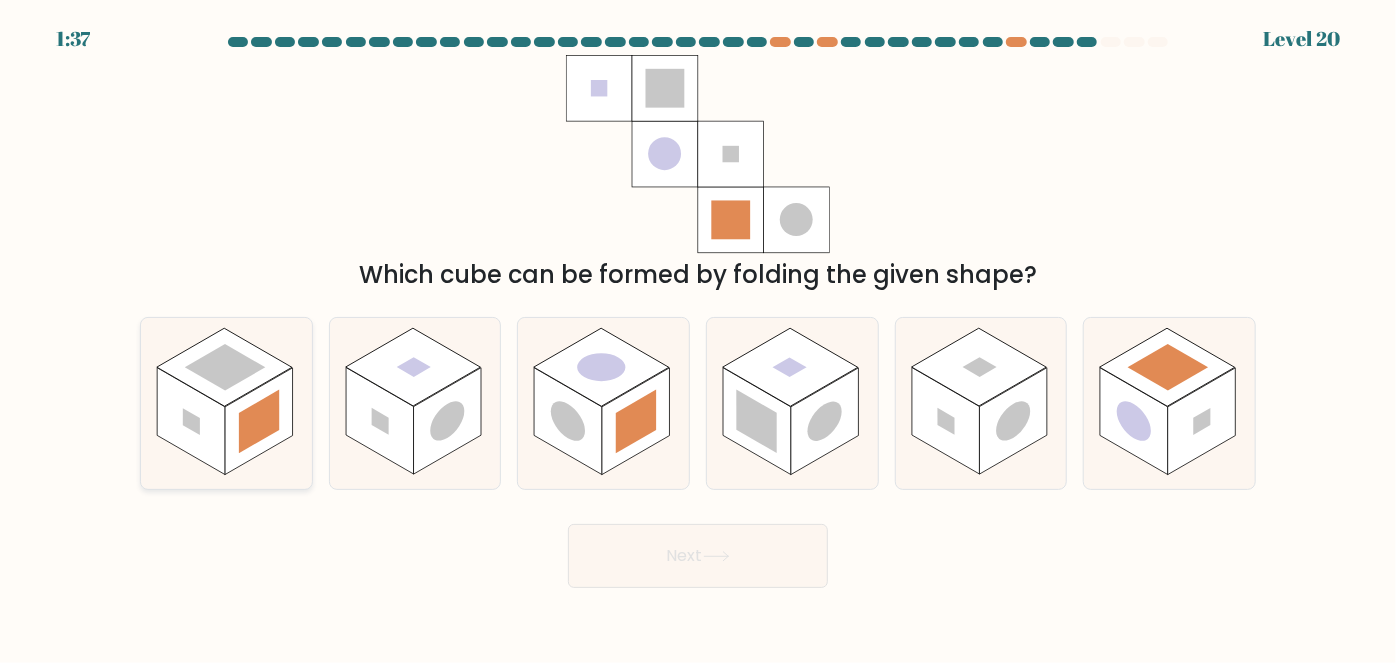 click at bounding box center (259, 421) 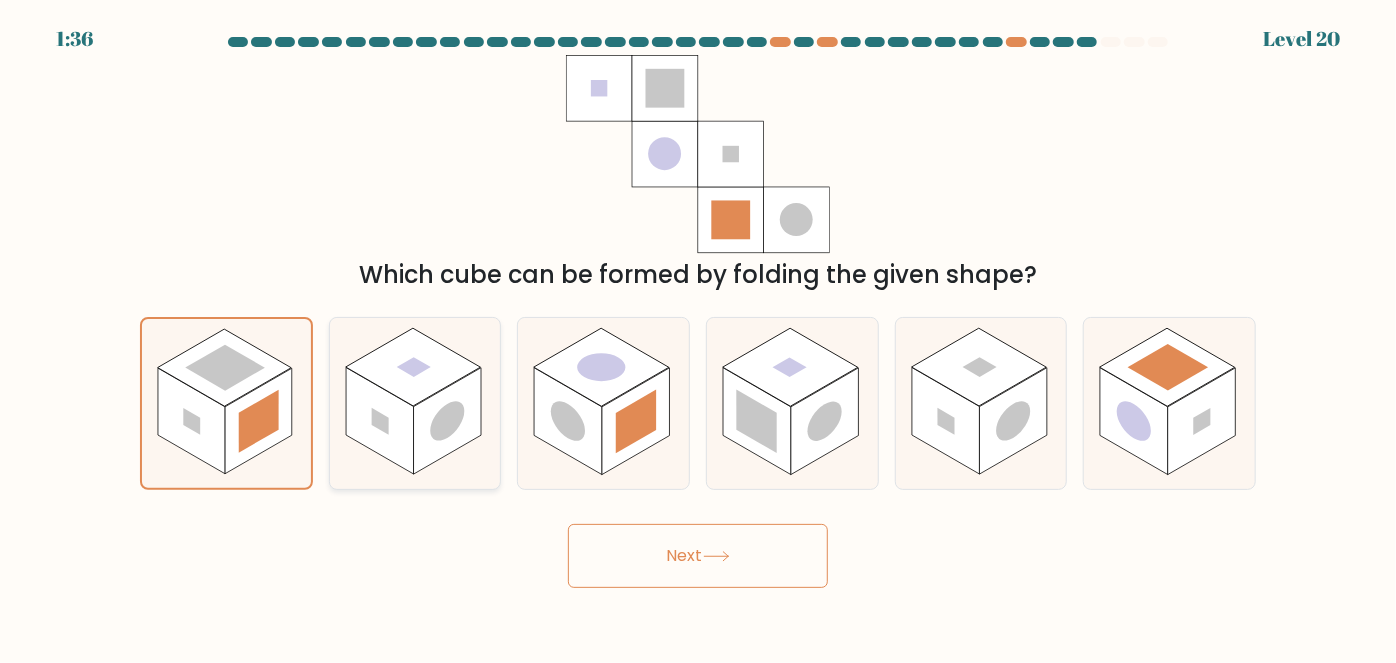 click at bounding box center [448, 421] 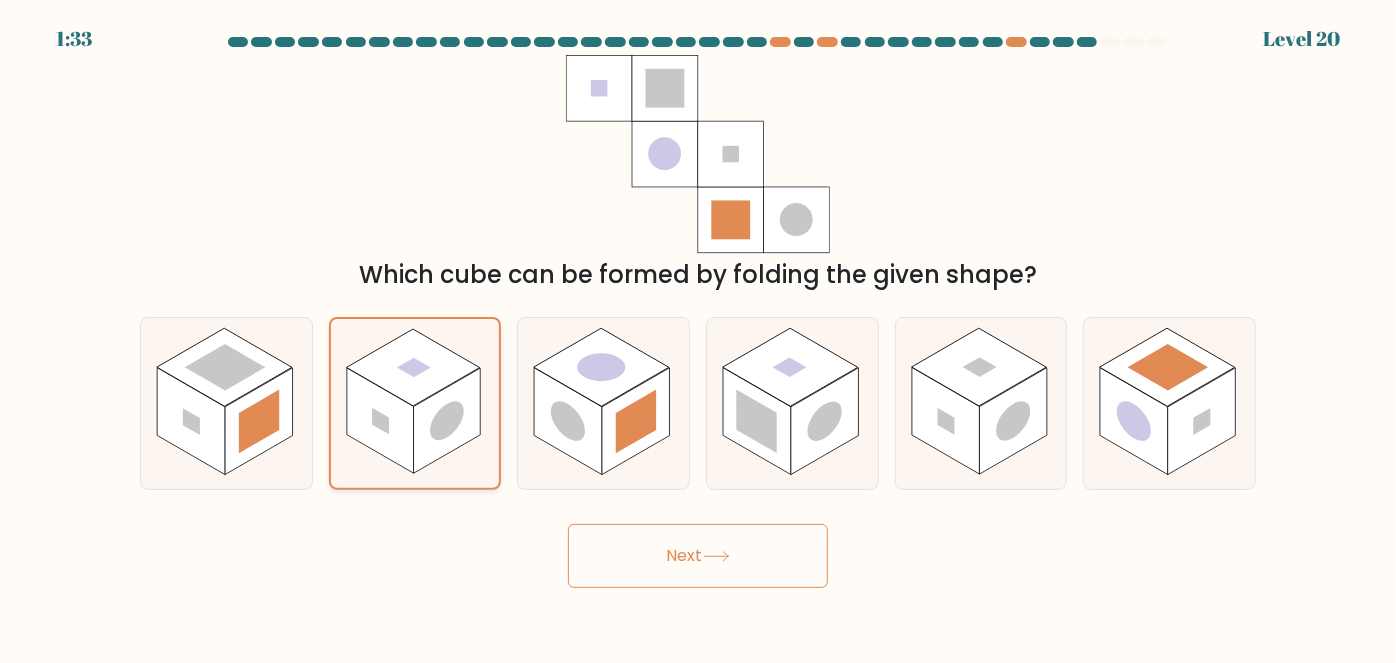 click at bounding box center [447, 421] 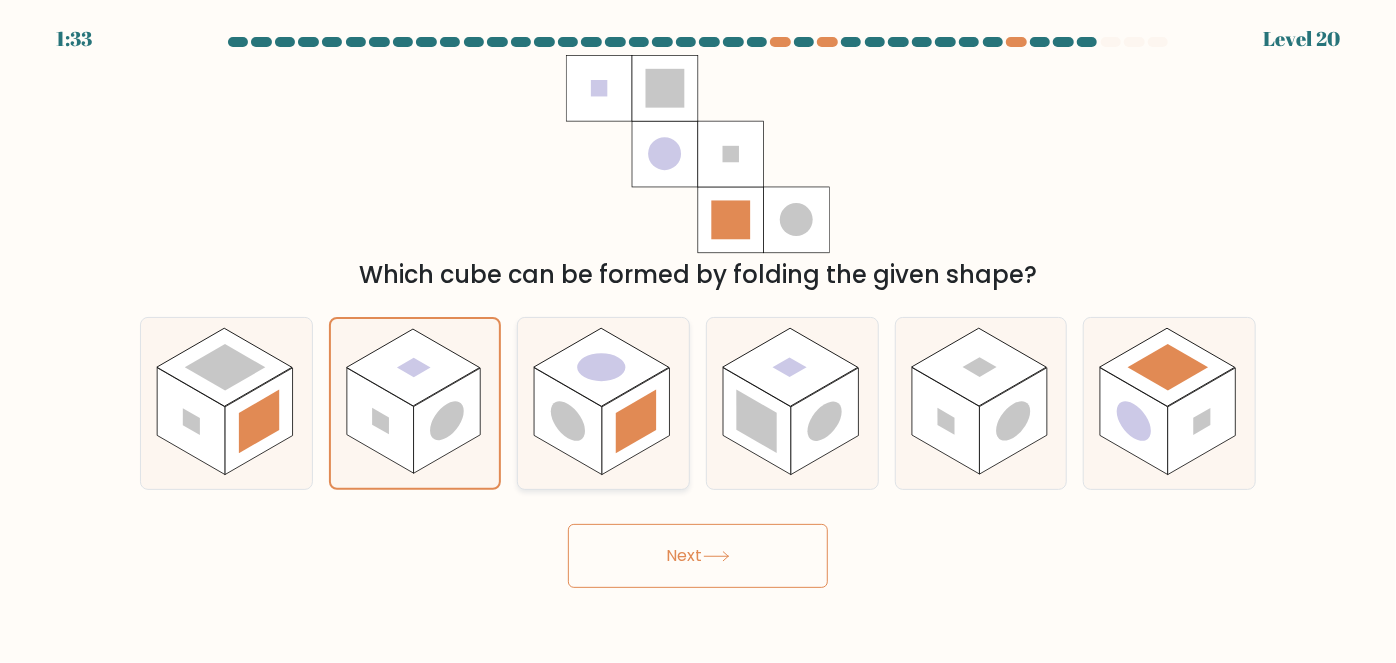 click at bounding box center (636, 422) 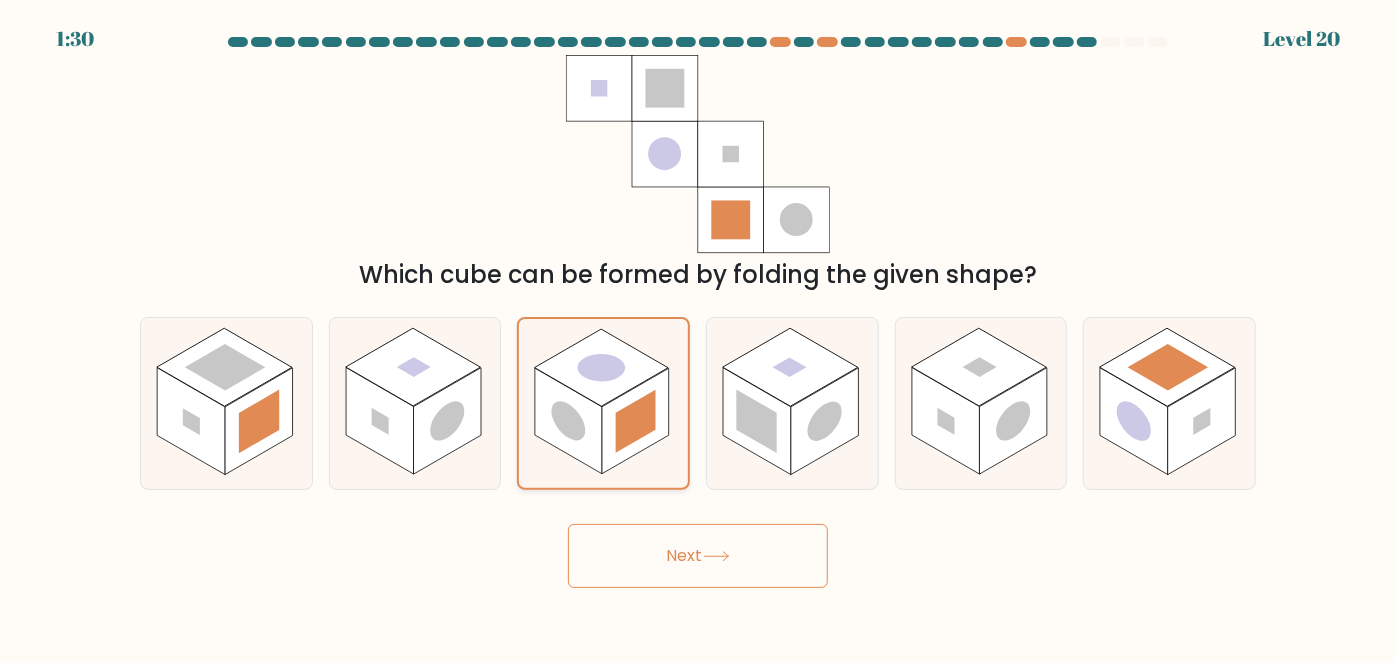 click at bounding box center (636, 421) 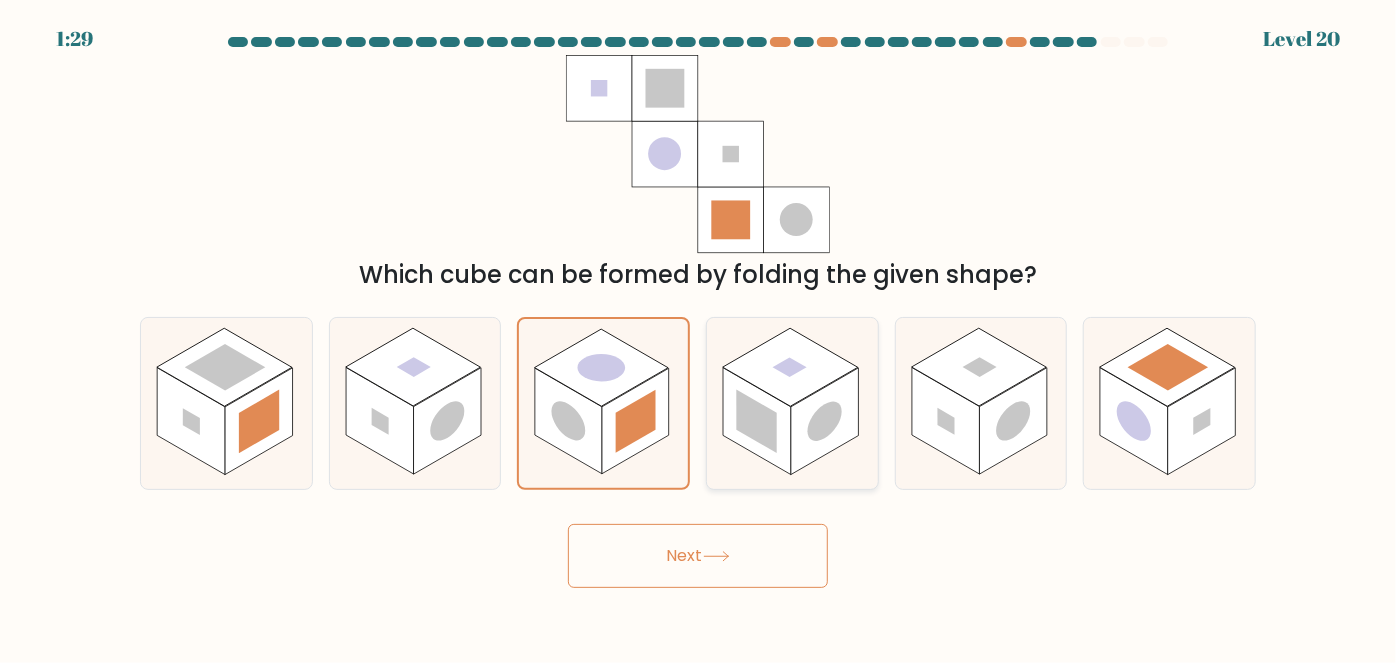 click at bounding box center (757, 421) 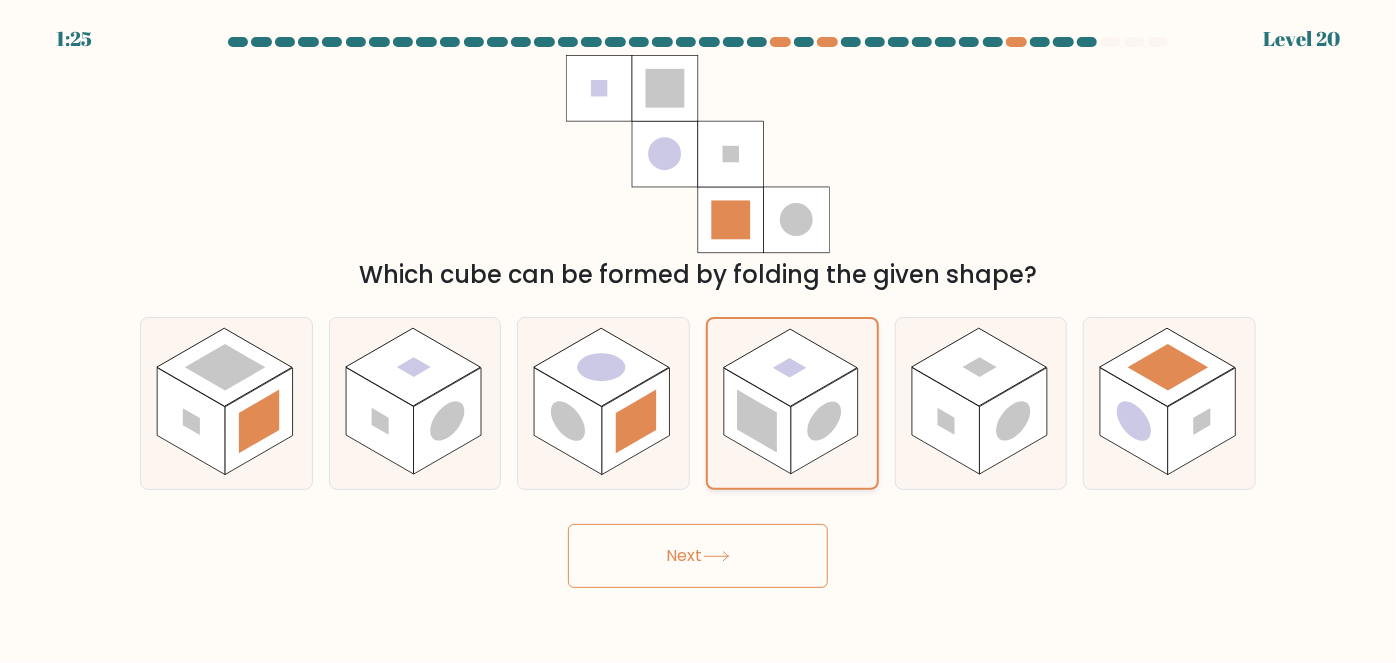 click at bounding box center (757, 421) 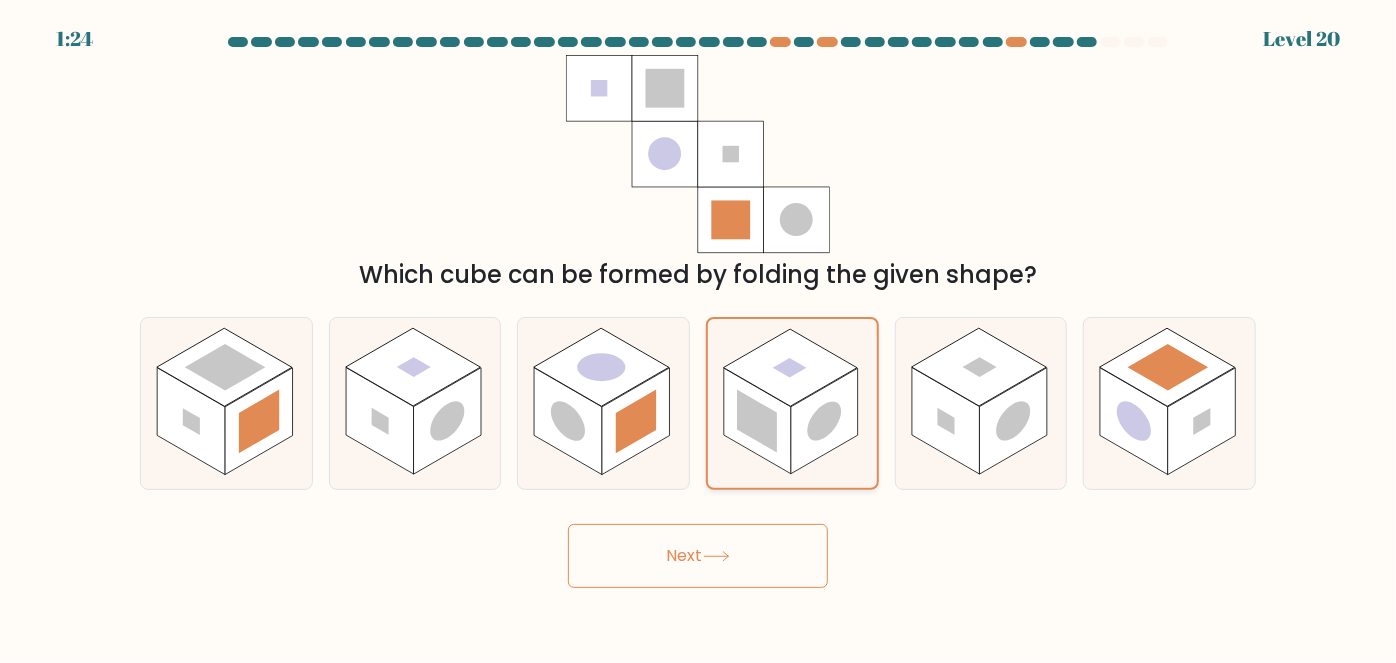 click at bounding box center (757, 421) 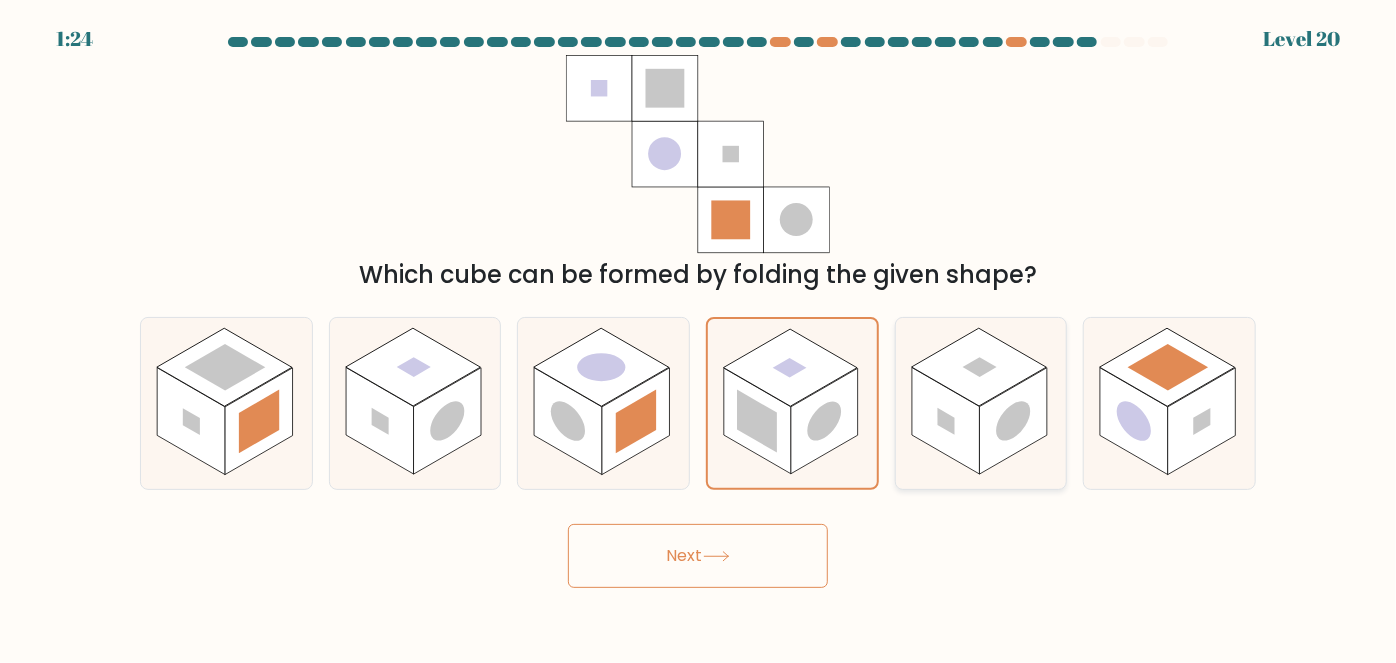 click at bounding box center (981, 403) 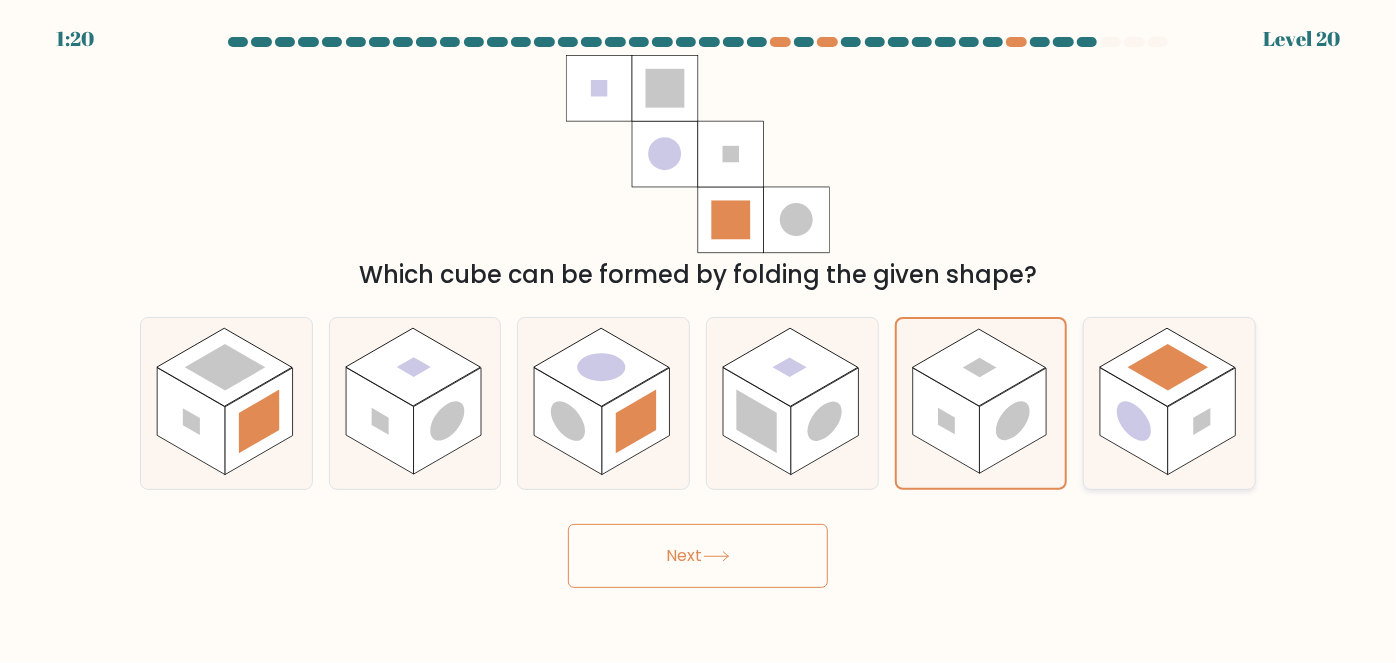 click at bounding box center [1134, 421] 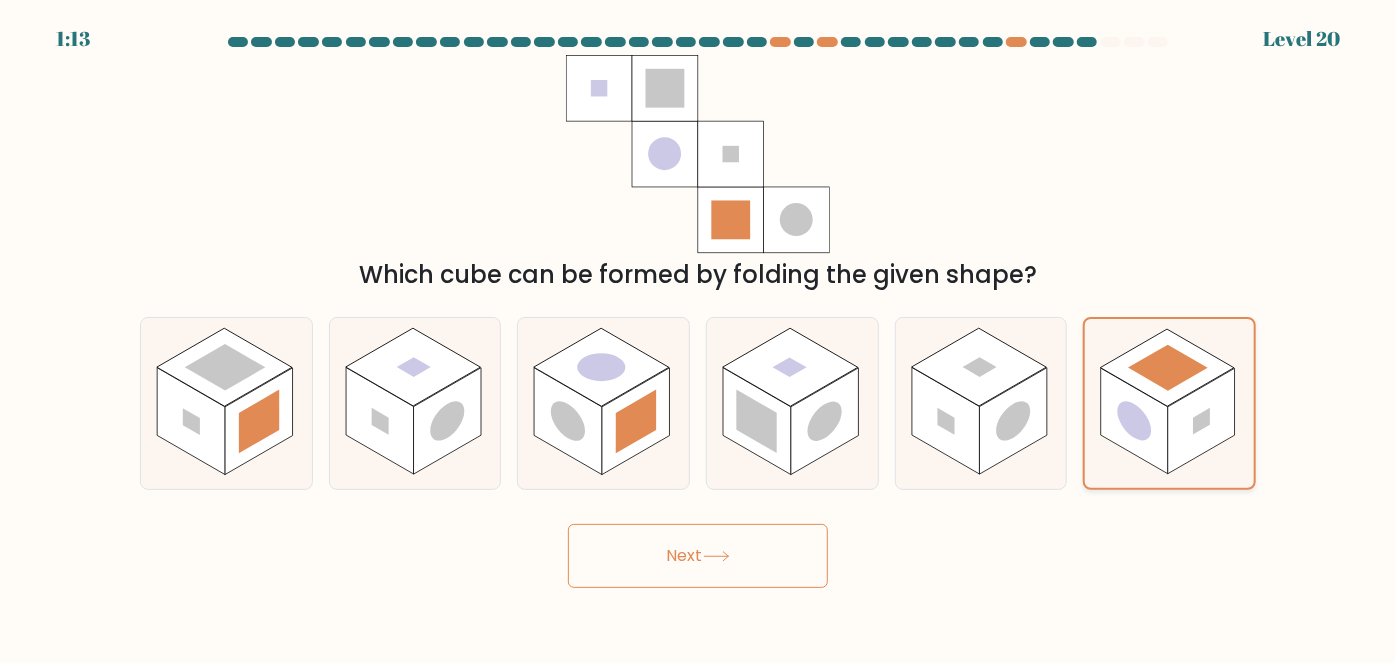 click at bounding box center (1135, 420) 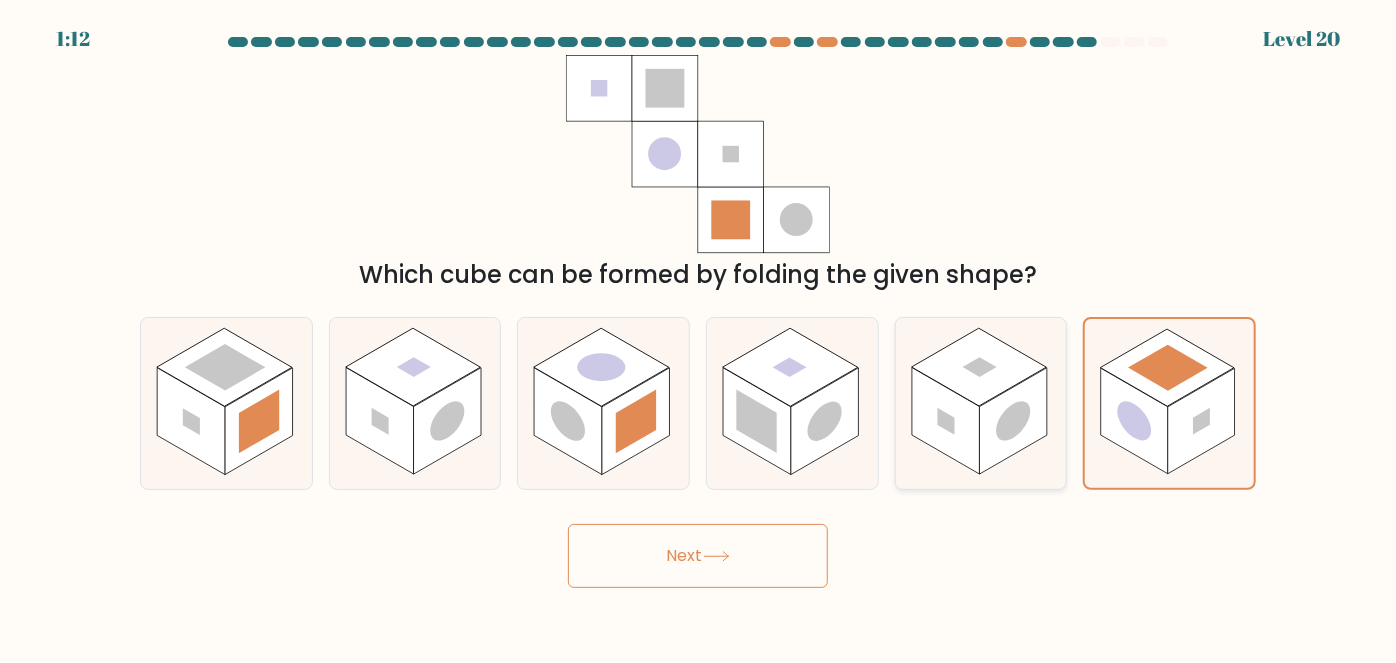 click at bounding box center (1014, 421) 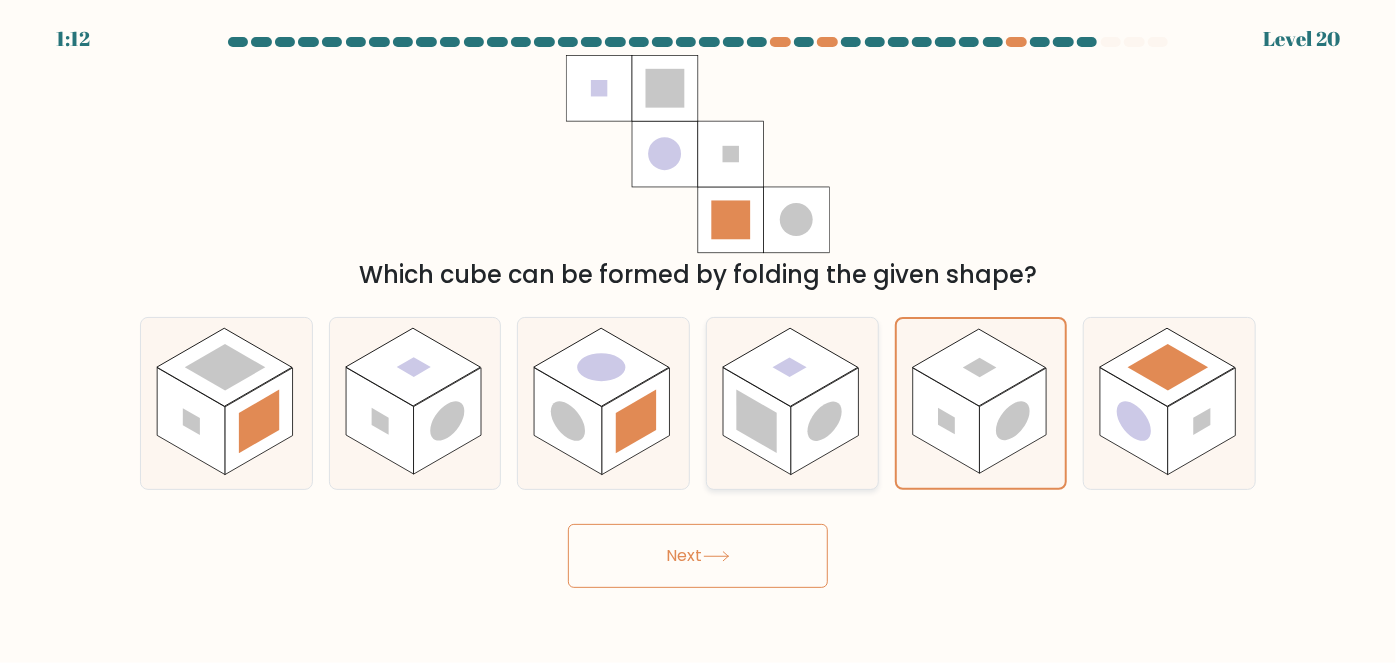 click at bounding box center (825, 421) 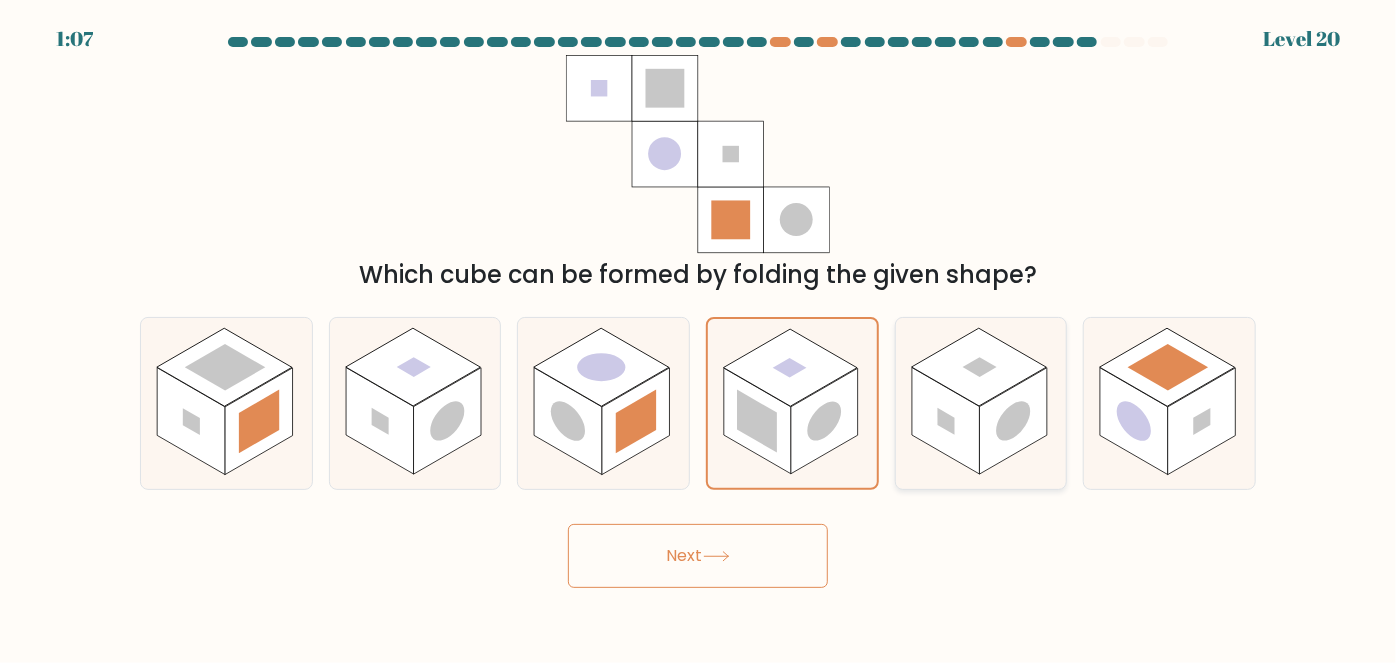 click at bounding box center [946, 421] 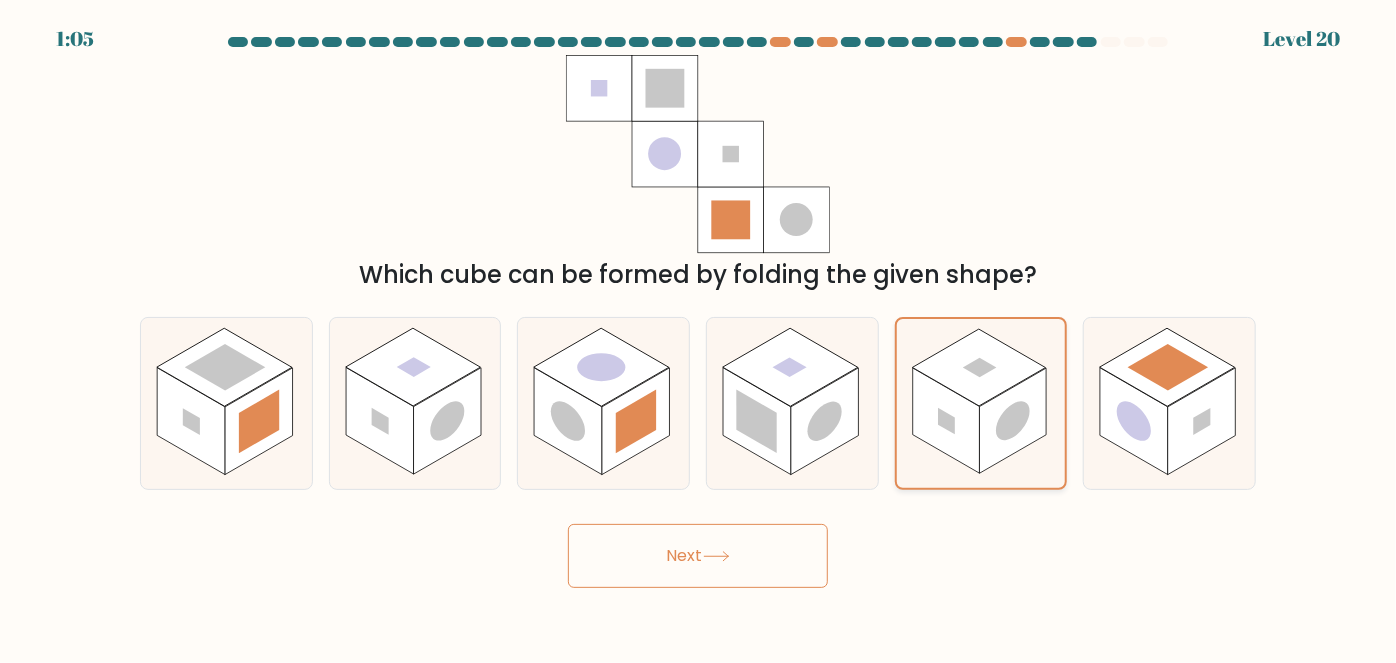 click at bounding box center [946, 421] 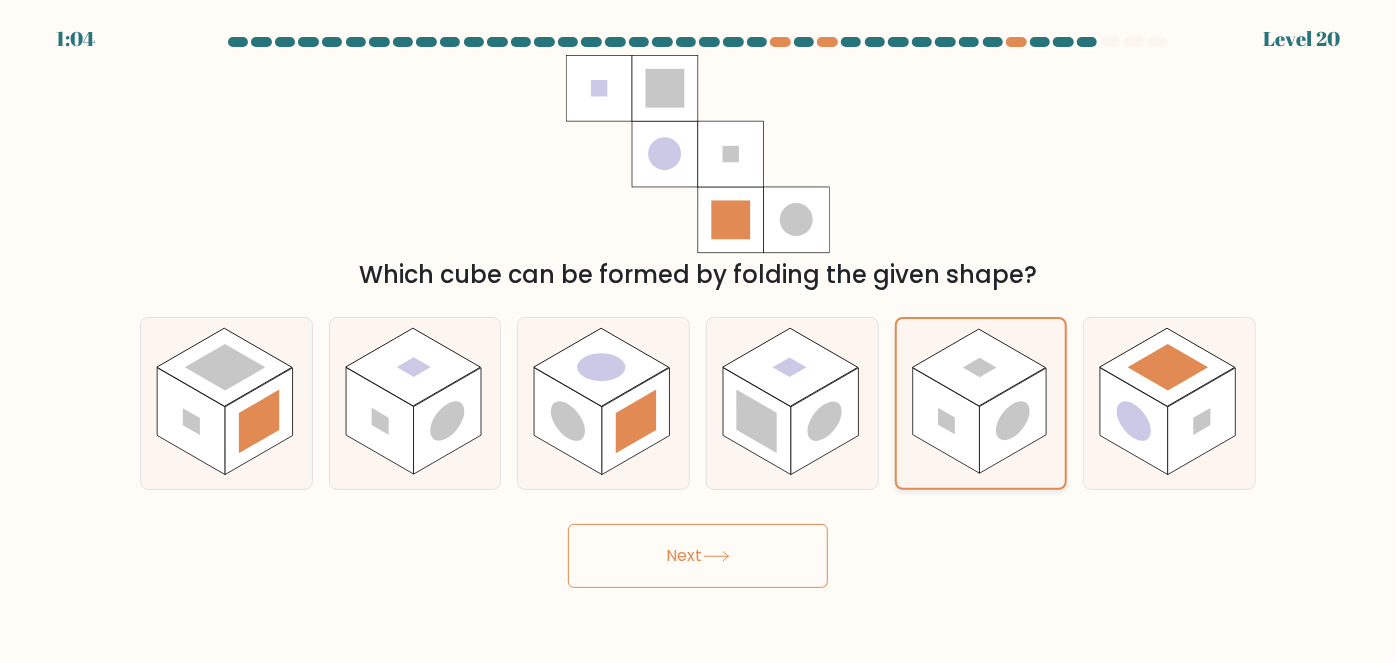 click at bounding box center (946, 421) 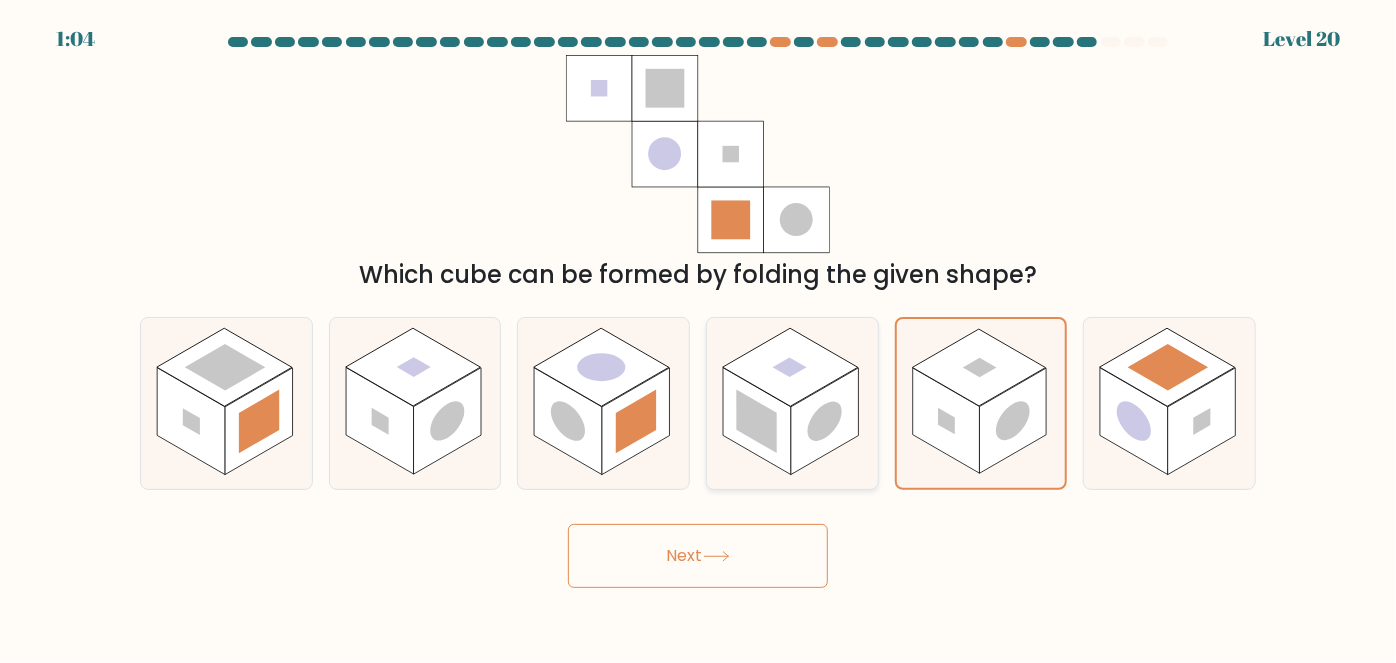 click at bounding box center (825, 421) 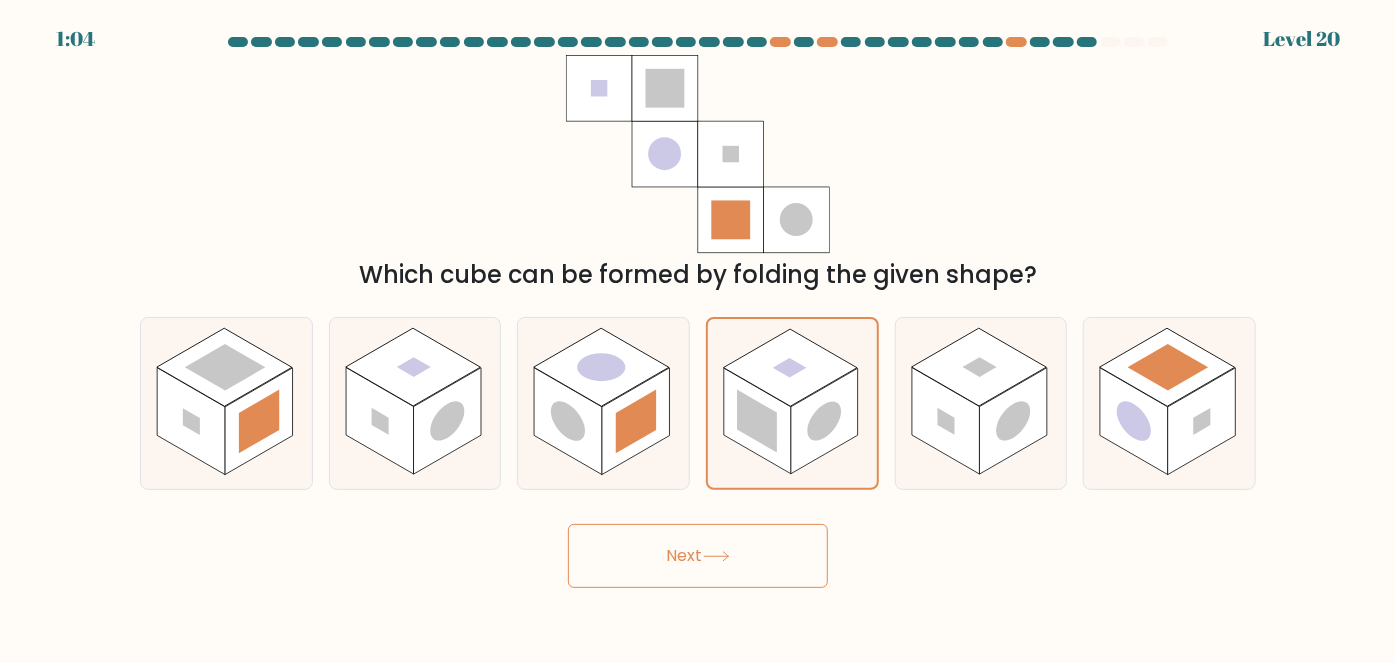 click on "Next" at bounding box center (698, 556) 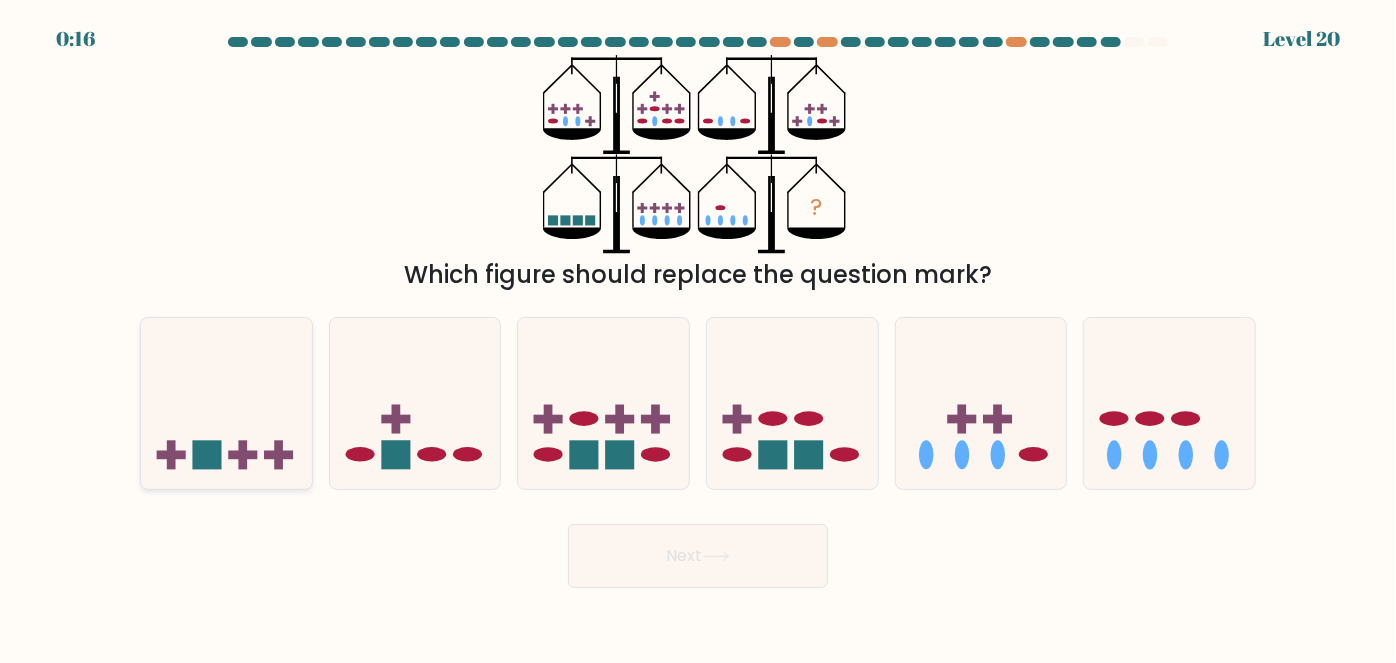 click at bounding box center [226, 403] 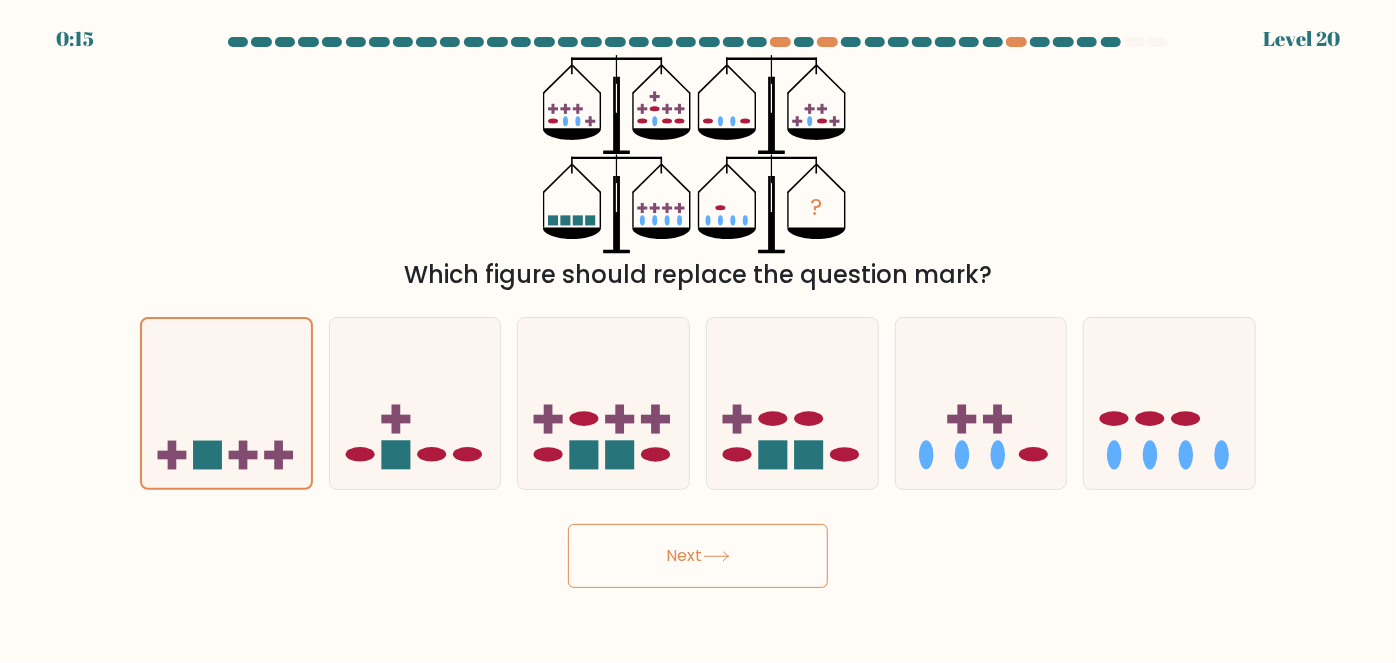 click on "Next" at bounding box center (698, 556) 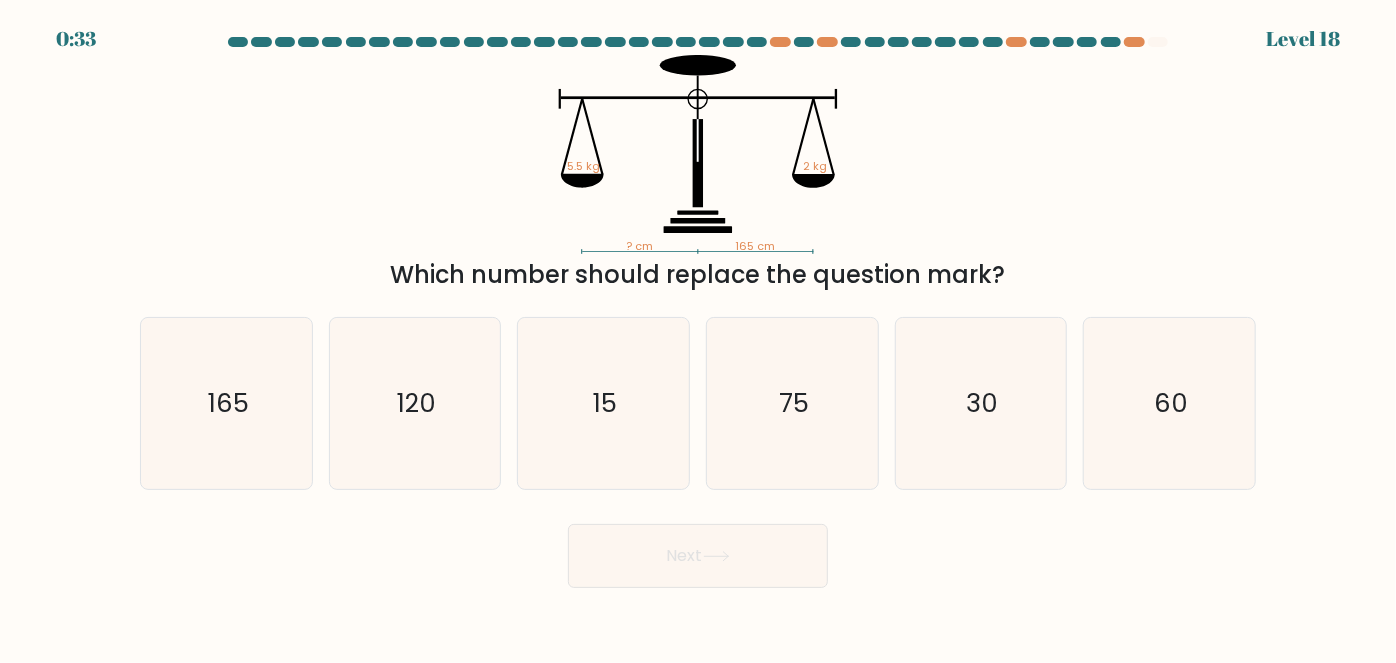 click on "? cm   165 cm   5.5 kg   2 kg
Which number should replace the question mark?" at bounding box center (698, 174) 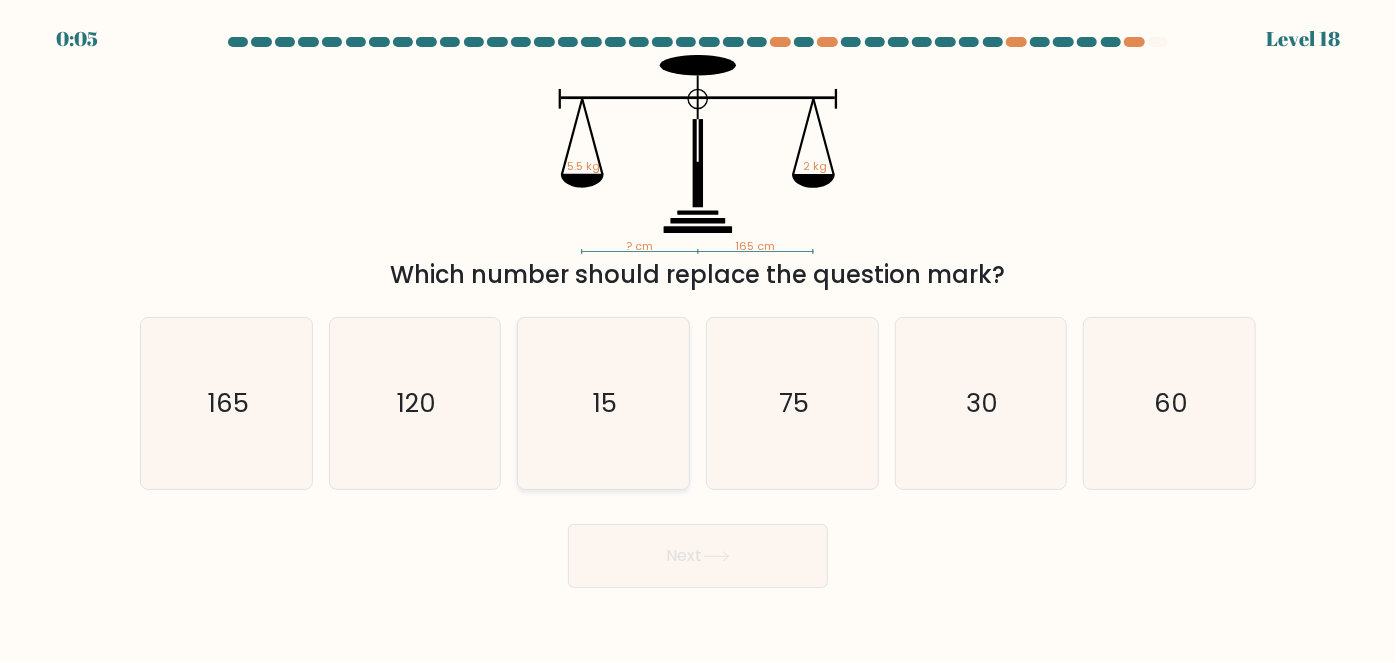 click on "15" at bounding box center (603, 403) 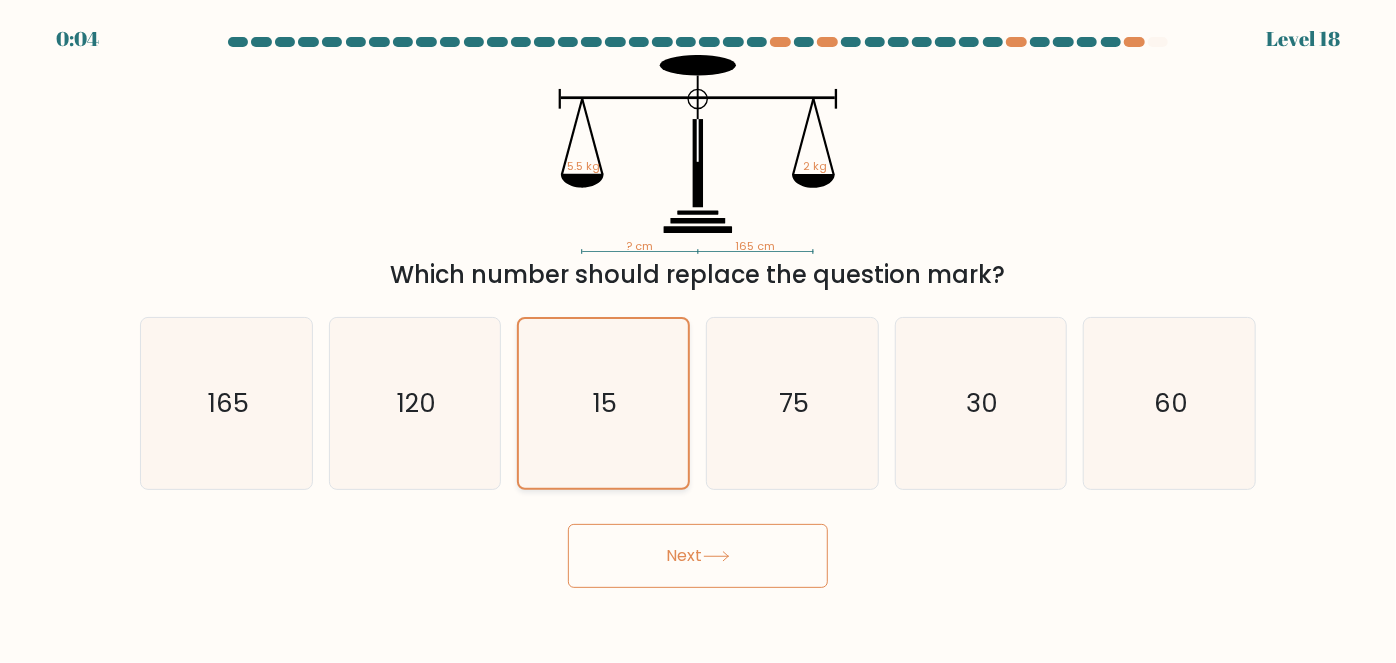click on "15" at bounding box center (603, 403) 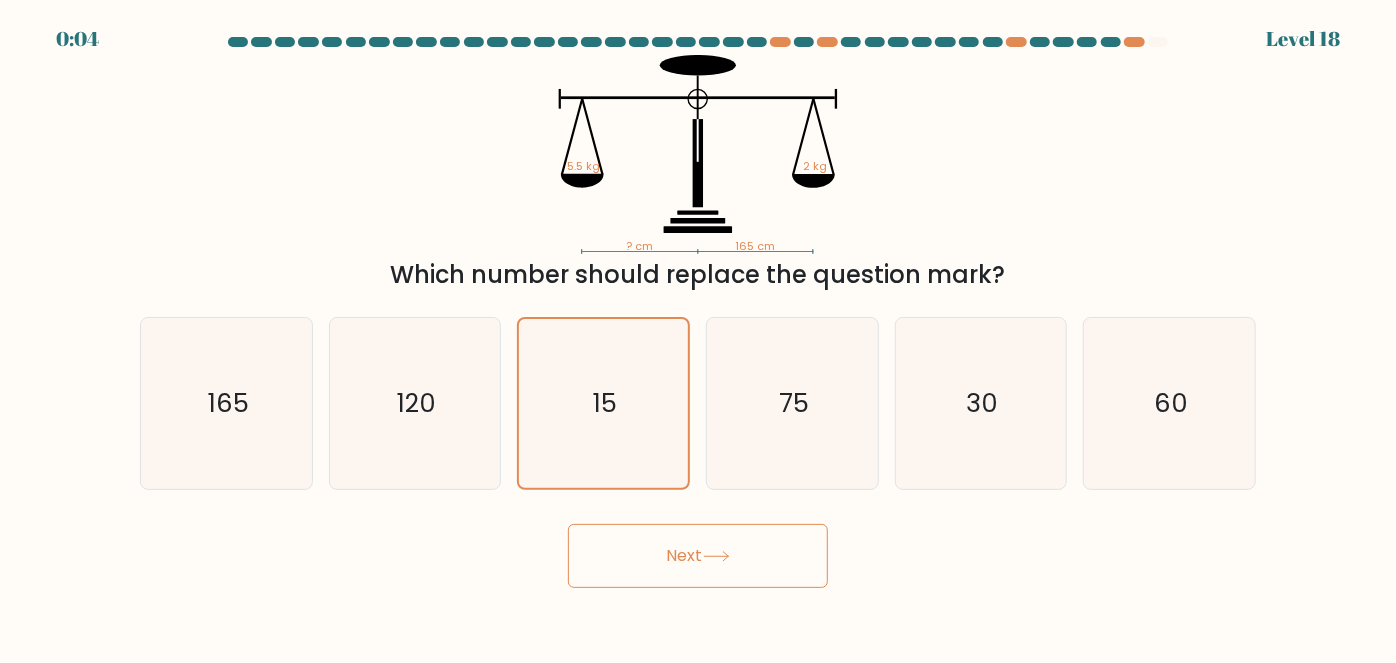 click at bounding box center (716, 556) 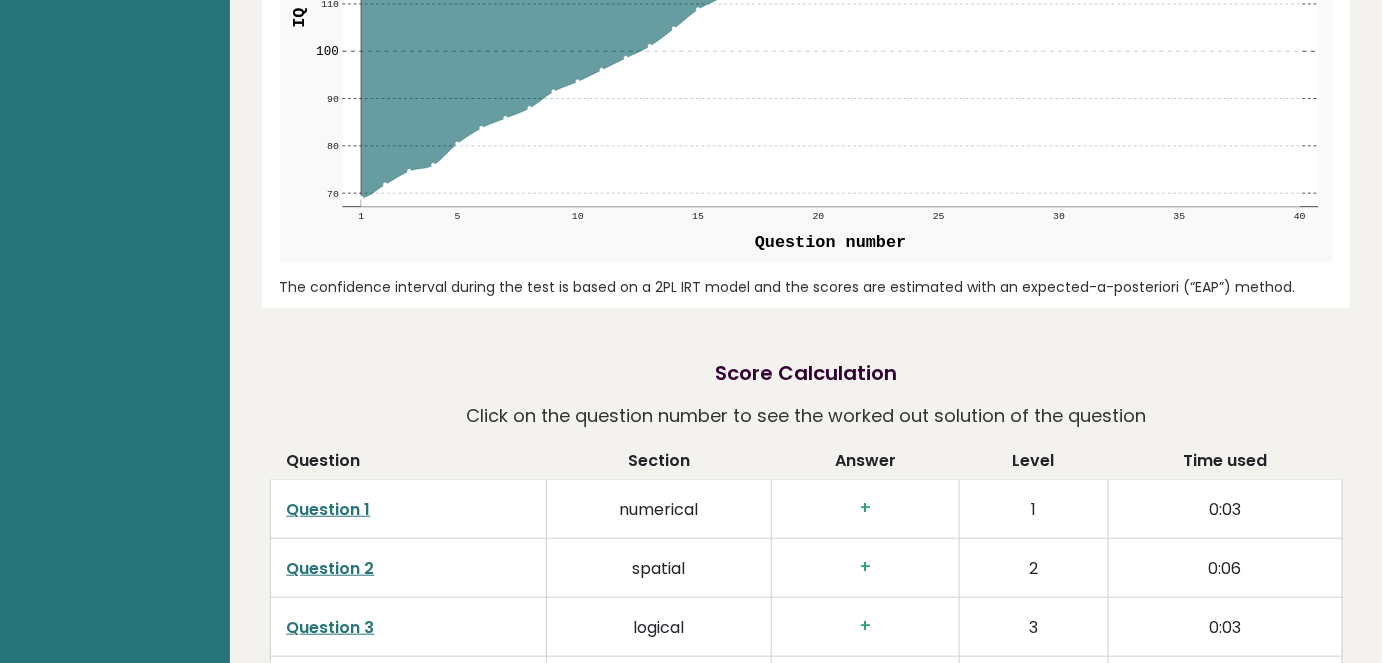 scroll, scrollTop: 3090, scrollLeft: 0, axis: vertical 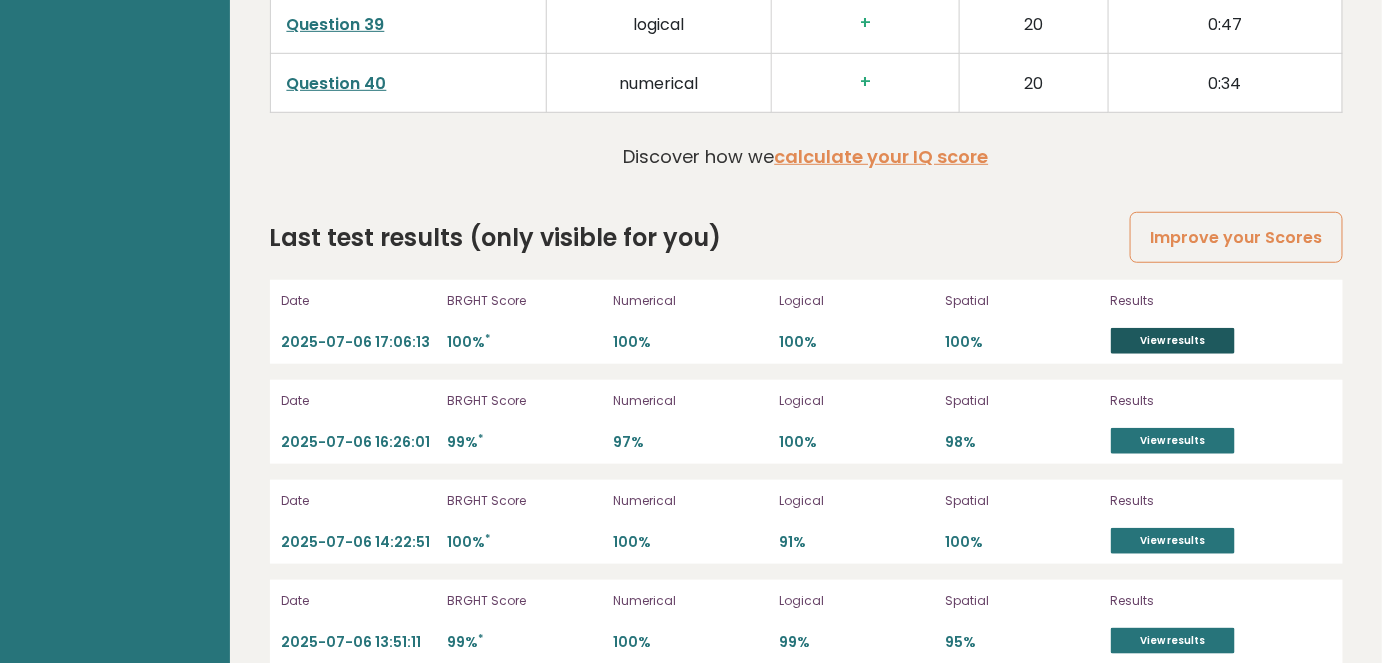click on "View results" at bounding box center [1173, 341] 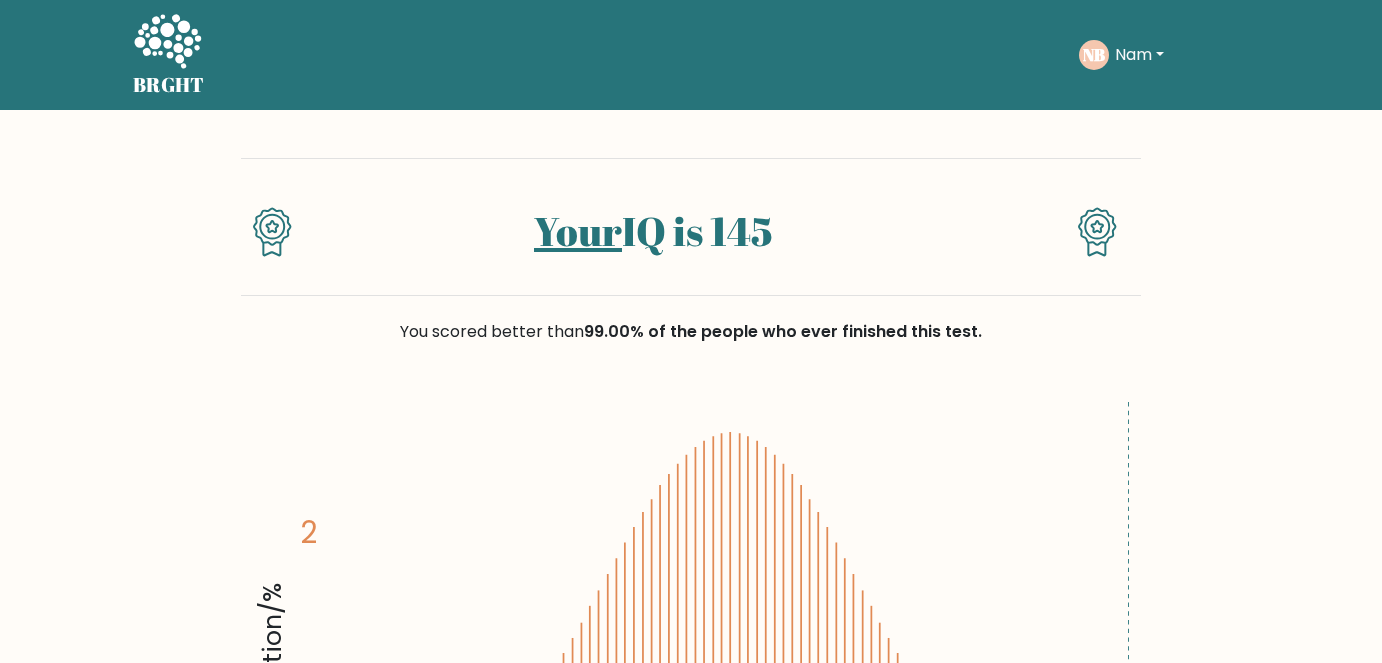 scroll, scrollTop: 0, scrollLeft: 0, axis: both 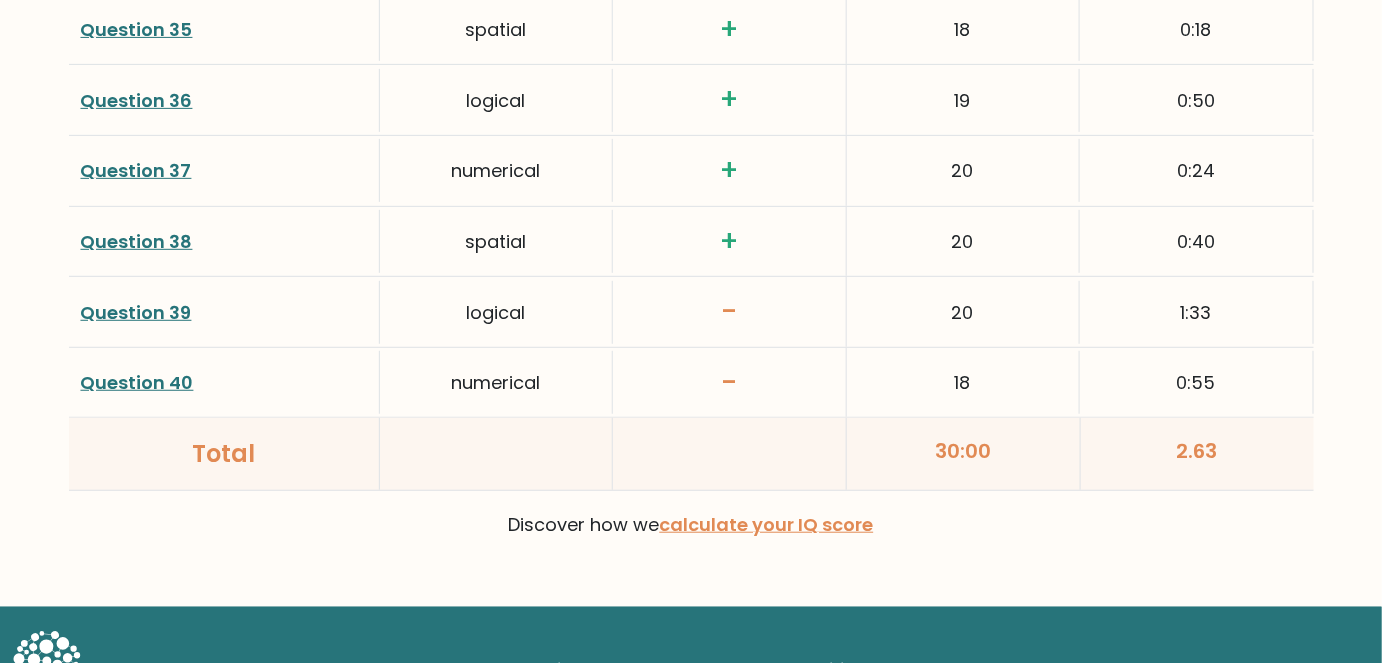 click on "Question 40" at bounding box center (137, 382) 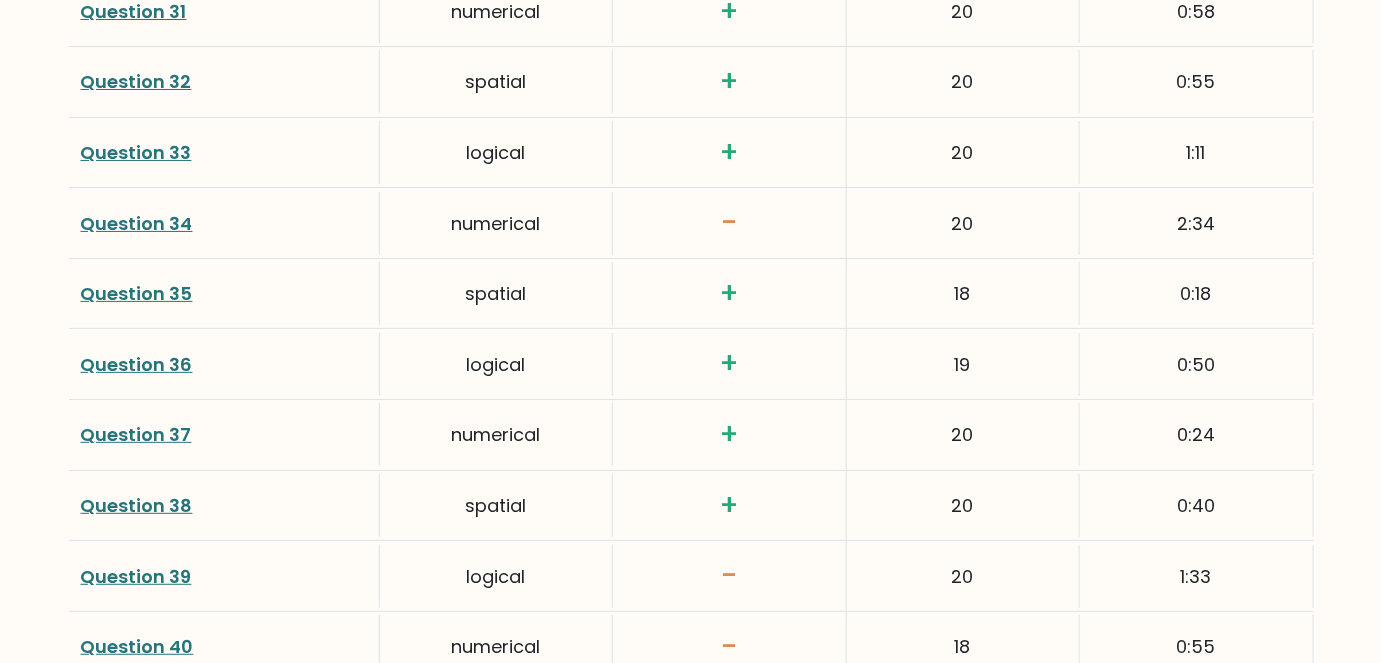 scroll, scrollTop: 5032, scrollLeft: 0, axis: vertical 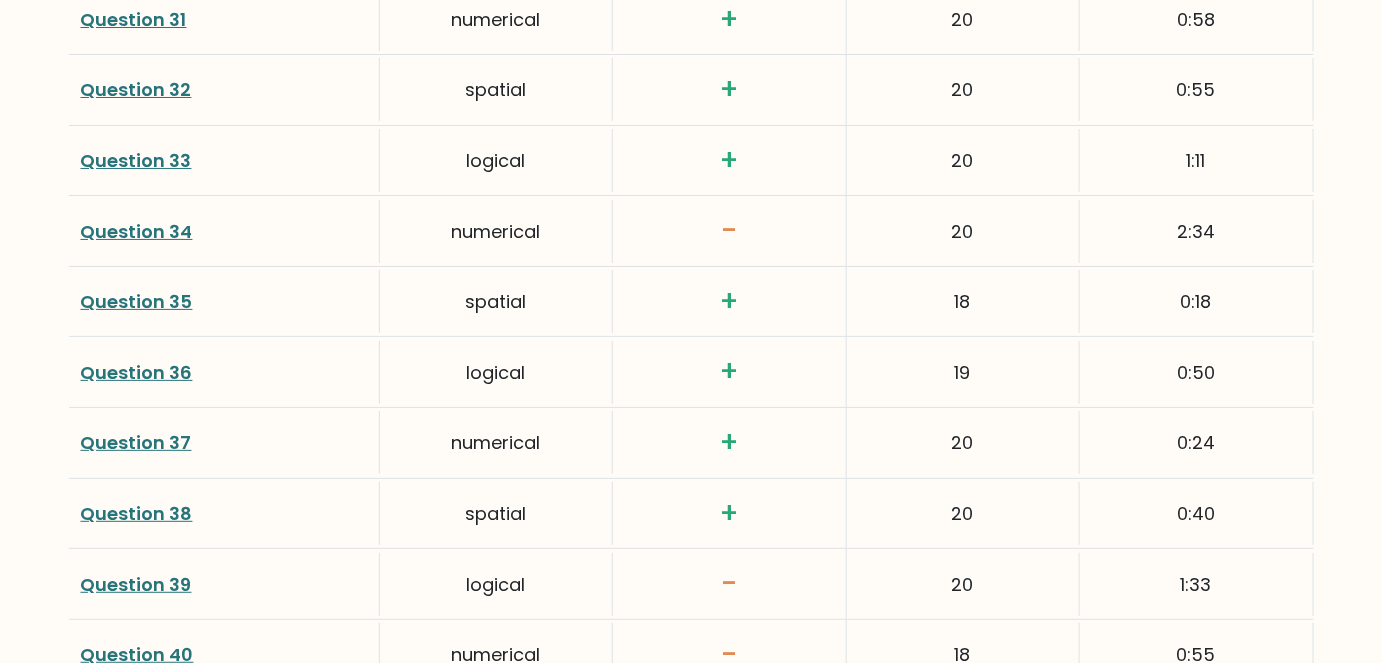click on "Question 34" at bounding box center [137, 231] 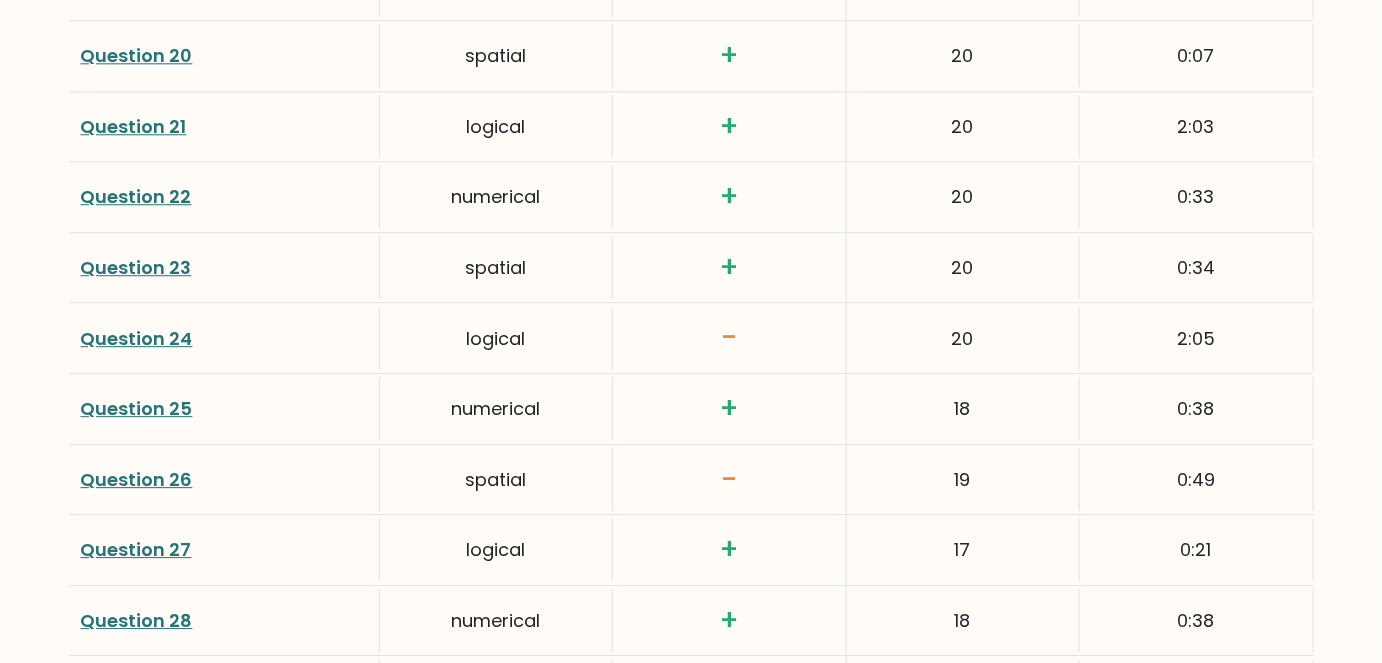 scroll, scrollTop: 4213, scrollLeft: 0, axis: vertical 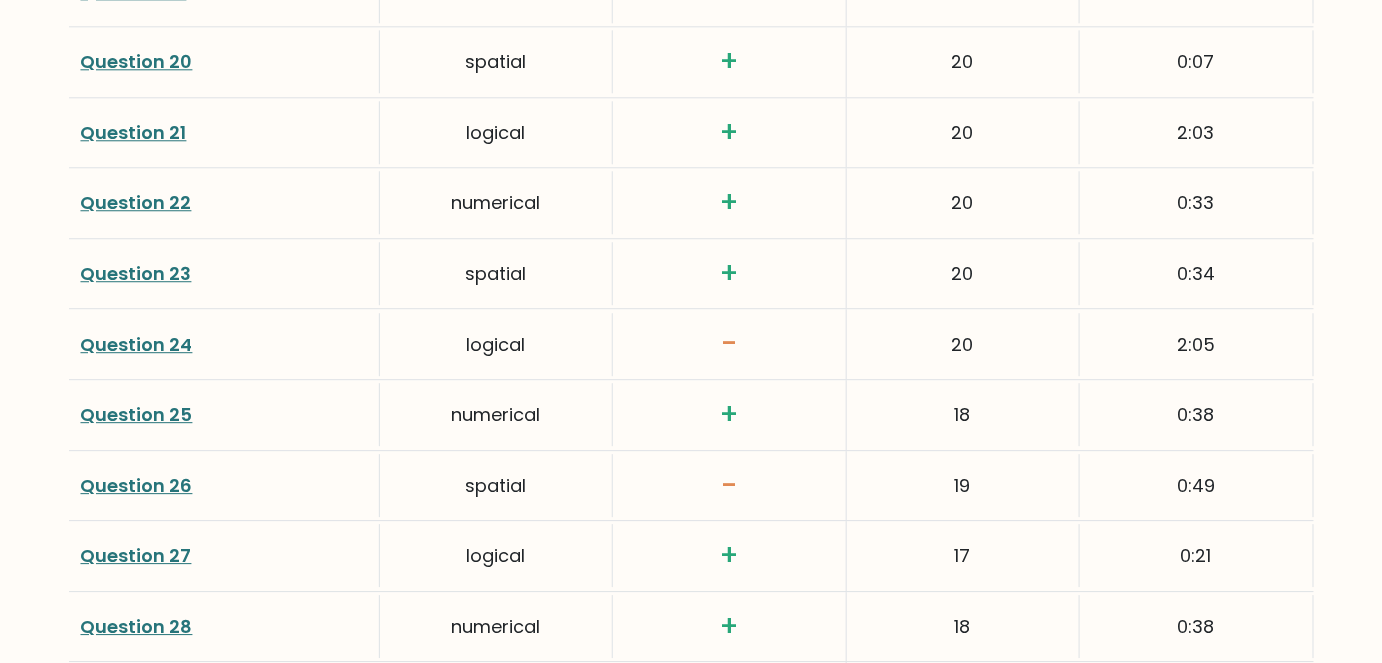 click on "Question 26" at bounding box center [137, 485] 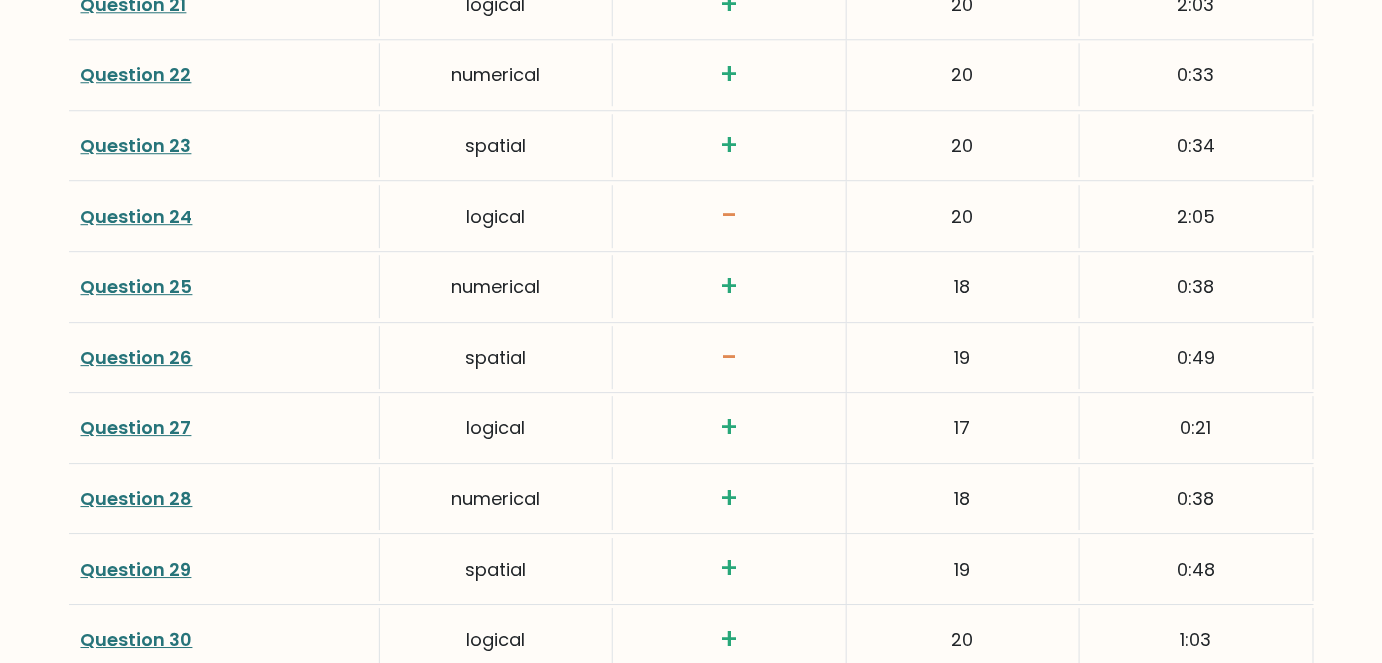 scroll, scrollTop: 4395, scrollLeft: 0, axis: vertical 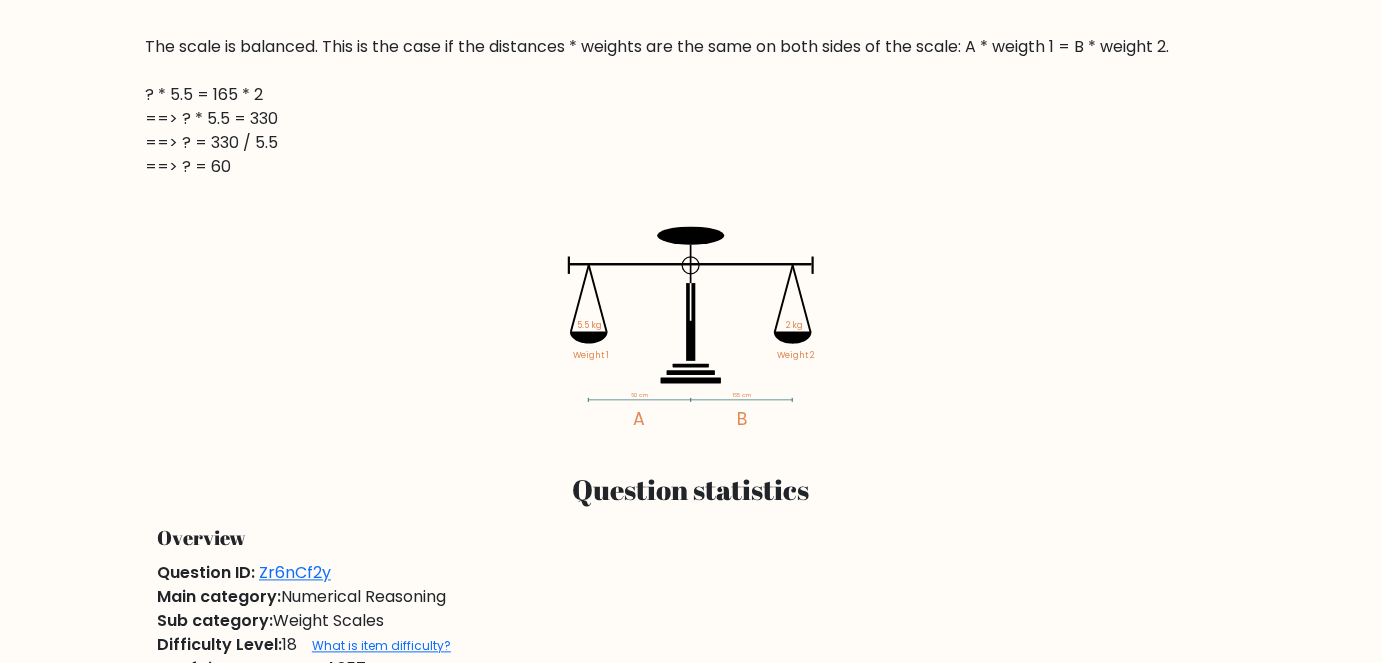 click on "[MEASUREMENT]   [MEASUREMENT]   [MEASUREMENT]   Weight 1   Weight 2   [MEASUREMENT]                 A   B" at bounding box center [691, 326] 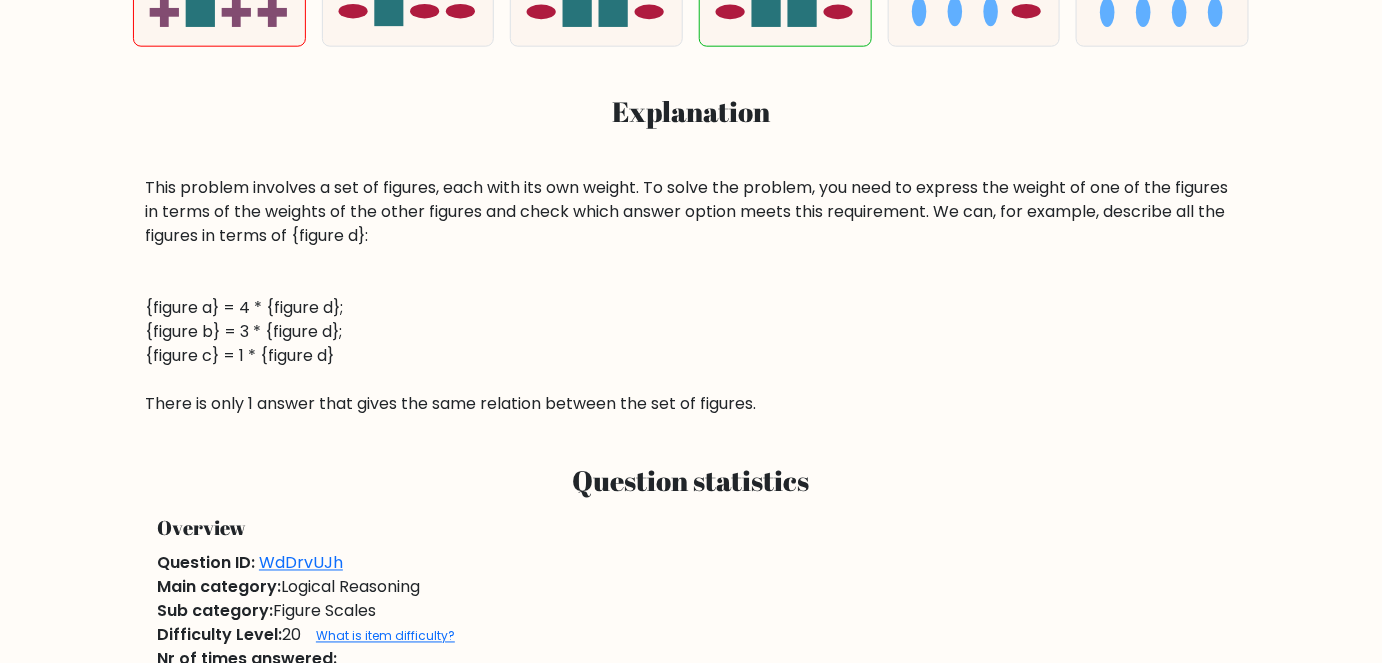 scroll, scrollTop: 818, scrollLeft: 0, axis: vertical 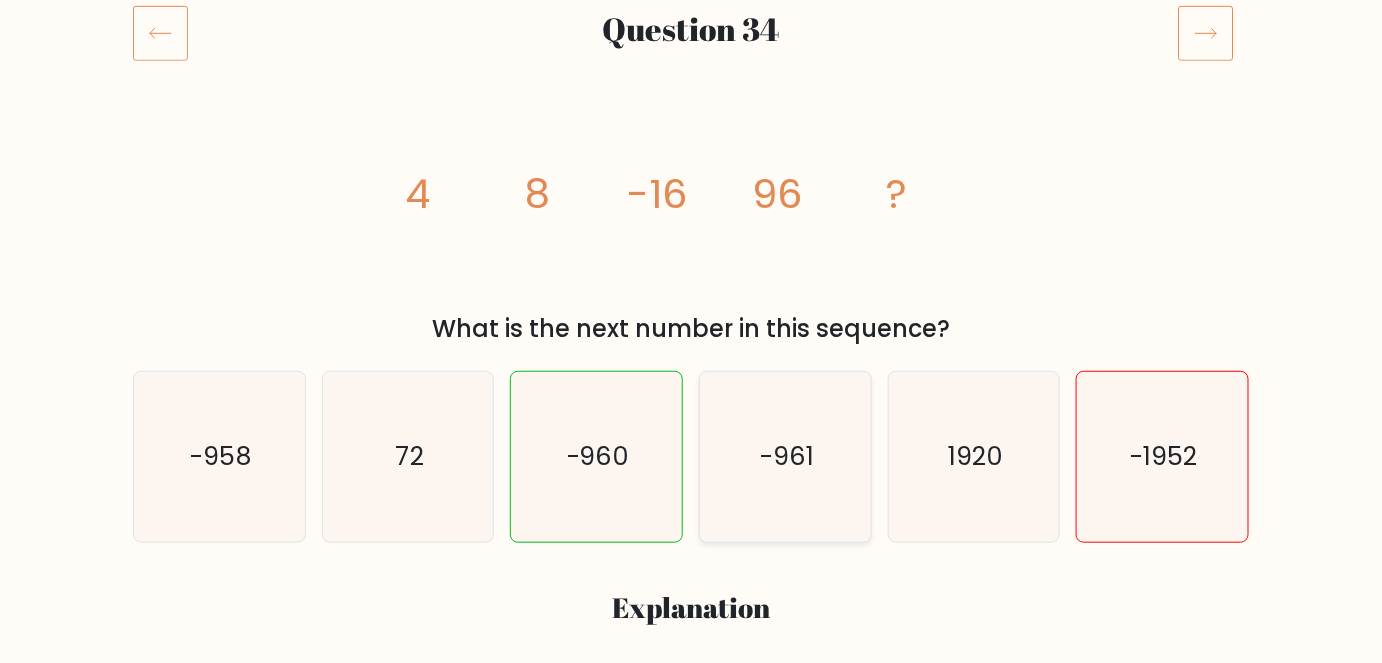drag, startPoint x: 832, startPoint y: 510, endPoint x: 807, endPoint y: 497, distance: 28.178005 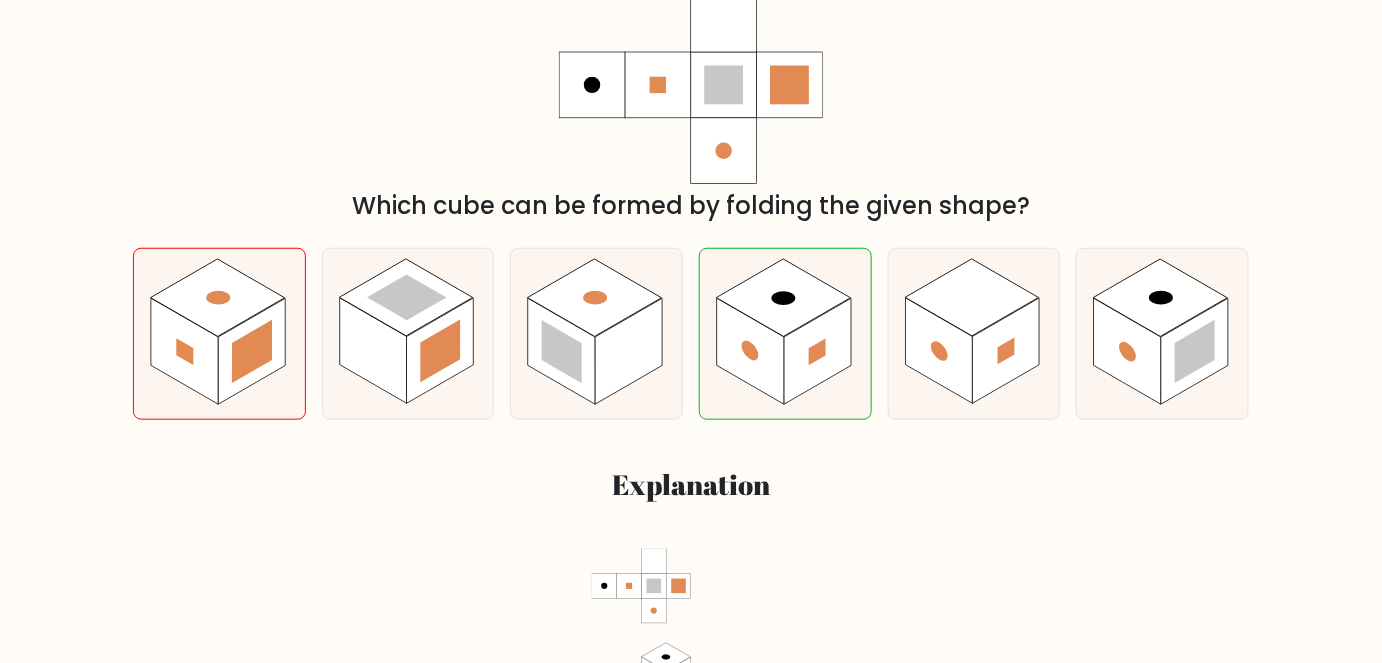 scroll, scrollTop: 454, scrollLeft: 0, axis: vertical 